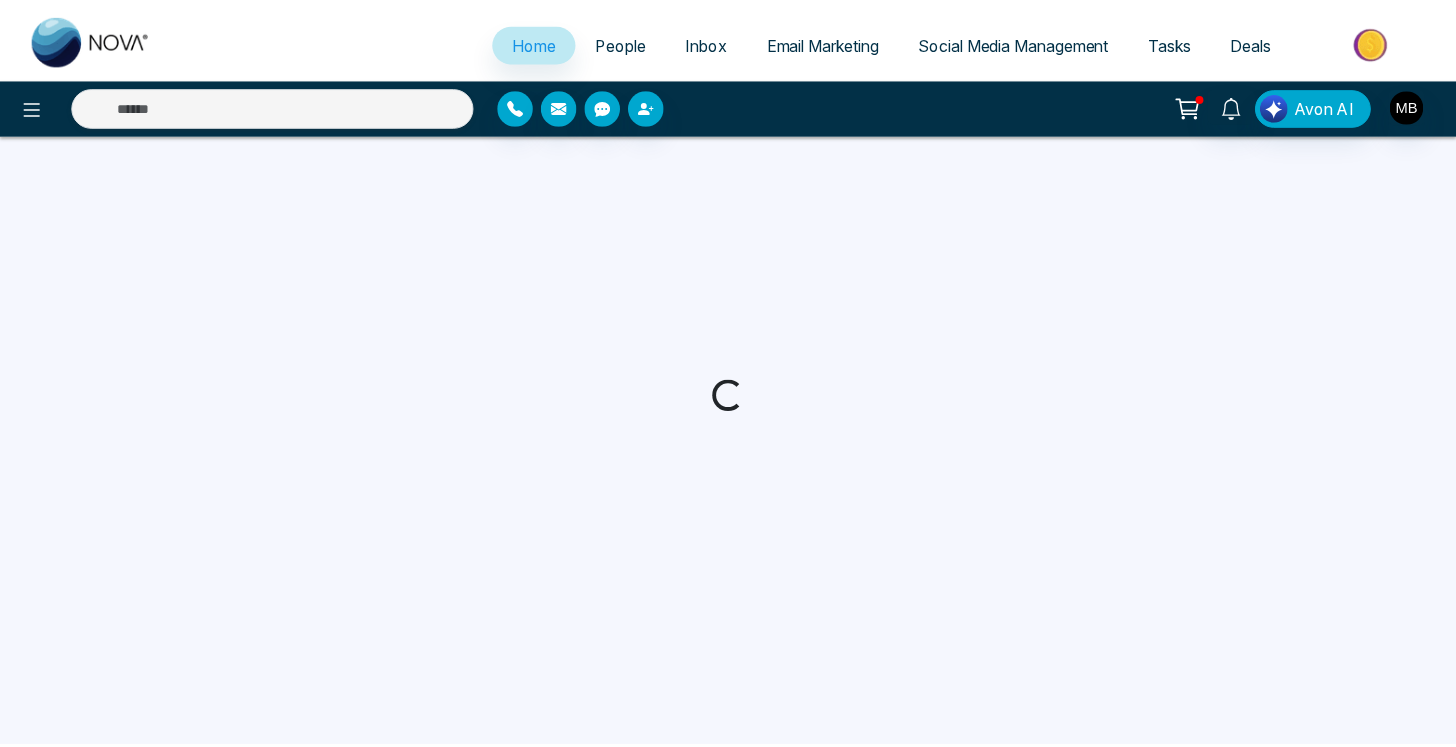 scroll, scrollTop: 0, scrollLeft: 0, axis: both 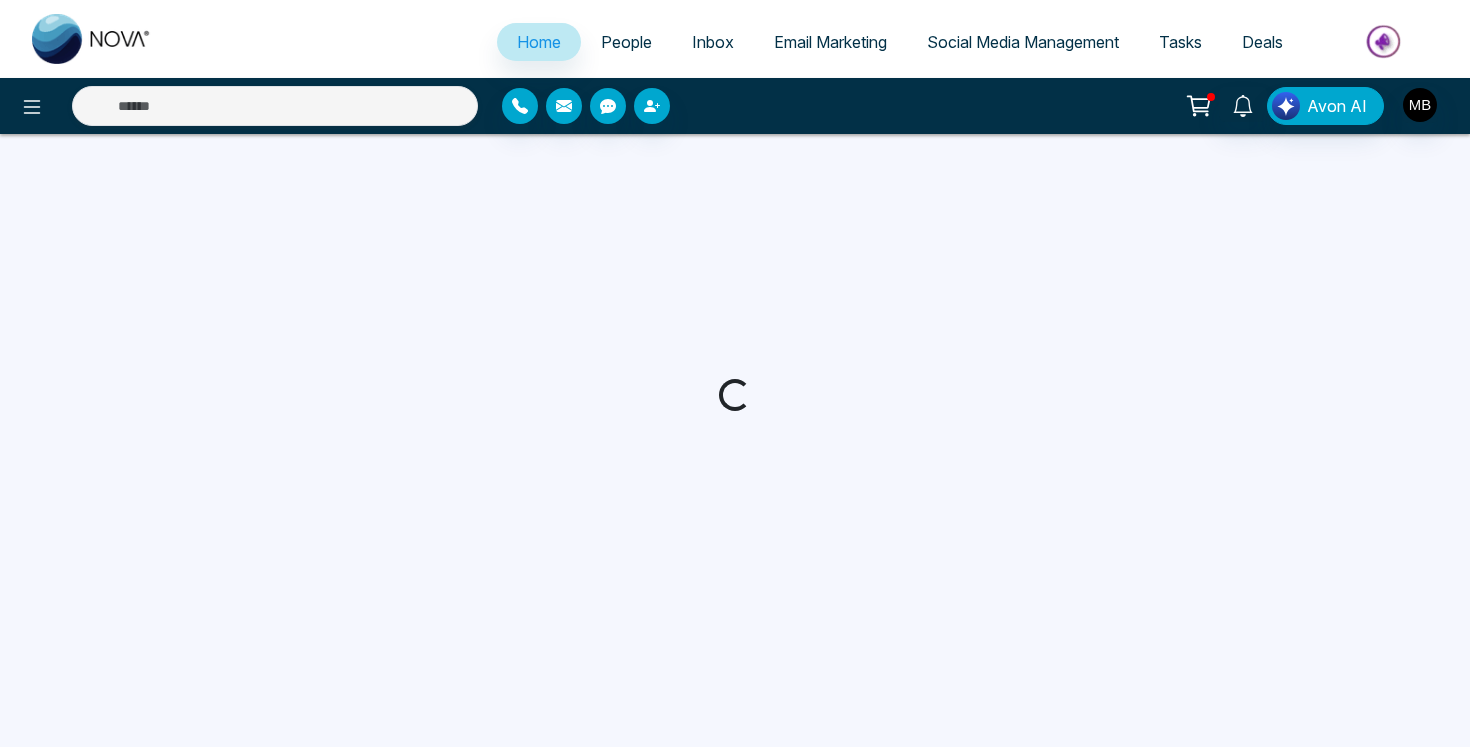 select on "*" 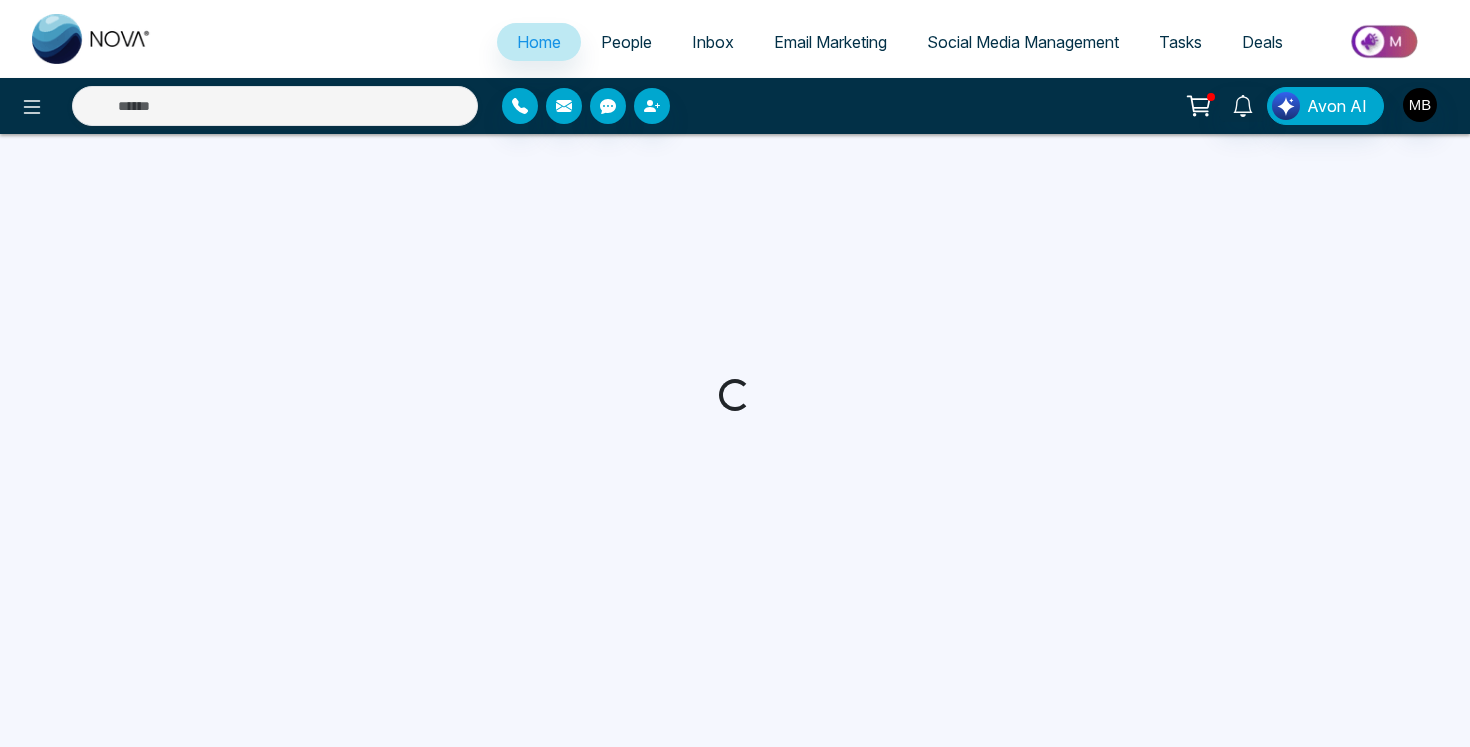 select on "*" 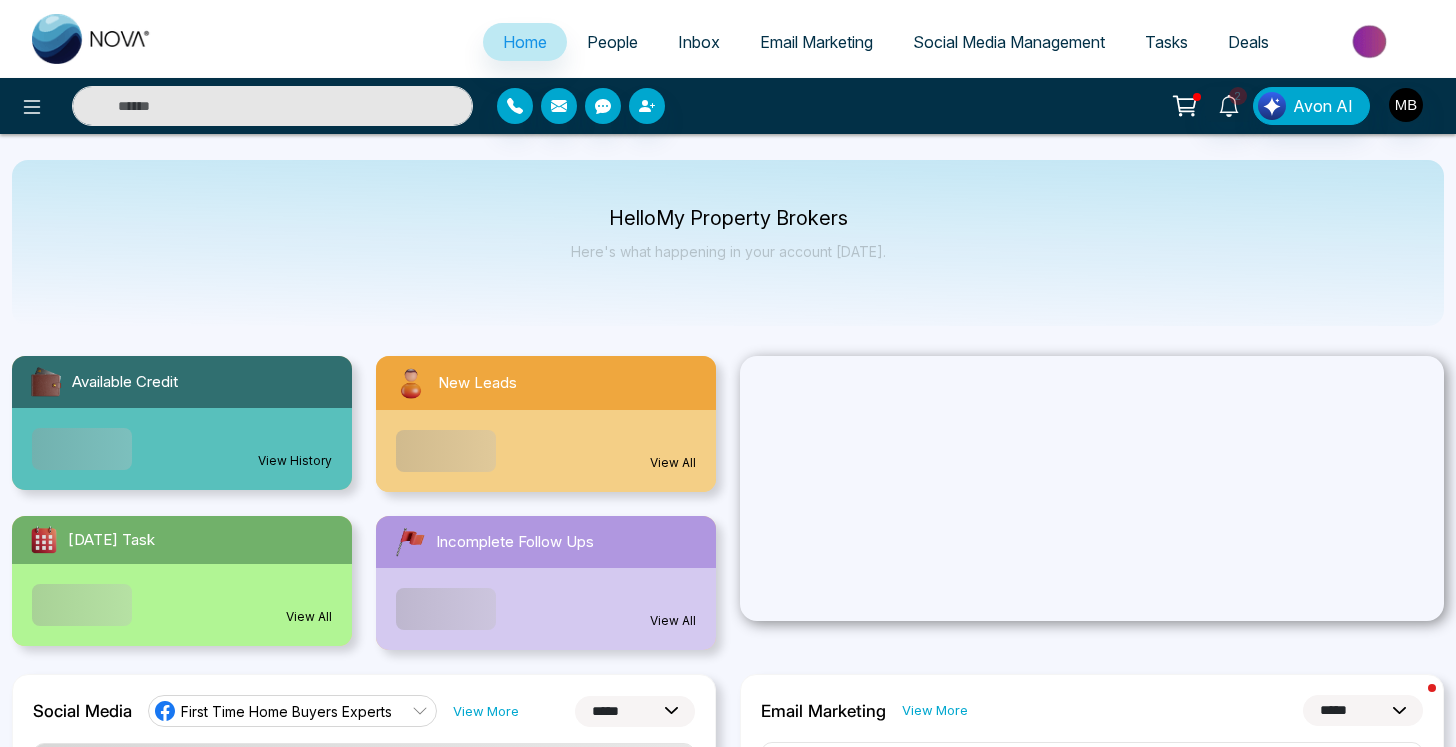 click at bounding box center (272, 106) 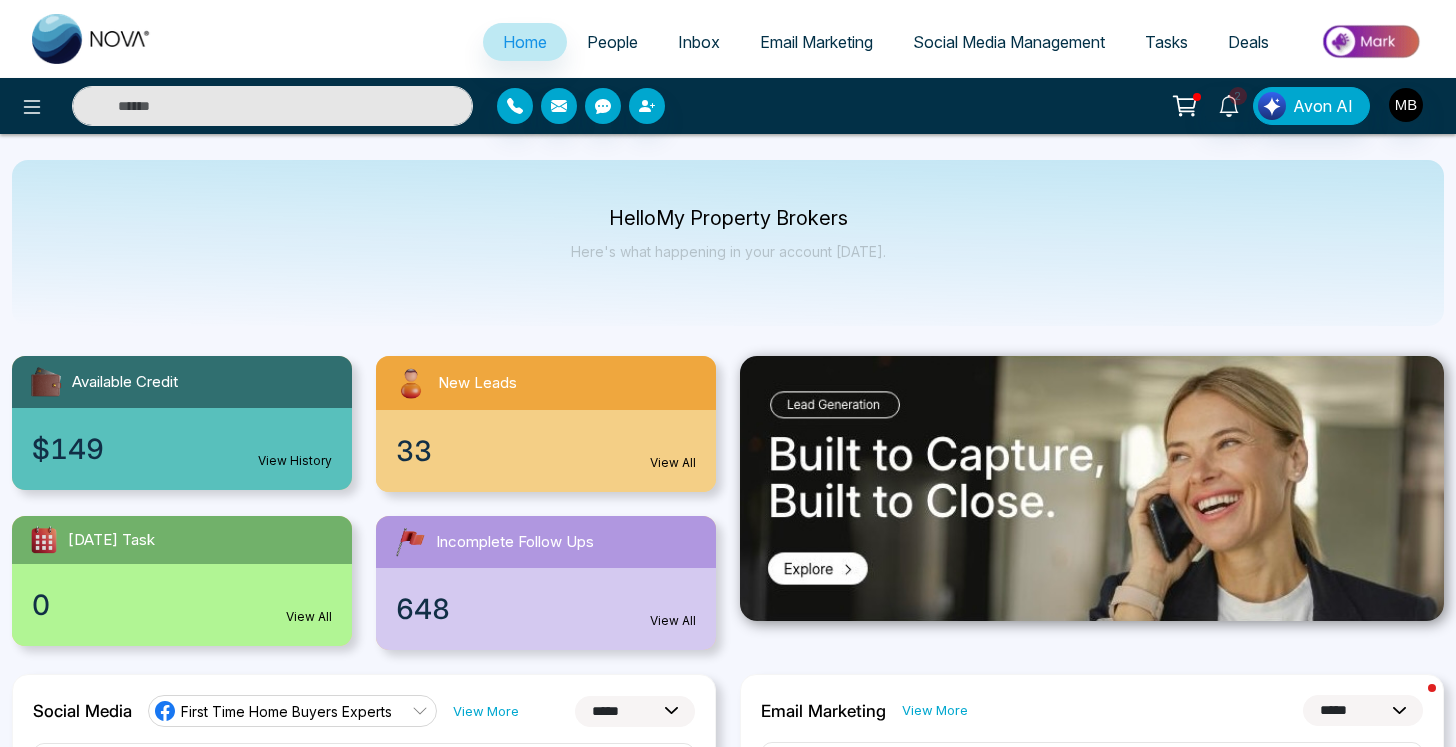 click at bounding box center (272, 106) 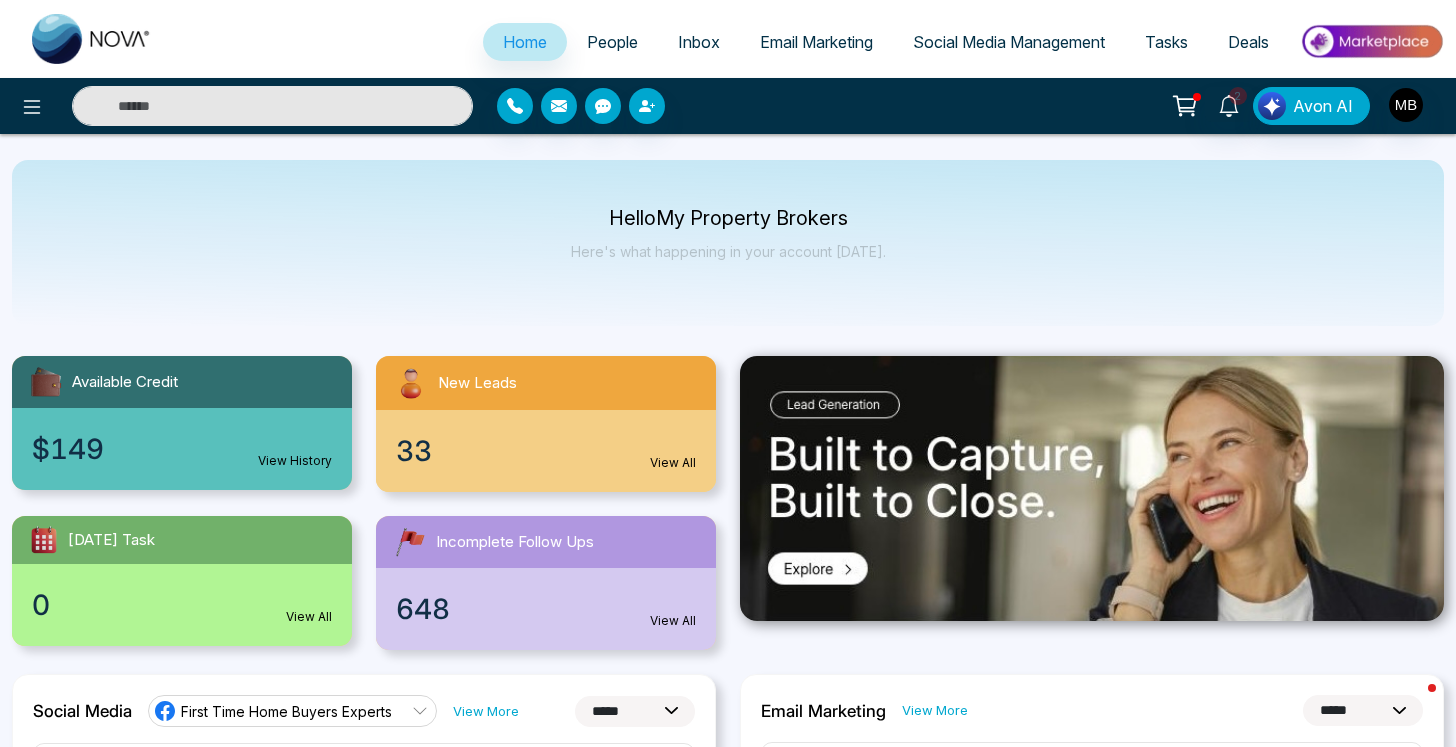 paste on "**********" 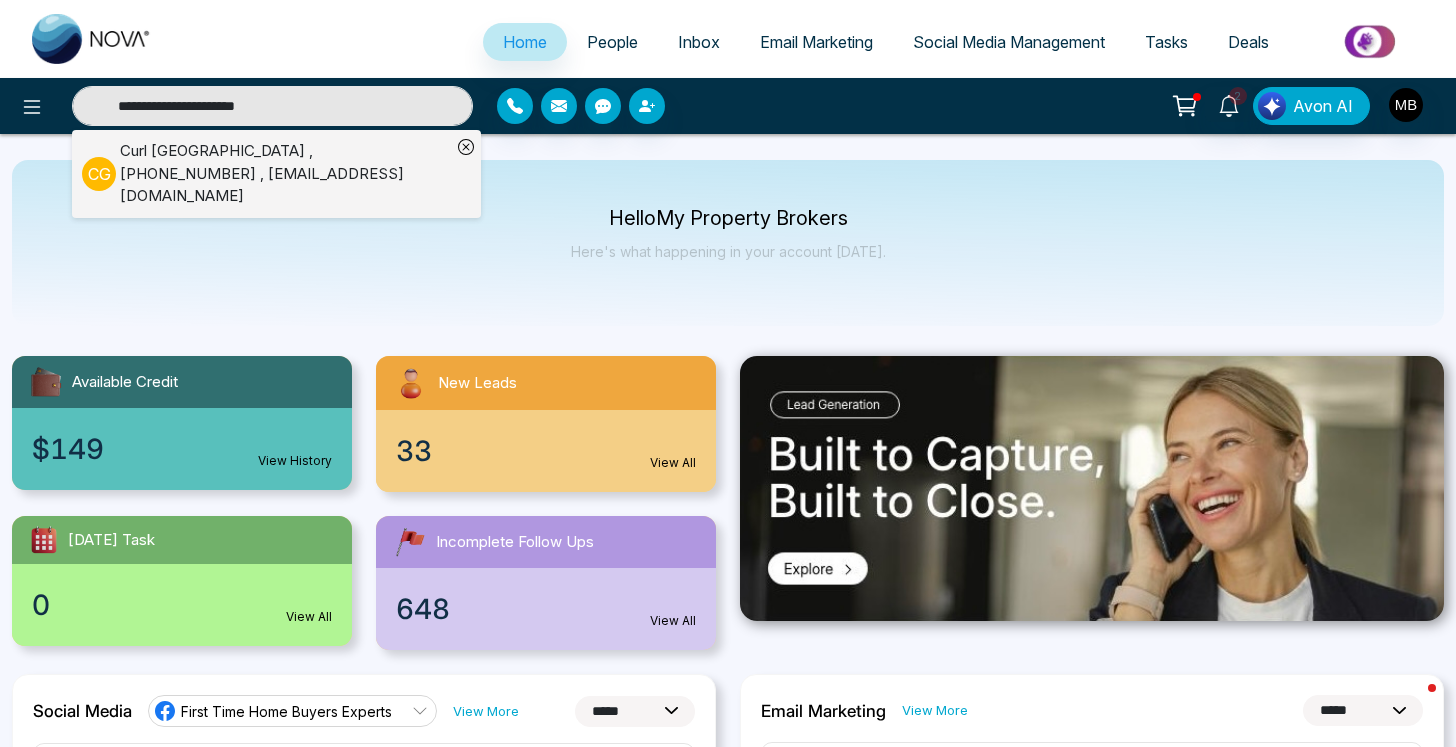 type on "**********" 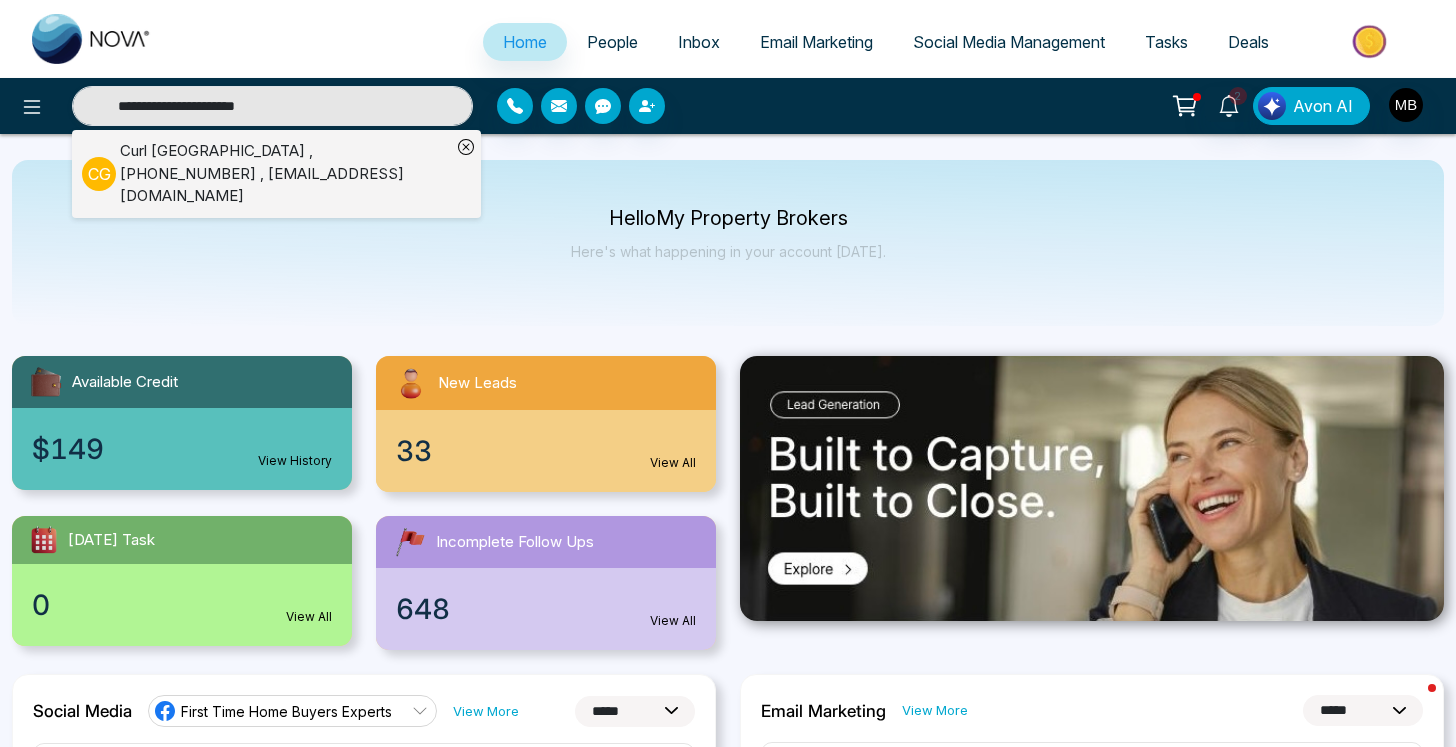 click on "Curl   Glasgow   , +14169102281   , curlglasgow@hotmail.com" at bounding box center (285, 174) 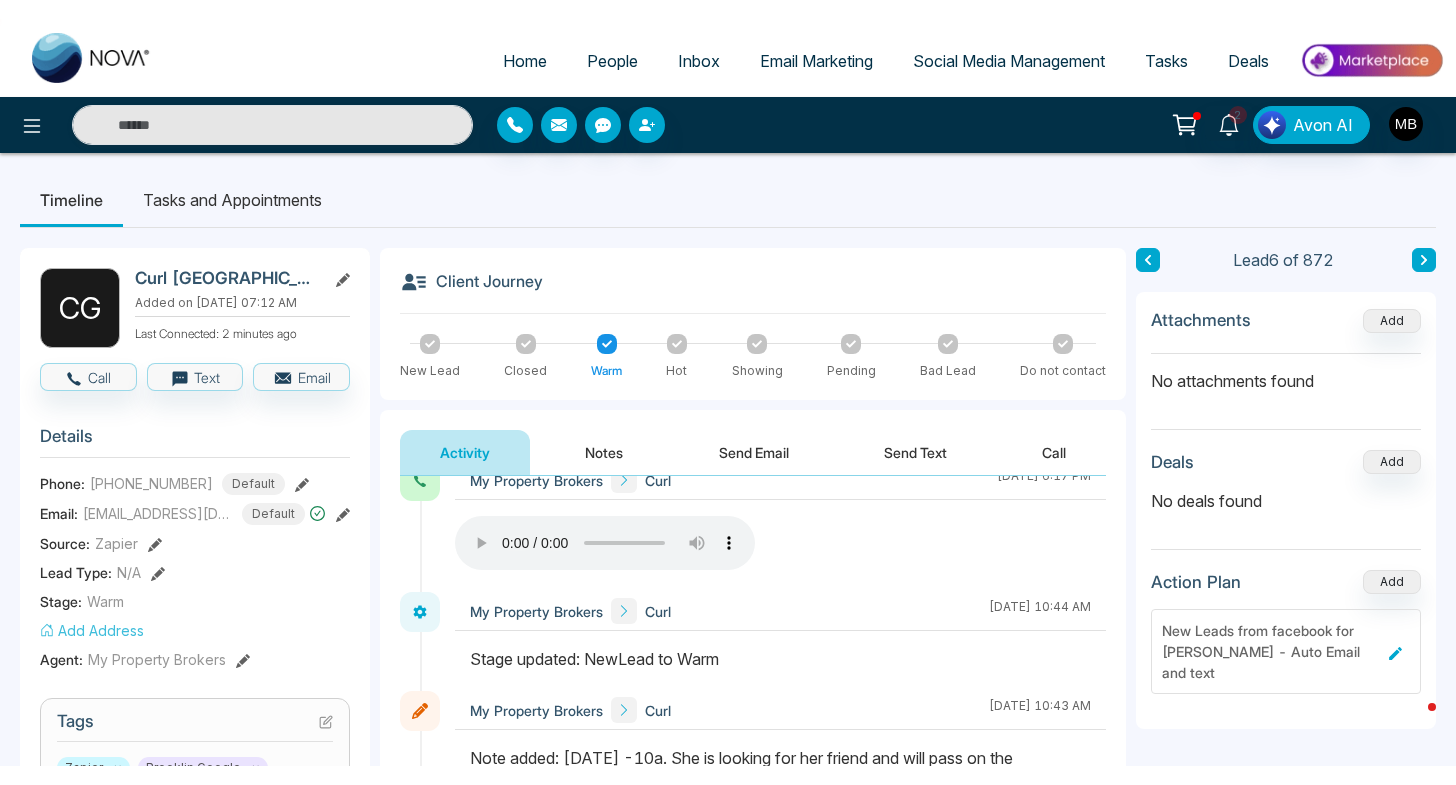 scroll, scrollTop: 147, scrollLeft: 0, axis: vertical 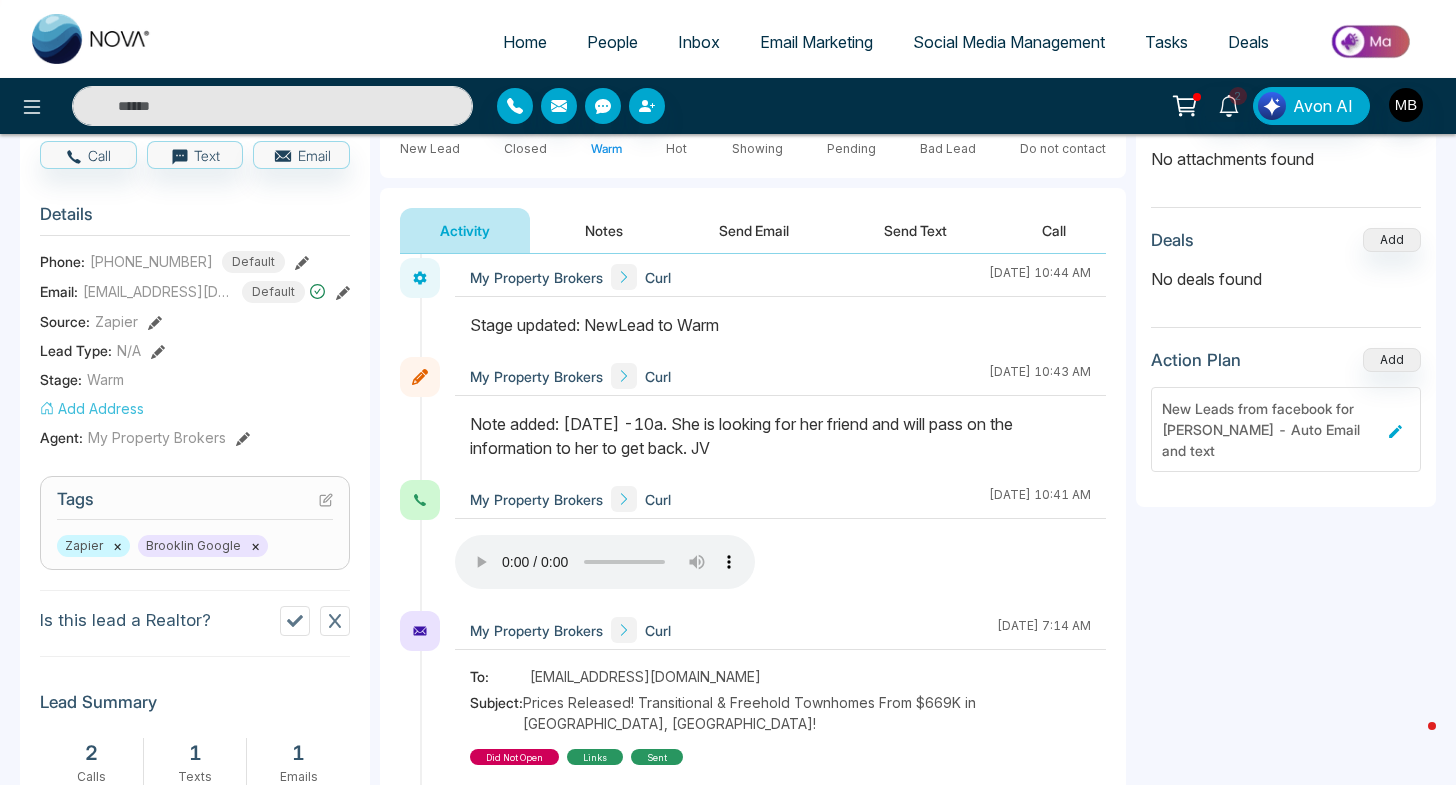 click at bounding box center [272, 106] 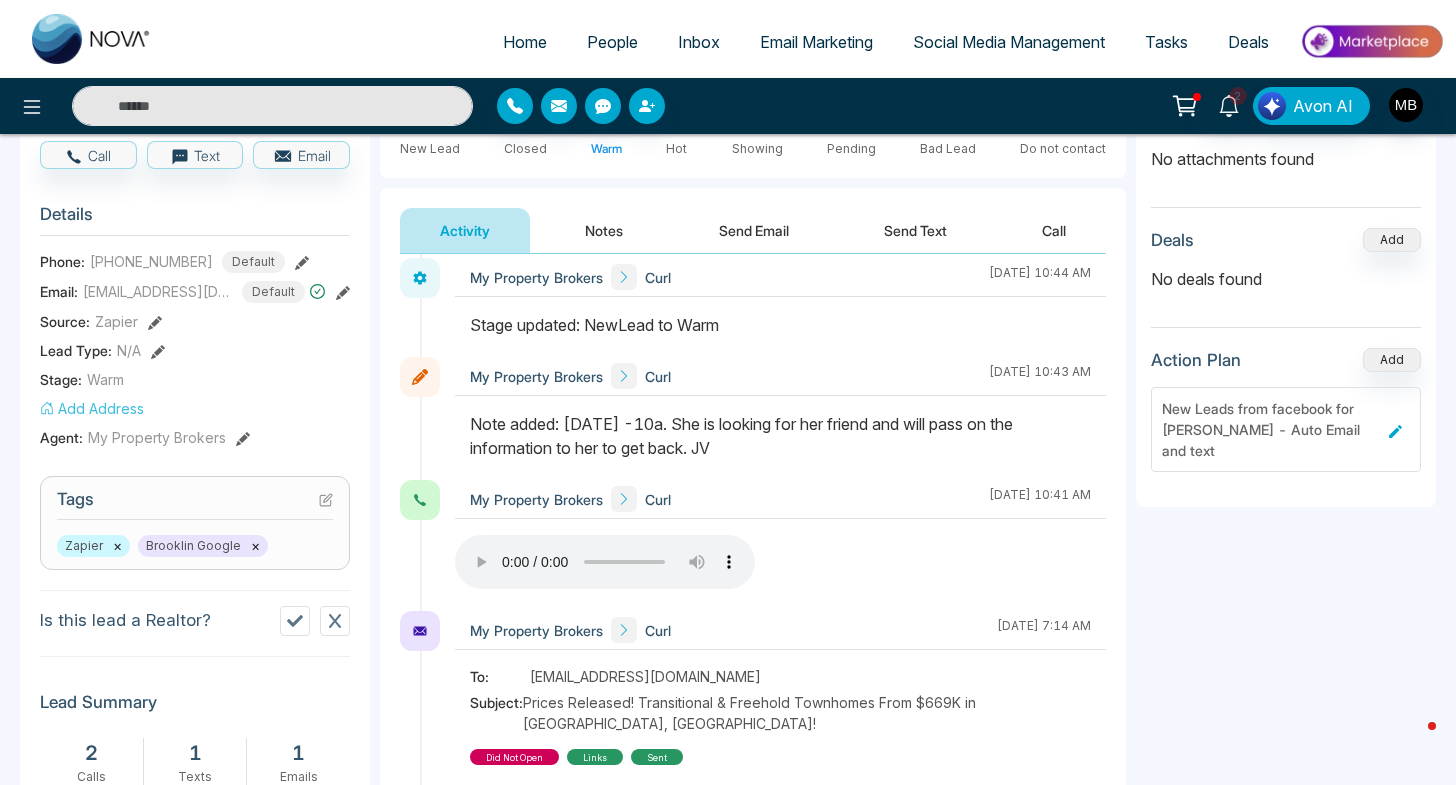 paste on "**********" 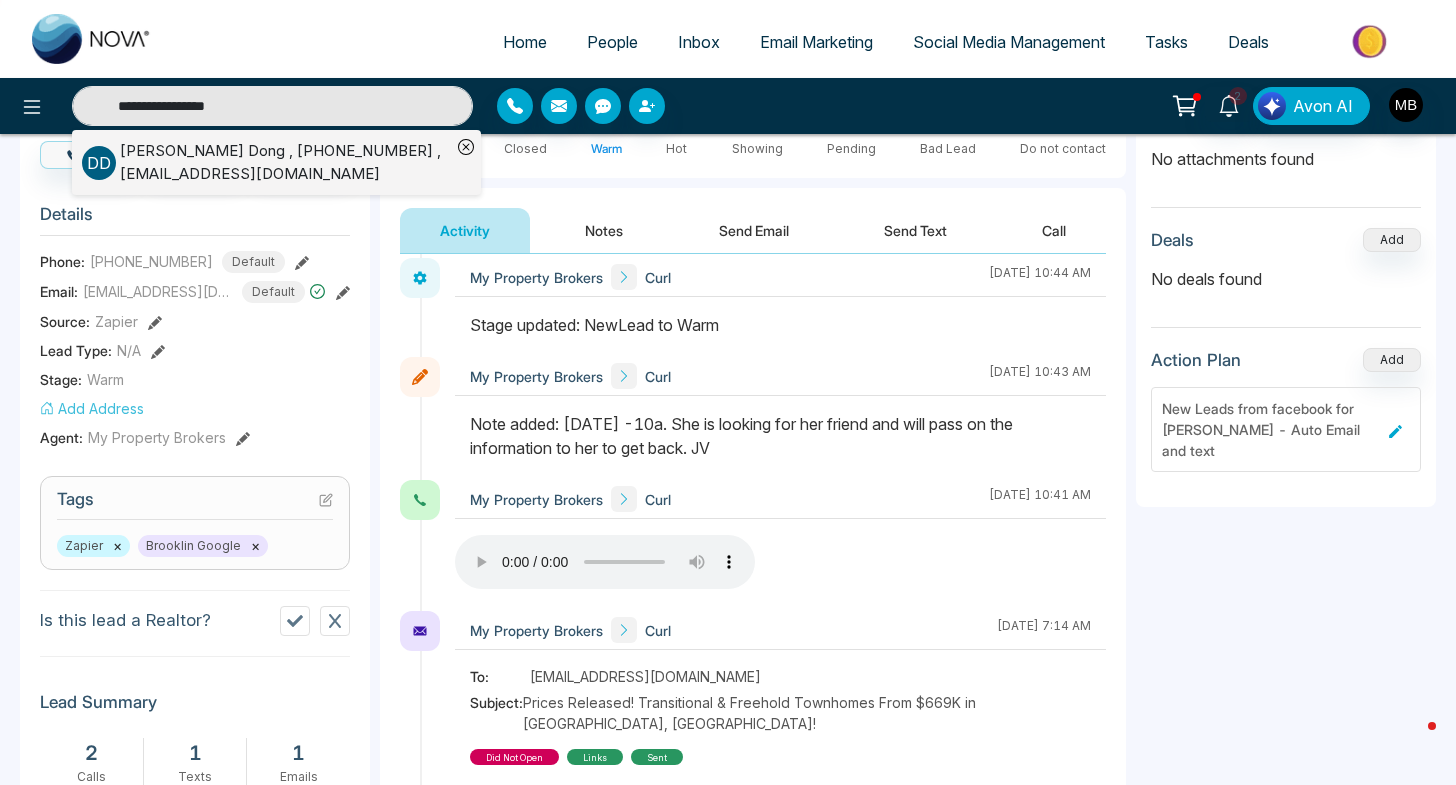 type on "**********" 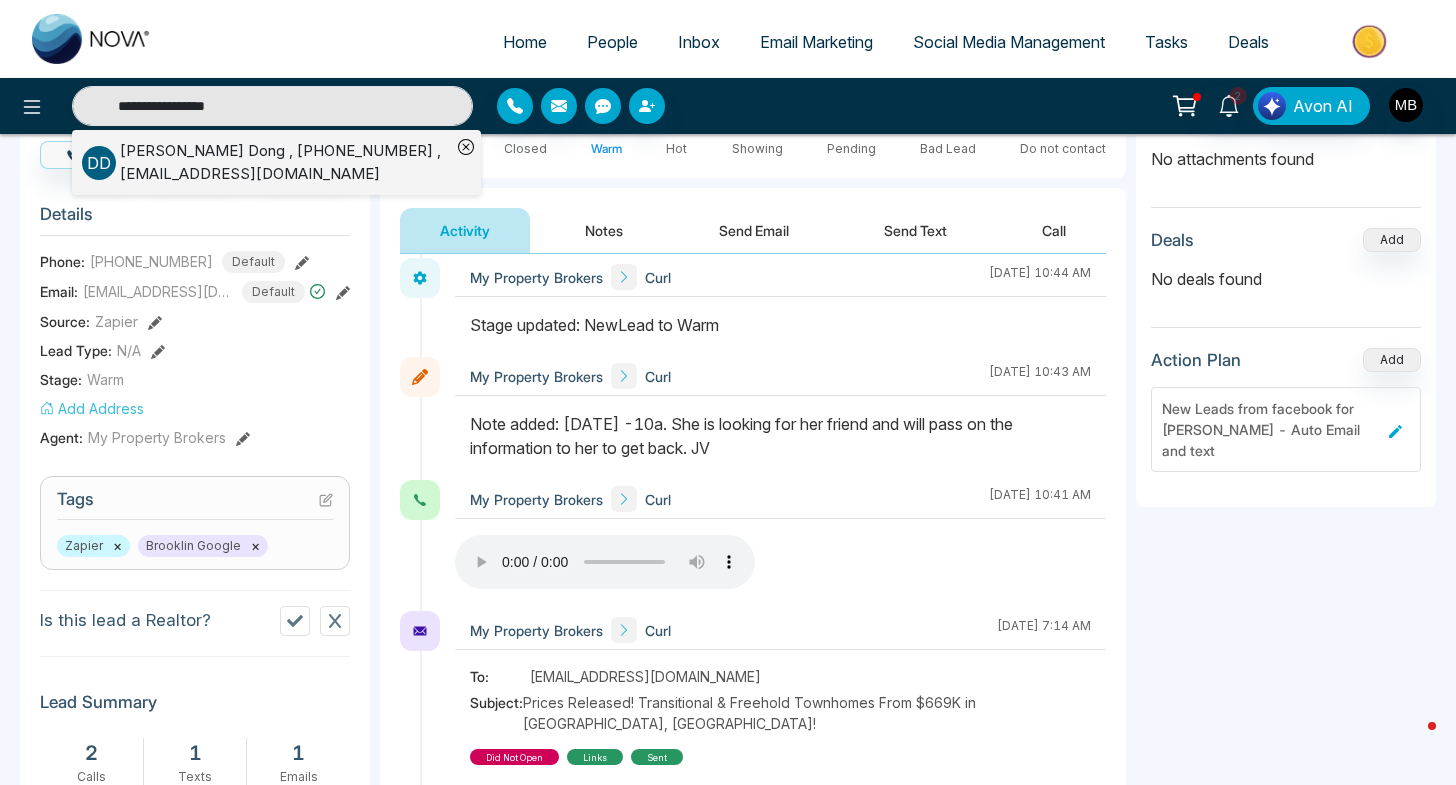 click on "Daniel   Dong   , +16478777138   , dxhdong@gmail.com" at bounding box center [285, 162] 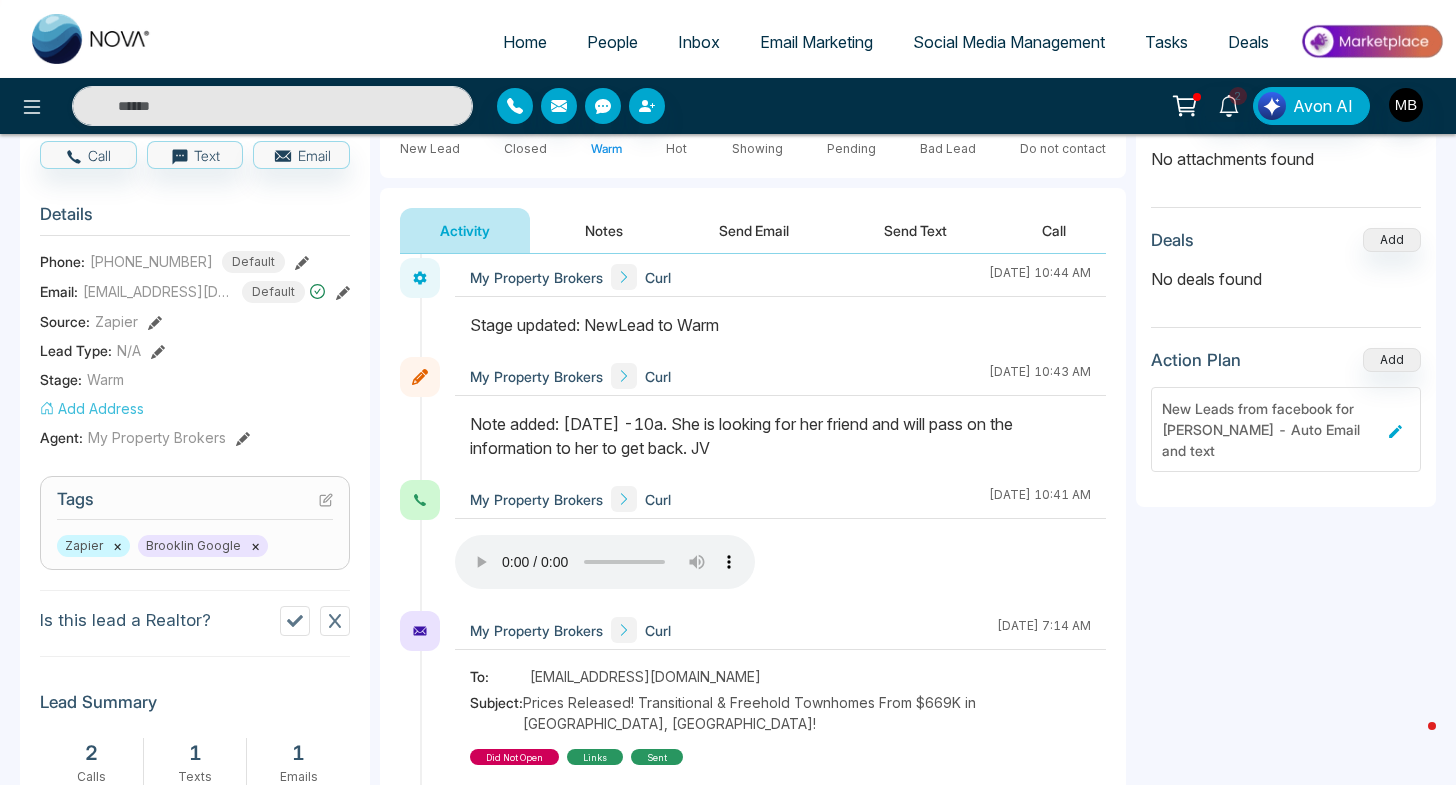 type on "**********" 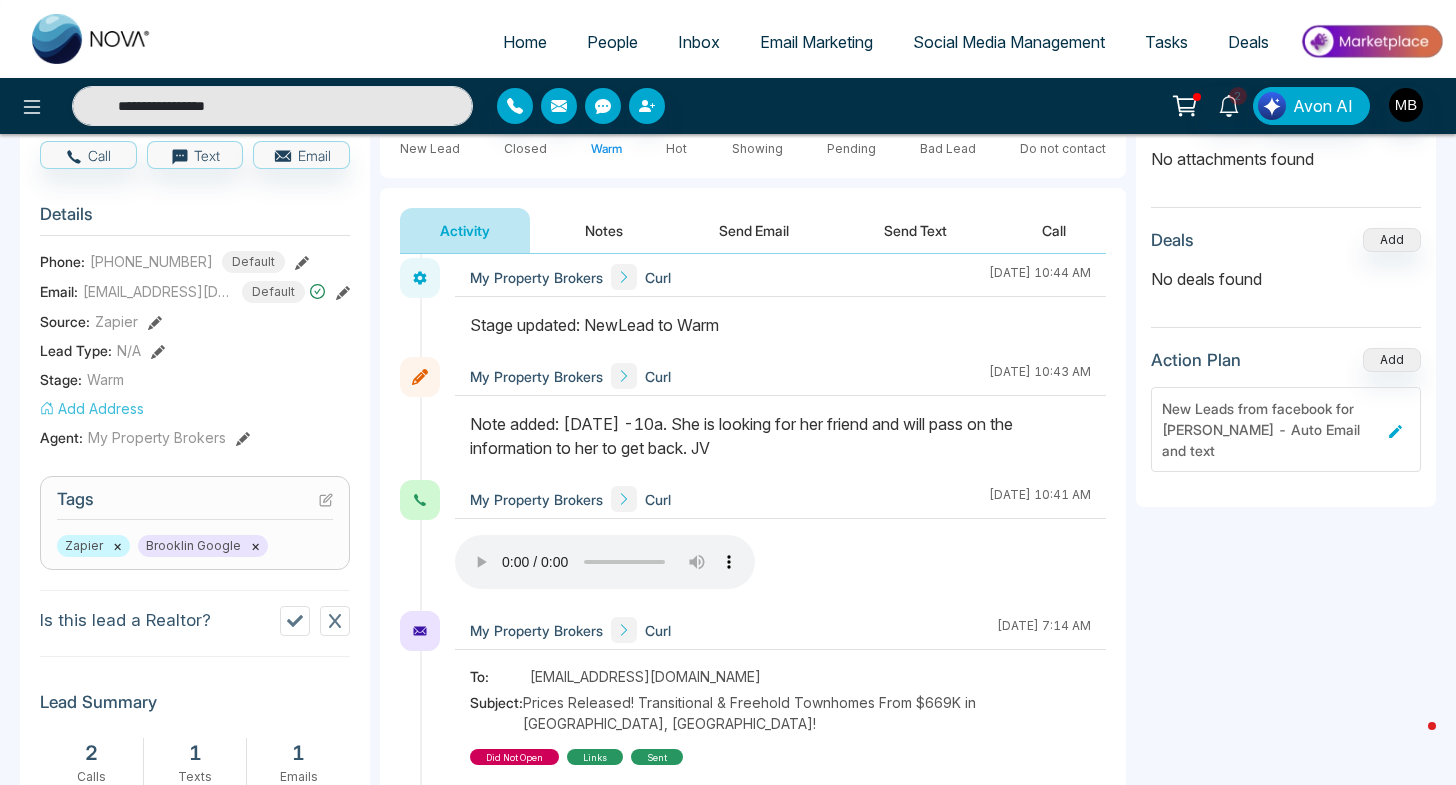 scroll, scrollTop: 0, scrollLeft: 0, axis: both 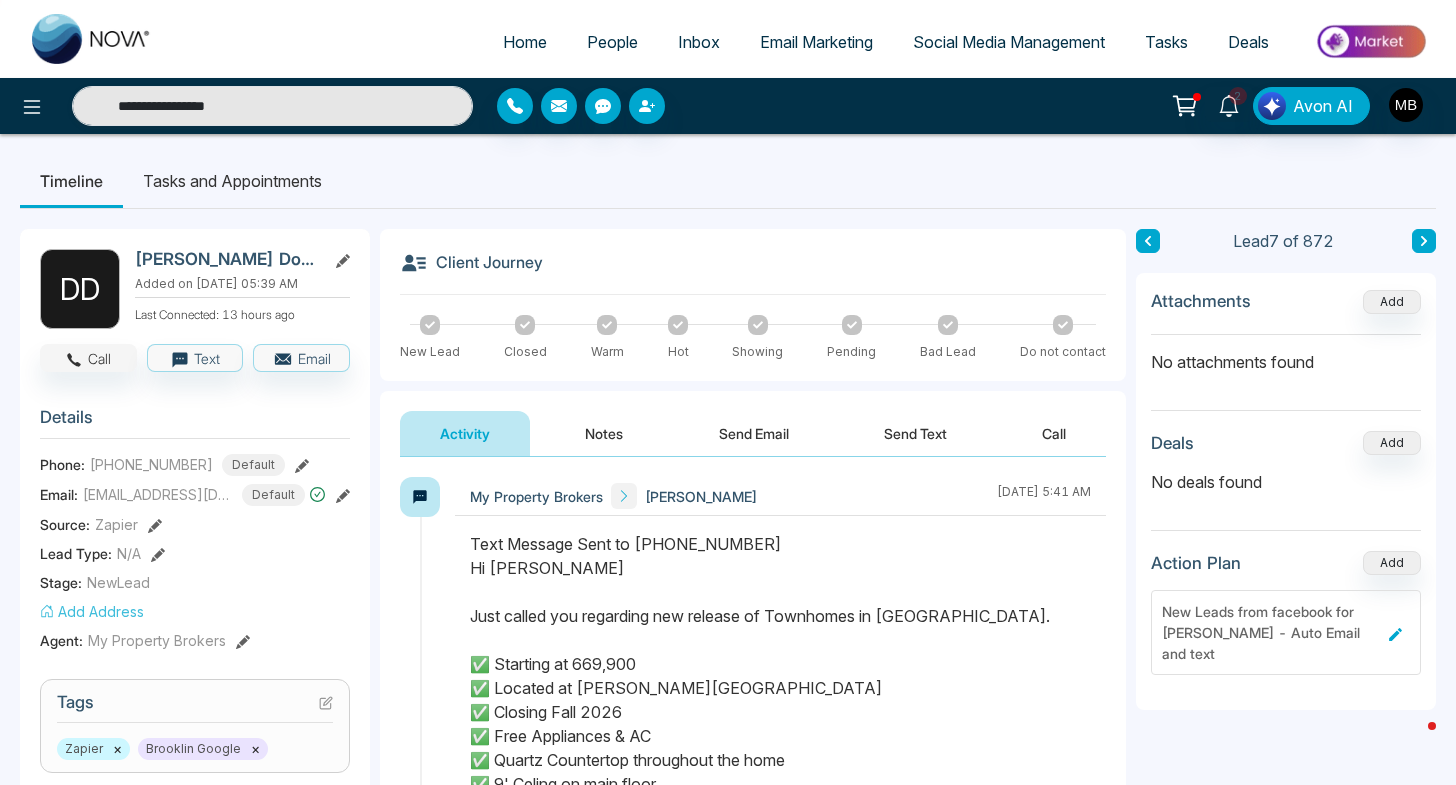 click on "Call" at bounding box center [88, 358] 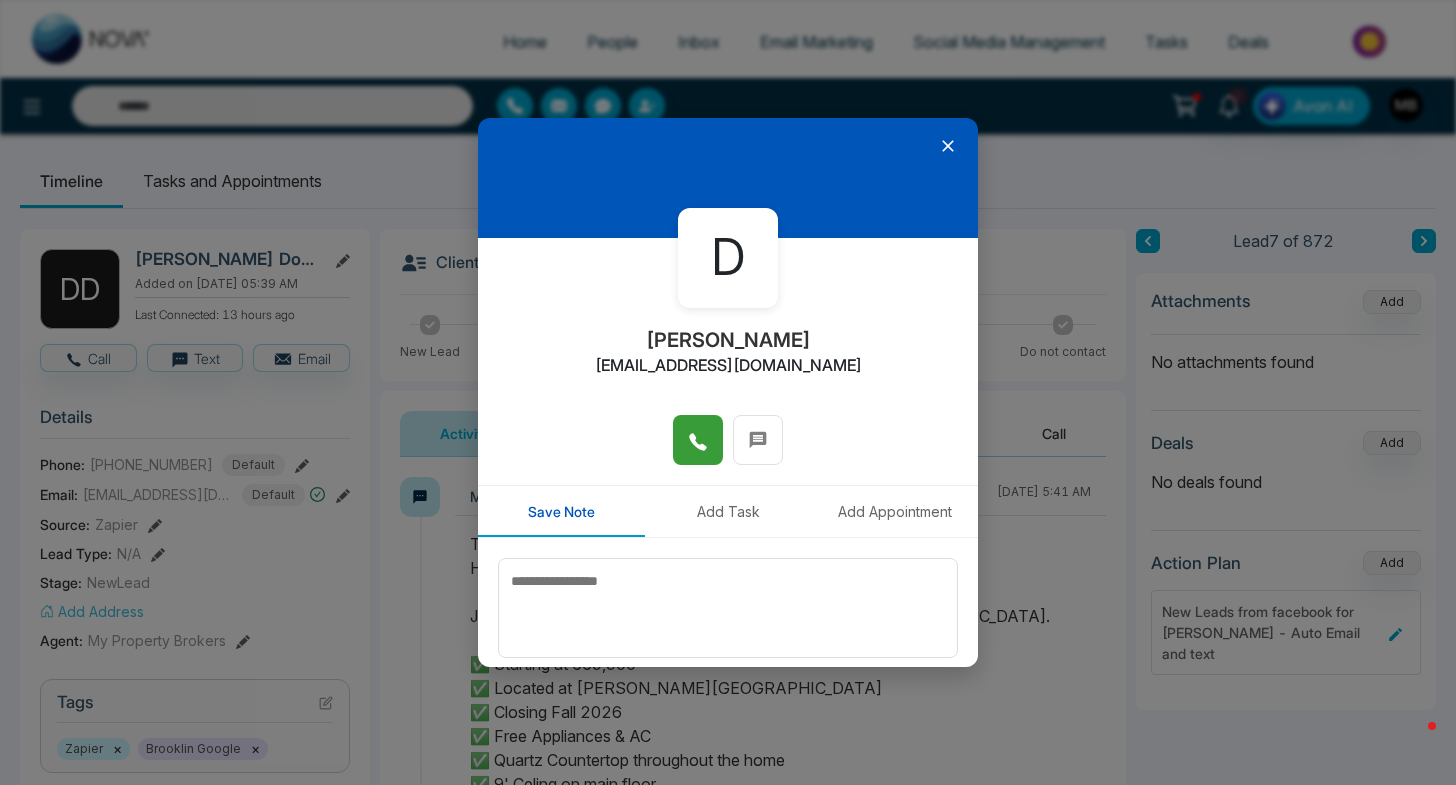 click 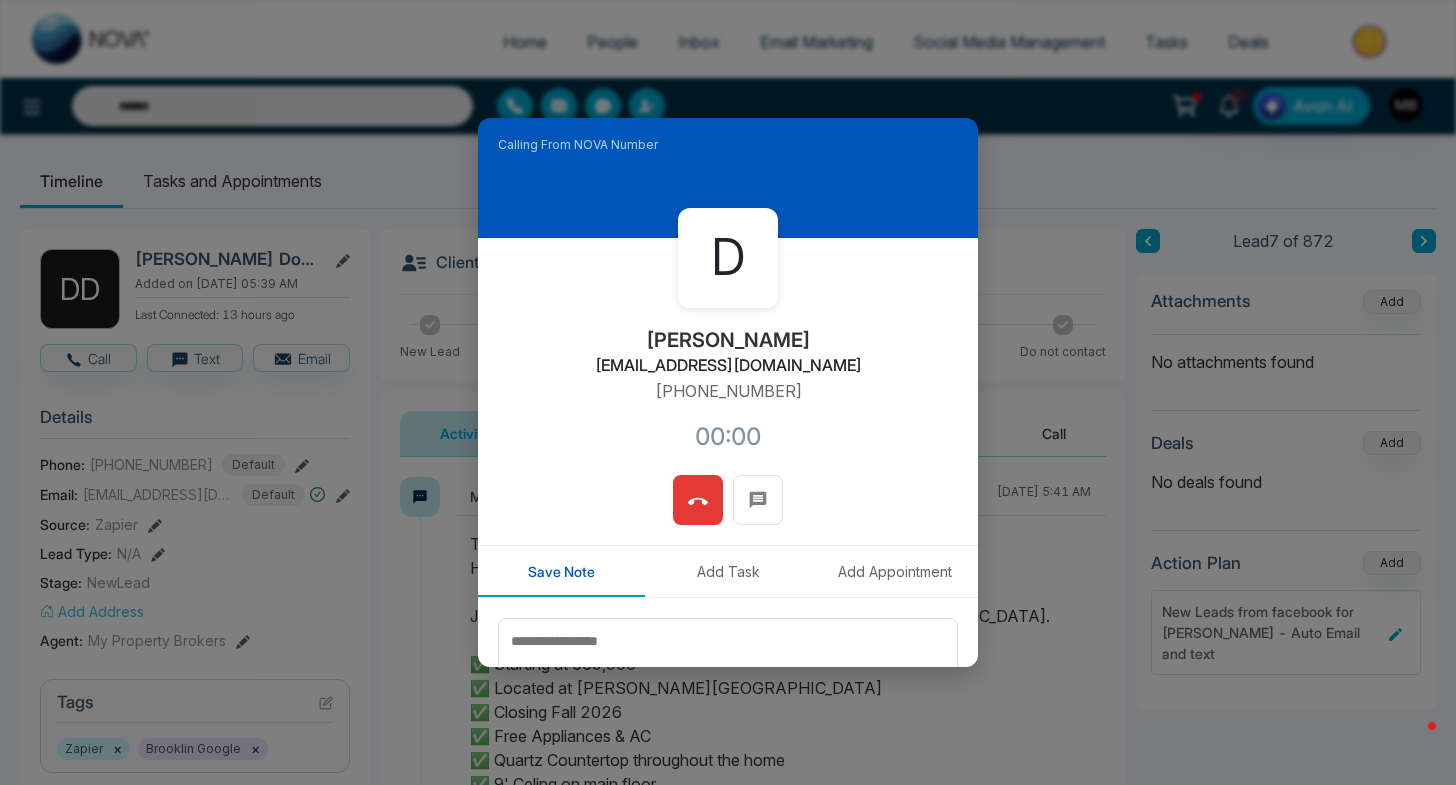 type on "**********" 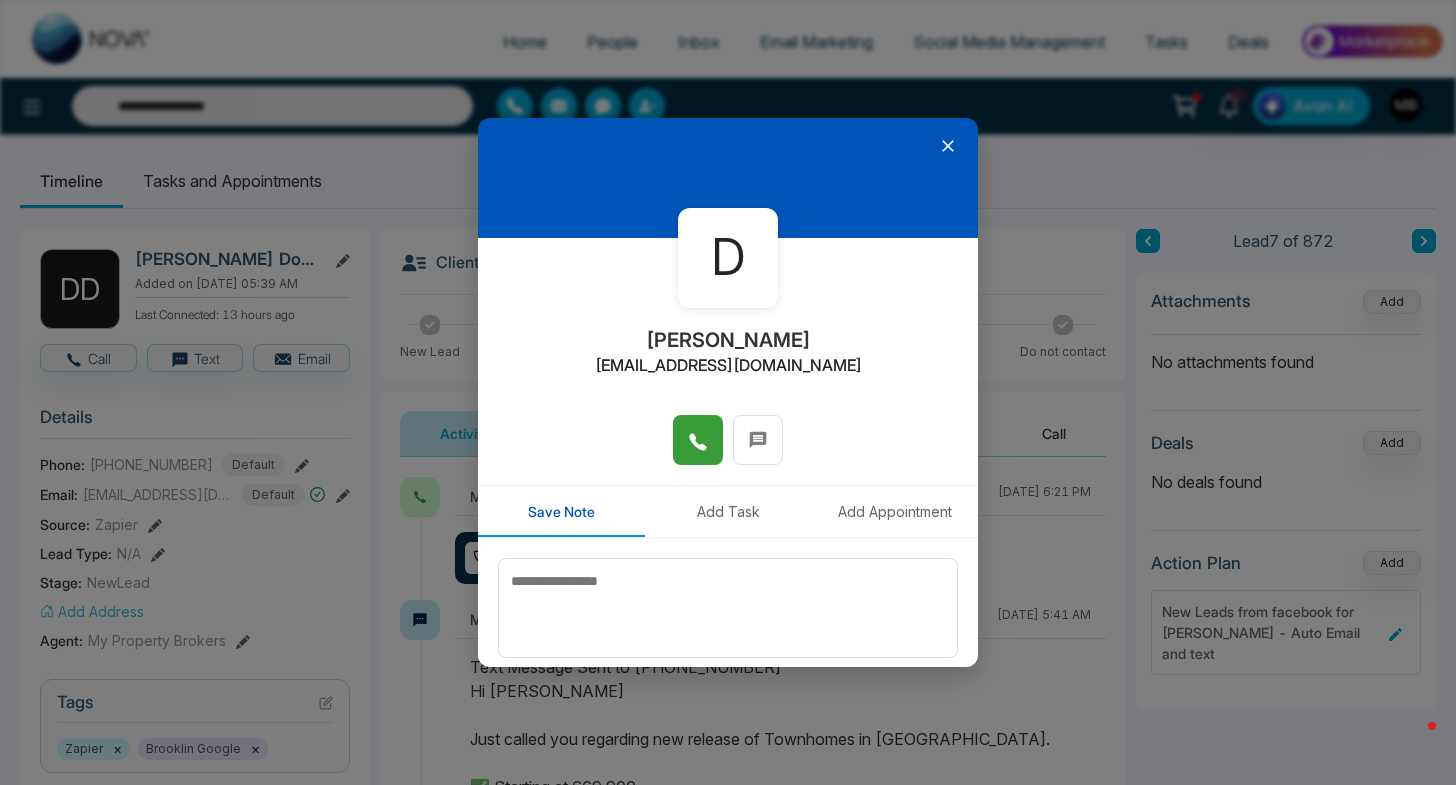 click 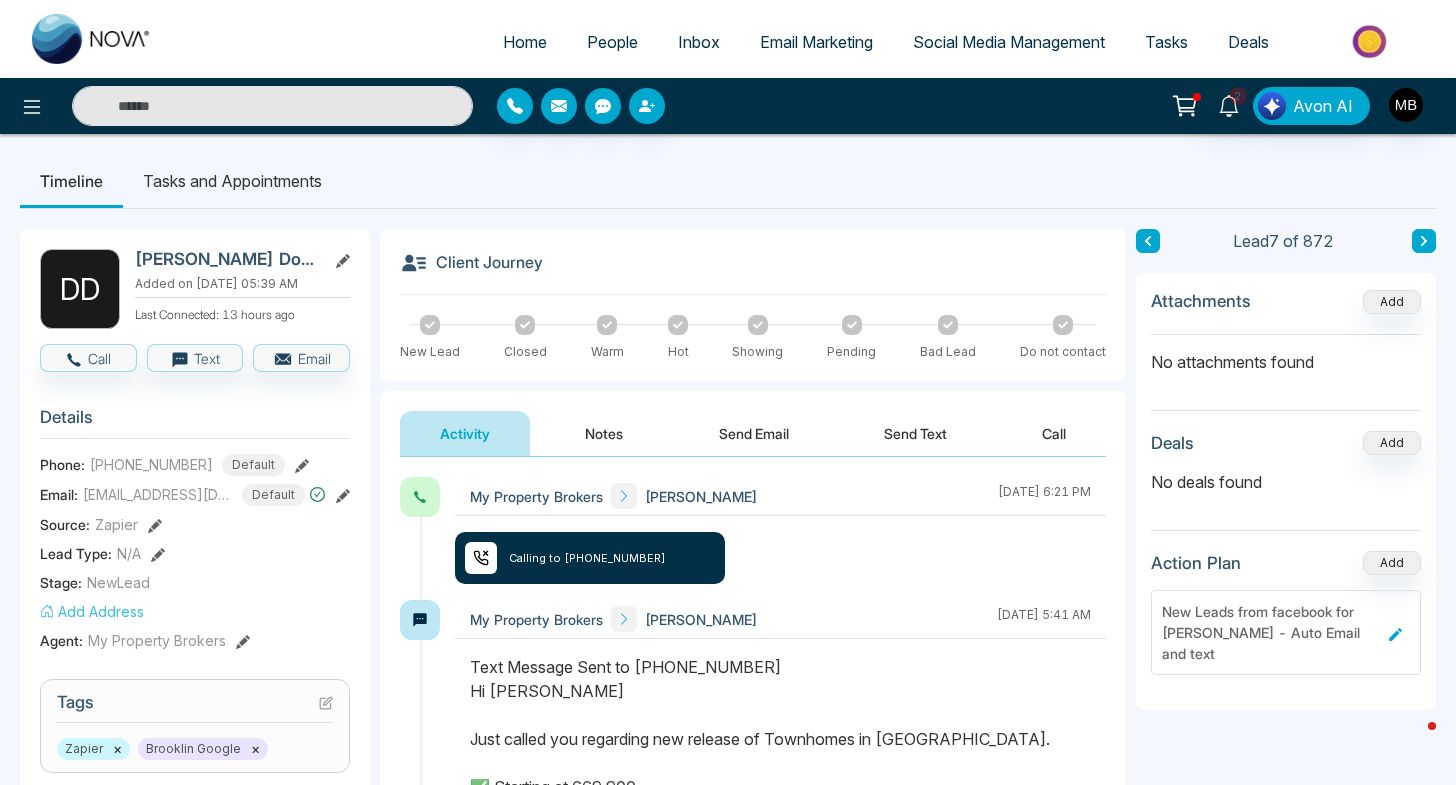 type on "**********" 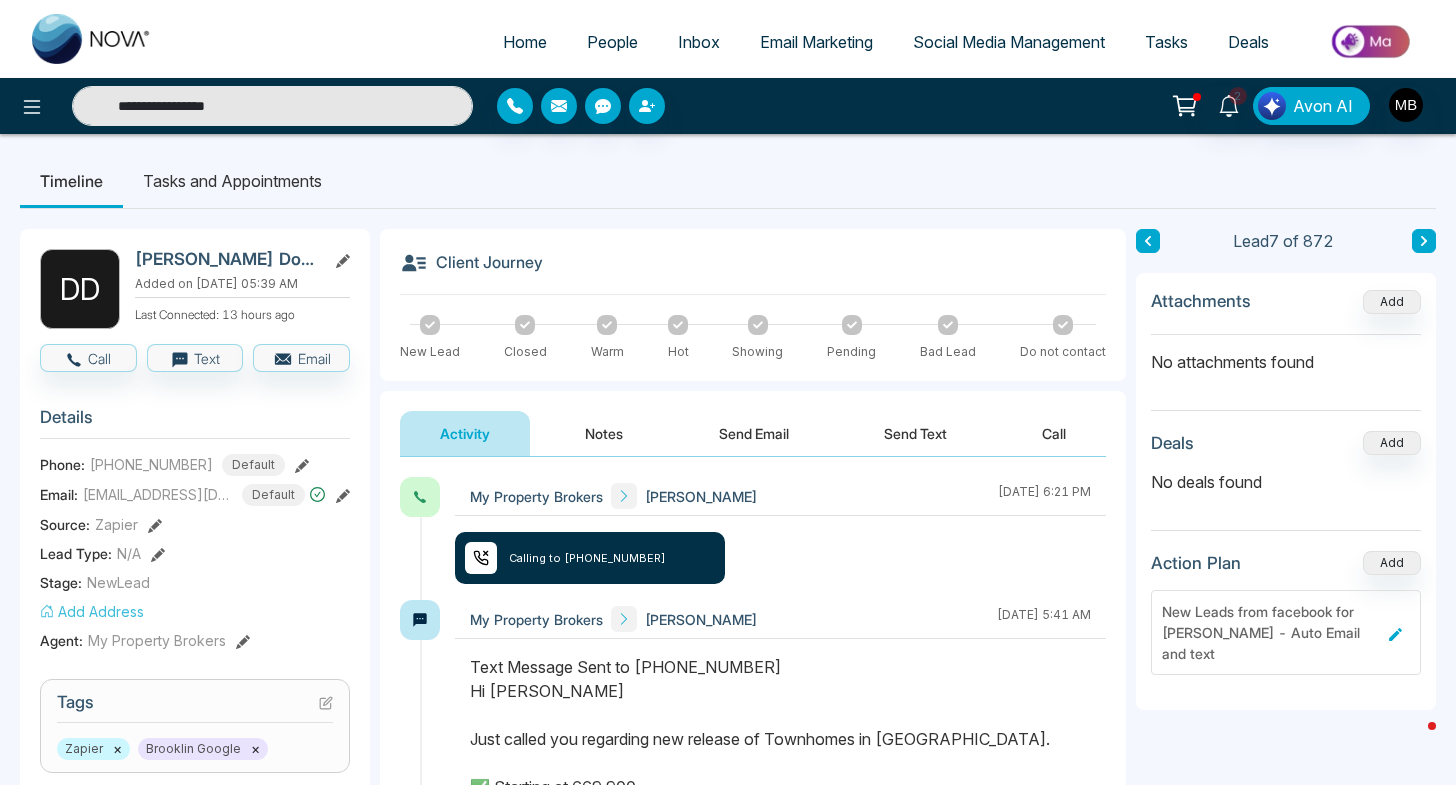 drag, startPoint x: 302, startPoint y: 102, endPoint x: 16, endPoint y: 86, distance: 286.4472 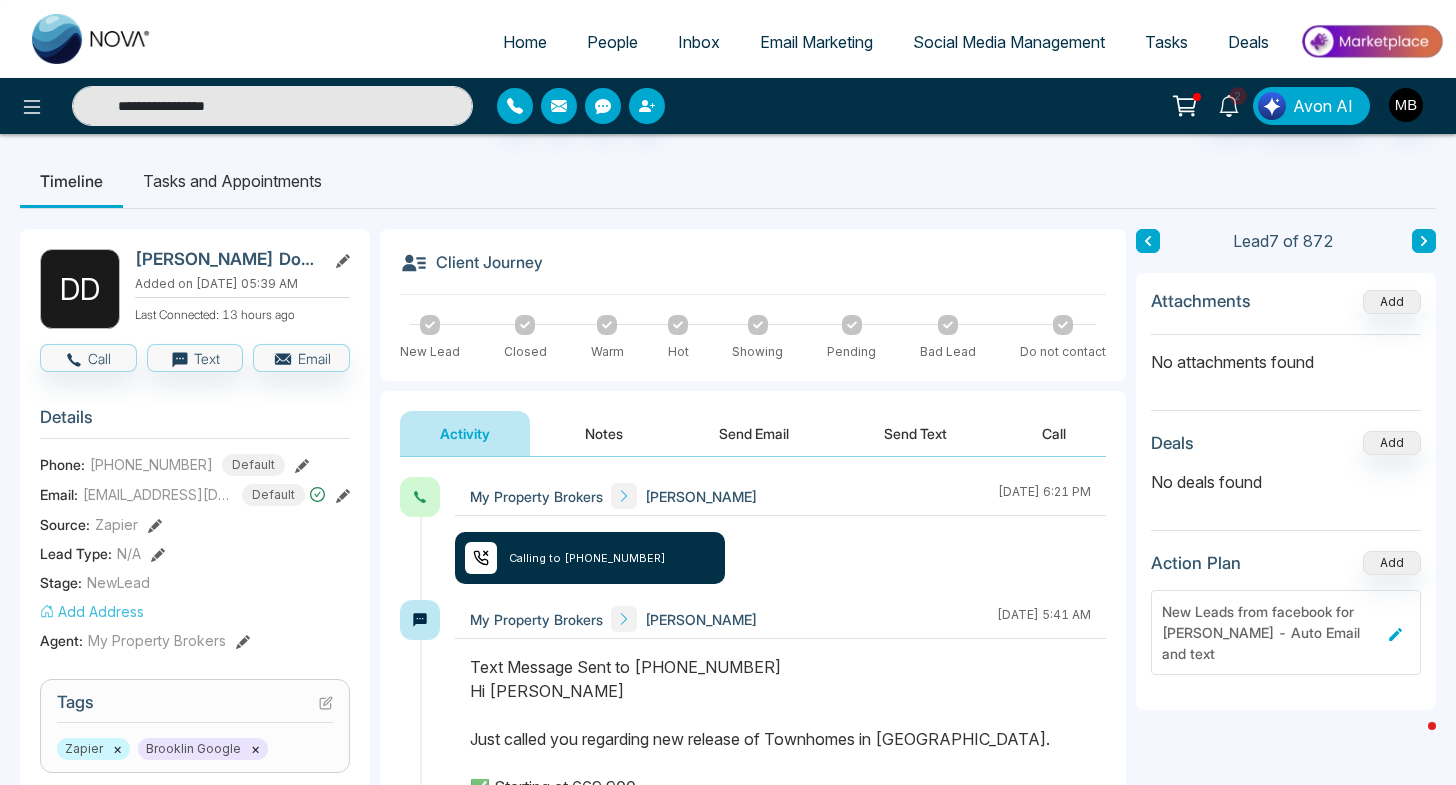 click on "**********" at bounding box center (242, 106) 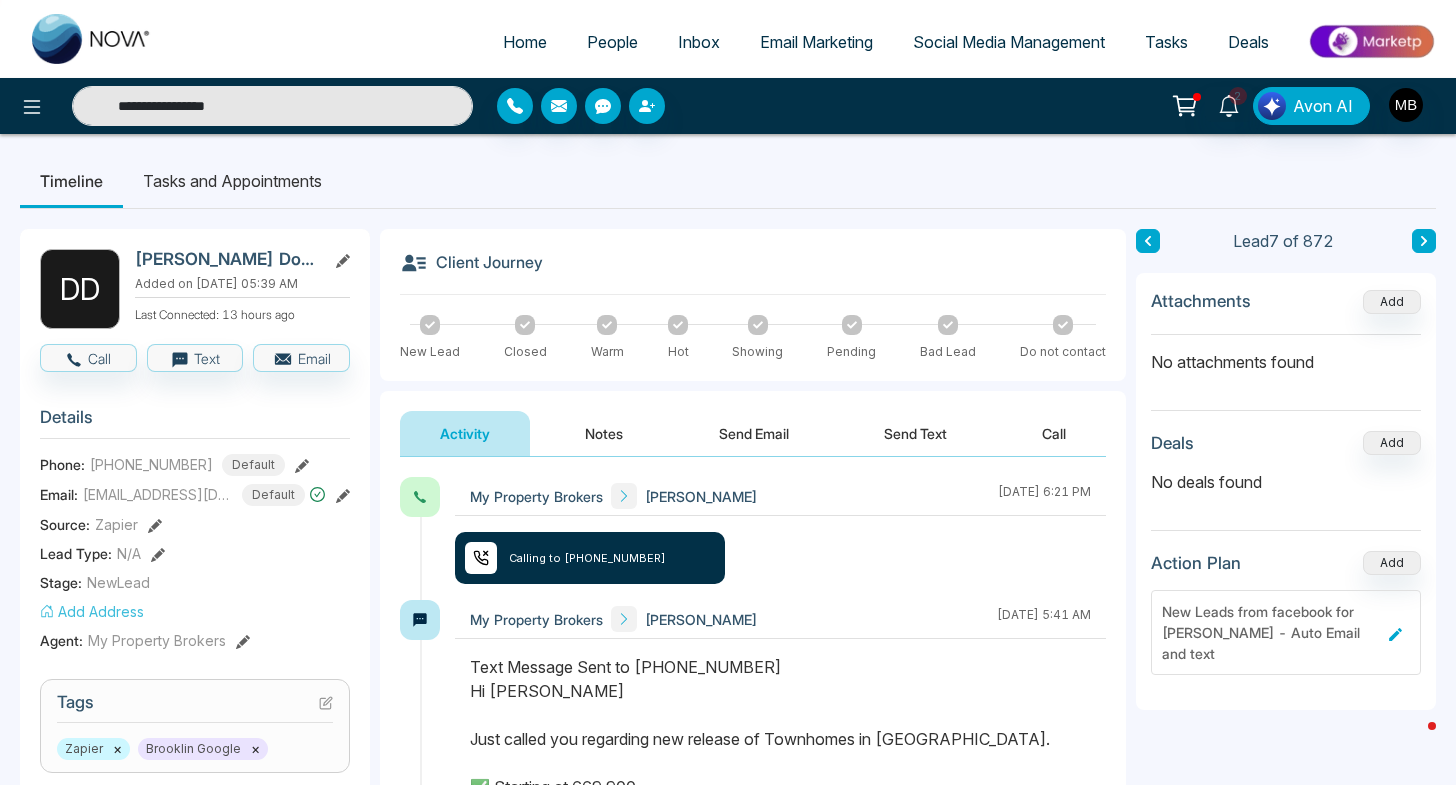 paste on "**********" 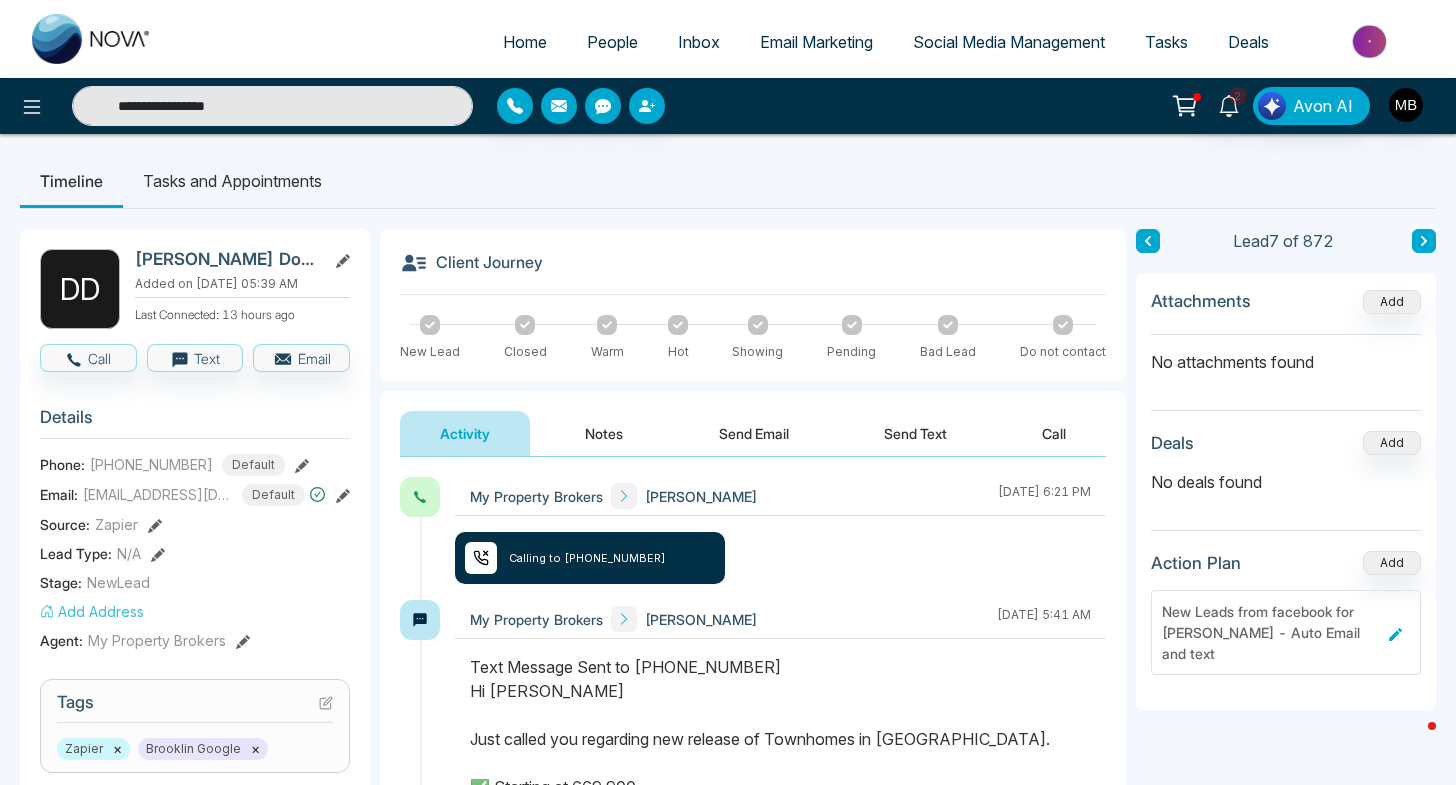 type on "**********" 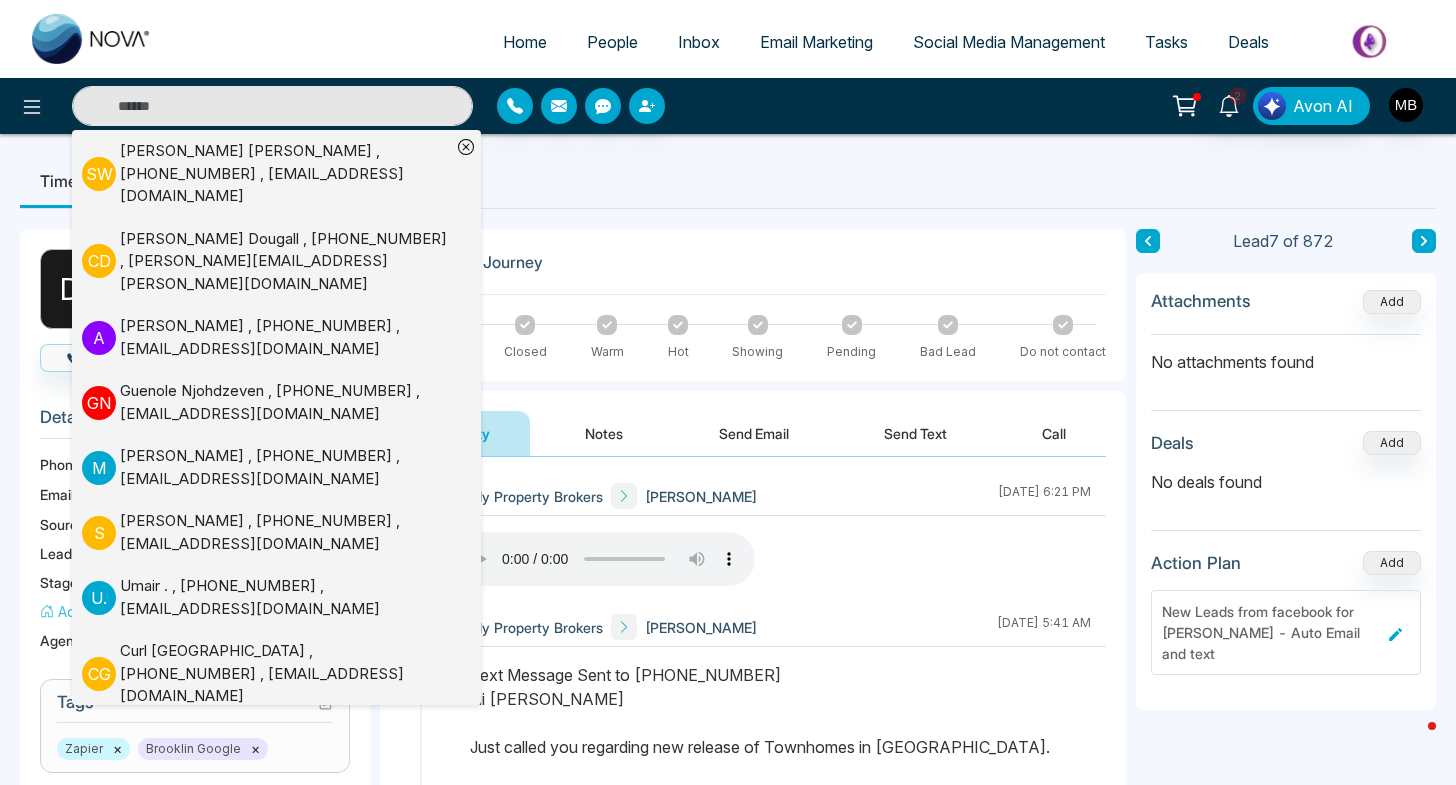 paste on "**********" 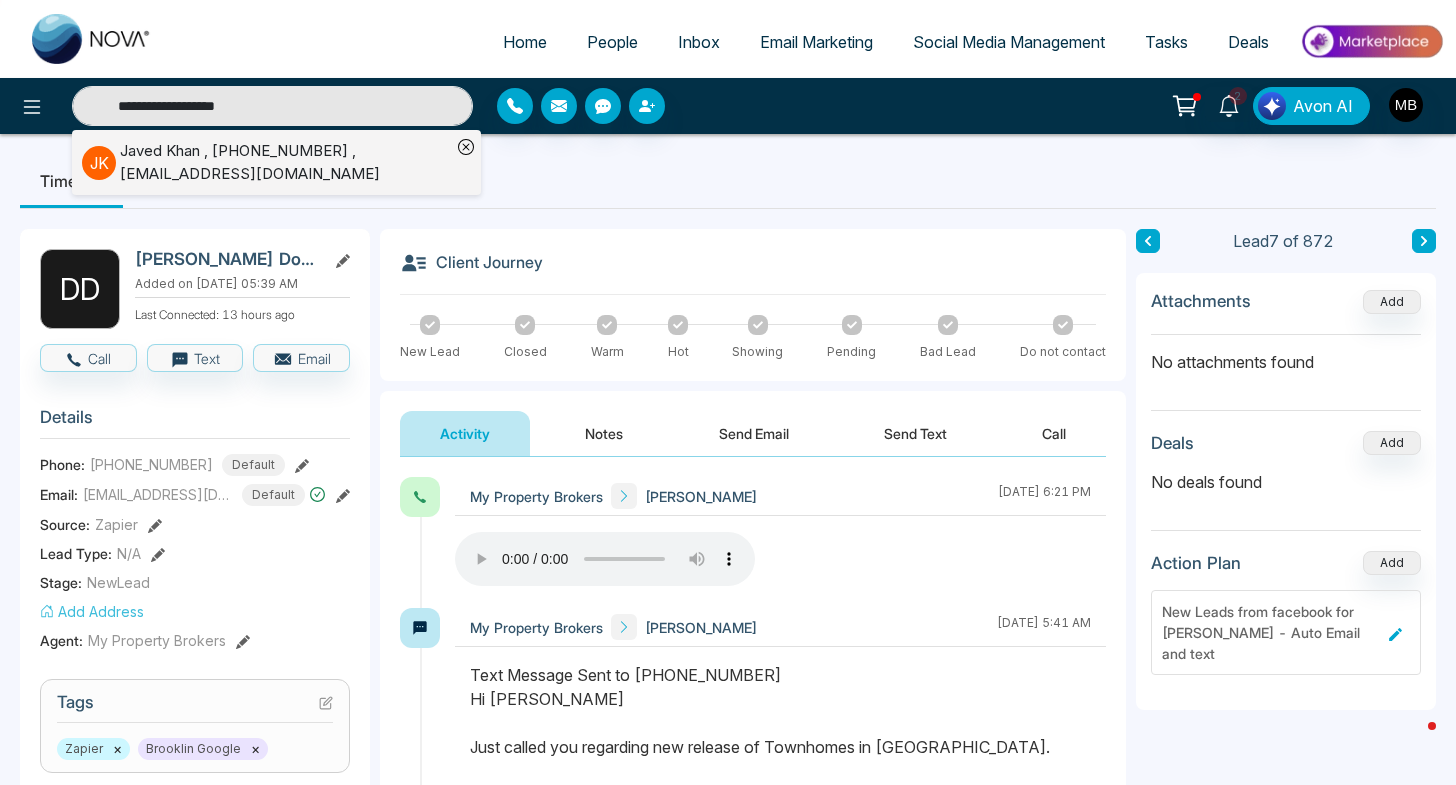 type on "**********" 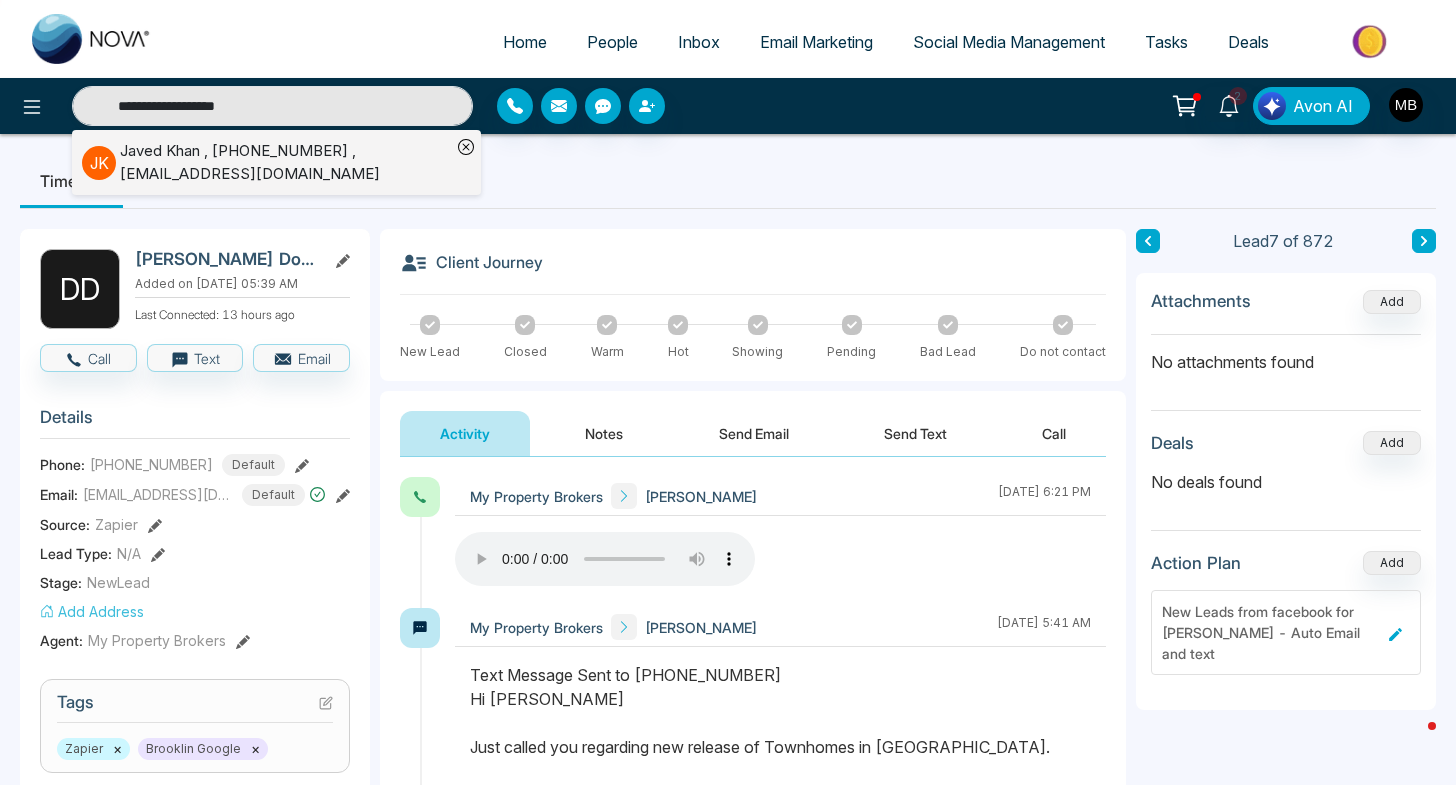 click on "Javed   Khan   , +14374777853   , mjkhansar@yahoo.com" at bounding box center [285, 162] 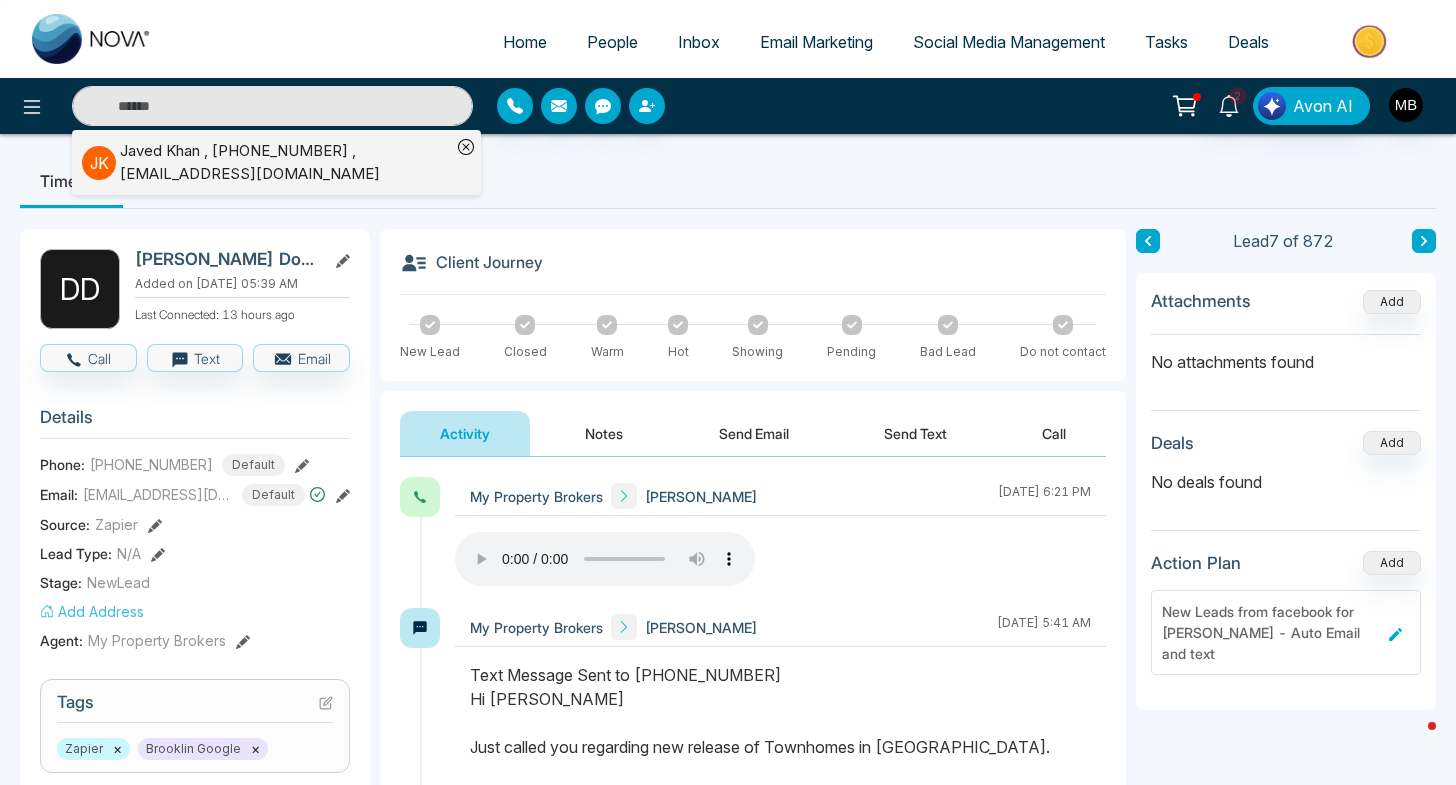 type on "**********" 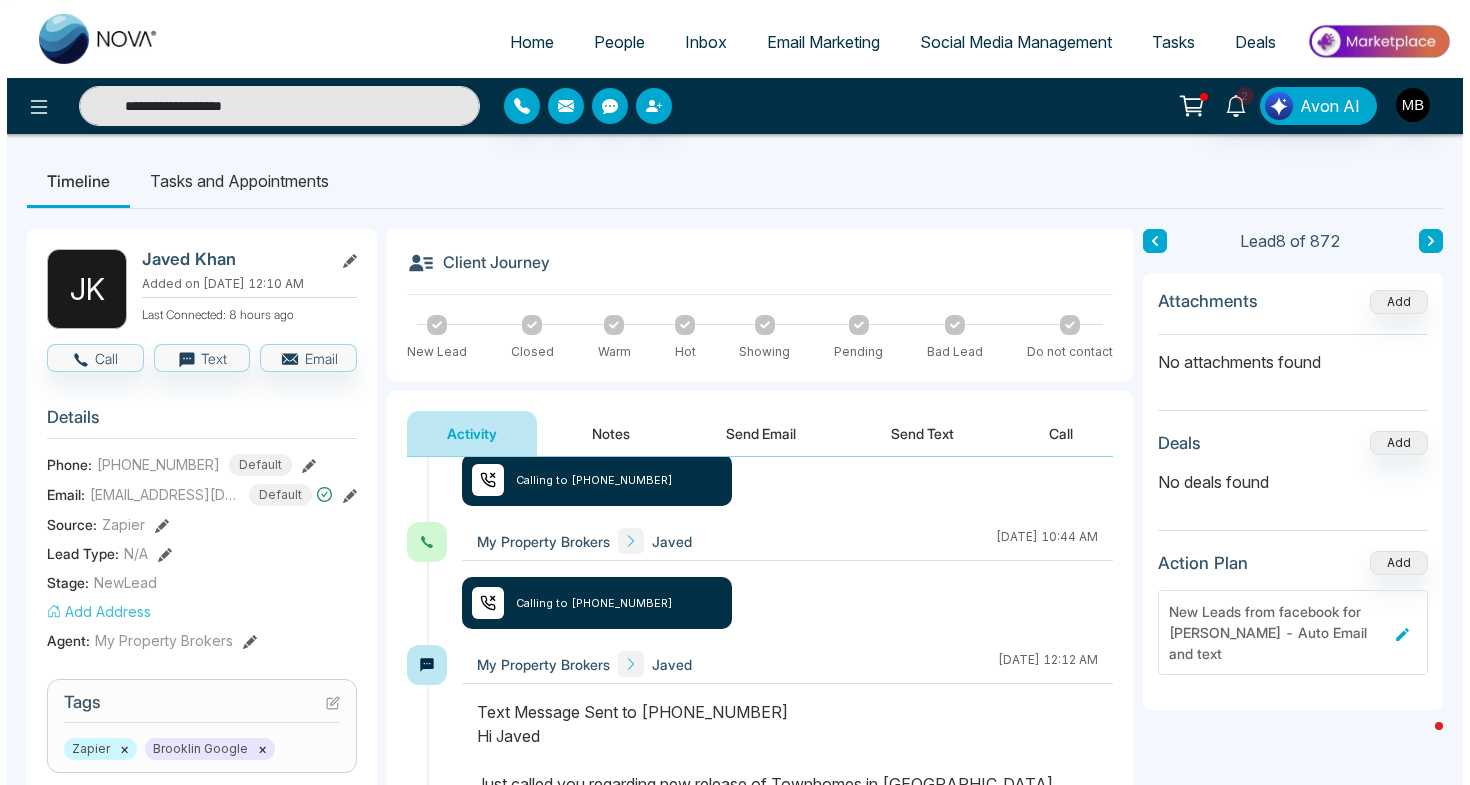 scroll, scrollTop: 0, scrollLeft: 0, axis: both 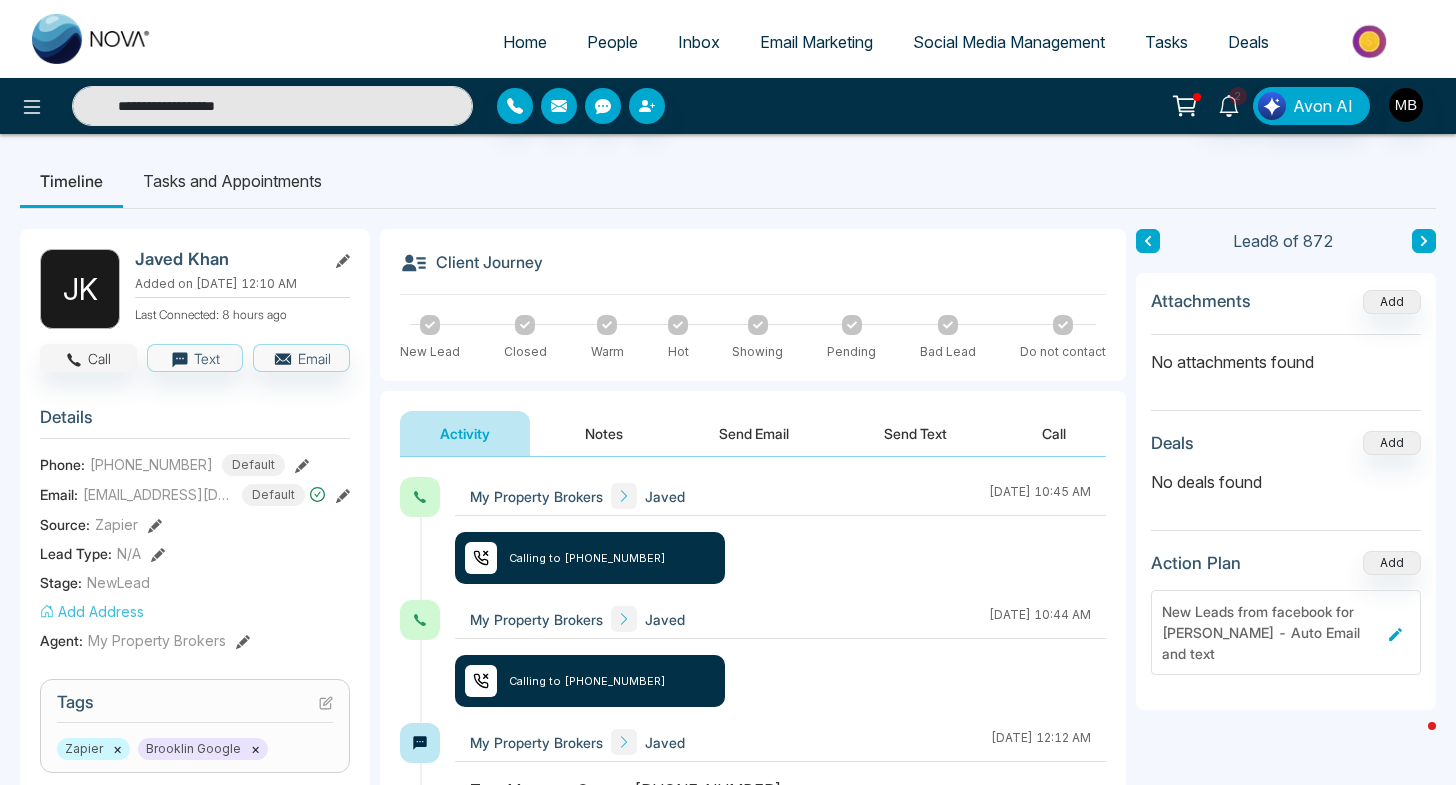 click 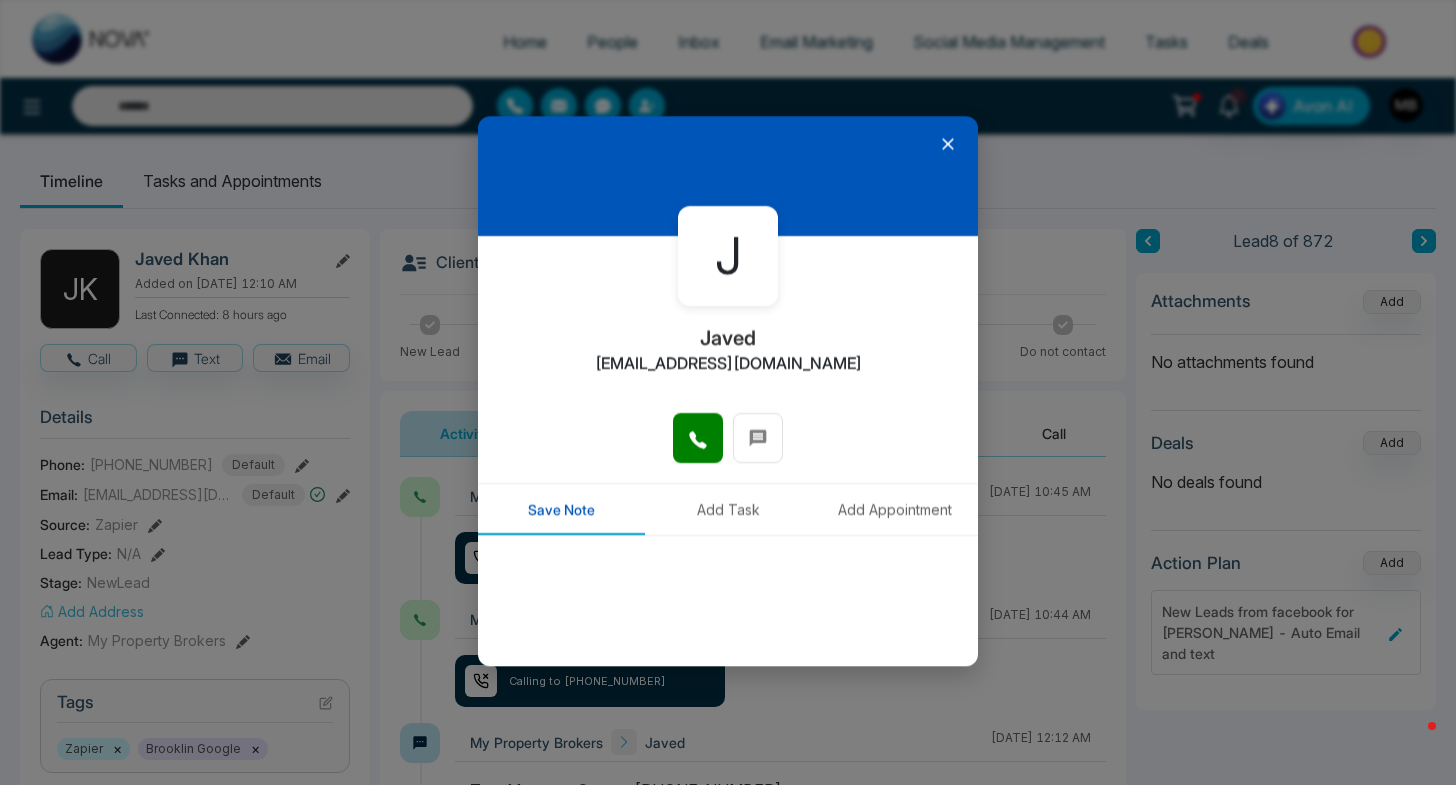 type on "**********" 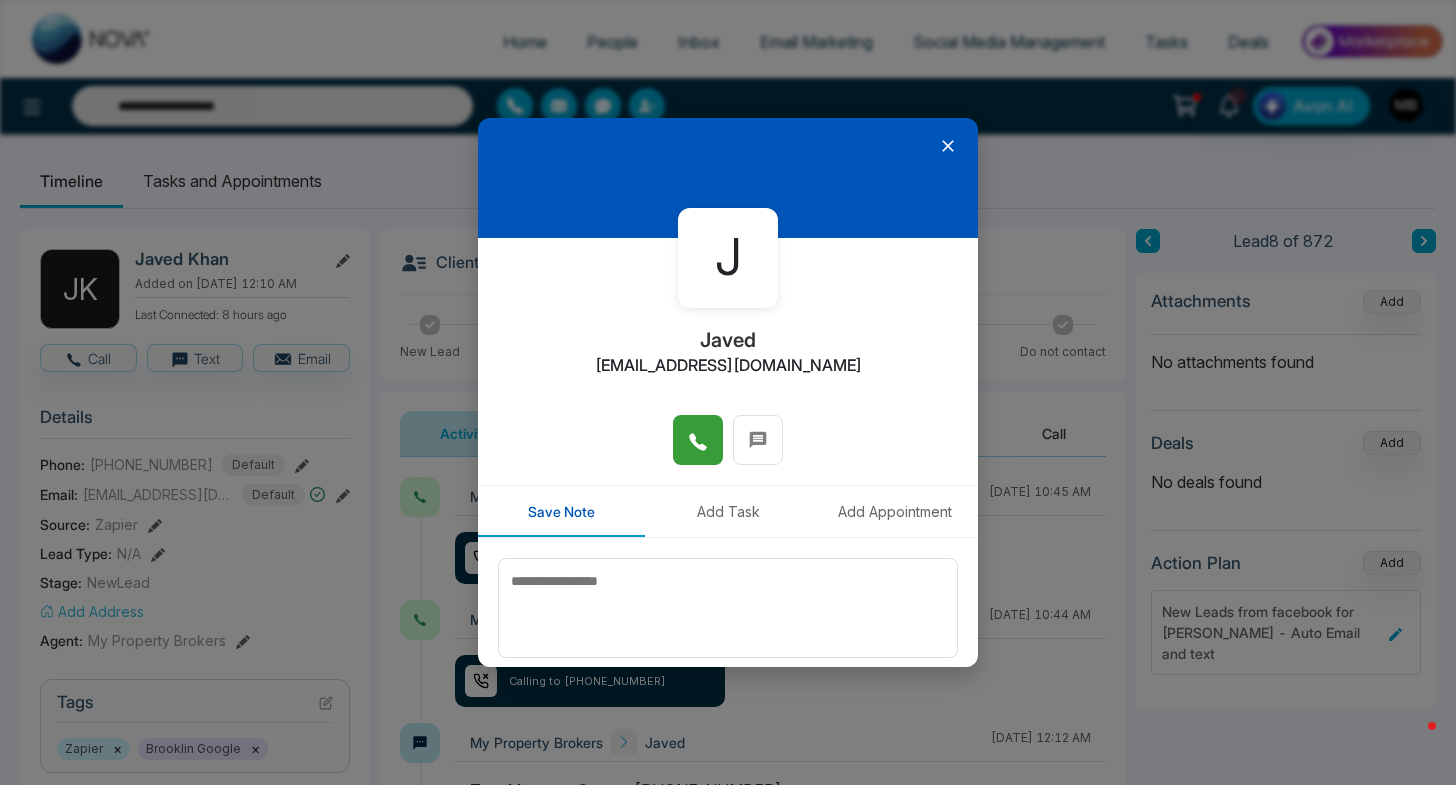 click 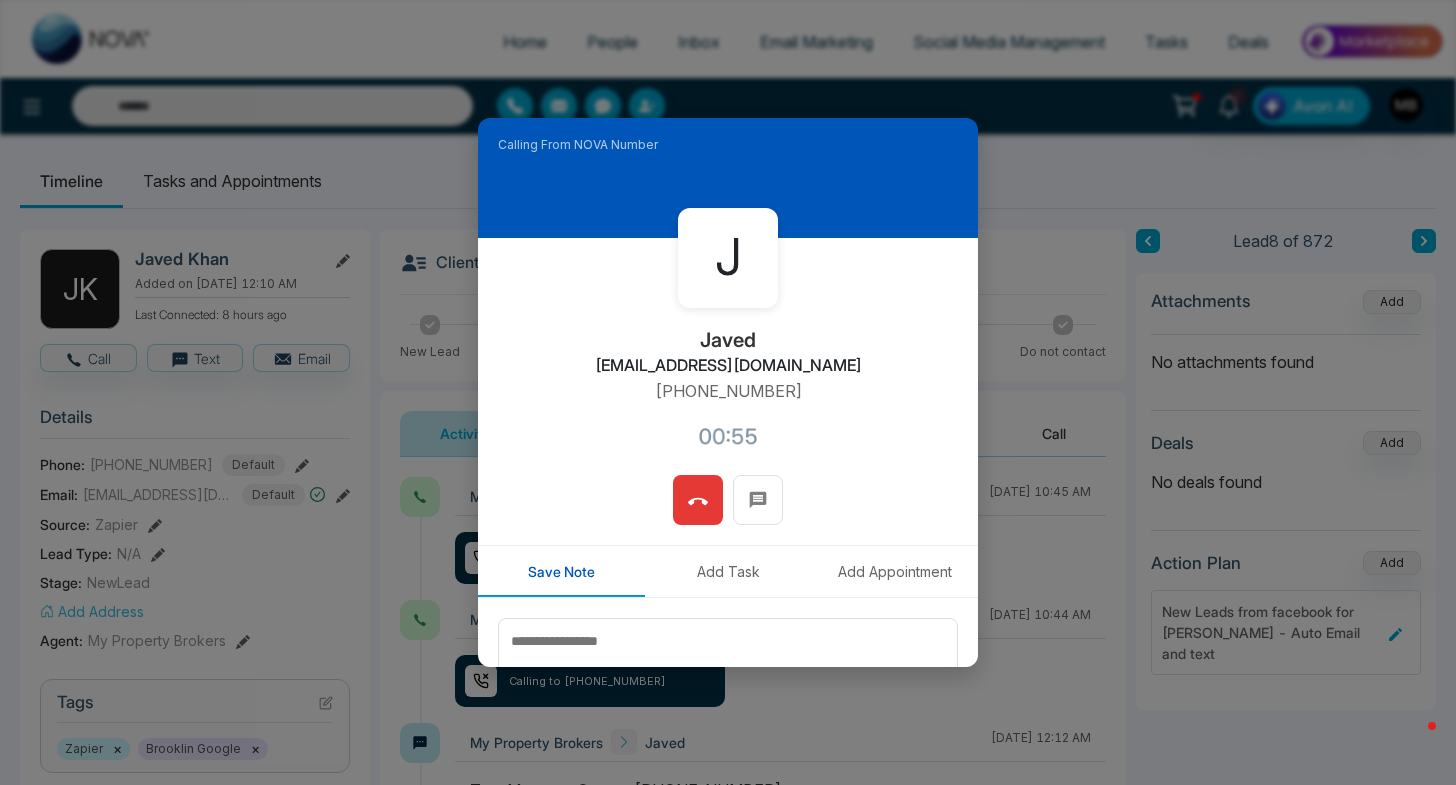 type on "**********" 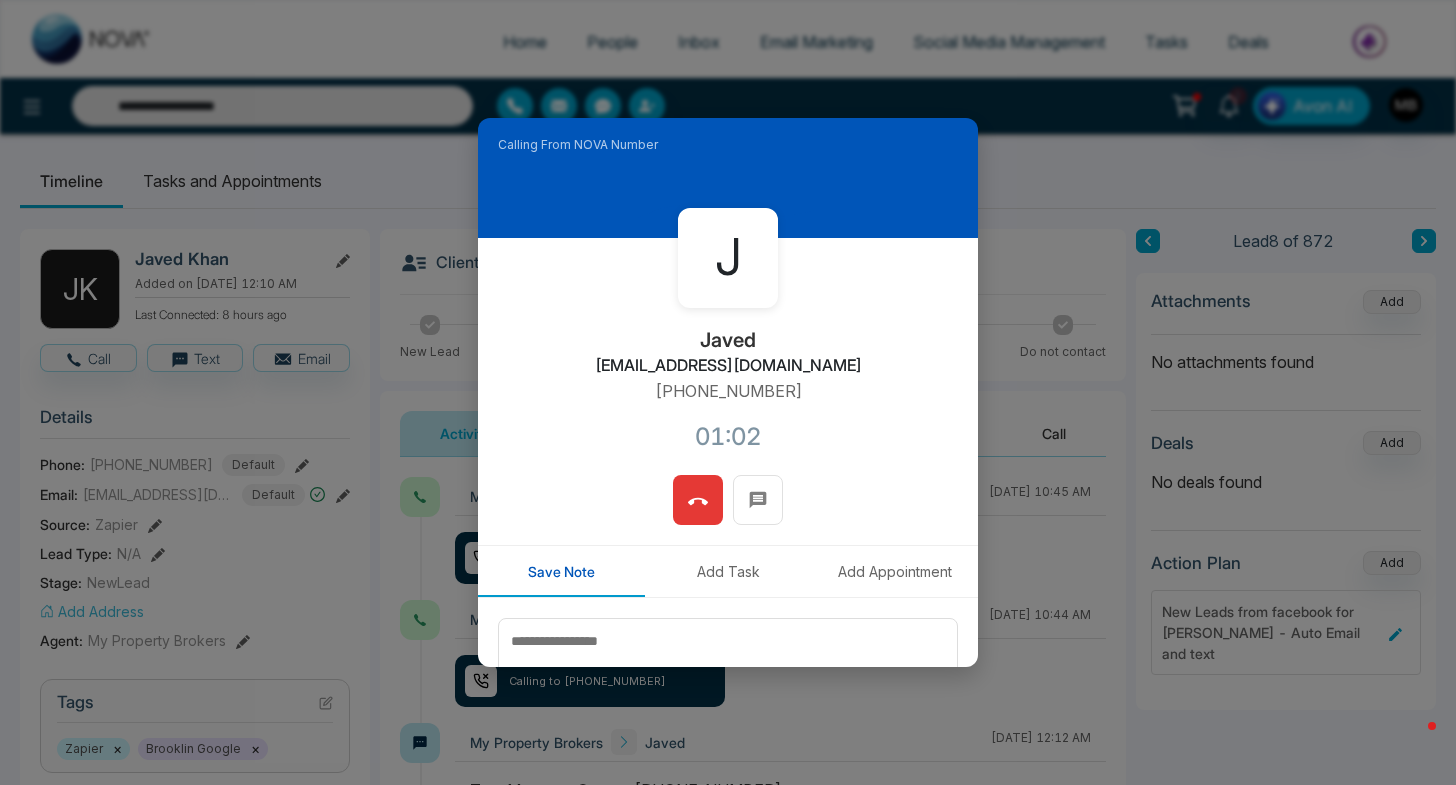 click 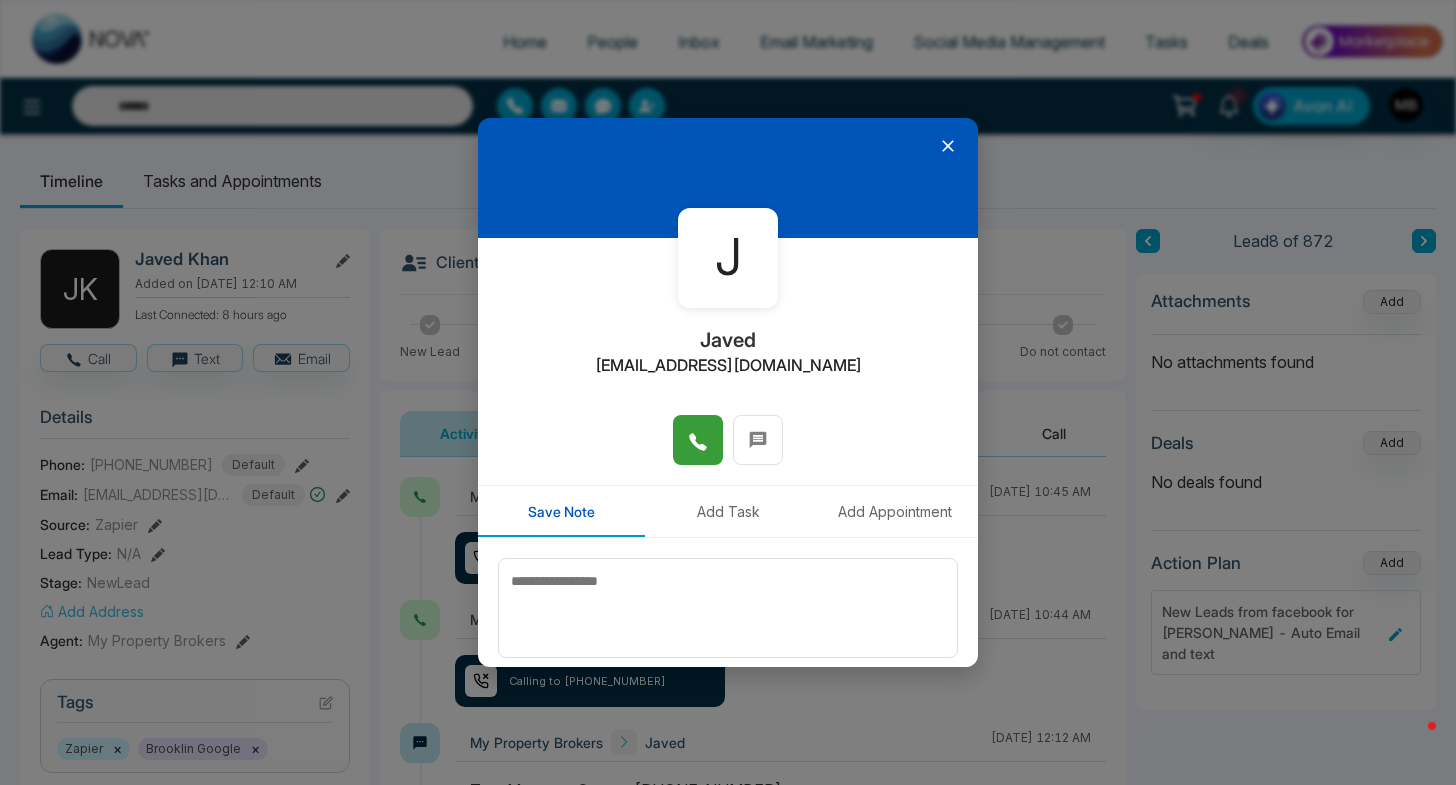 type on "**********" 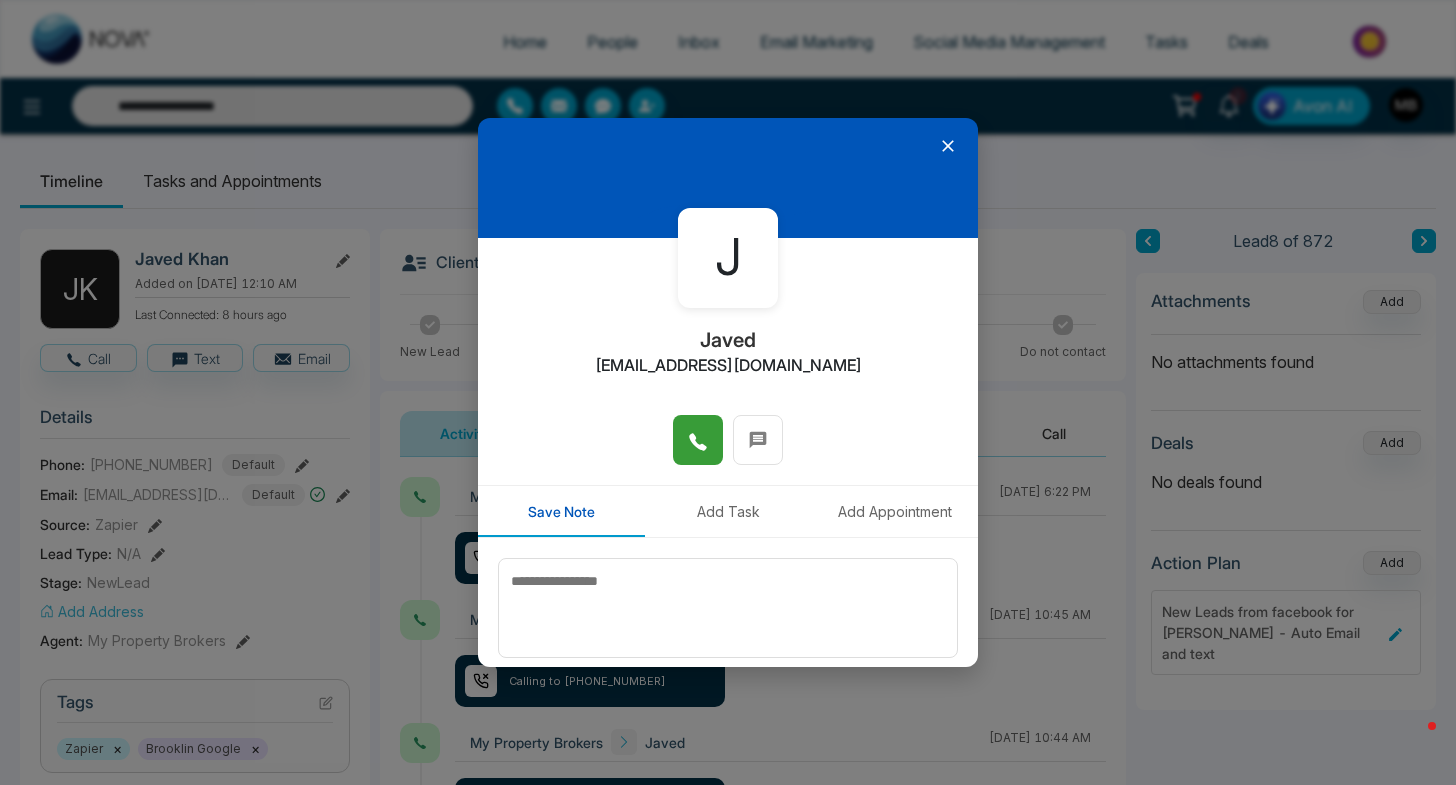 click 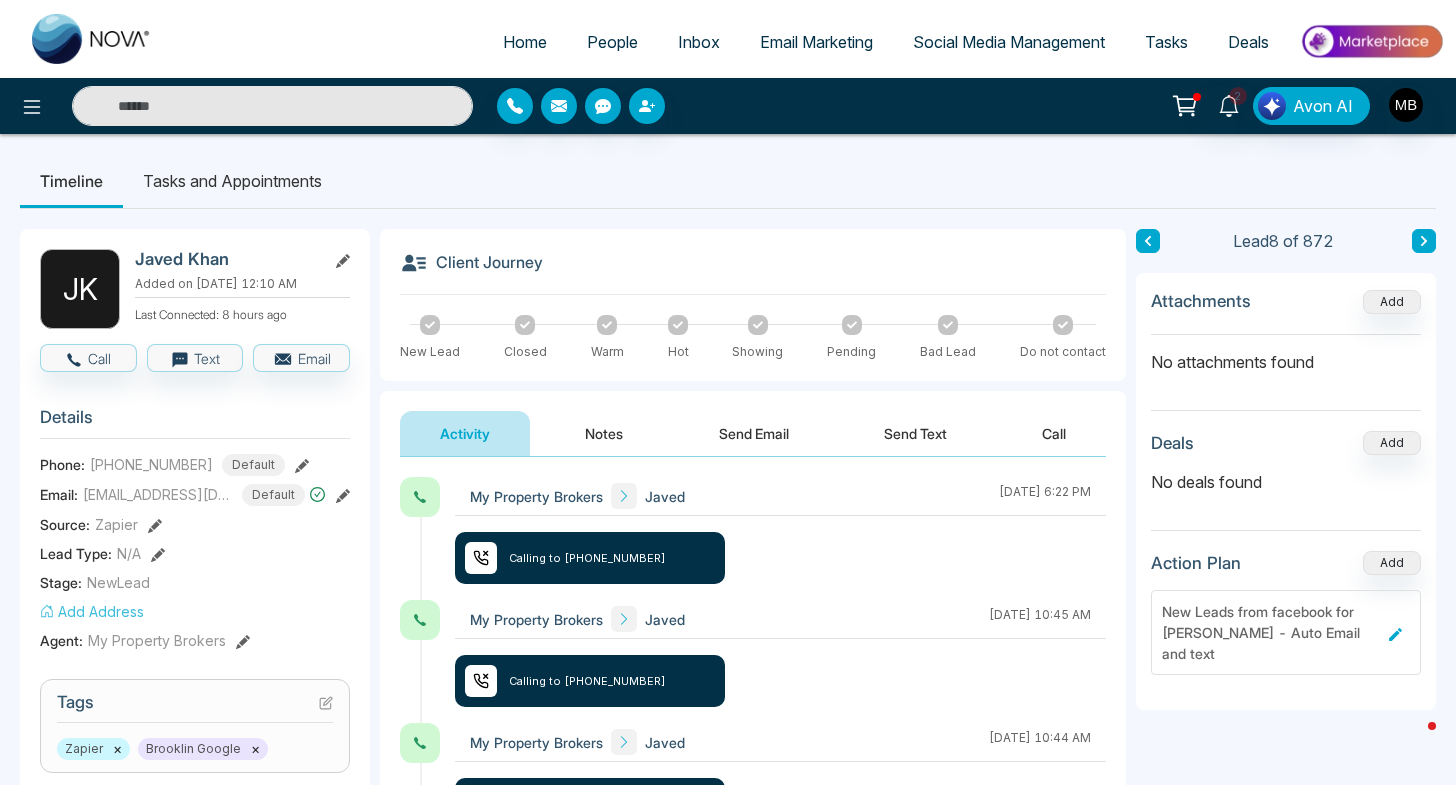 click at bounding box center [272, 106] 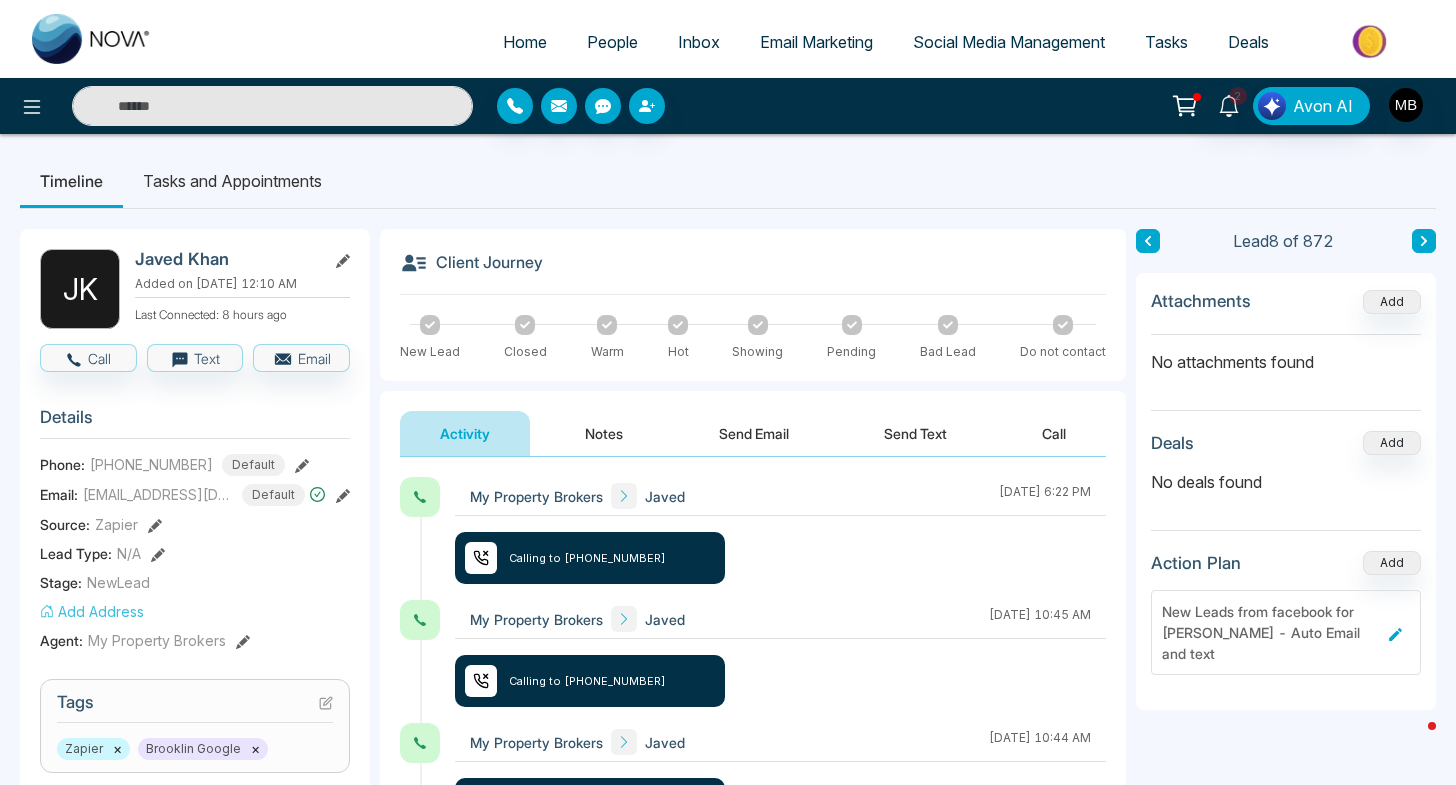 paste on "**********" 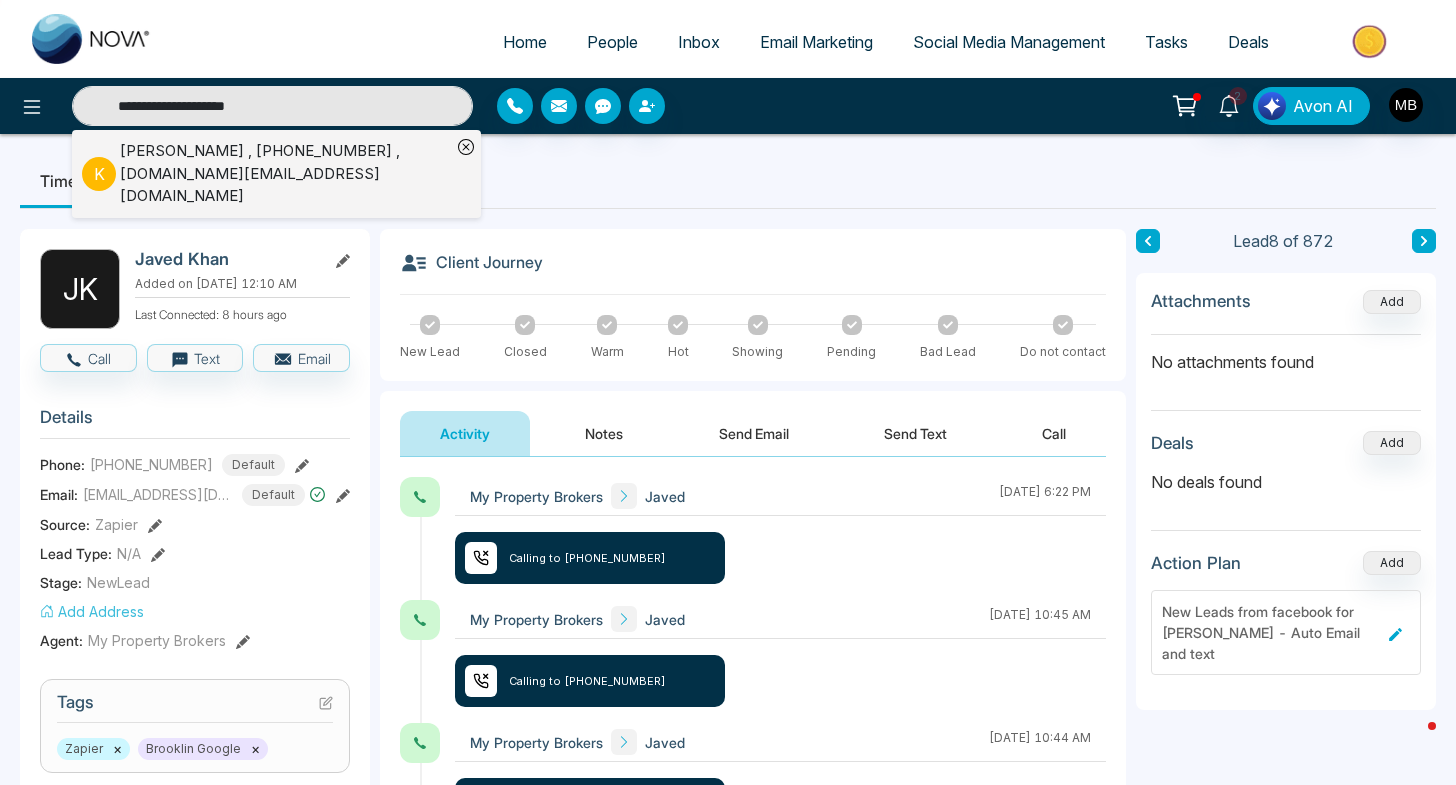 type on "**********" 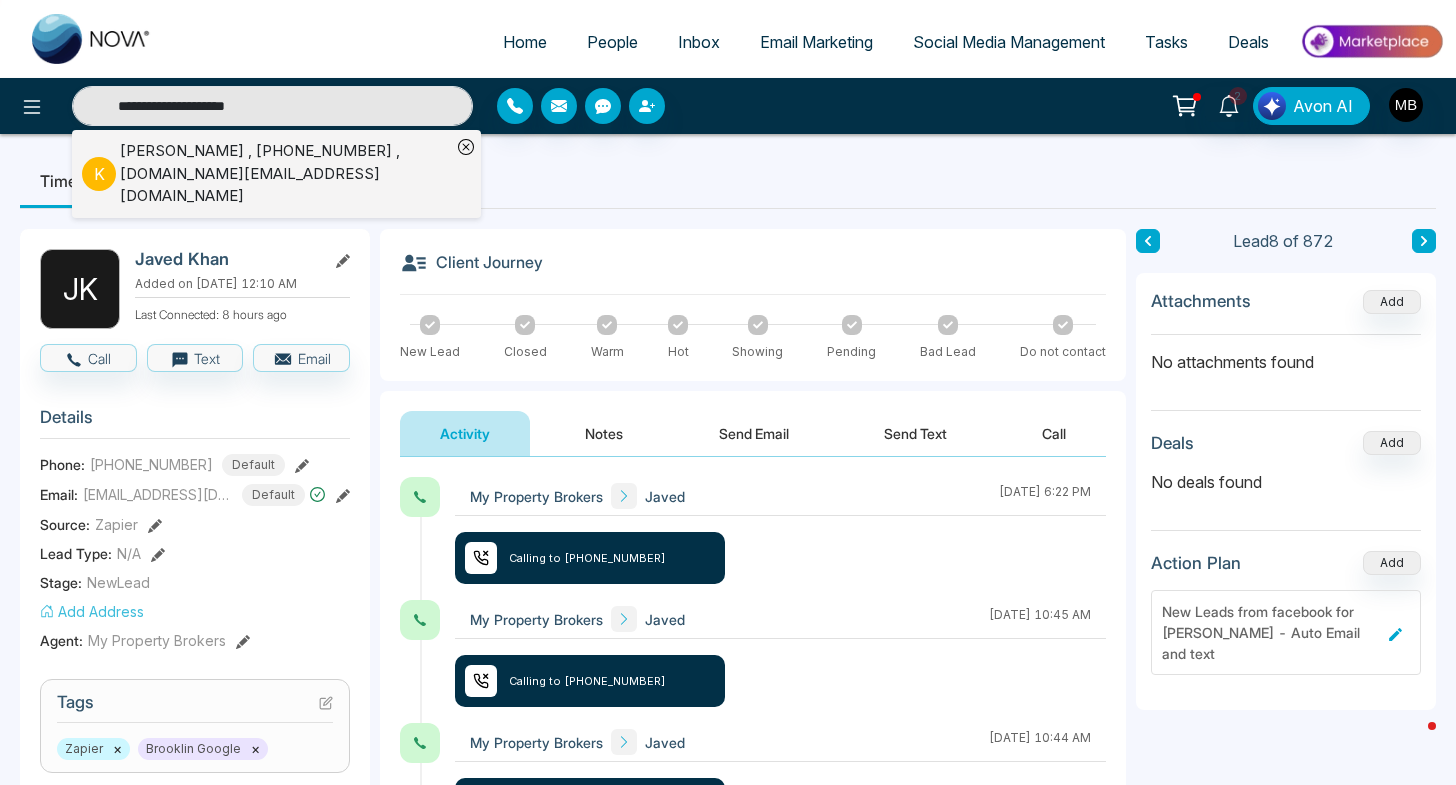click on "Karl Bos     , +13658866942   , karljbos.LS@gmail.com" at bounding box center [285, 174] 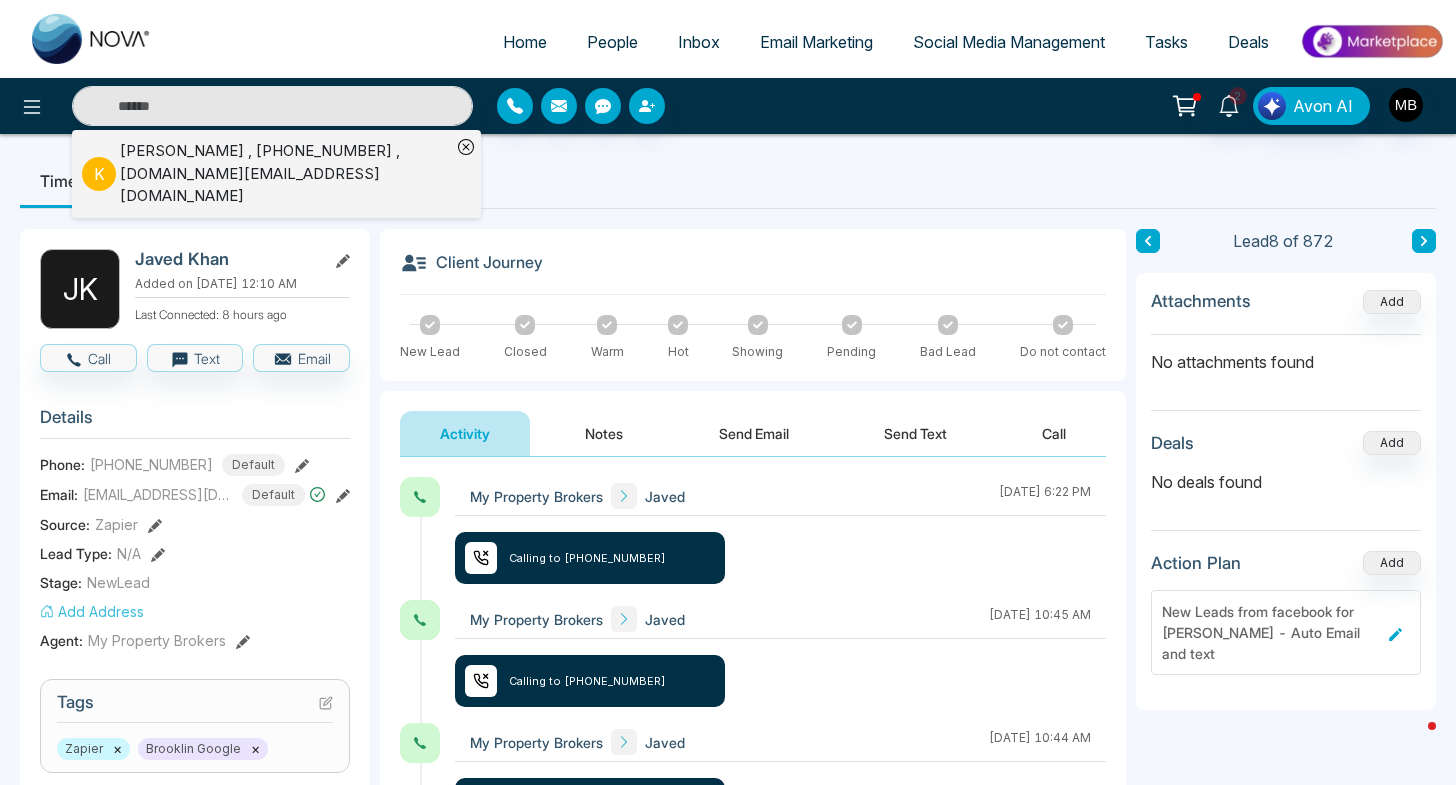 type on "**********" 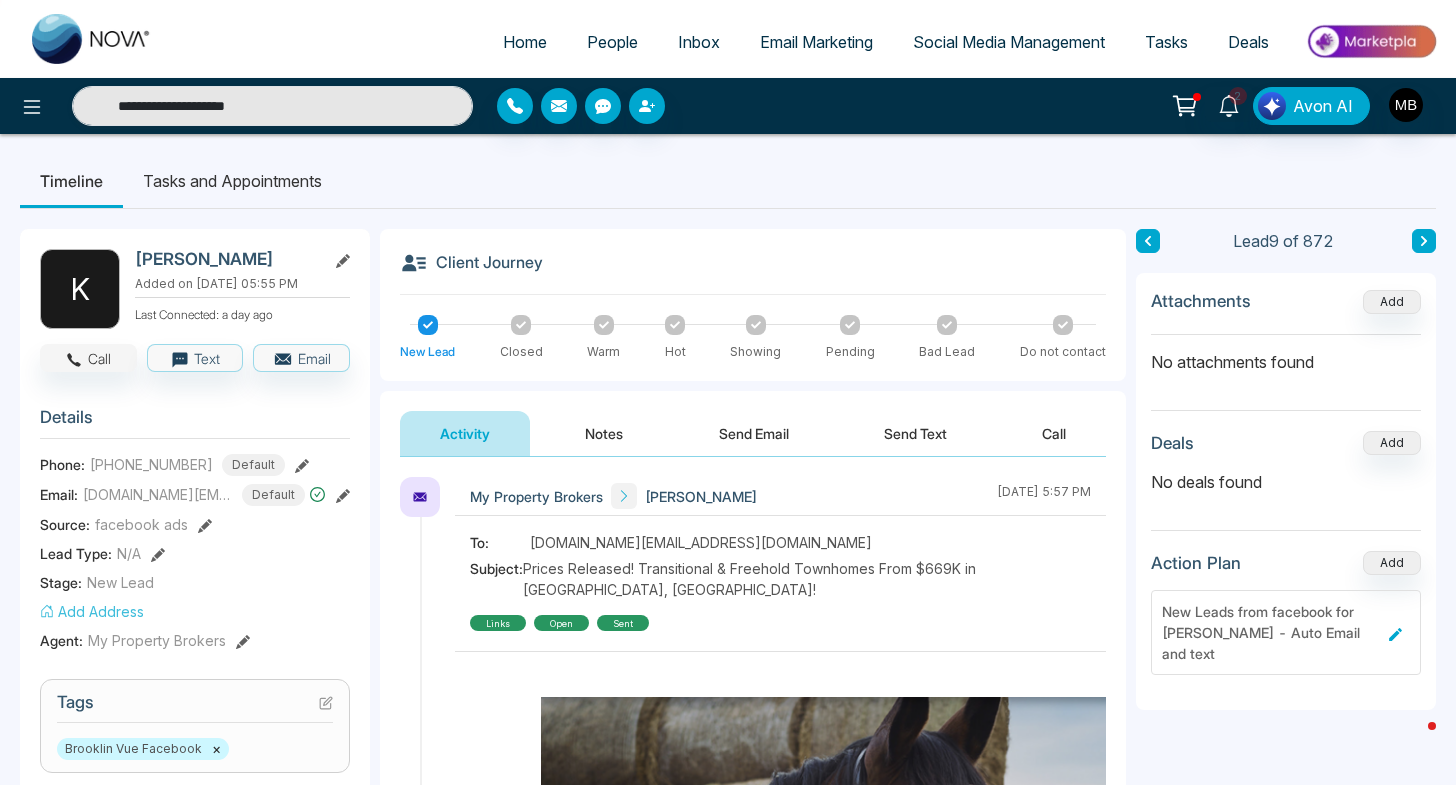 click on "Call" at bounding box center [88, 358] 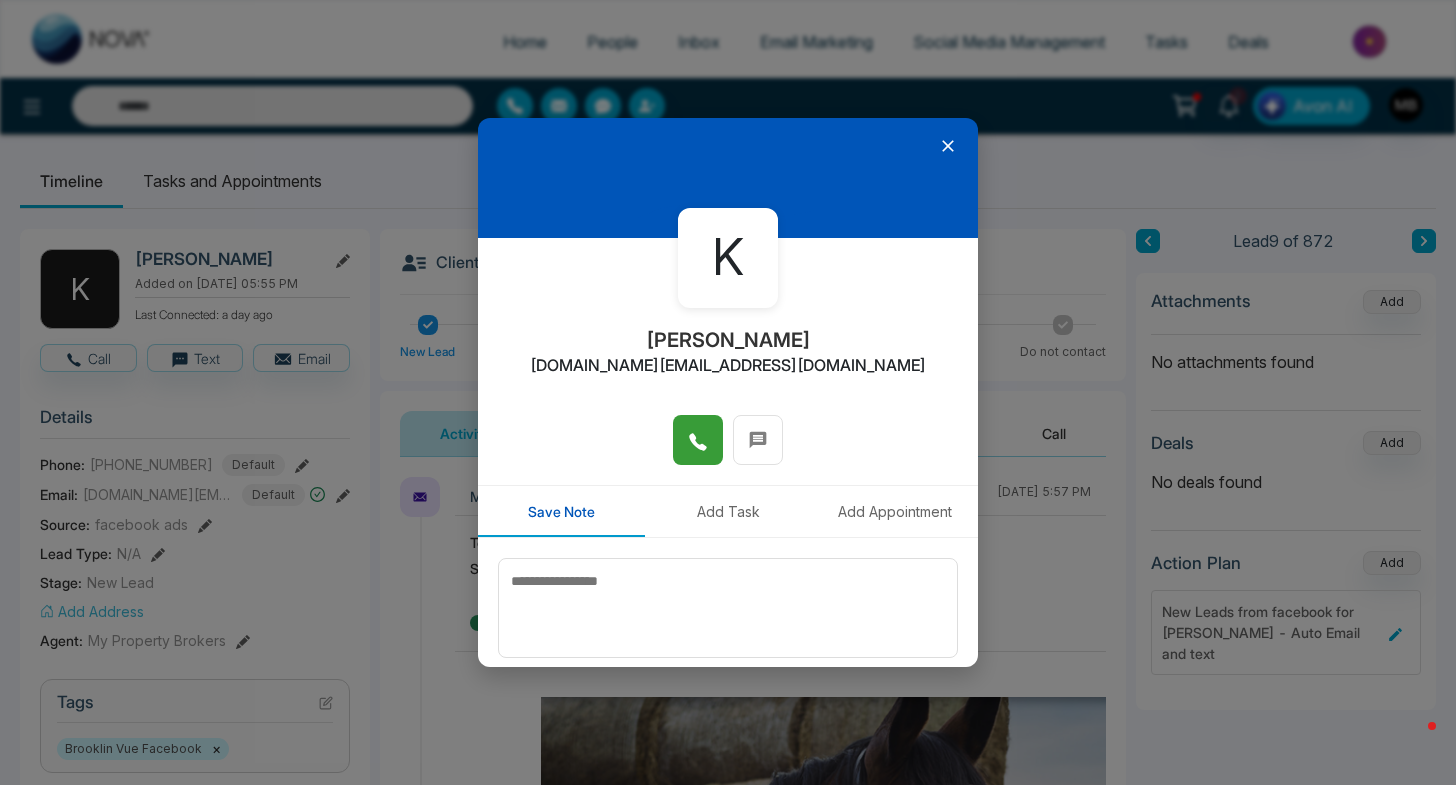 click 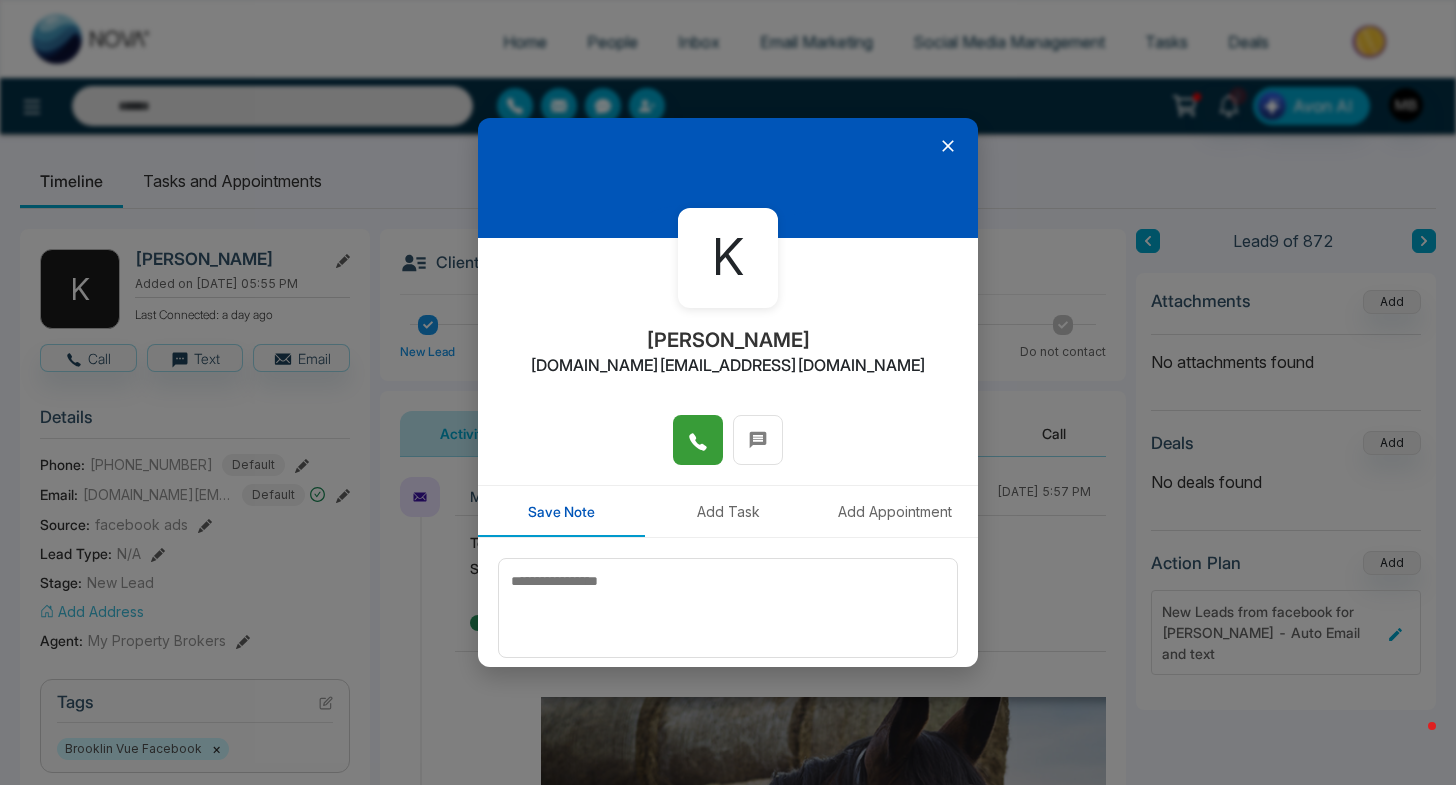 type on "**********" 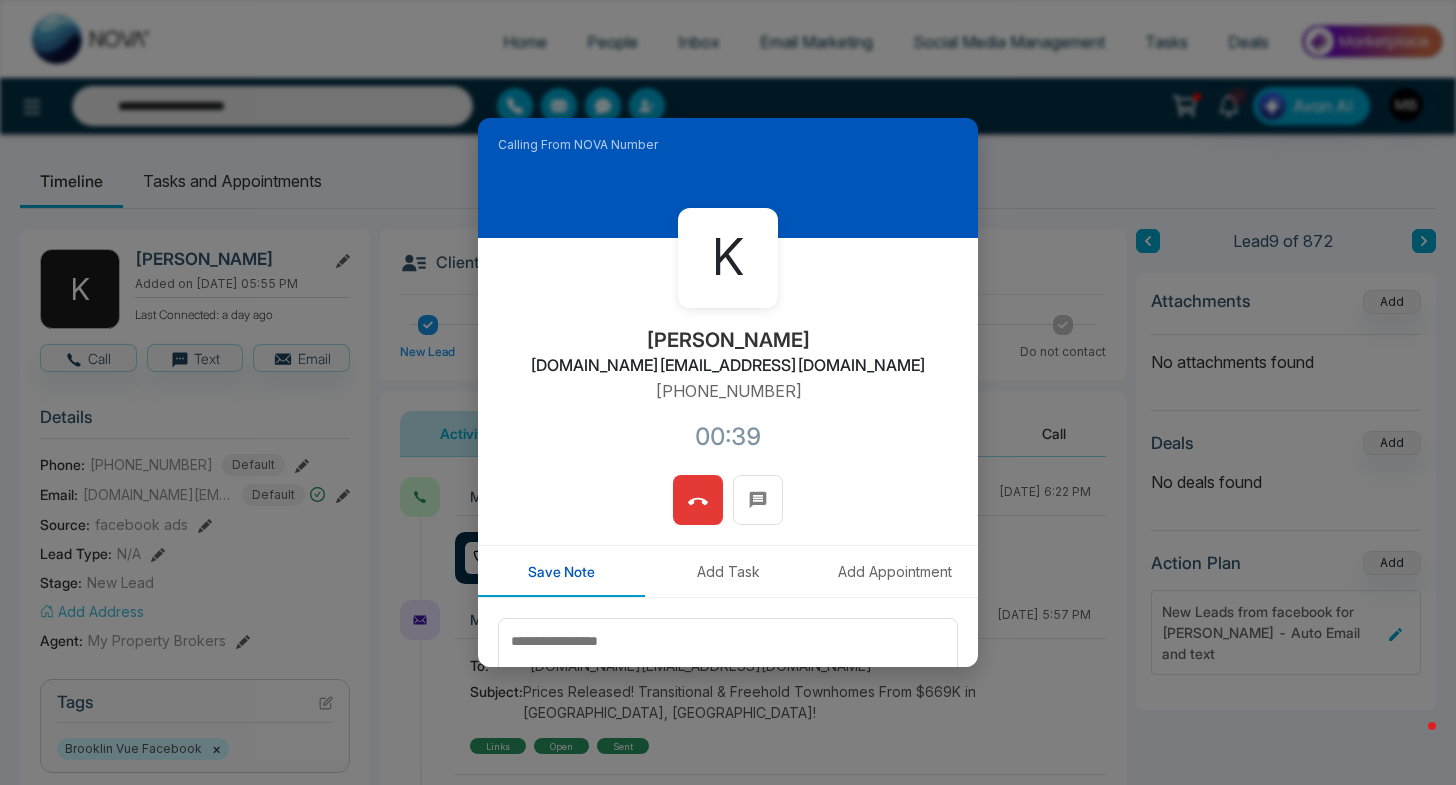 click at bounding box center [698, 500] 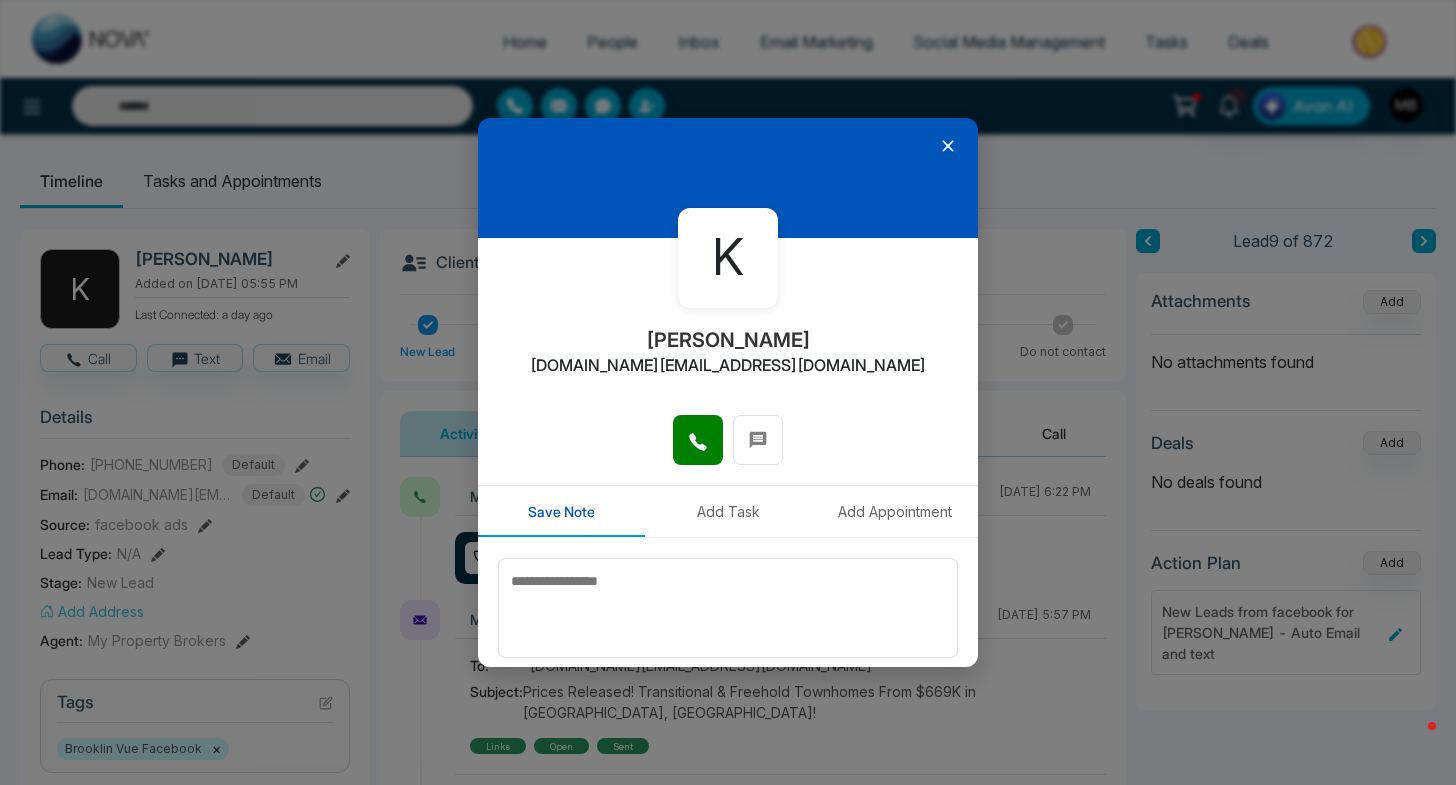 click 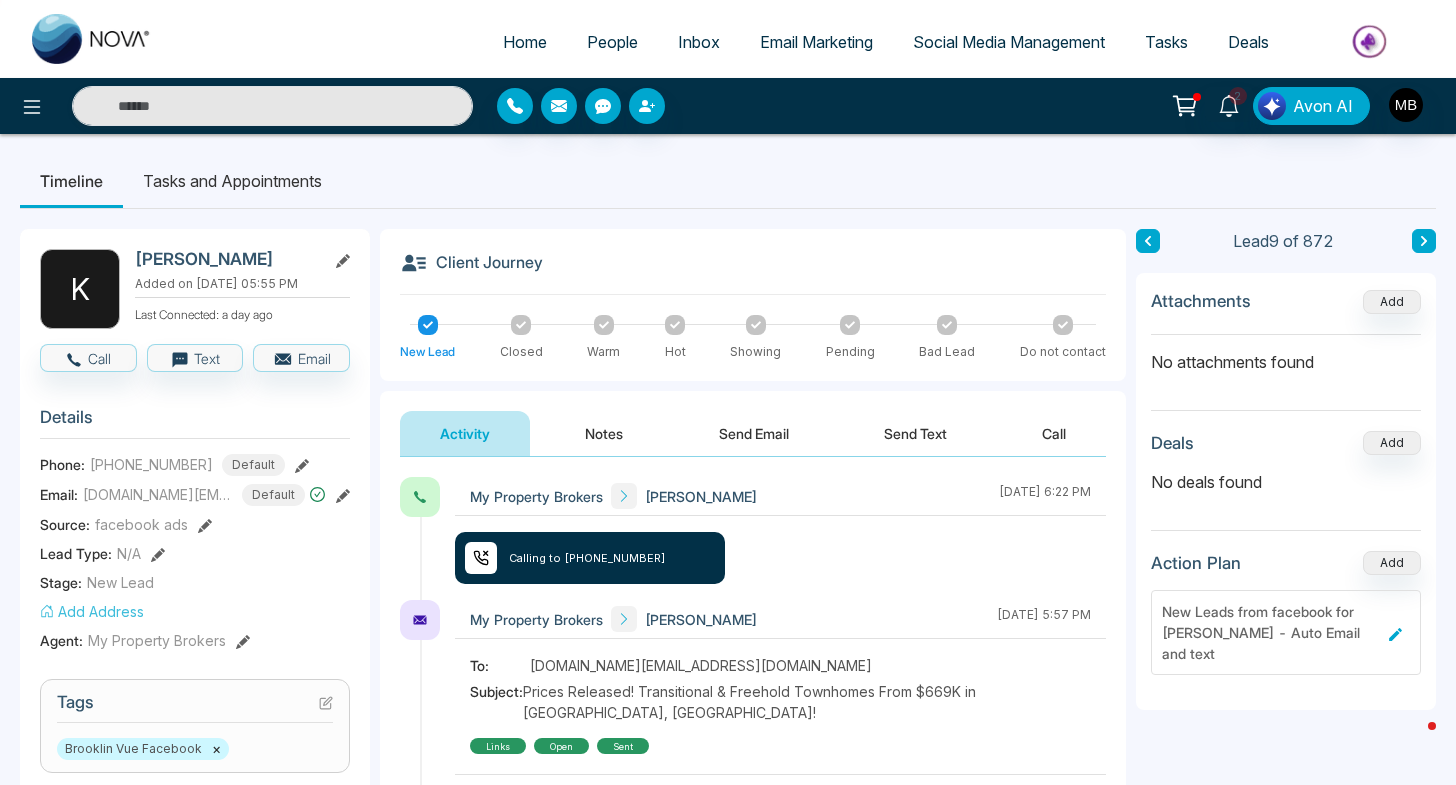 type on "**********" 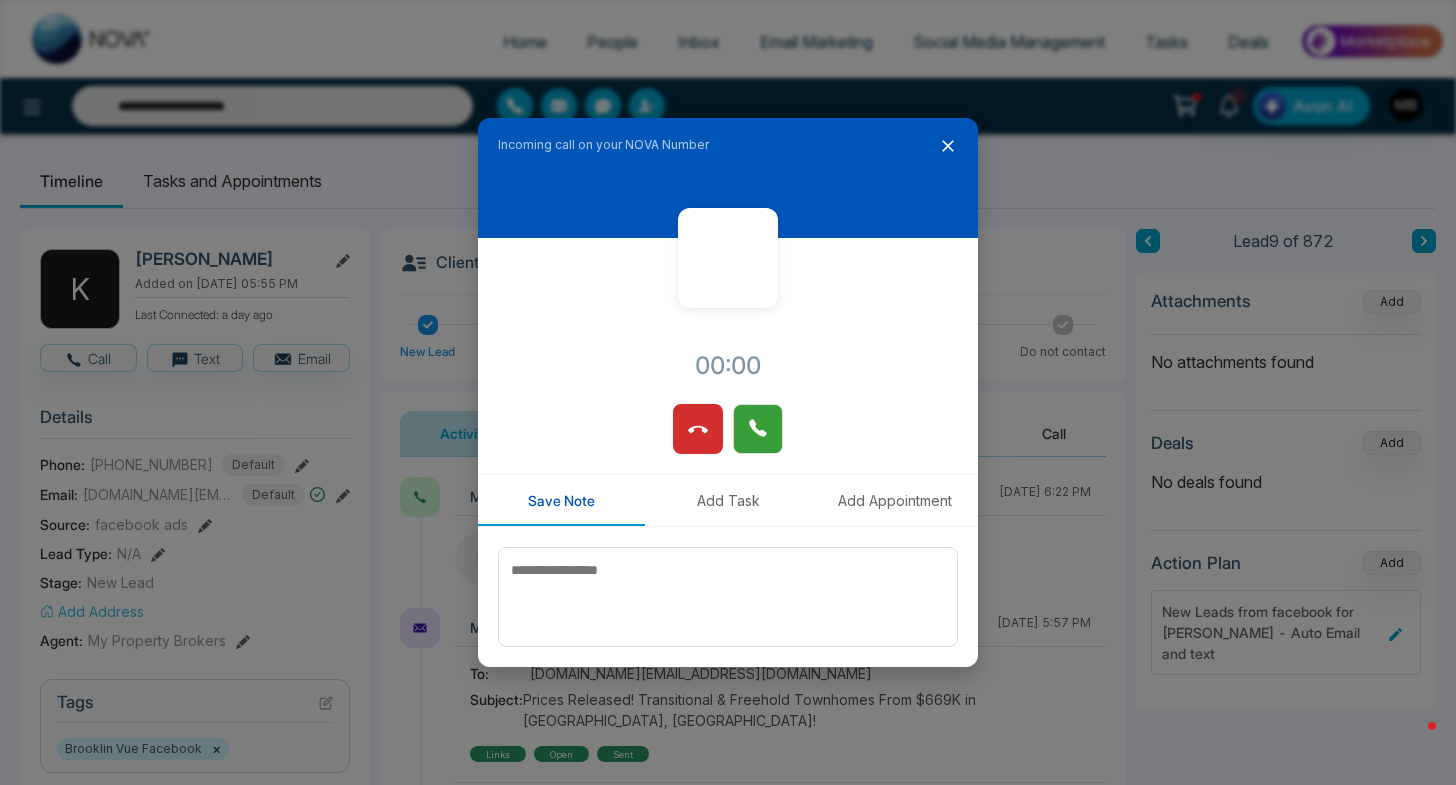 click 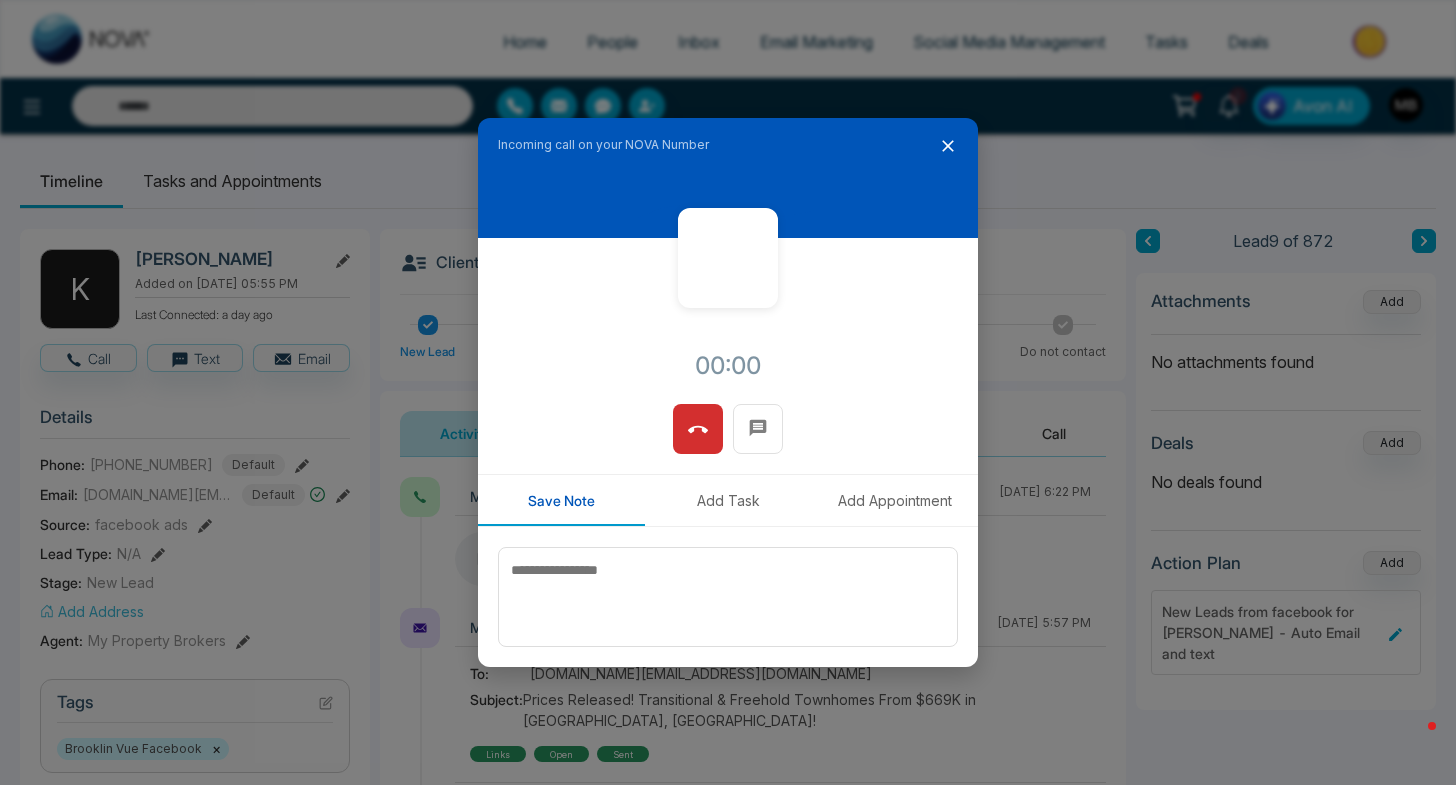 click 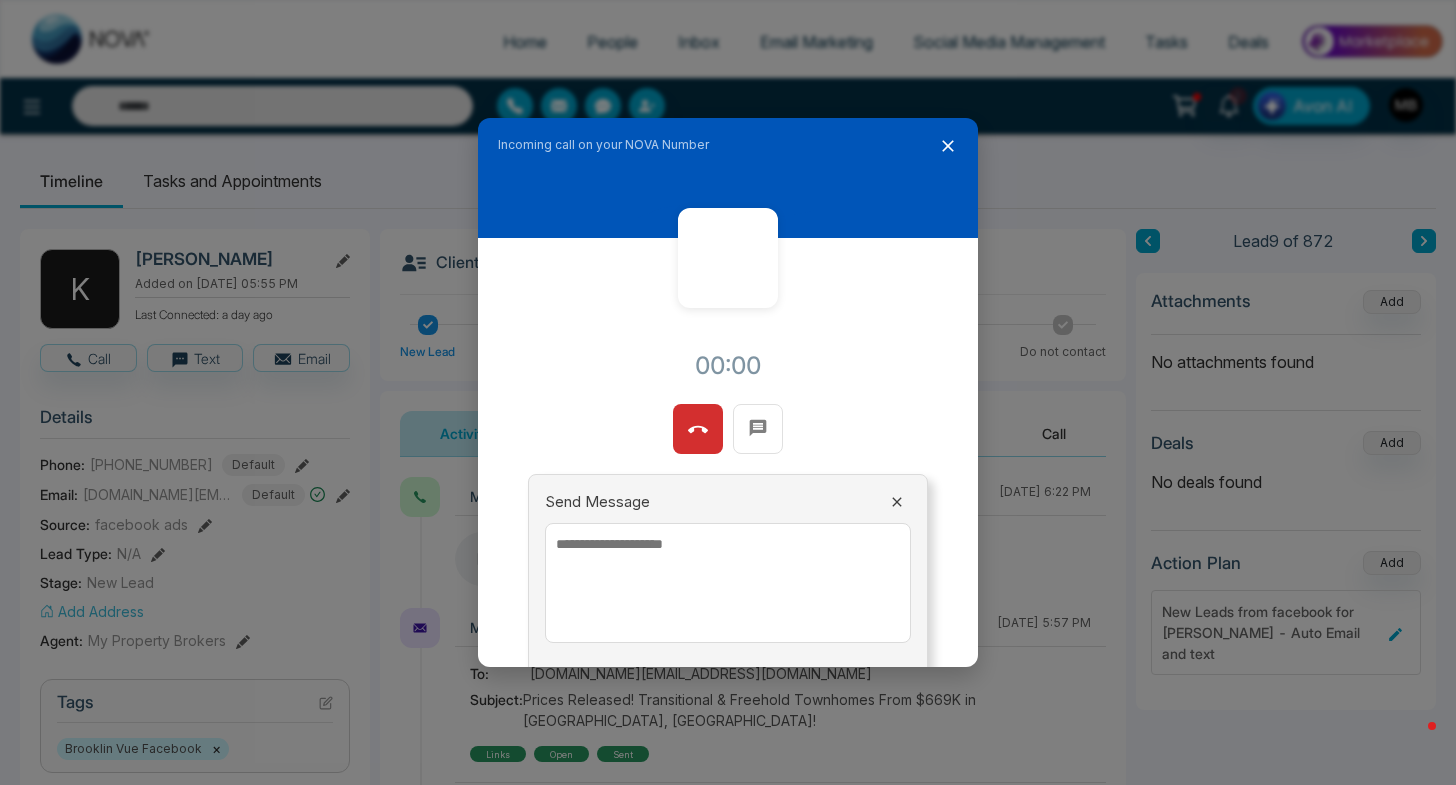 click 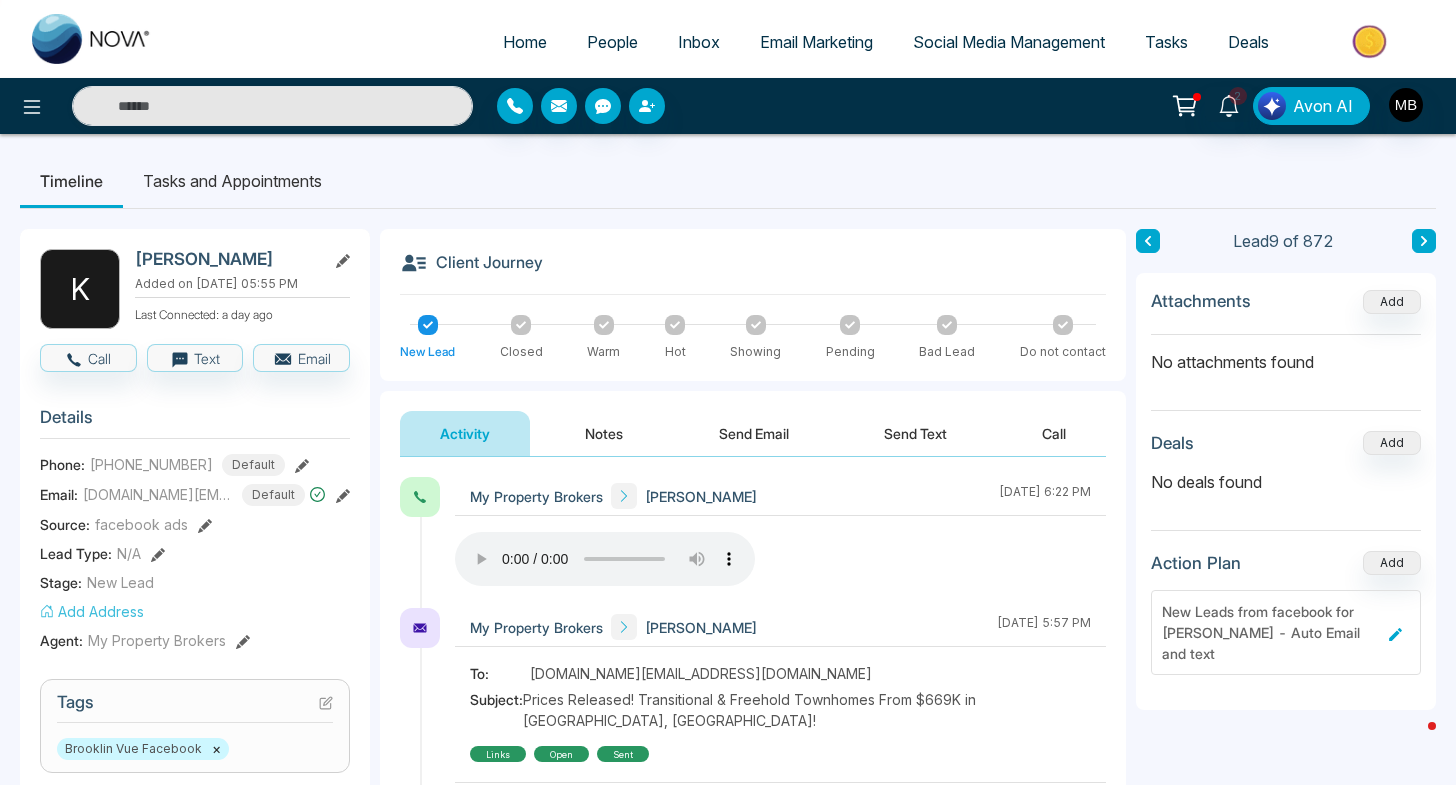 type on "**********" 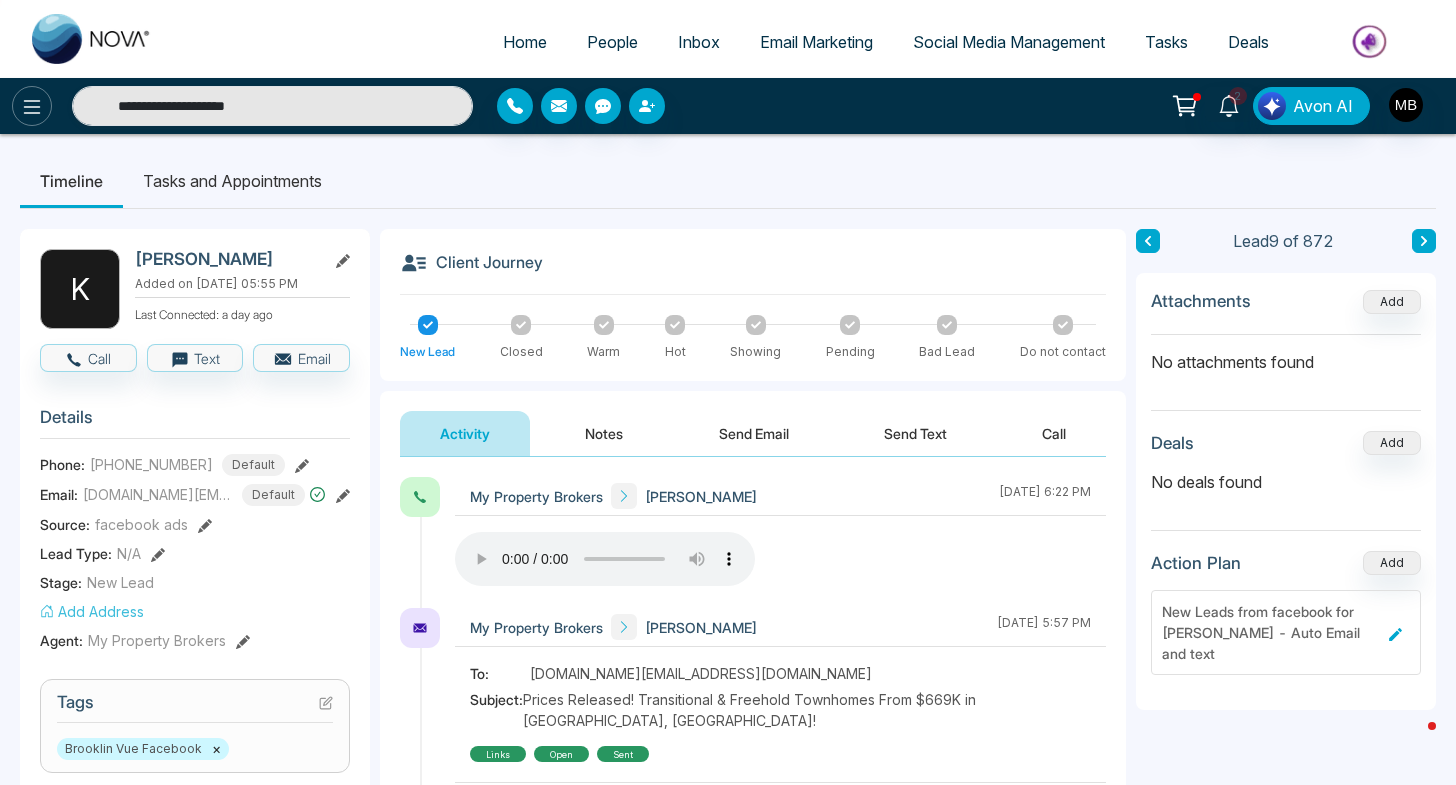 click 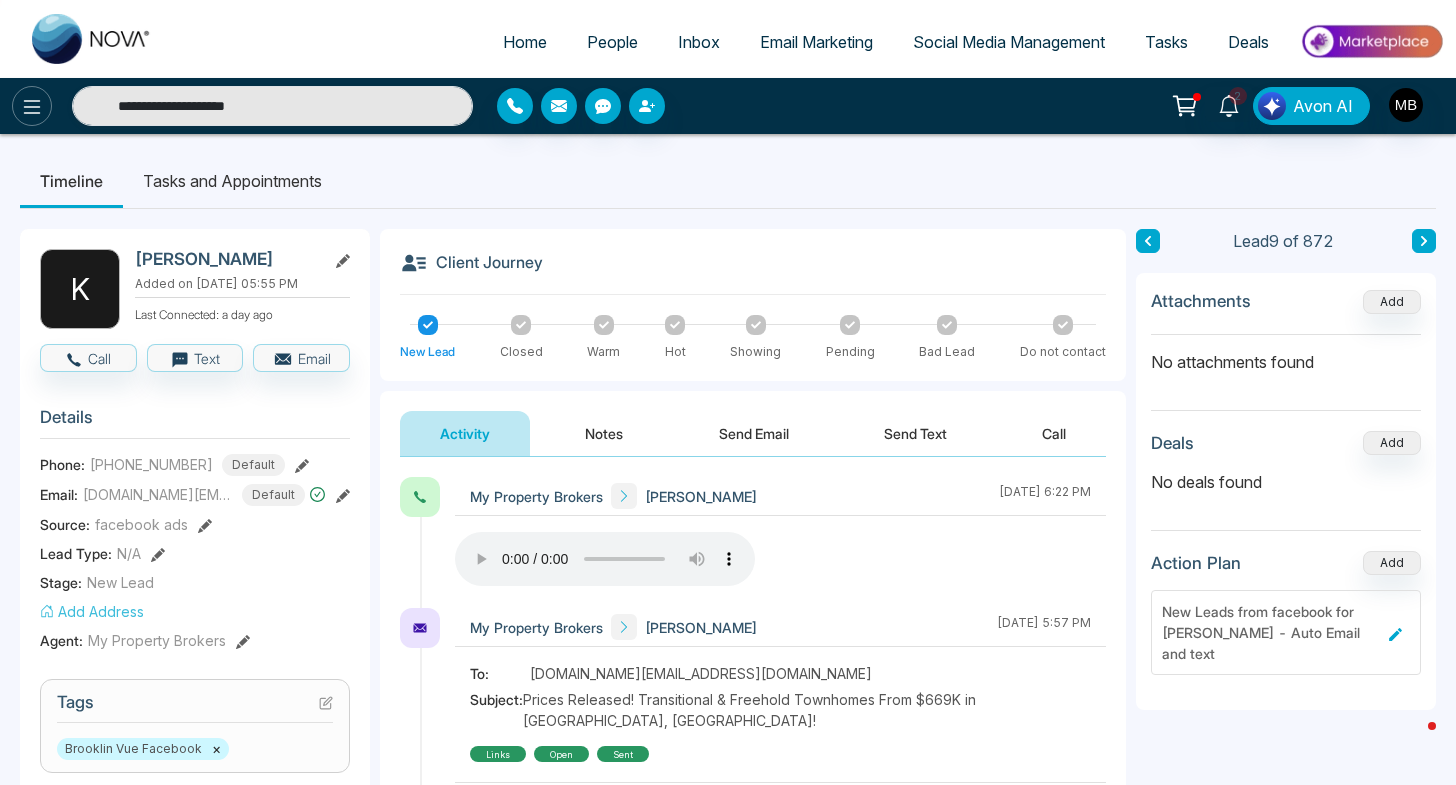 type 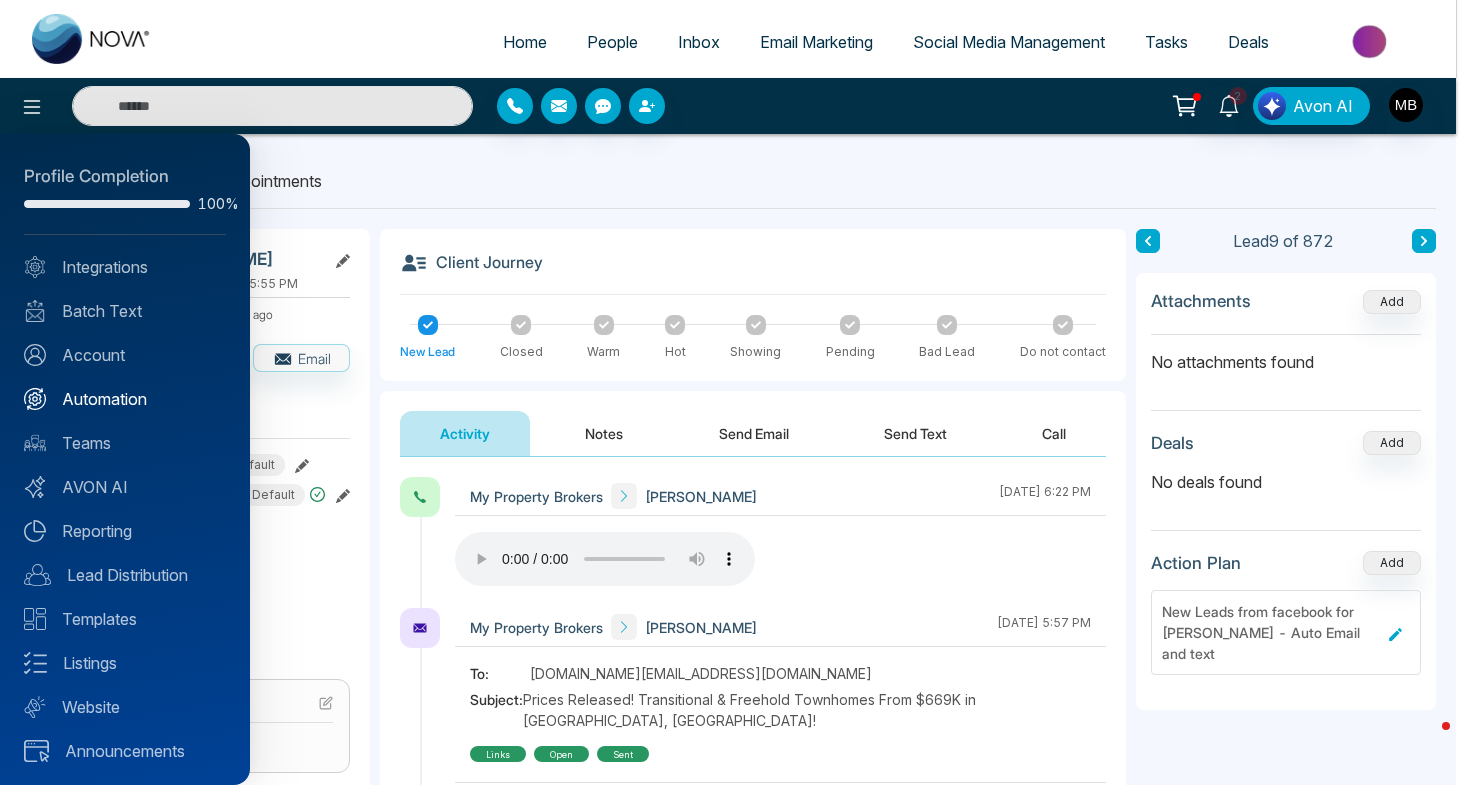 click on "Automation" at bounding box center (125, 399) 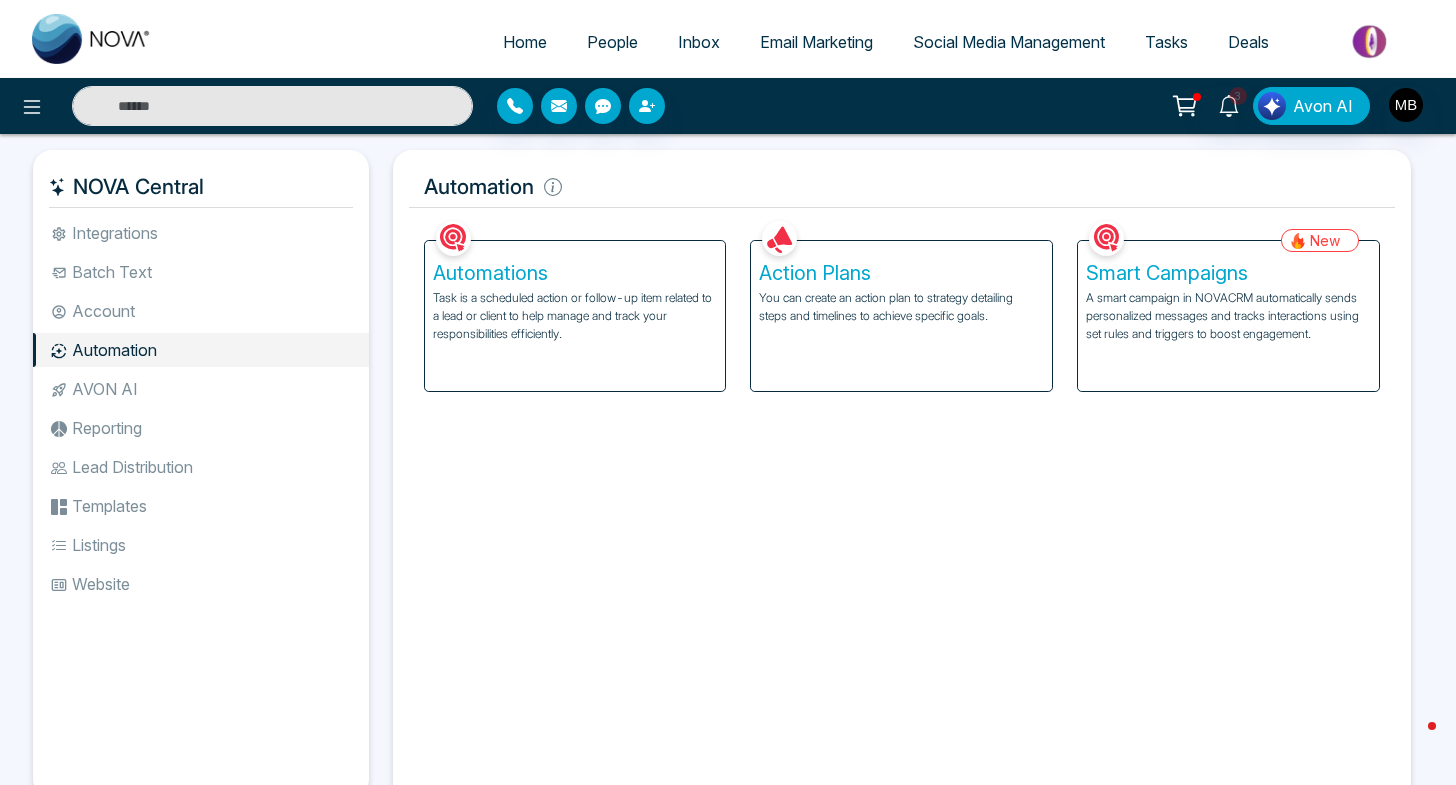 click at bounding box center [272, 106] 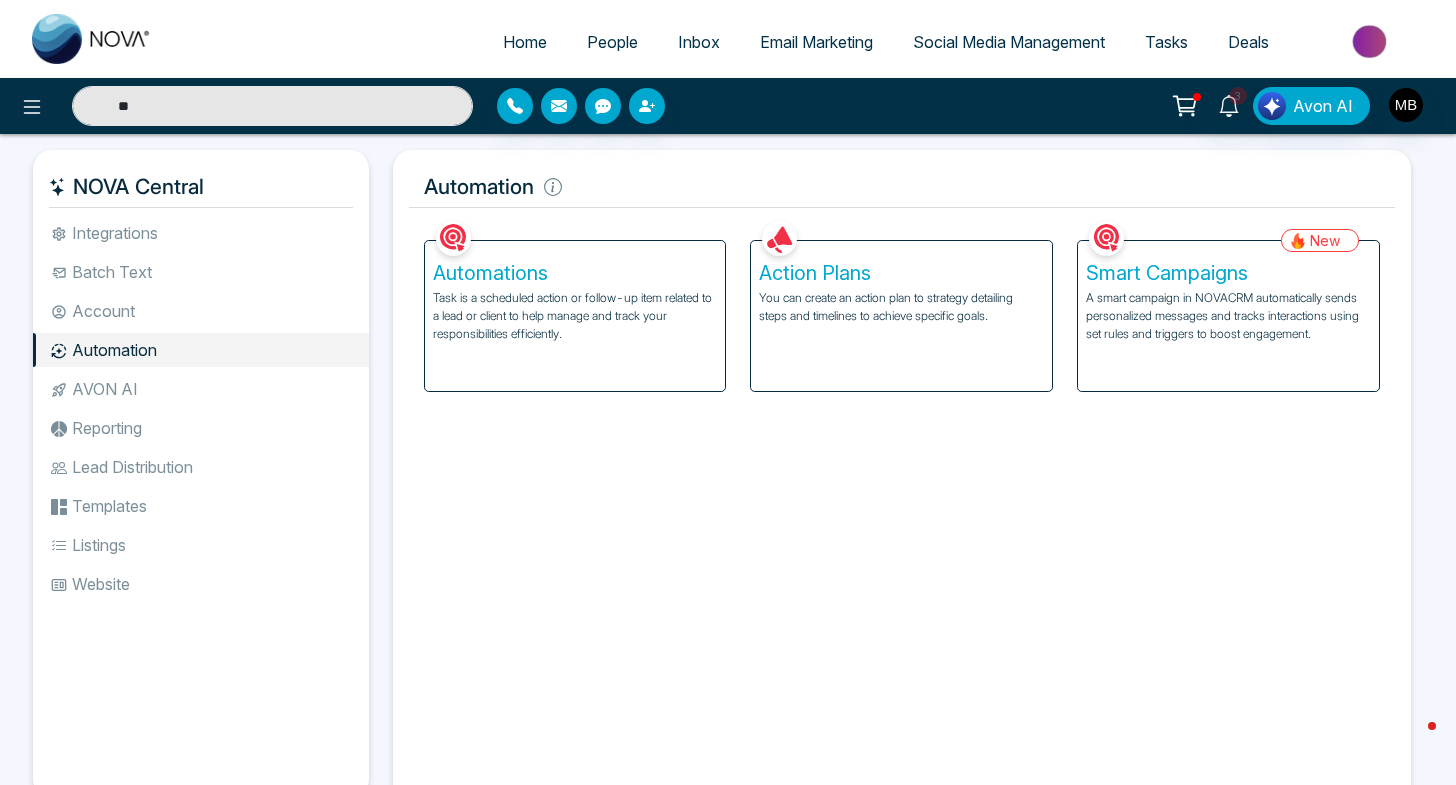 type on "*" 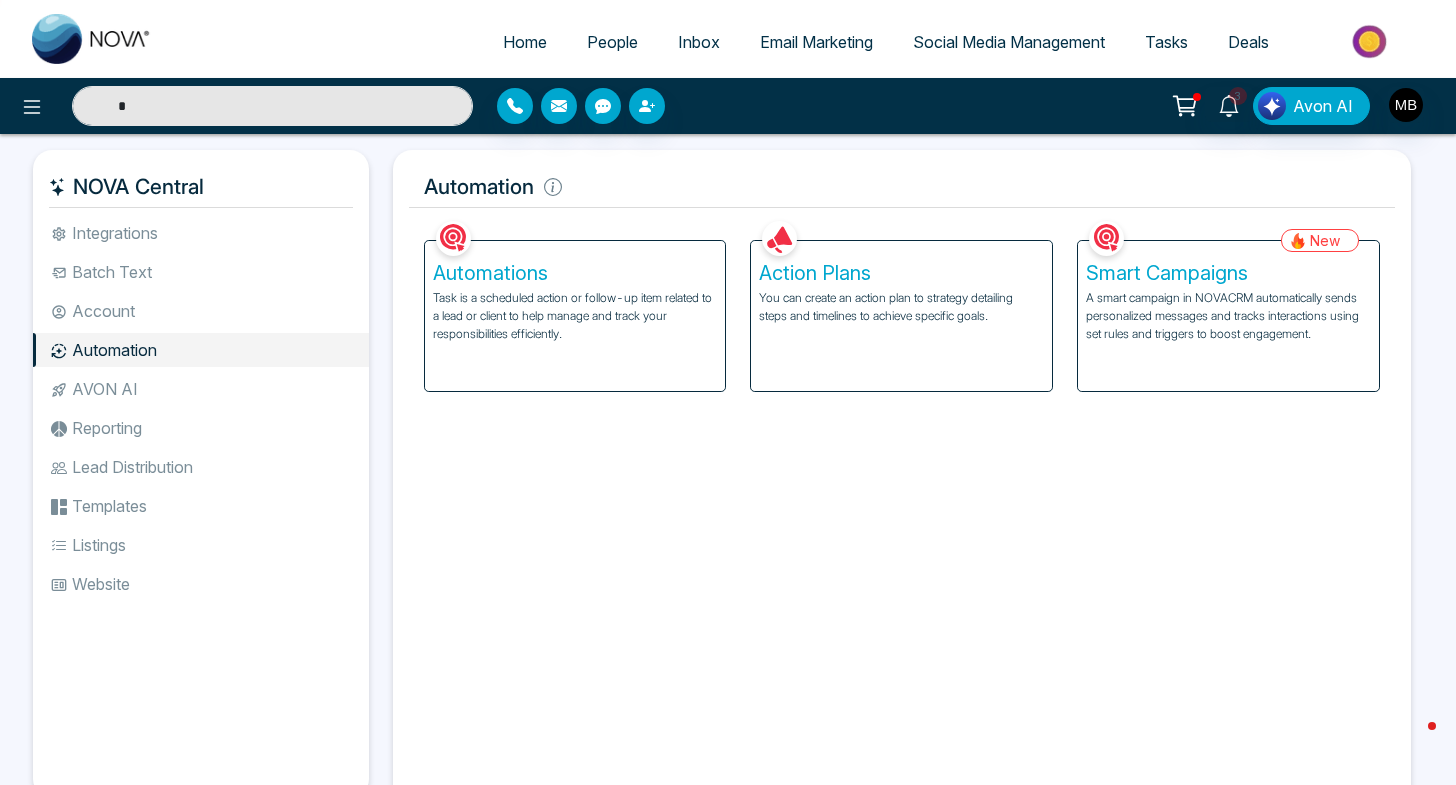 type 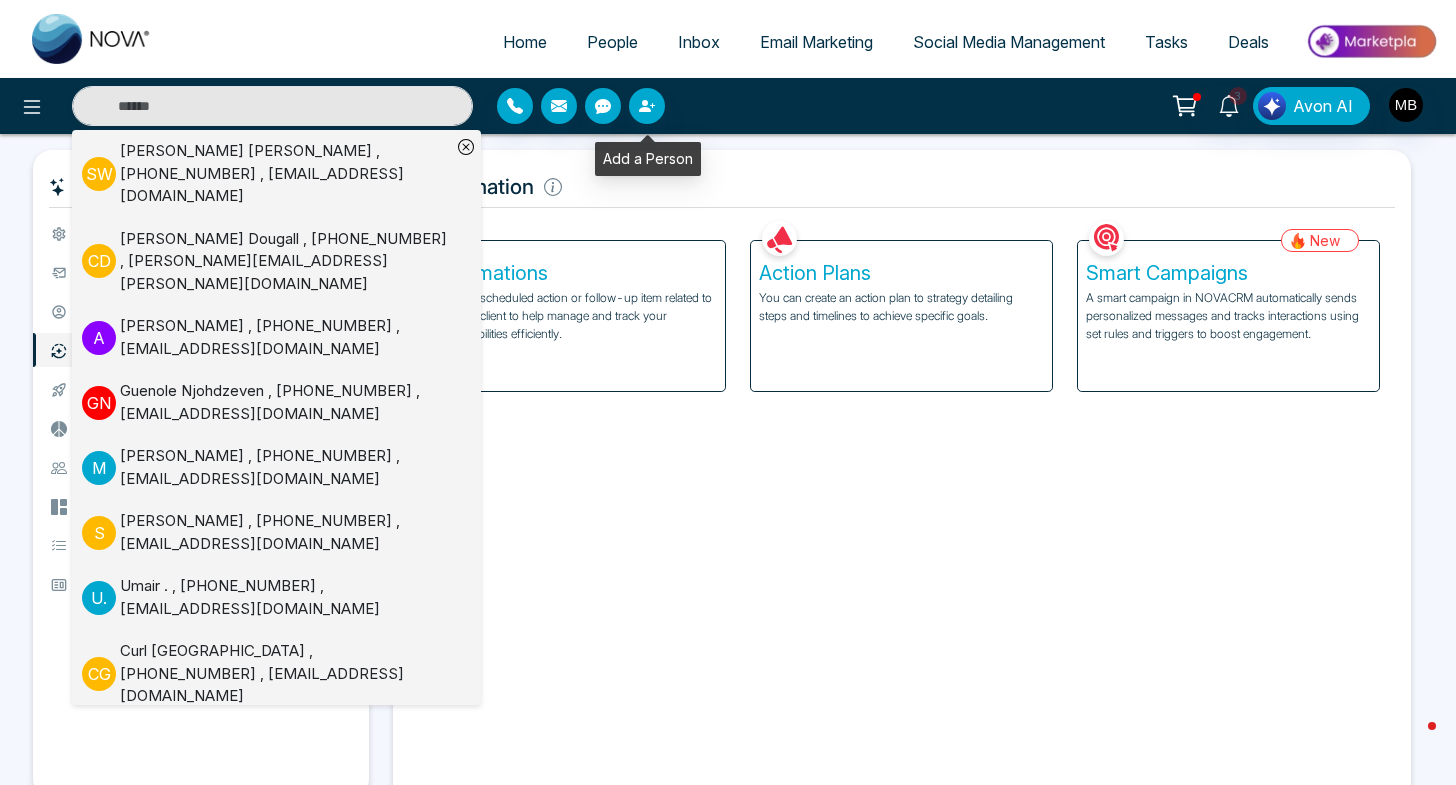 click 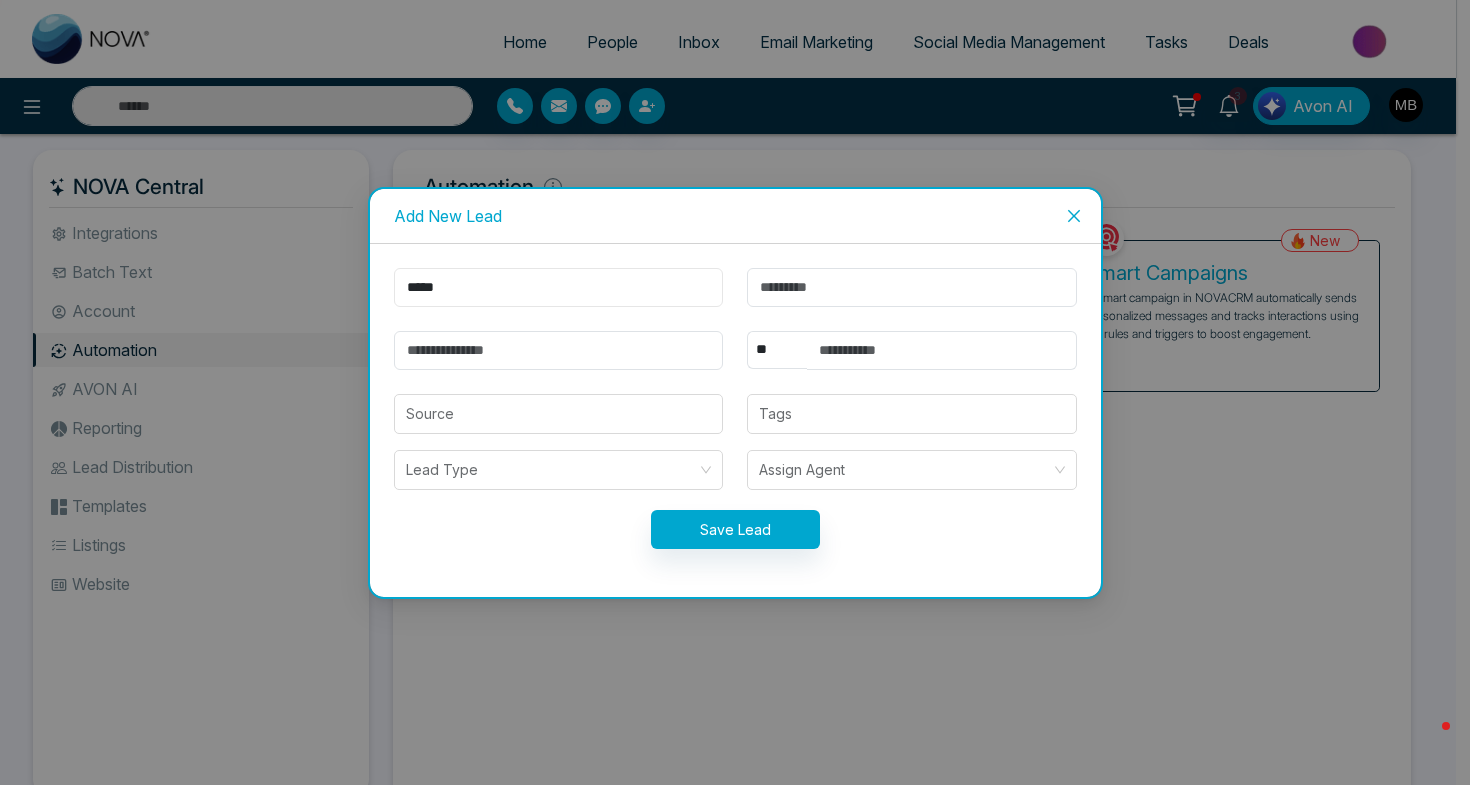 type on "*****" 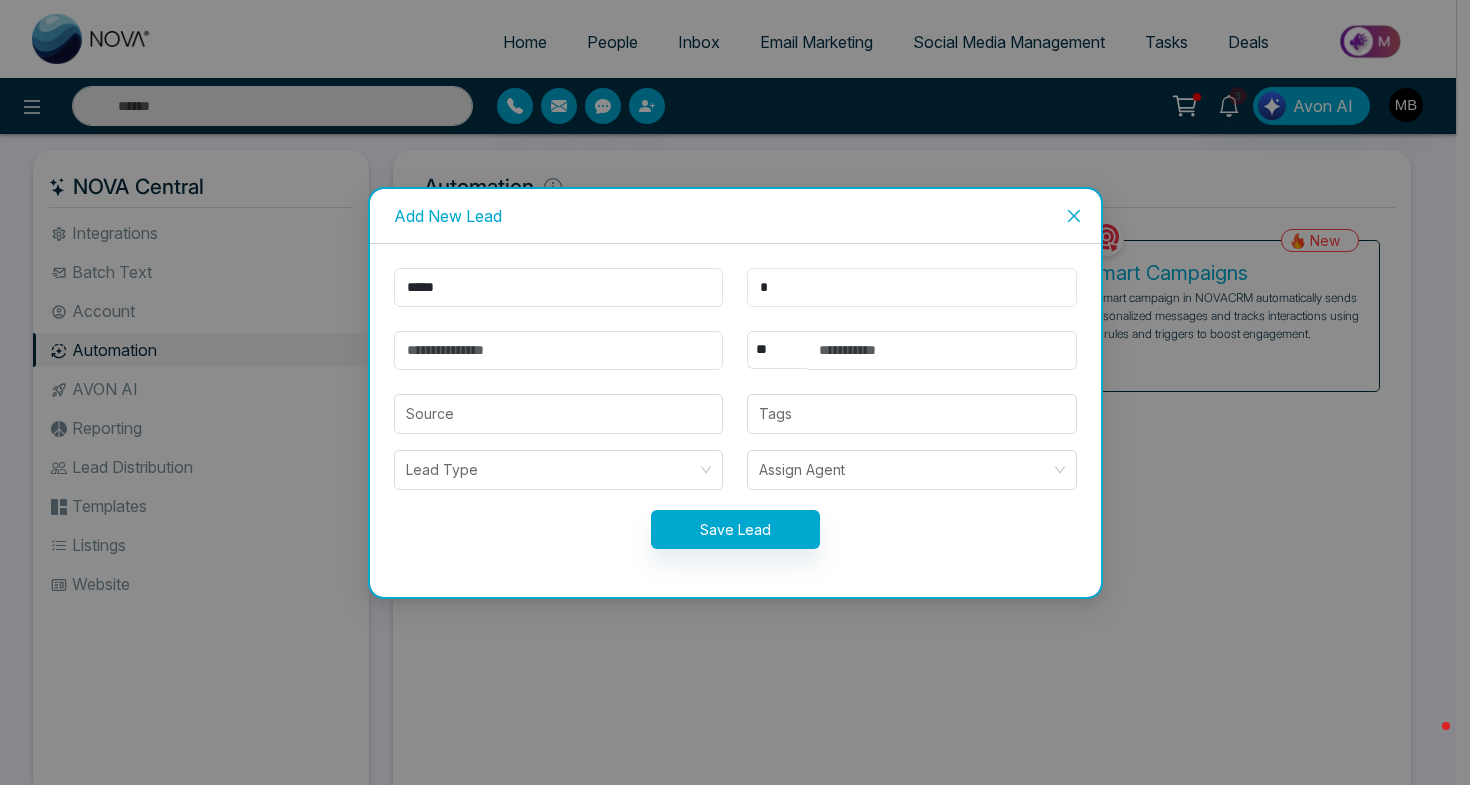 type on "*" 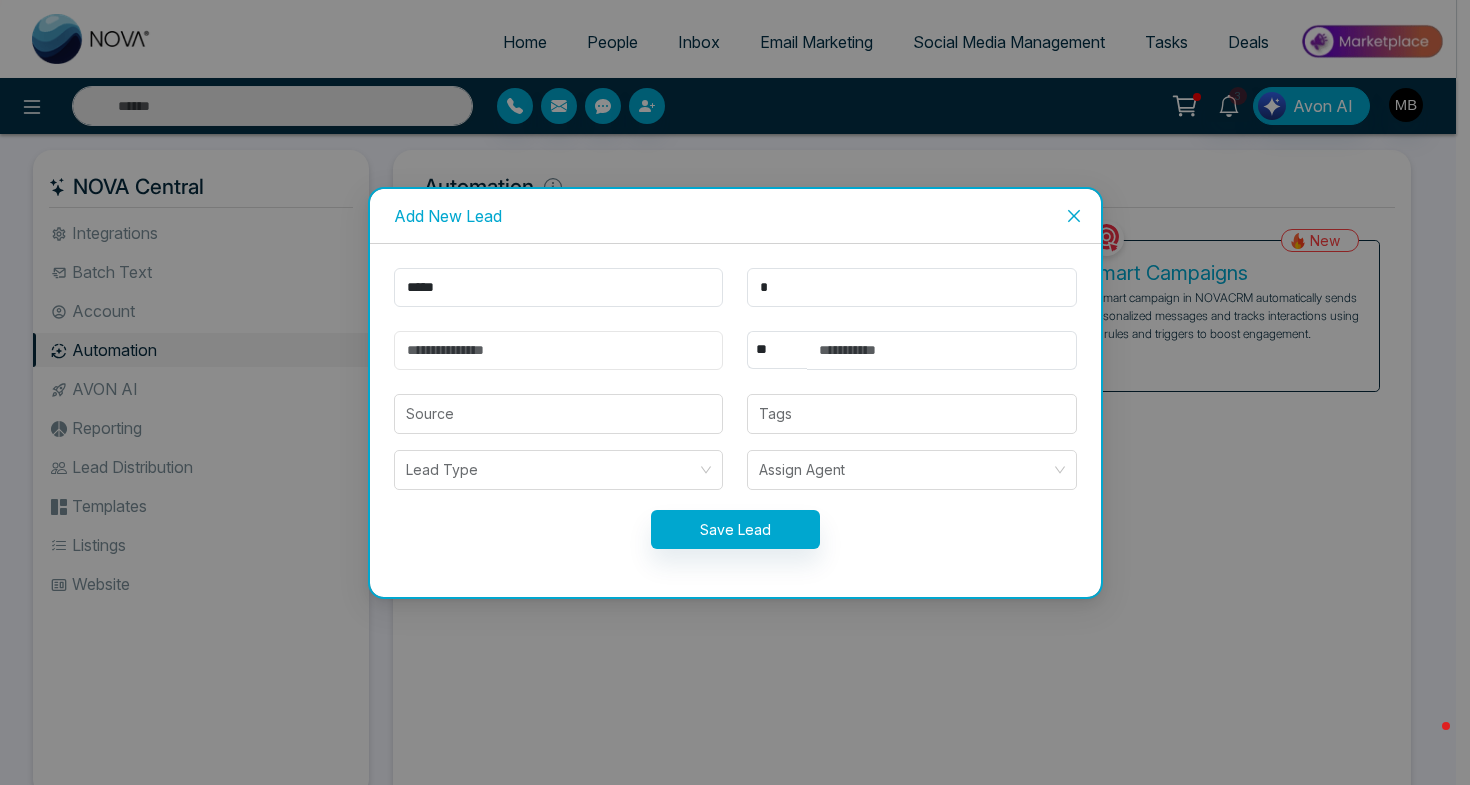 paste on "**********" 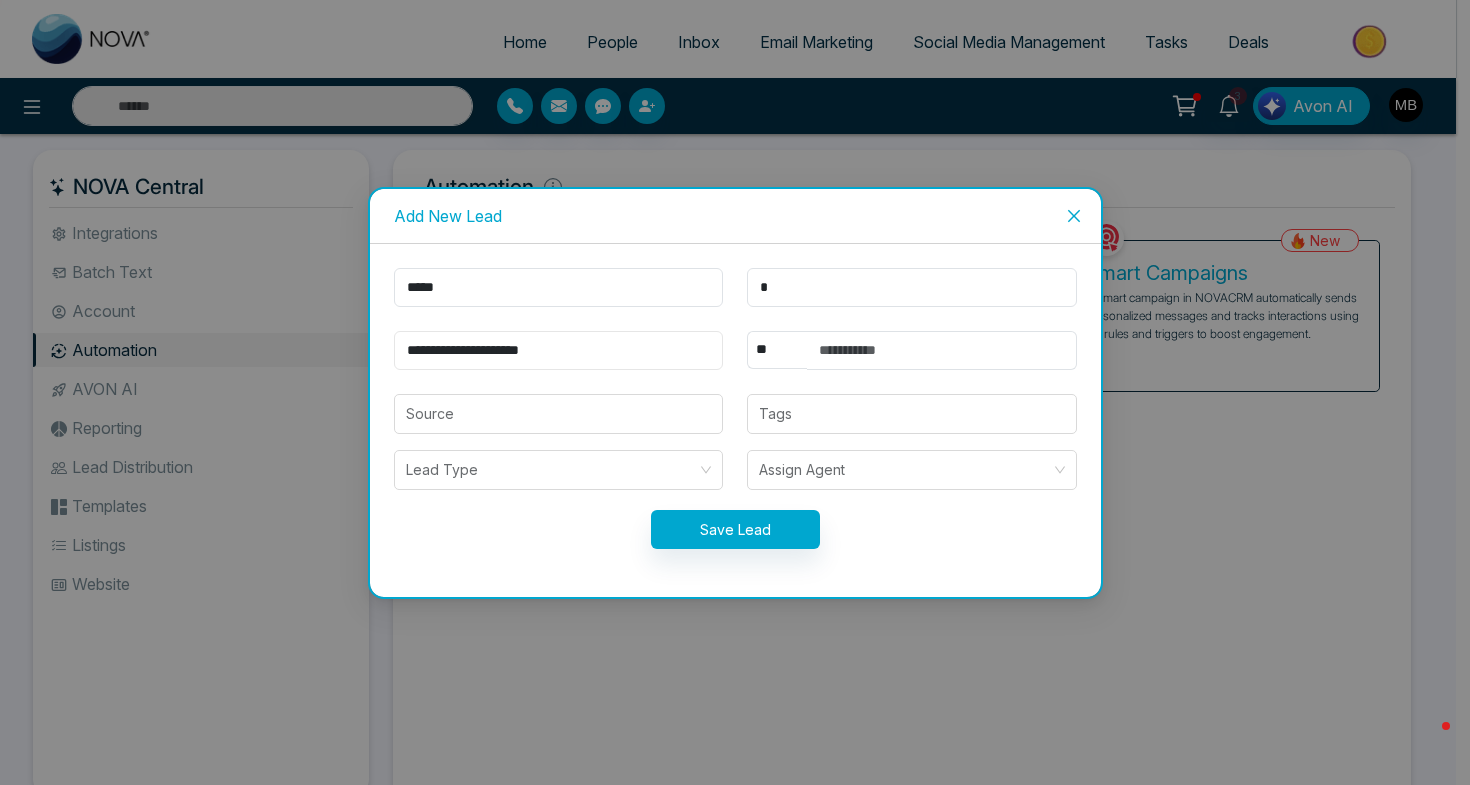 type on "**********" 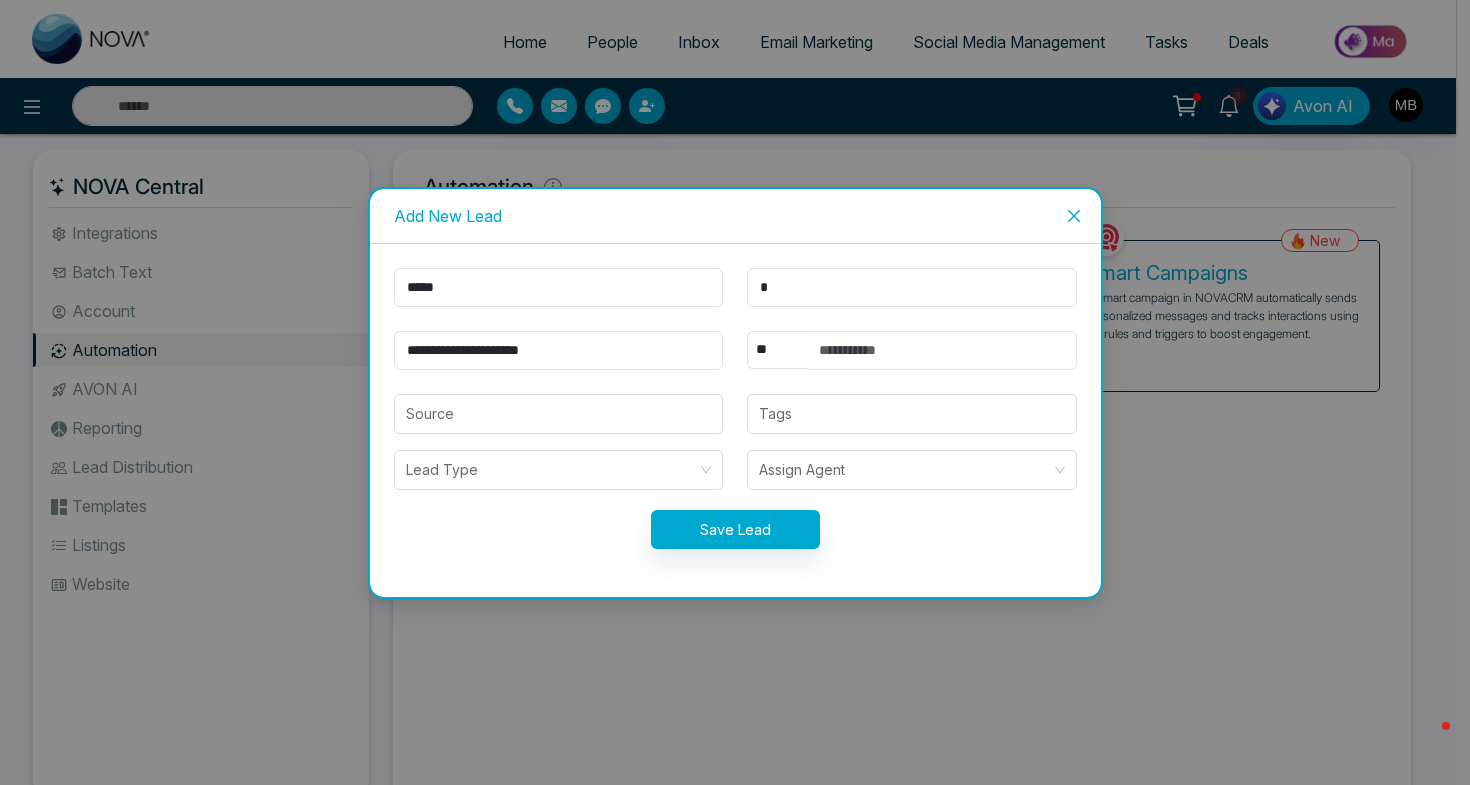 paste on "**********" 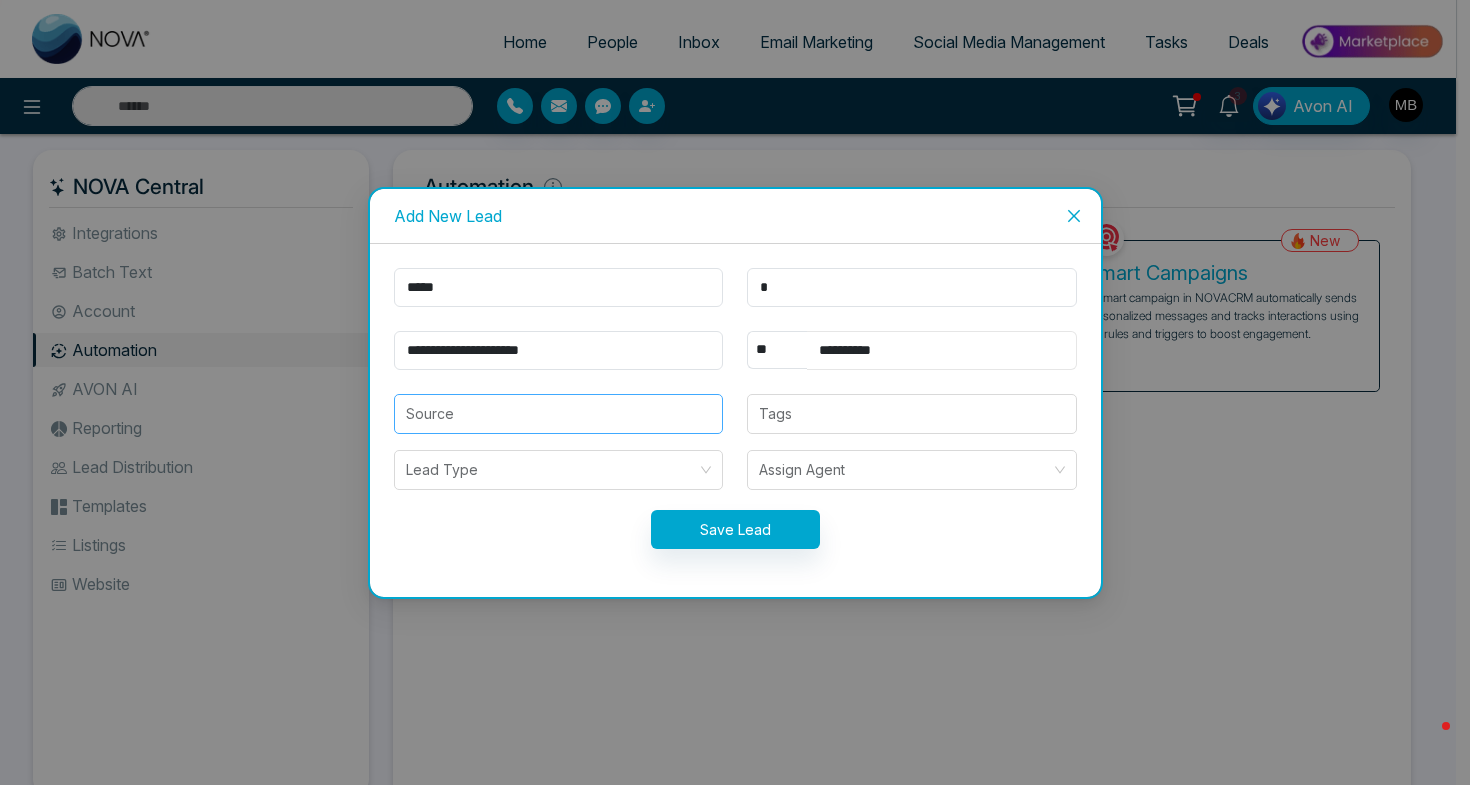 type on "**********" 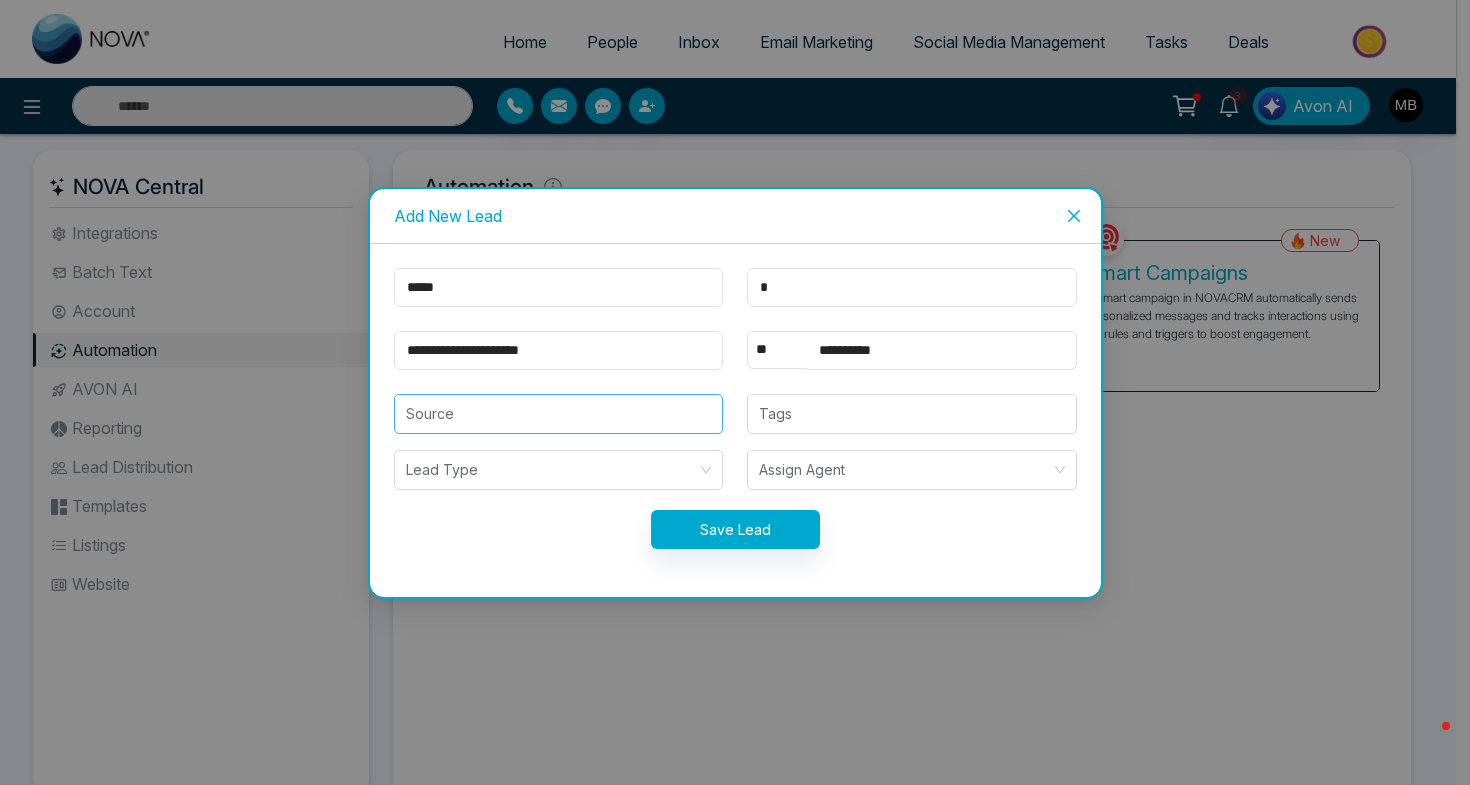 click at bounding box center [559, 414] 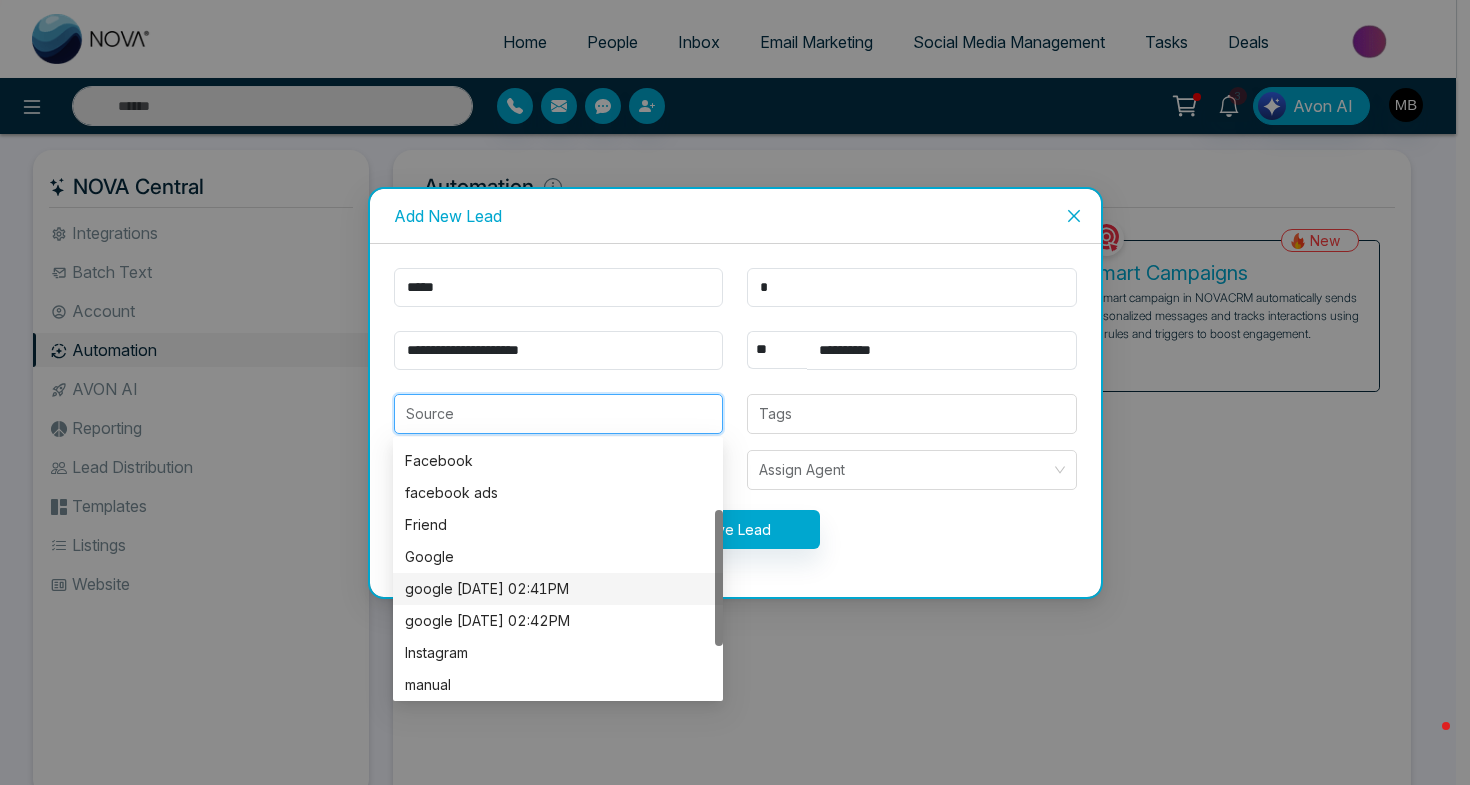 scroll, scrollTop: 224, scrollLeft: 0, axis: vertical 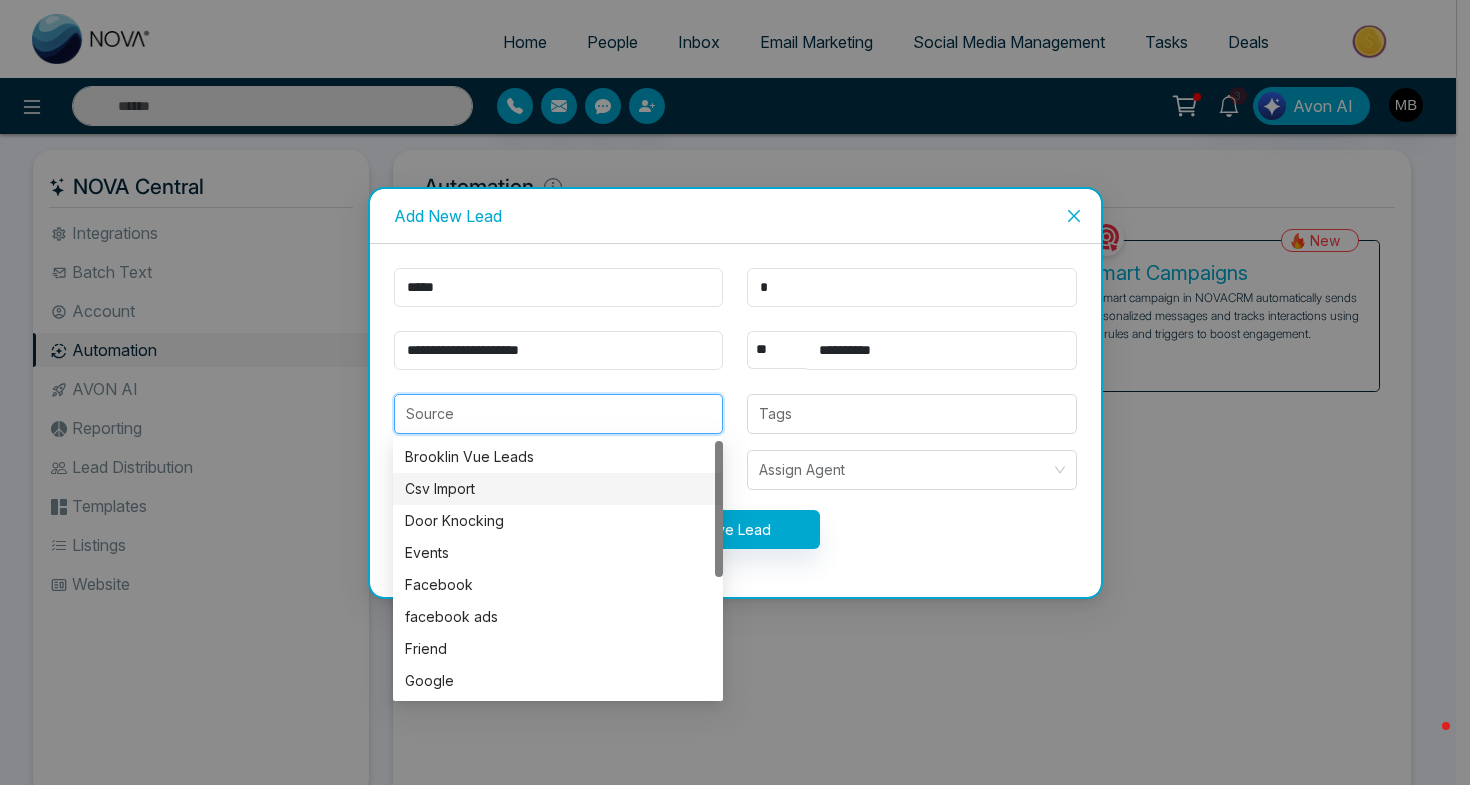 click on "Save Lead" at bounding box center (735, 529) 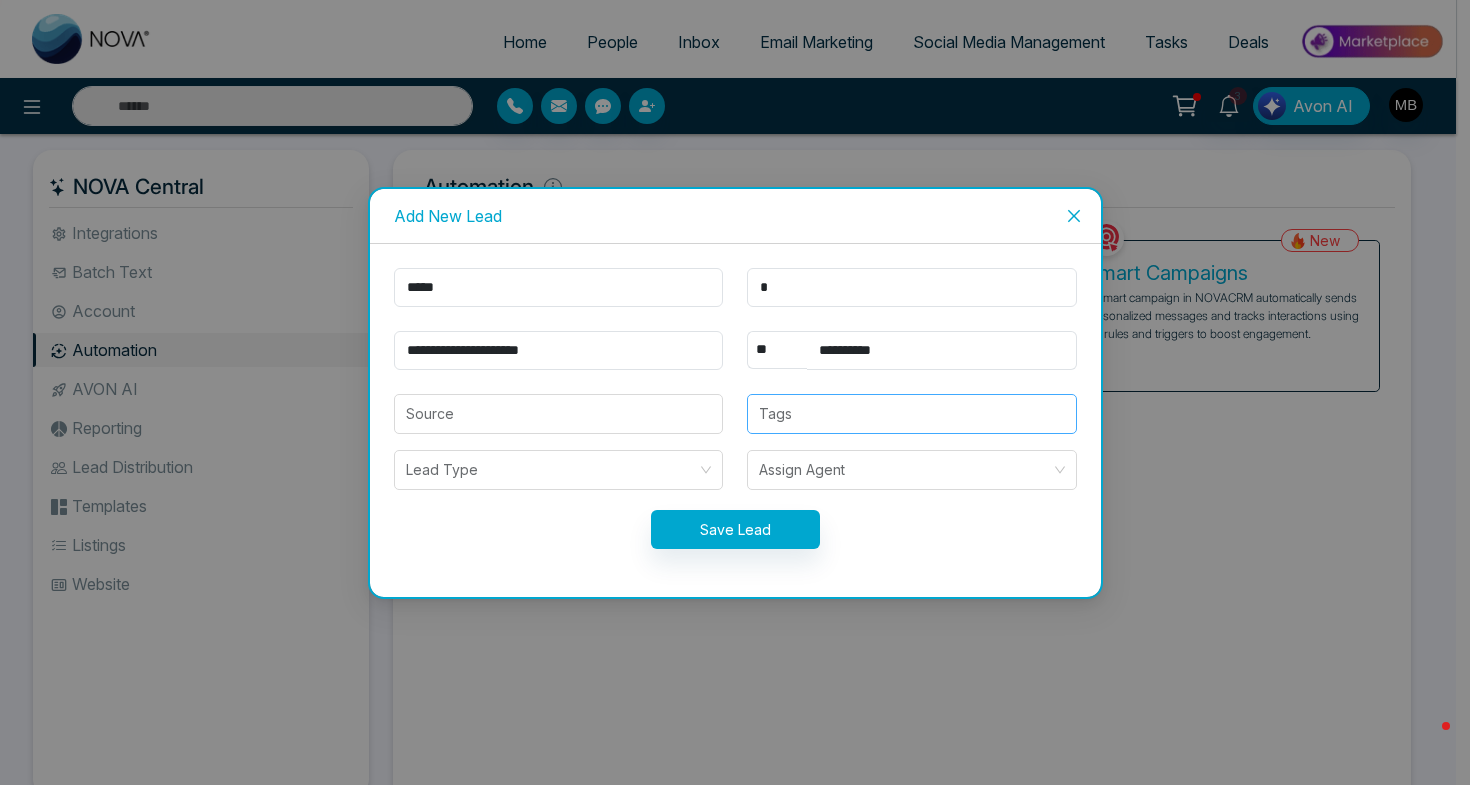 click at bounding box center (912, 414) 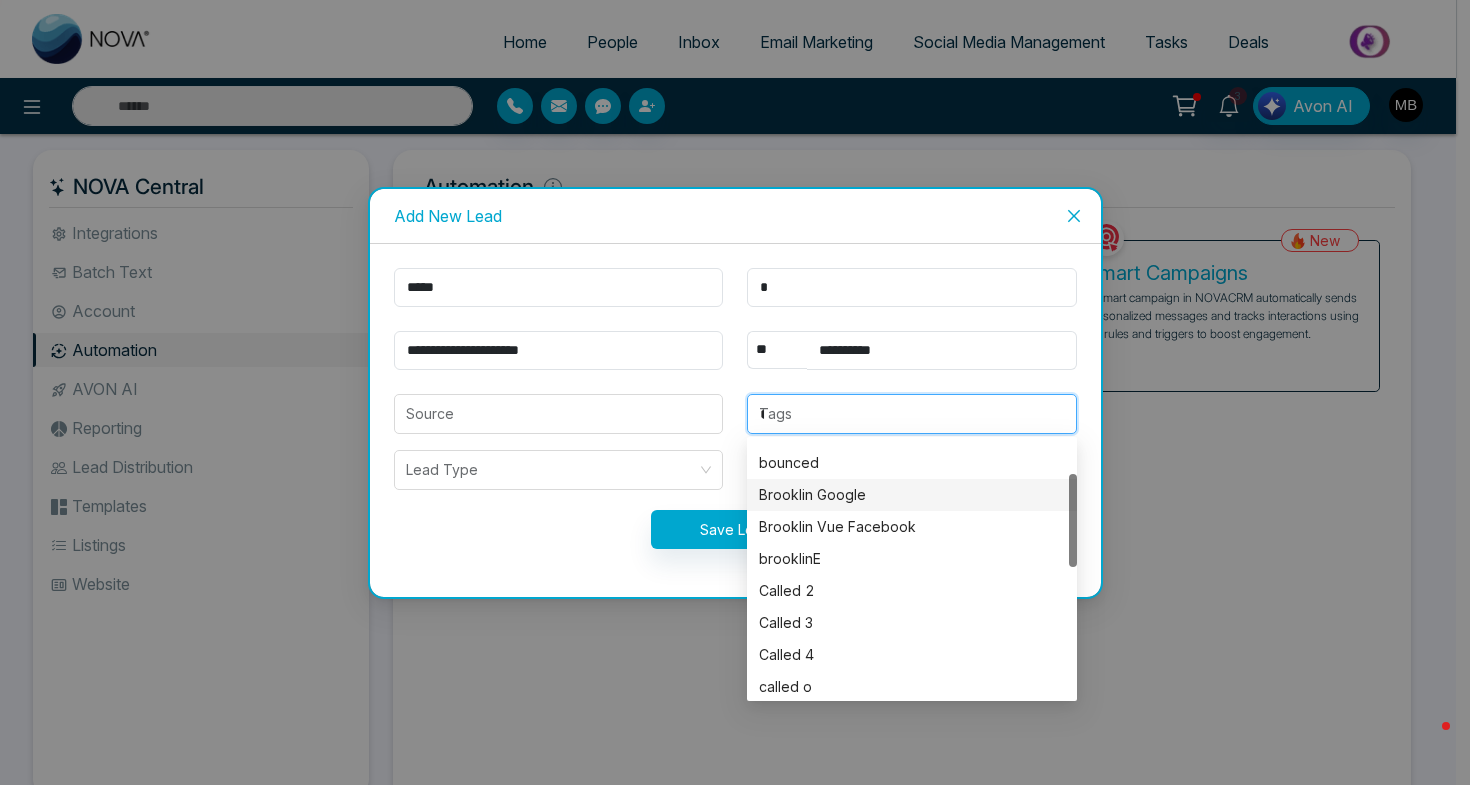 scroll, scrollTop: 0, scrollLeft: 0, axis: both 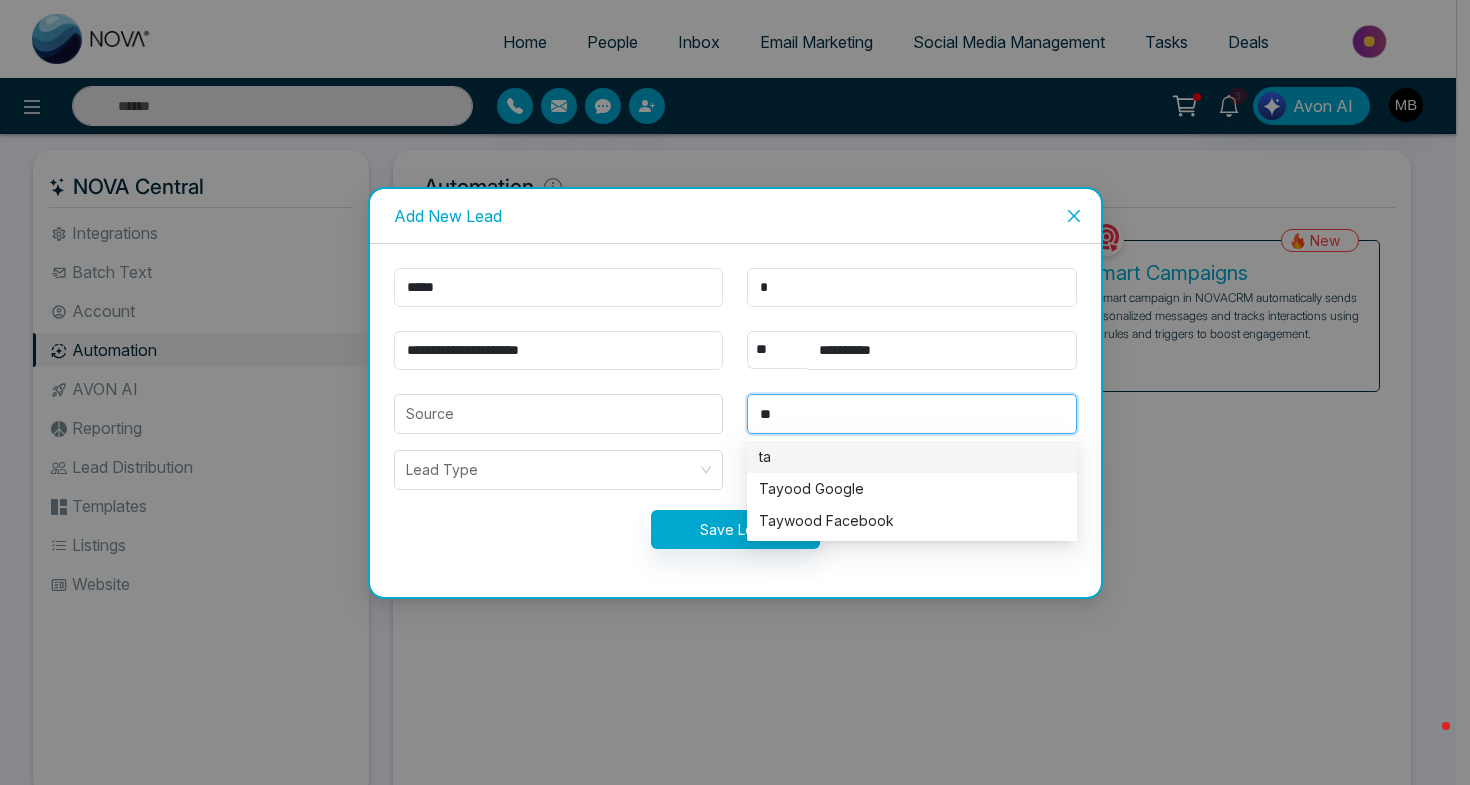 type on "***" 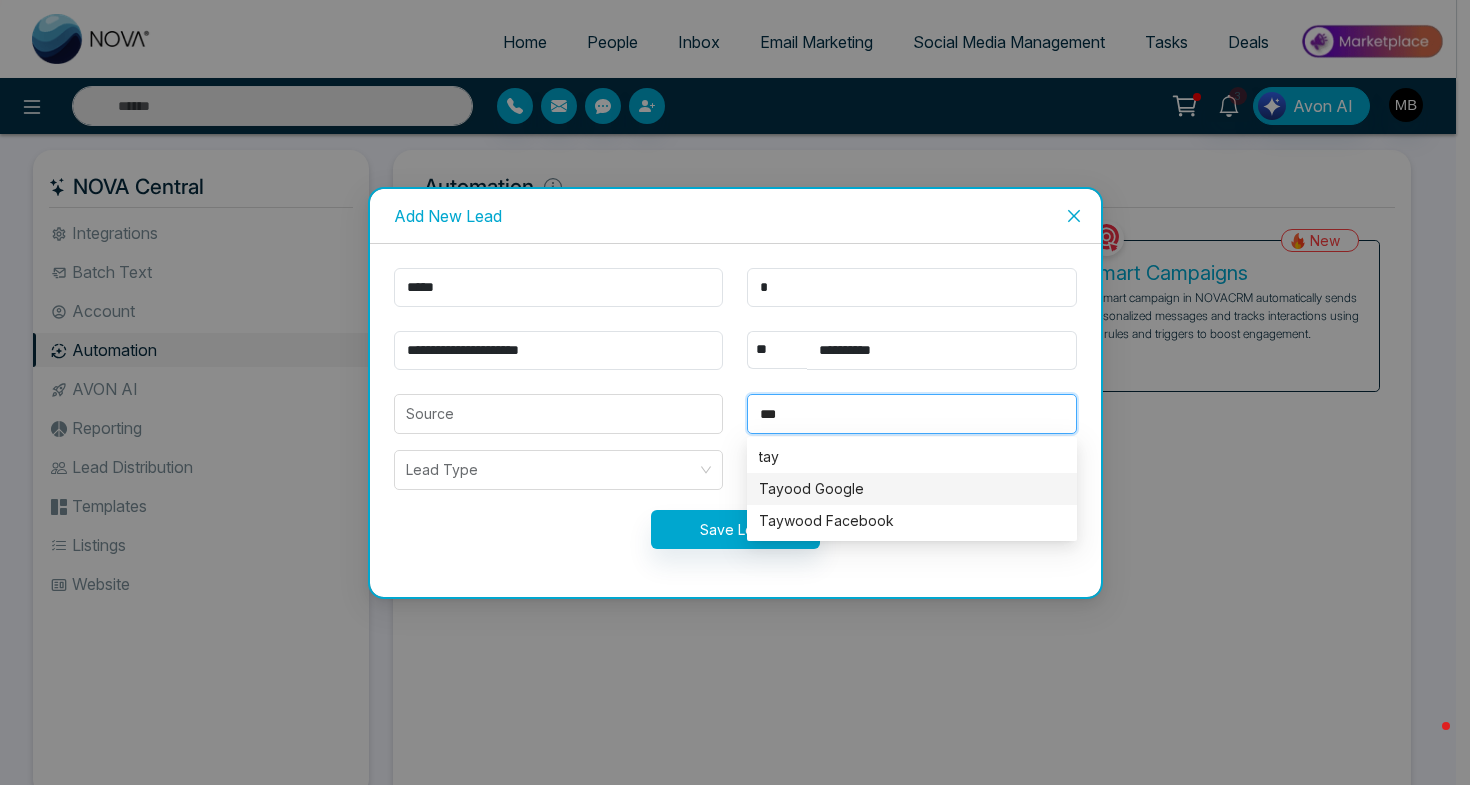 click on "Tayood Google" at bounding box center [912, 489] 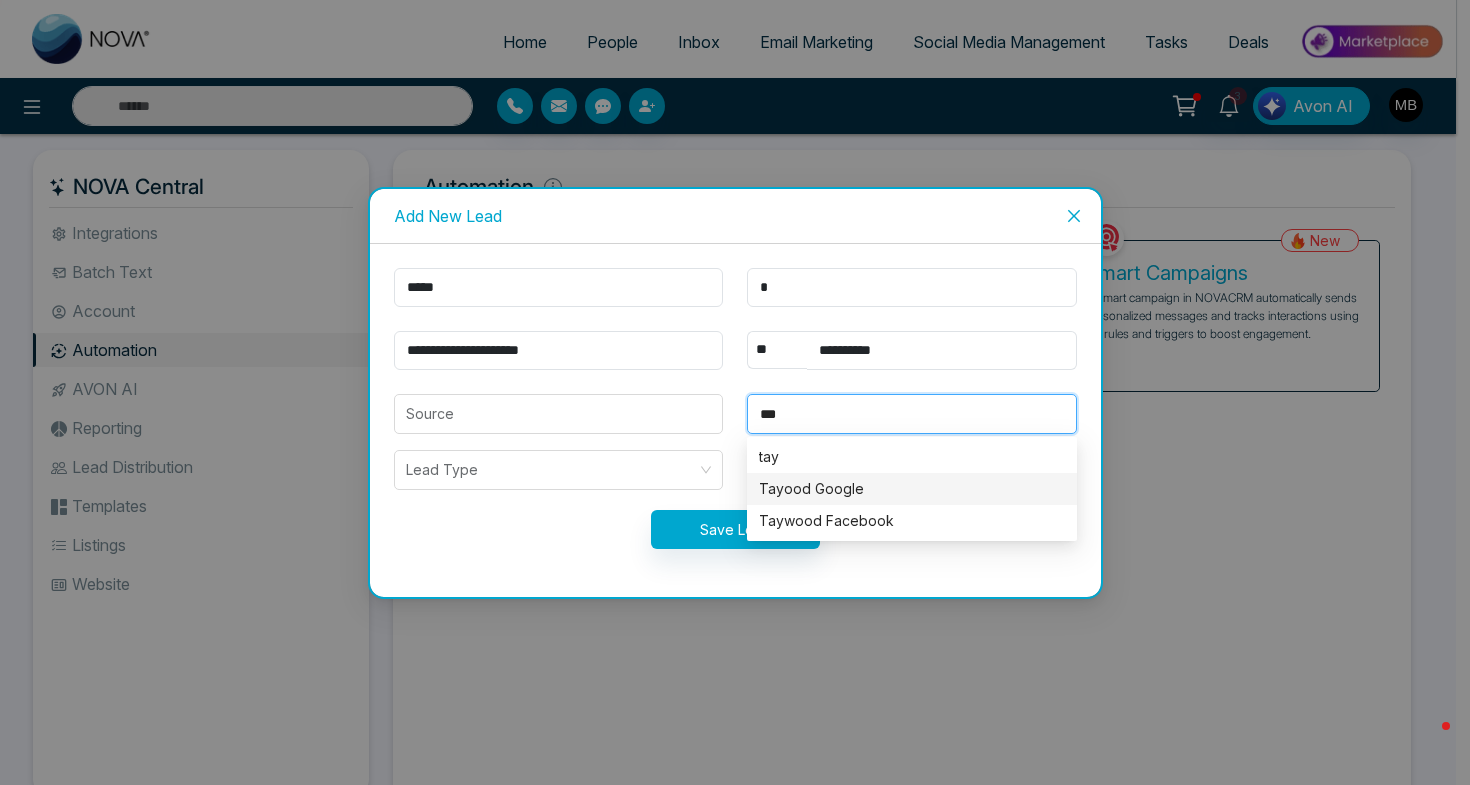 type 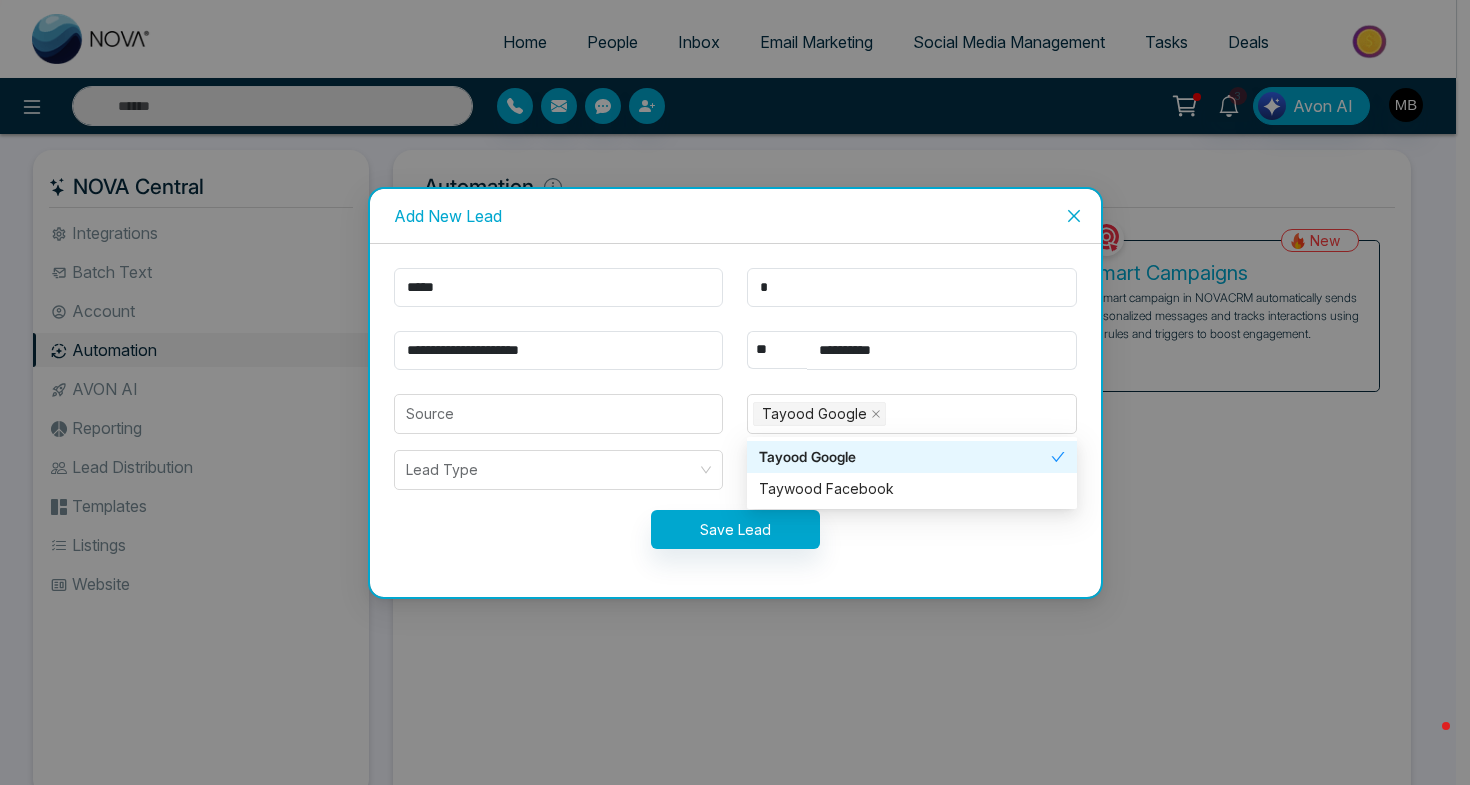 click on "Save Lead" at bounding box center (735, 529) 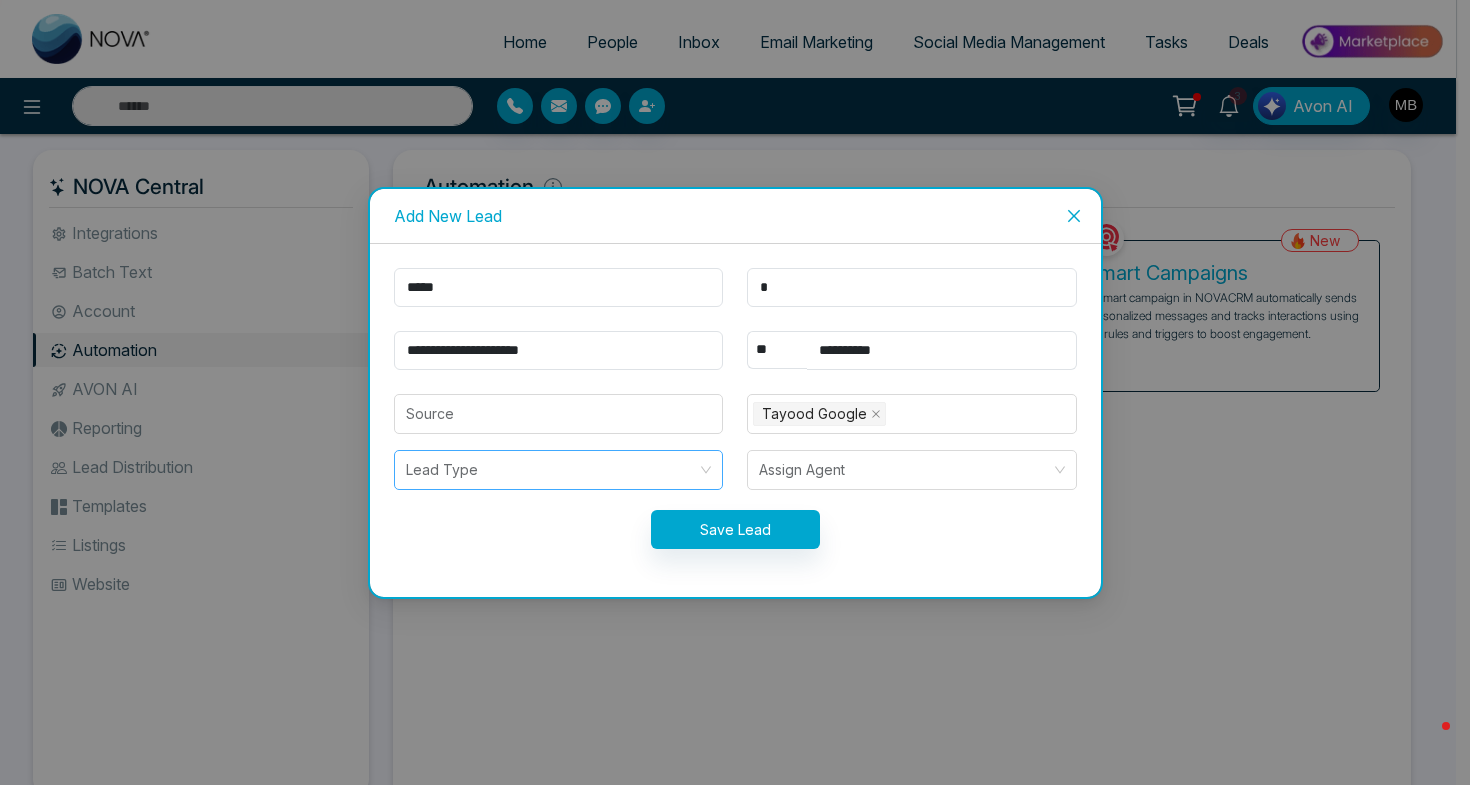 click at bounding box center [552, 470] 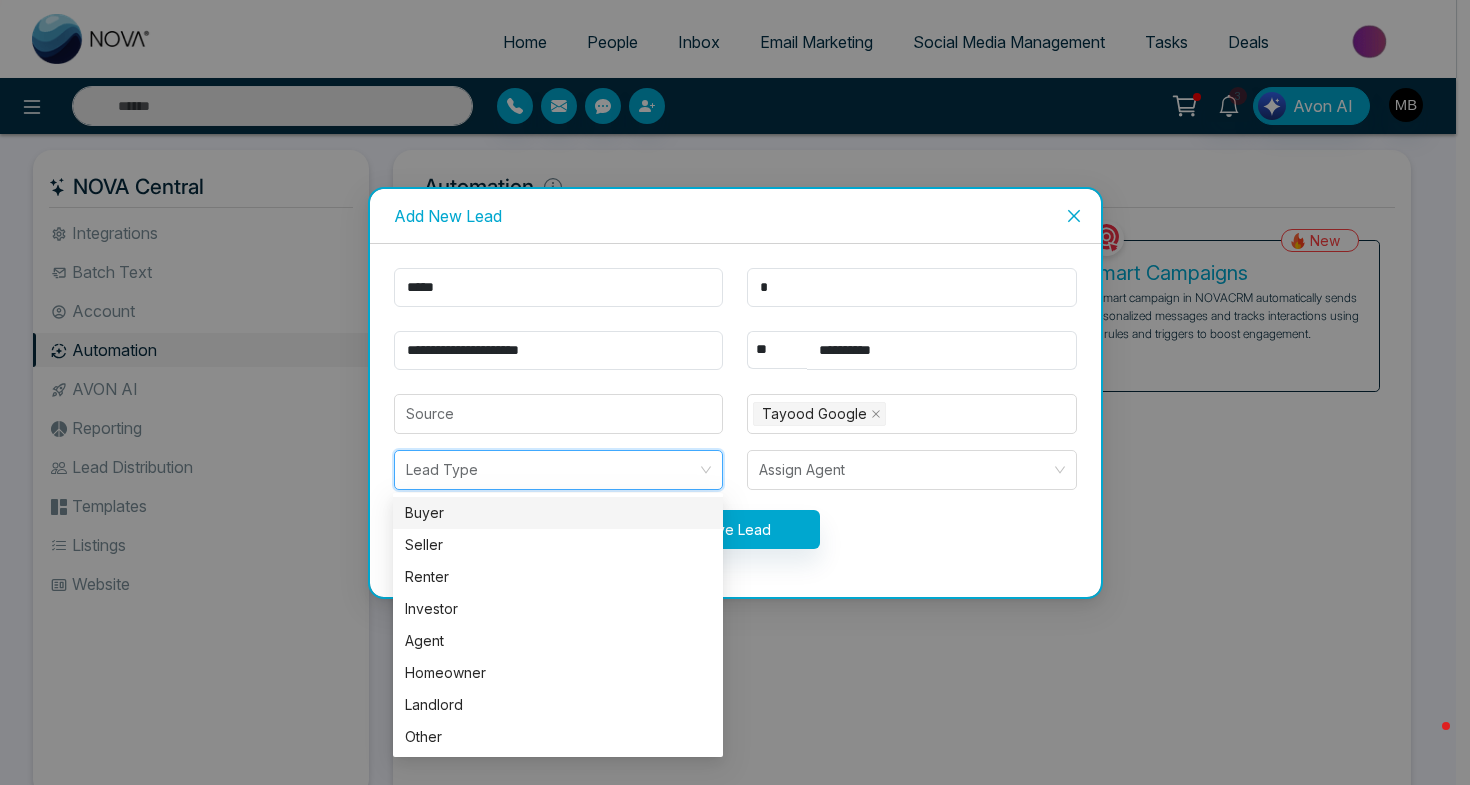 click on "Buyer" at bounding box center [558, 513] 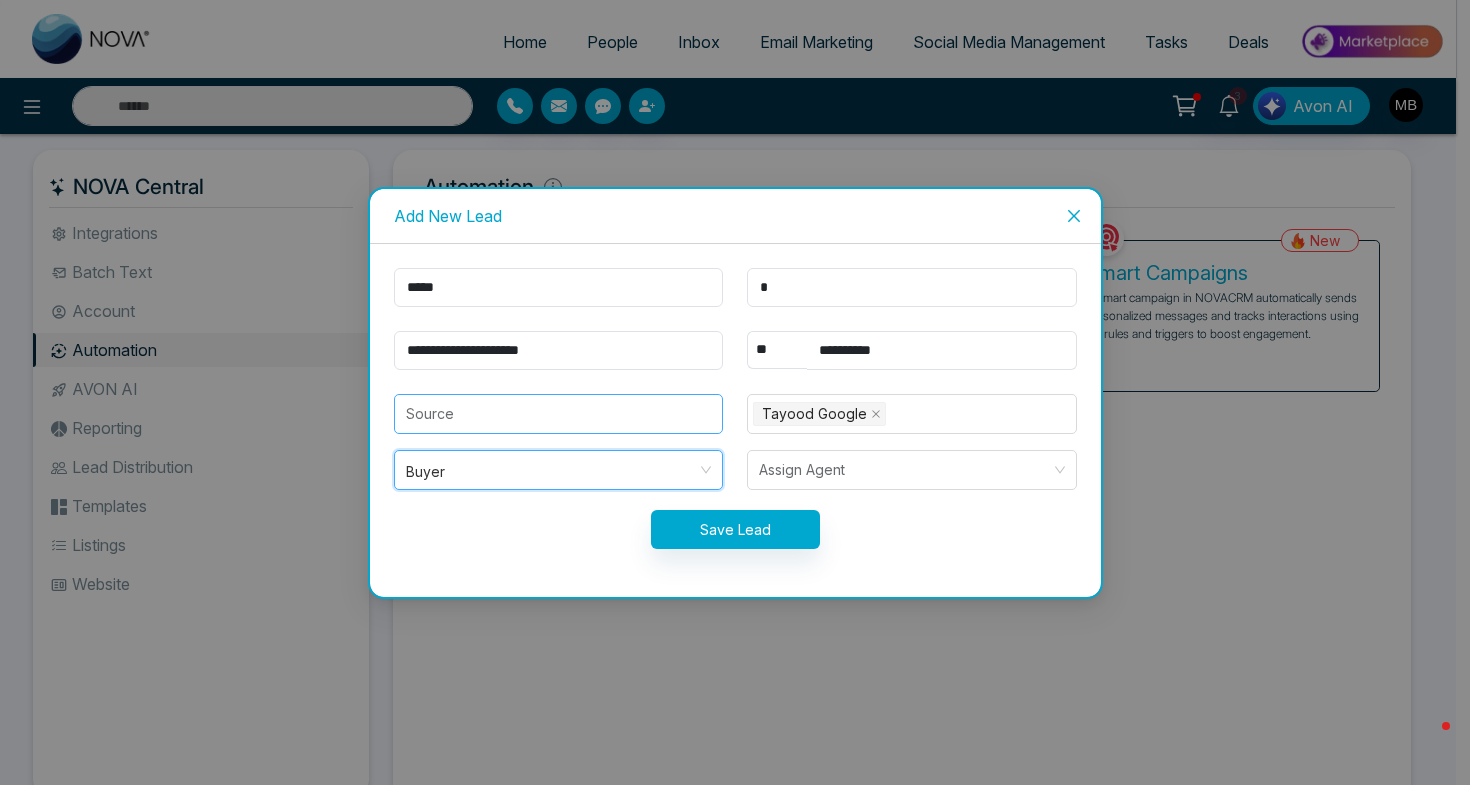 click at bounding box center (559, 414) 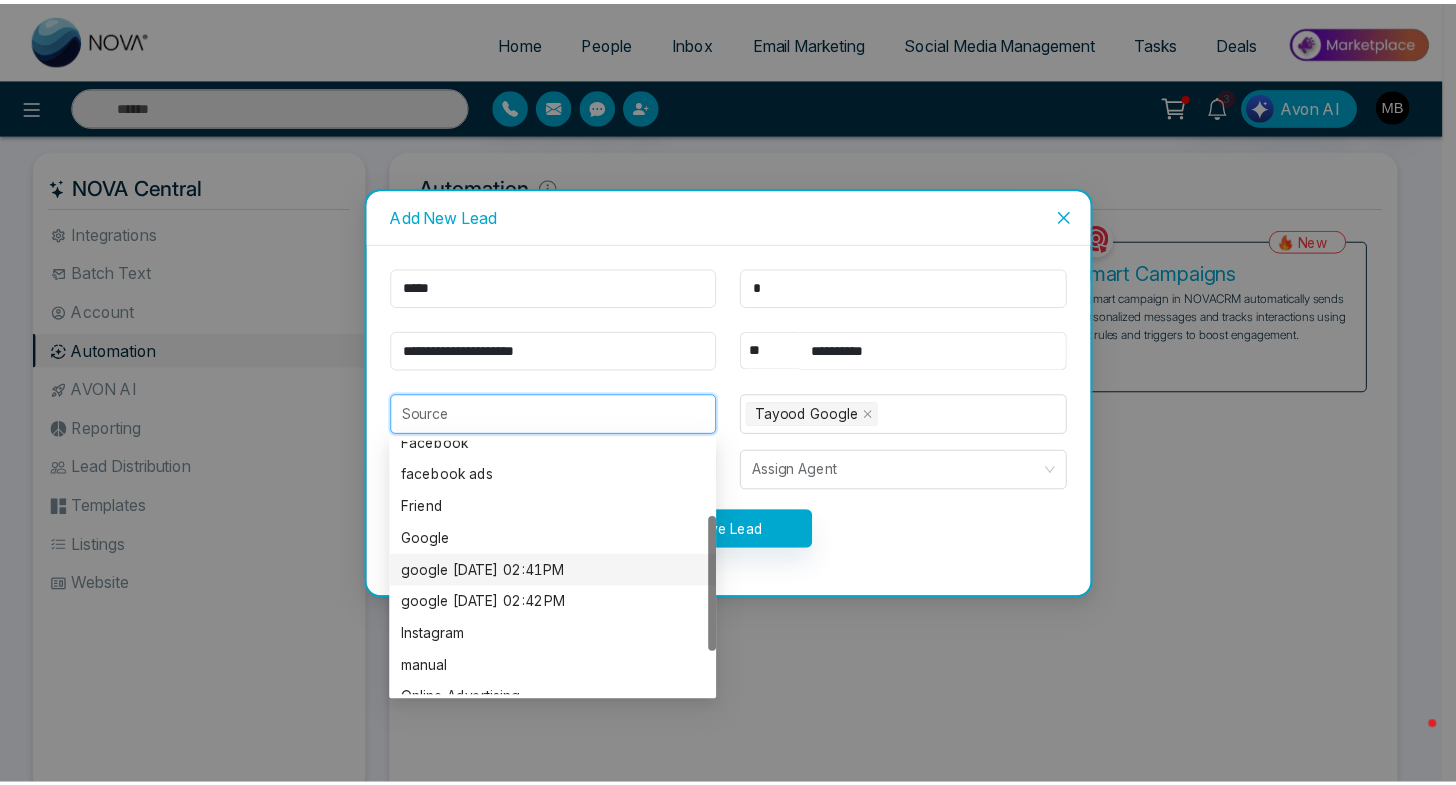 scroll, scrollTop: 146, scrollLeft: 0, axis: vertical 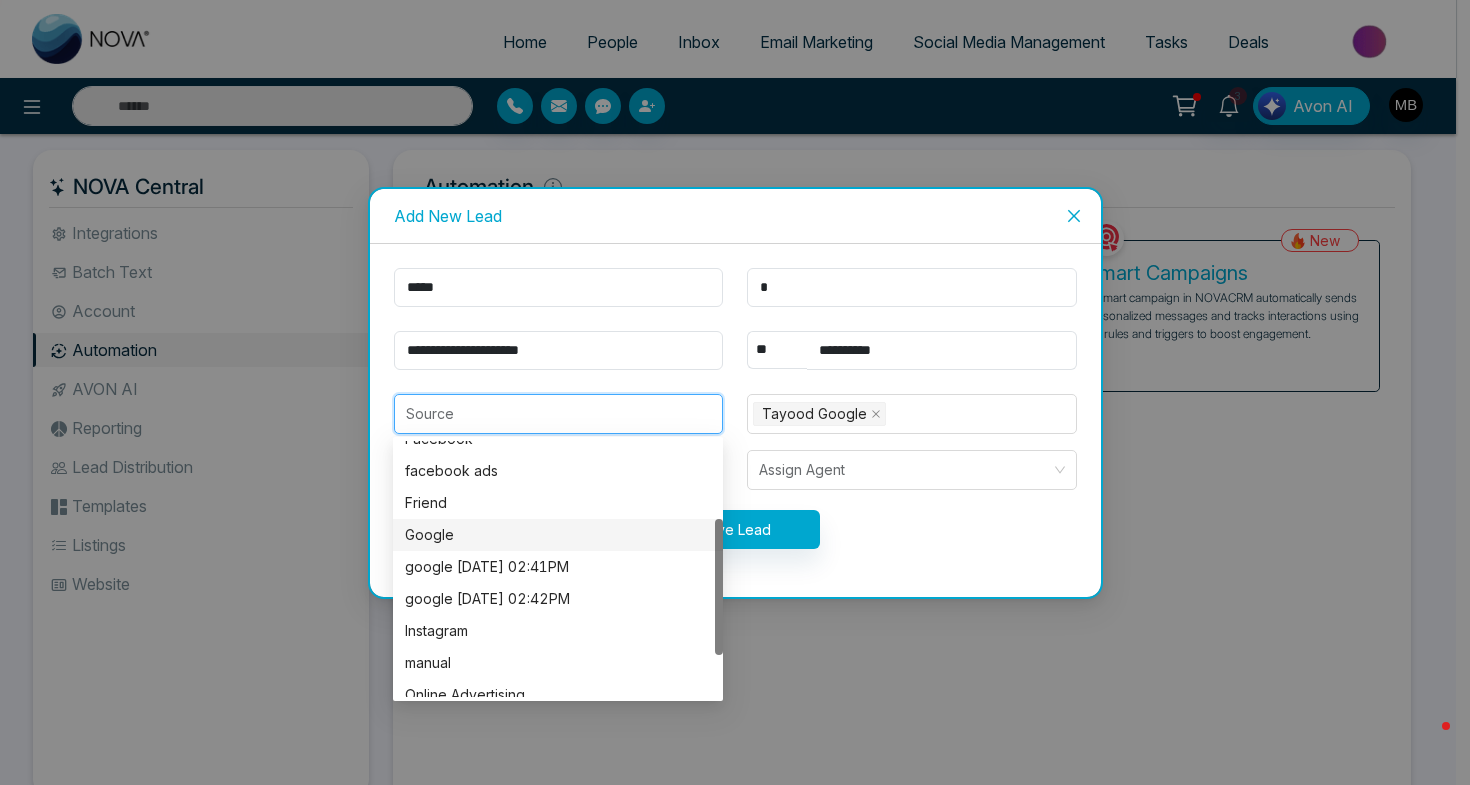 click on "Google" at bounding box center [558, 535] 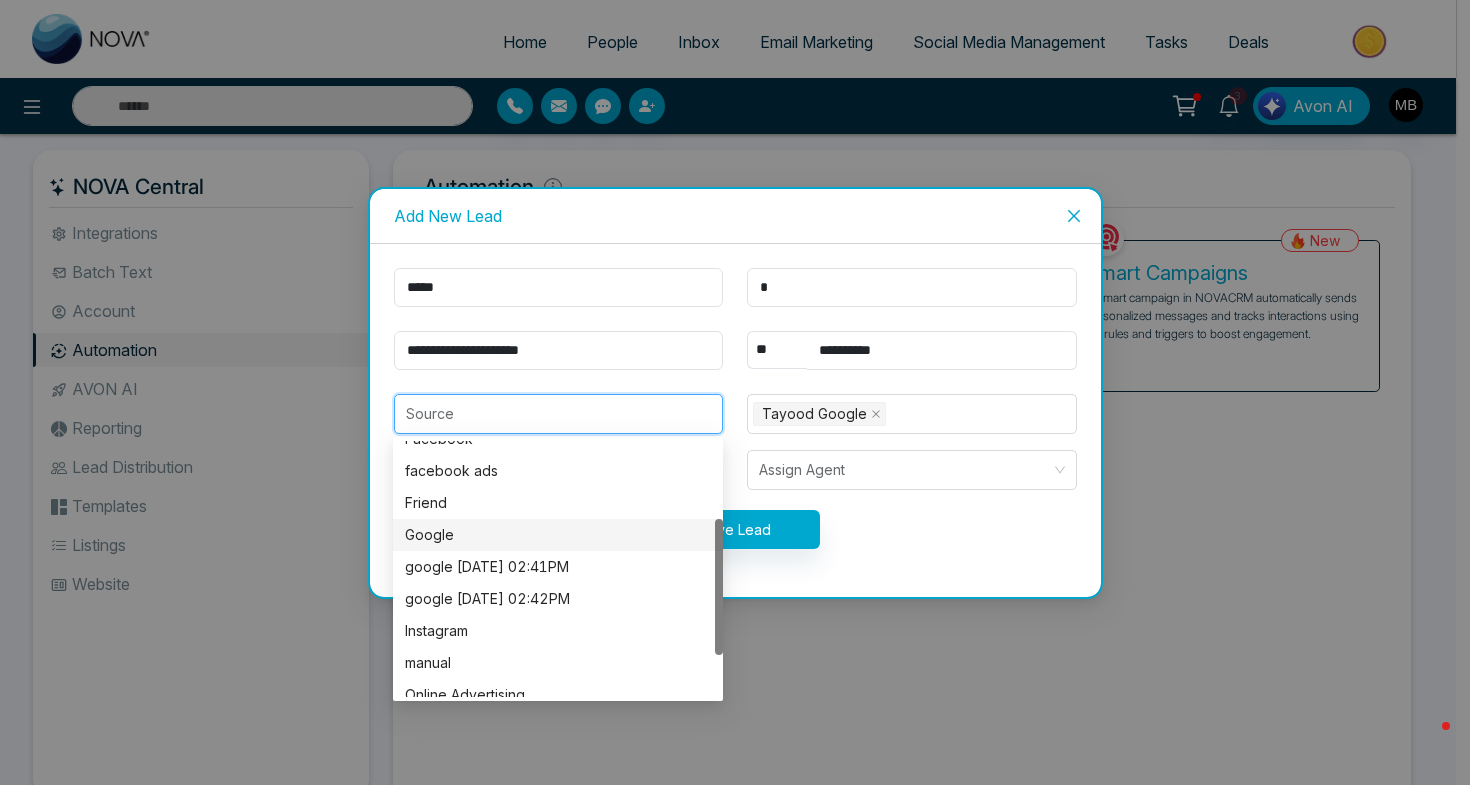 type on "******" 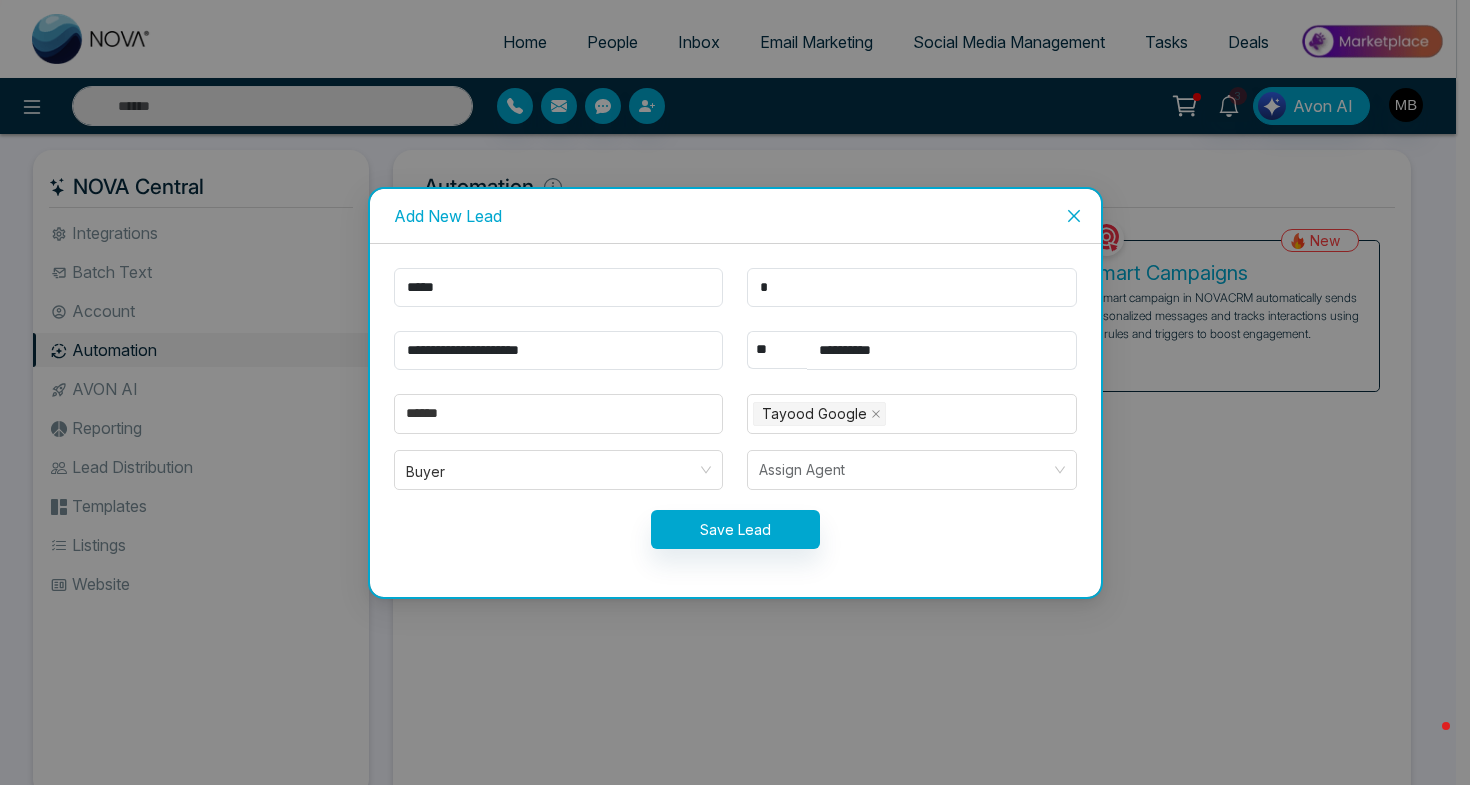 click on "Save Lead" at bounding box center [735, 529] 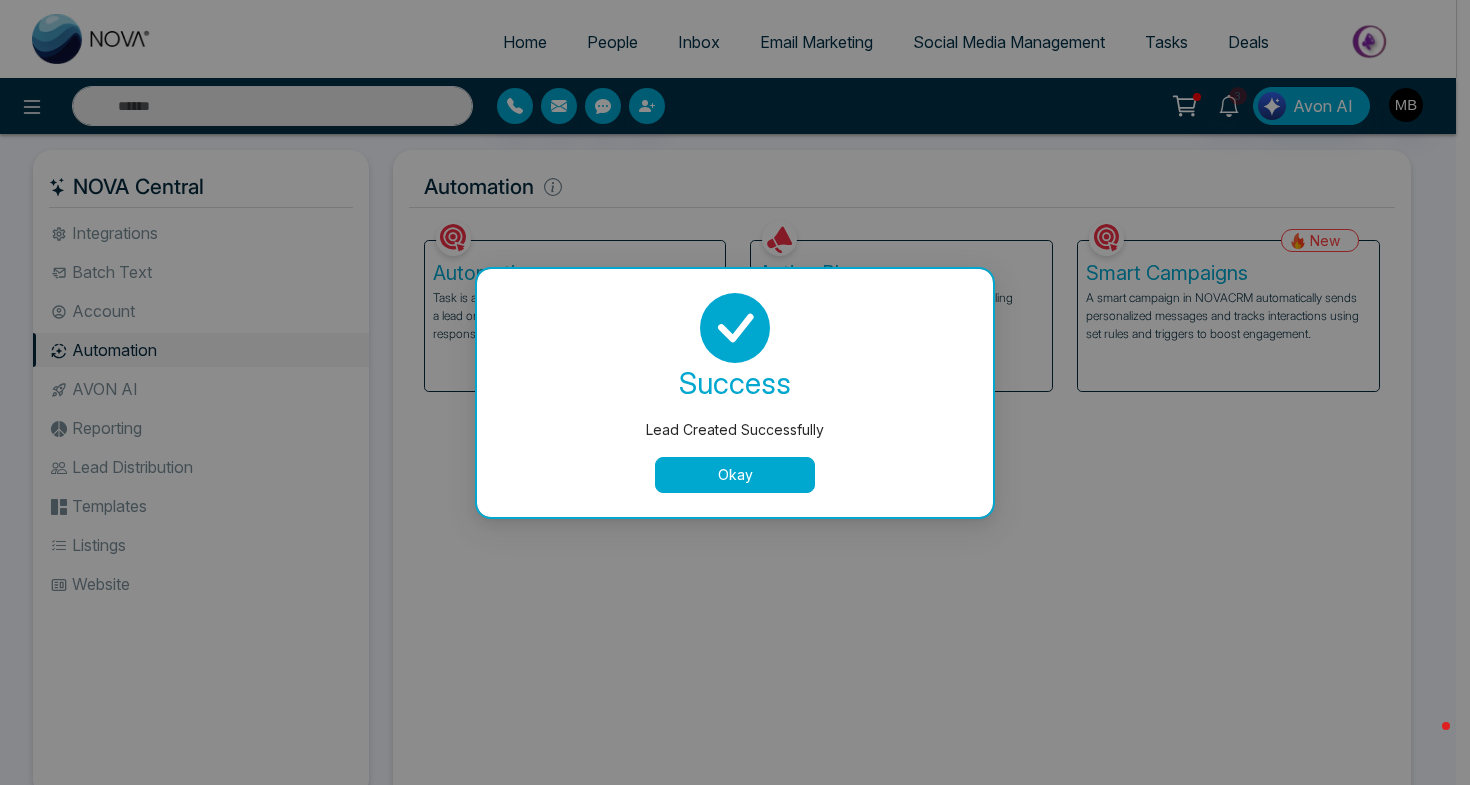 click on "Okay" at bounding box center (735, 475) 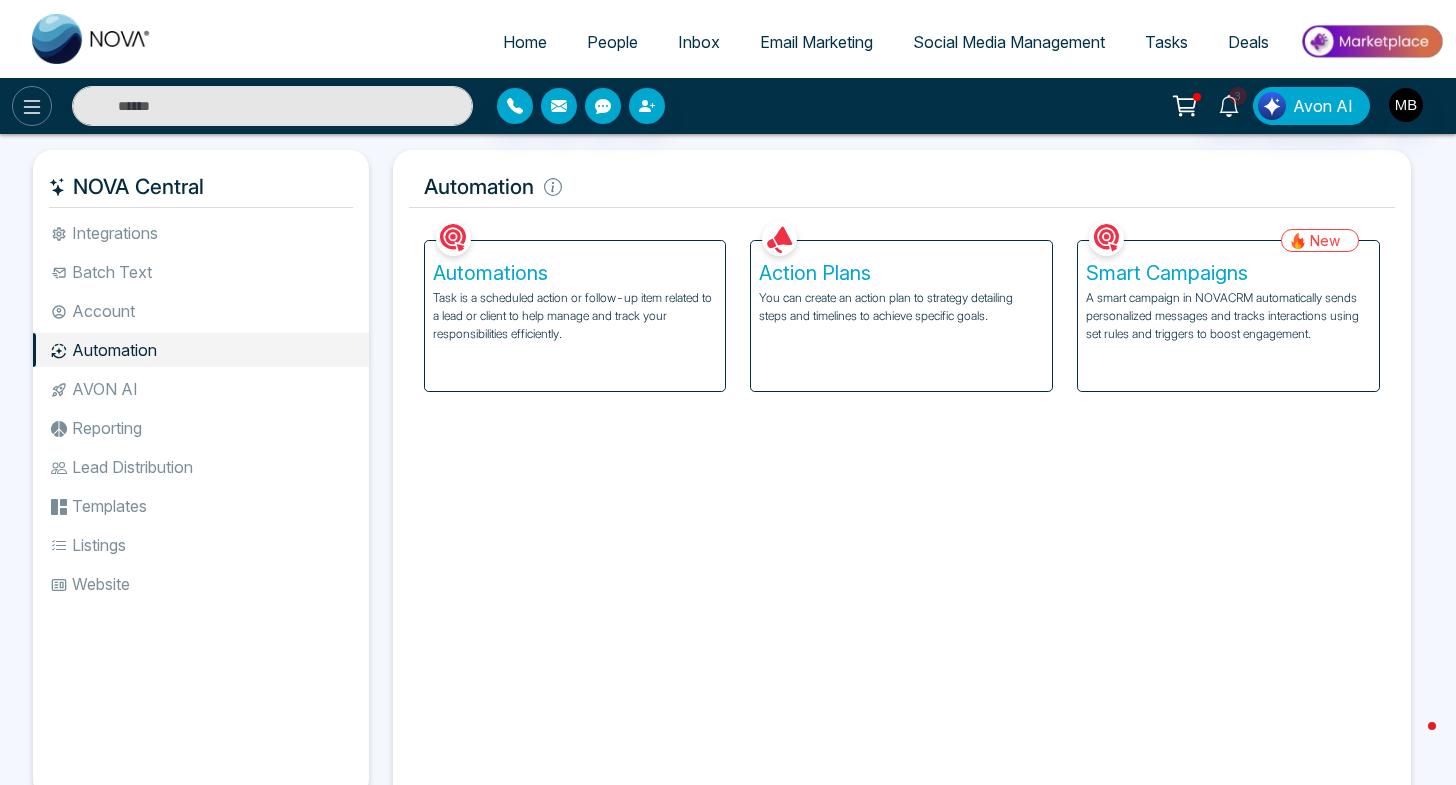 click 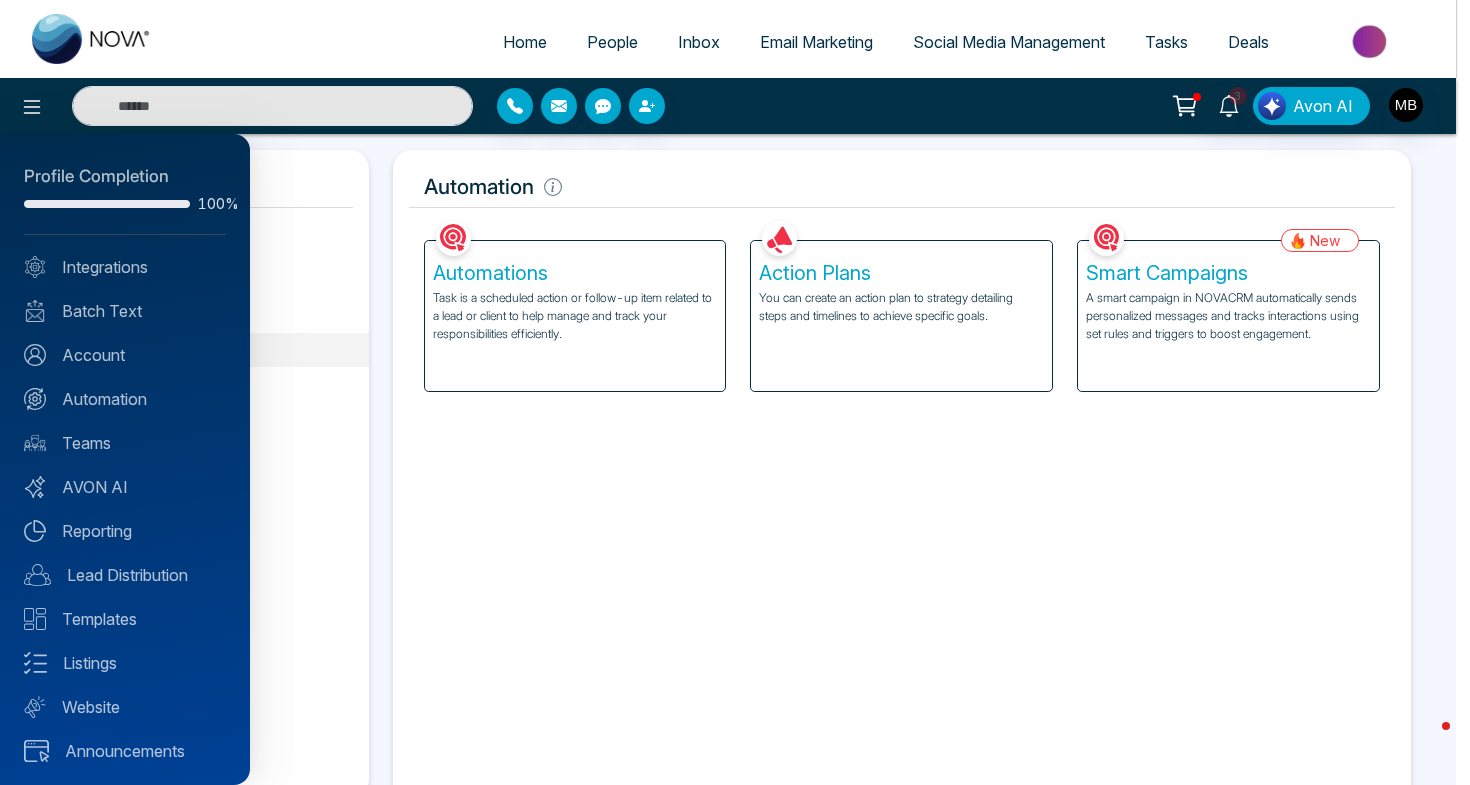 click at bounding box center (735, 392) 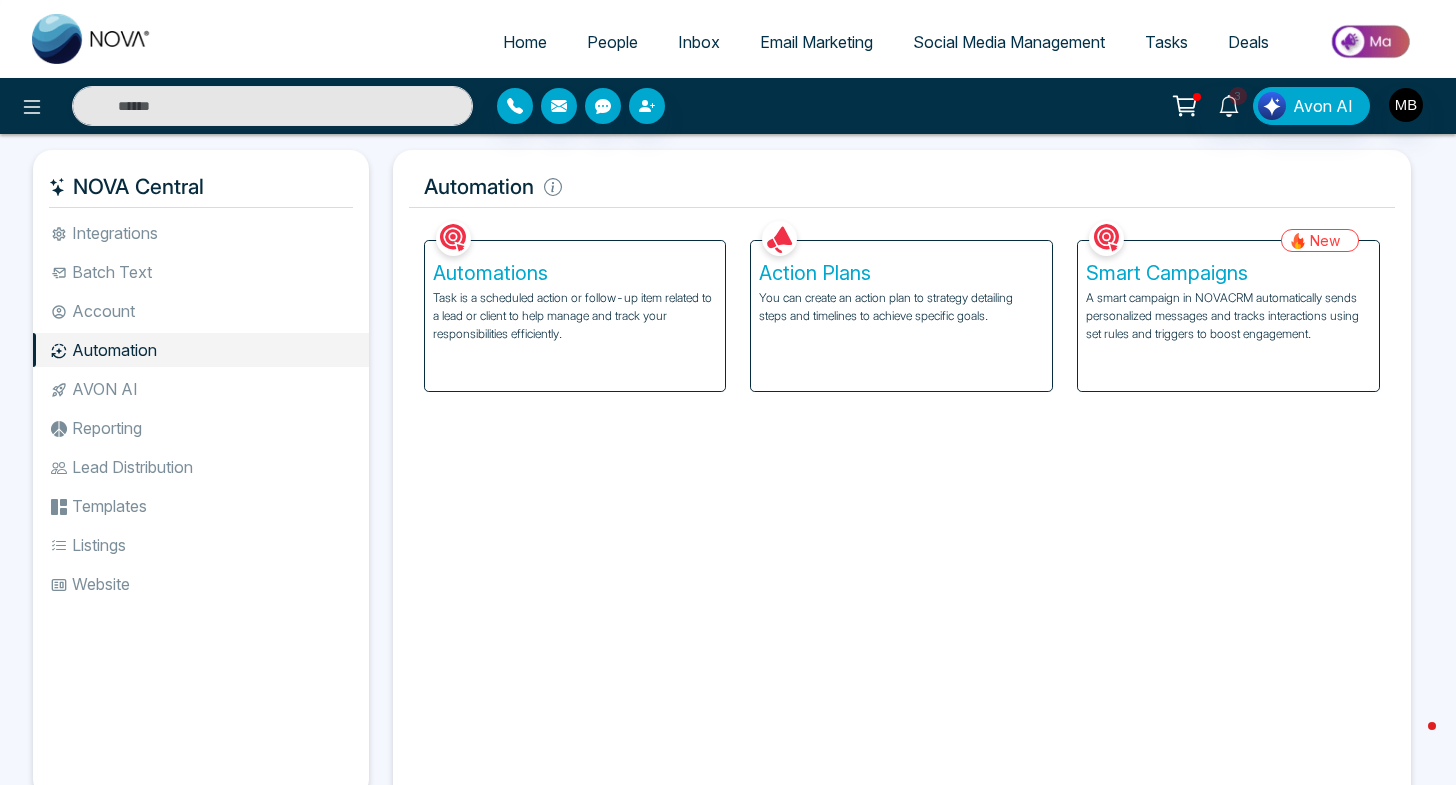click on "People" at bounding box center (612, 42) 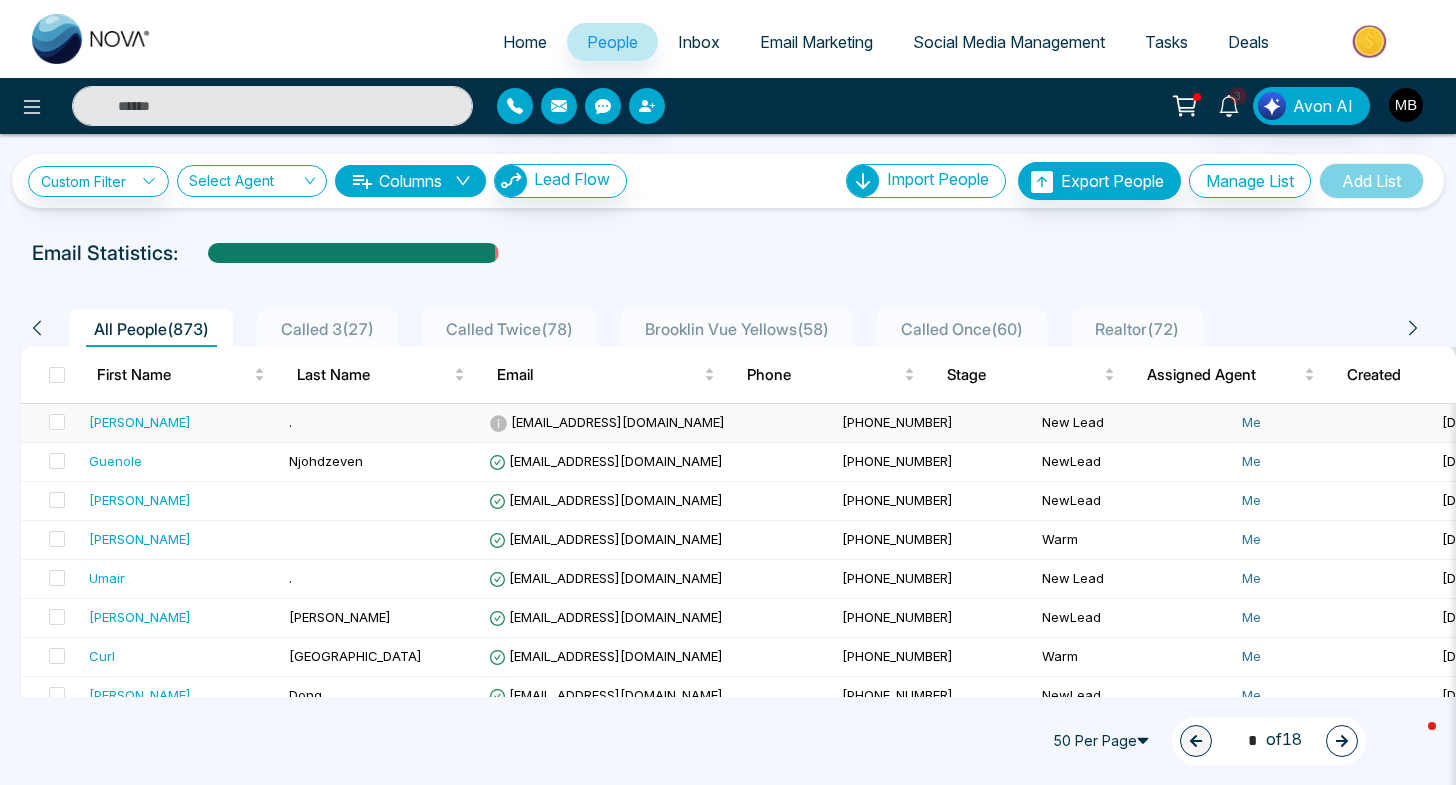 click on "Nehal" at bounding box center (140, 422) 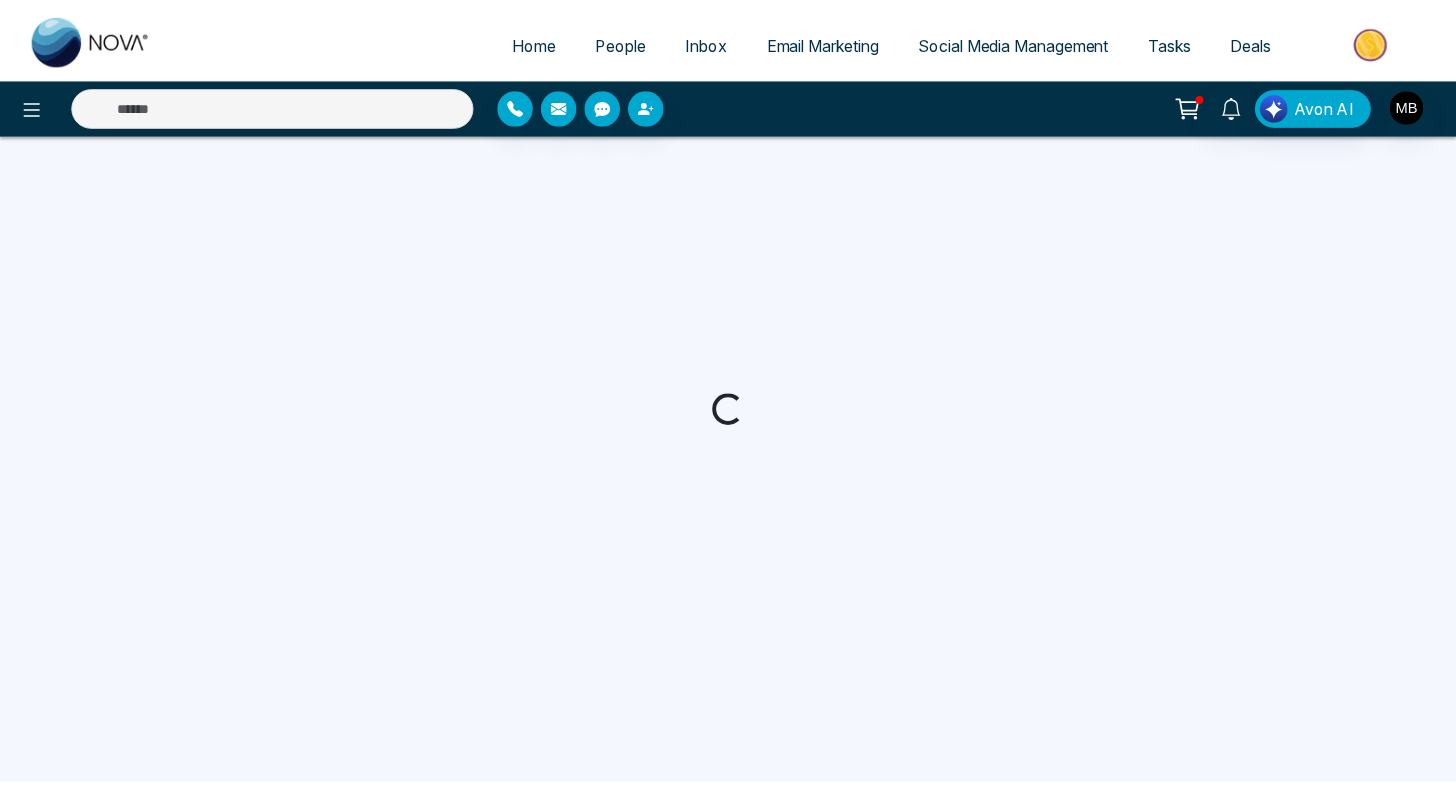 scroll, scrollTop: 0, scrollLeft: 0, axis: both 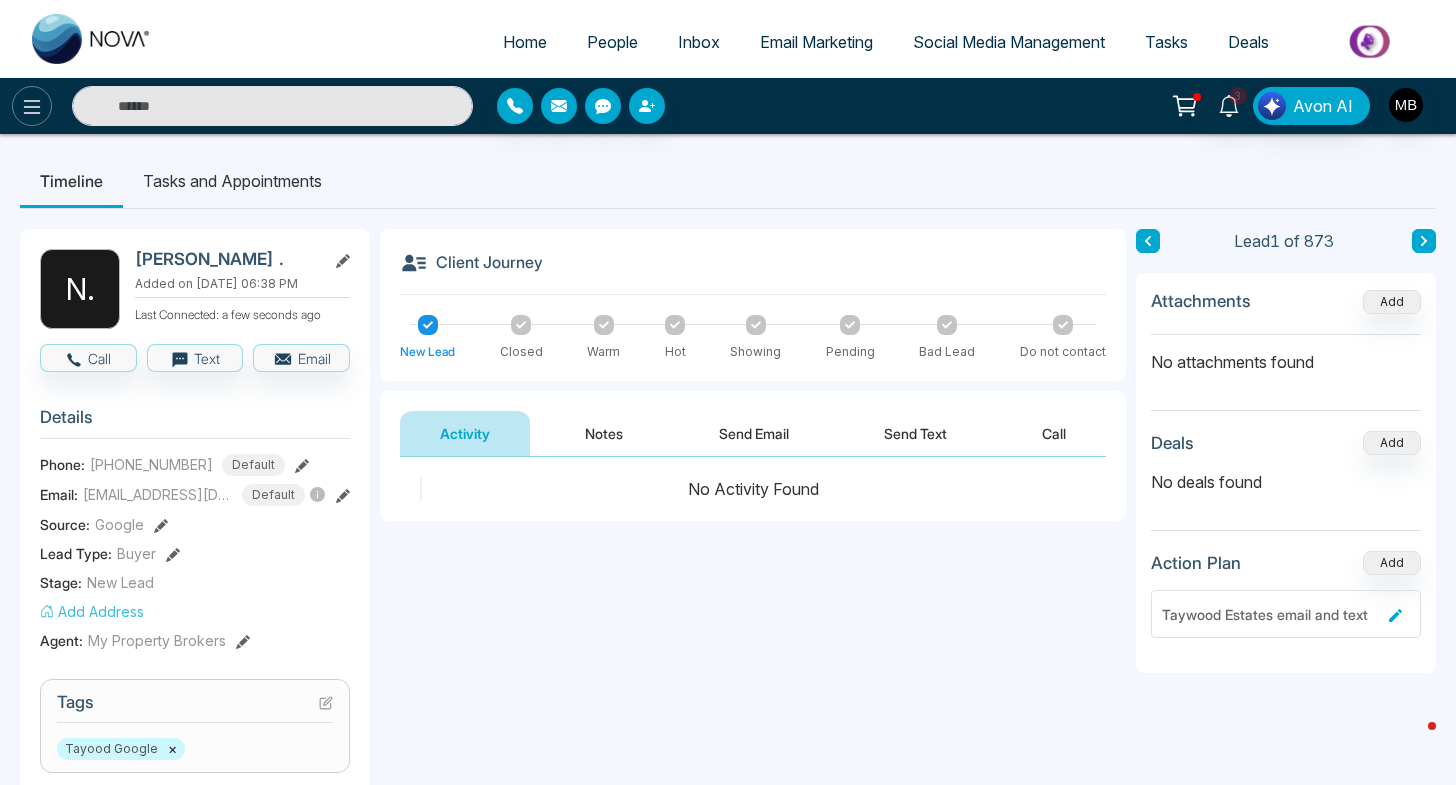 click 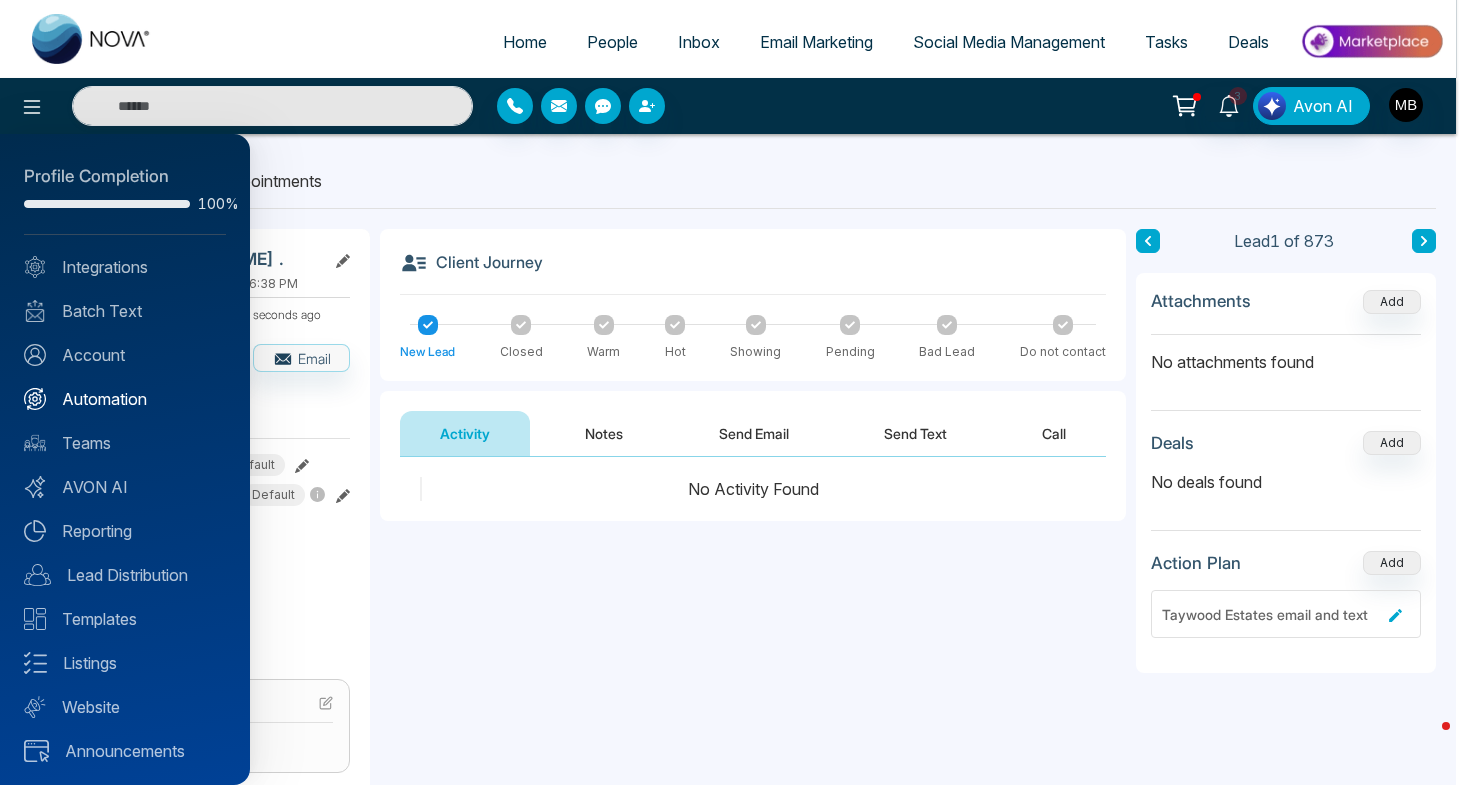 click on "Automation" at bounding box center (125, 399) 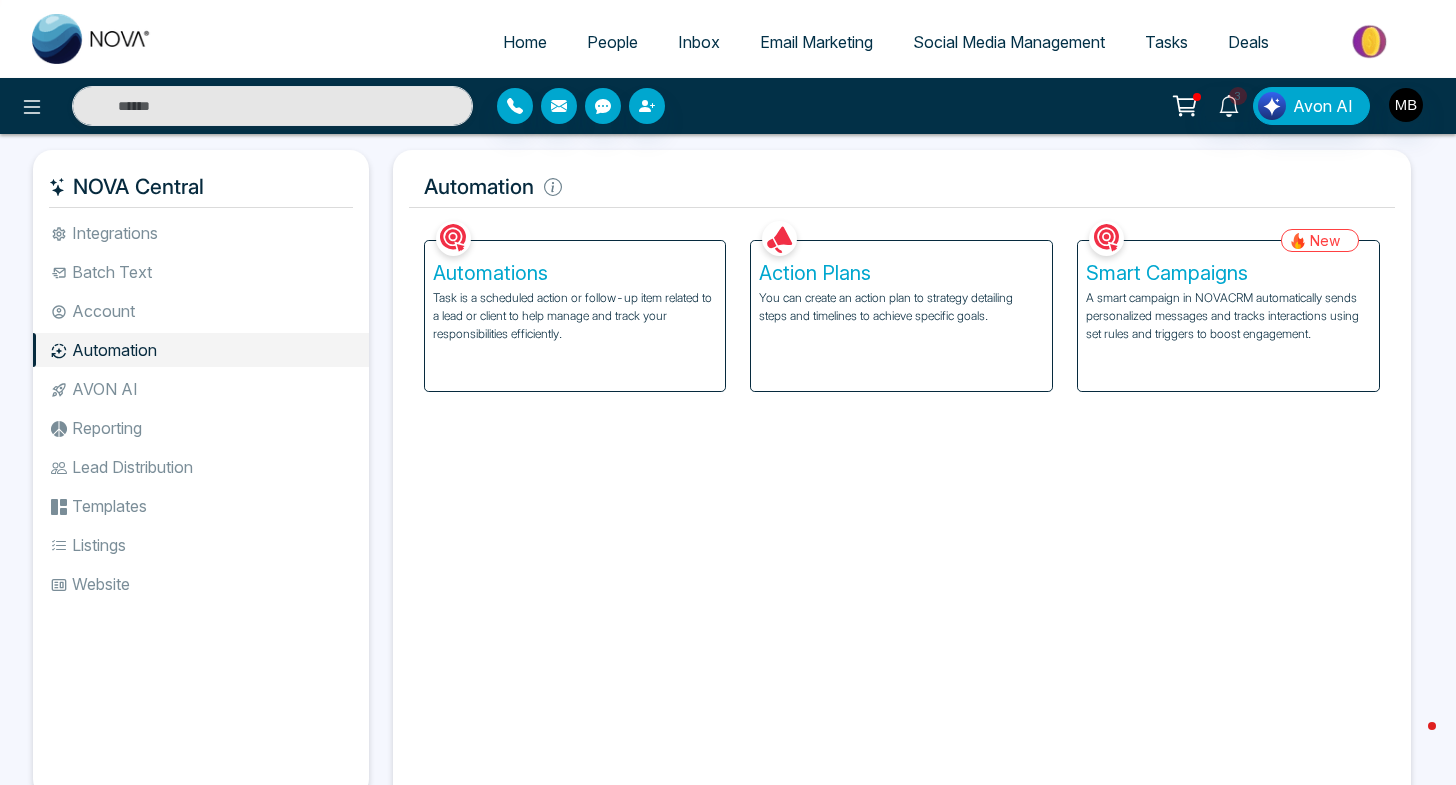 click on "Automations" at bounding box center (575, 273) 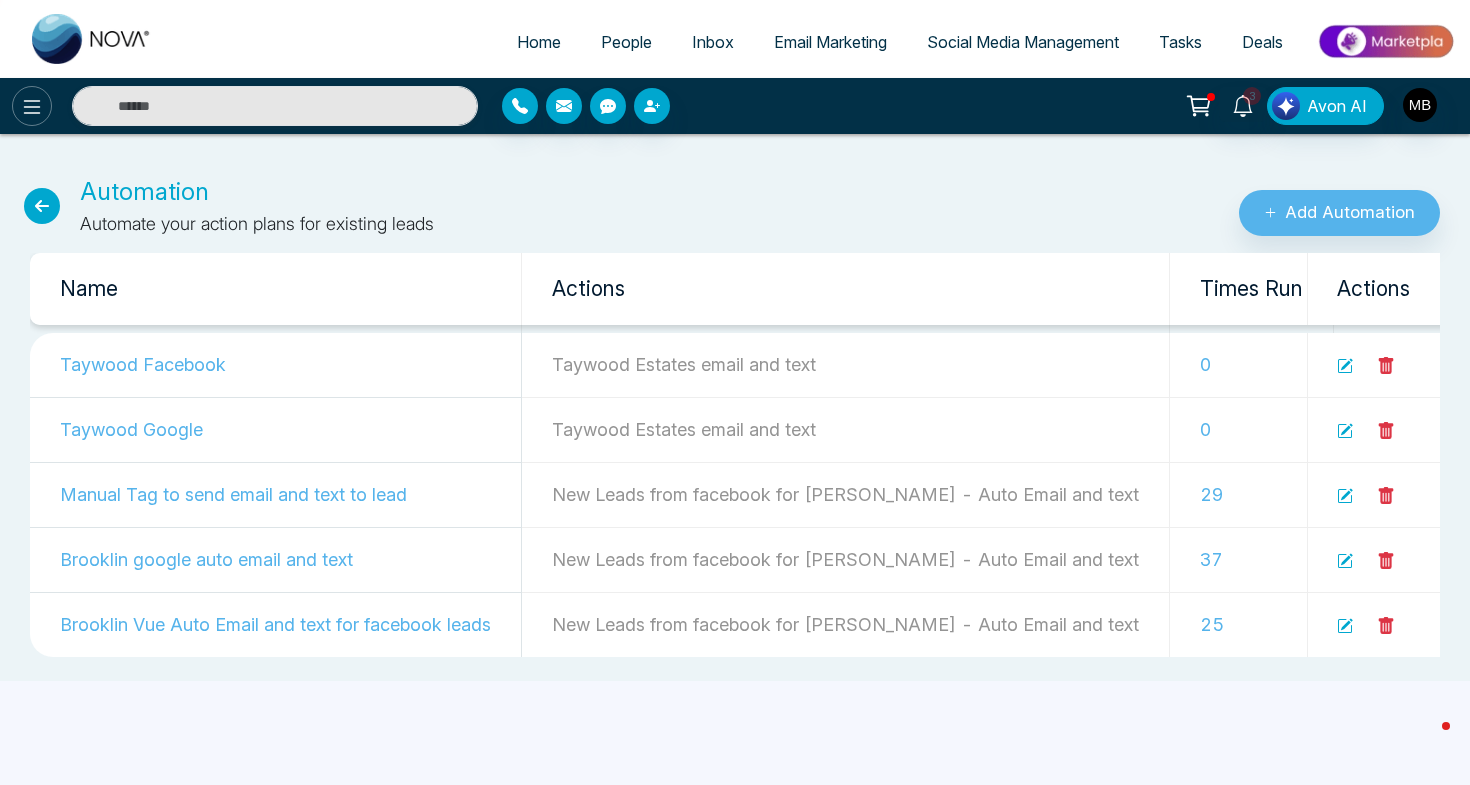 click 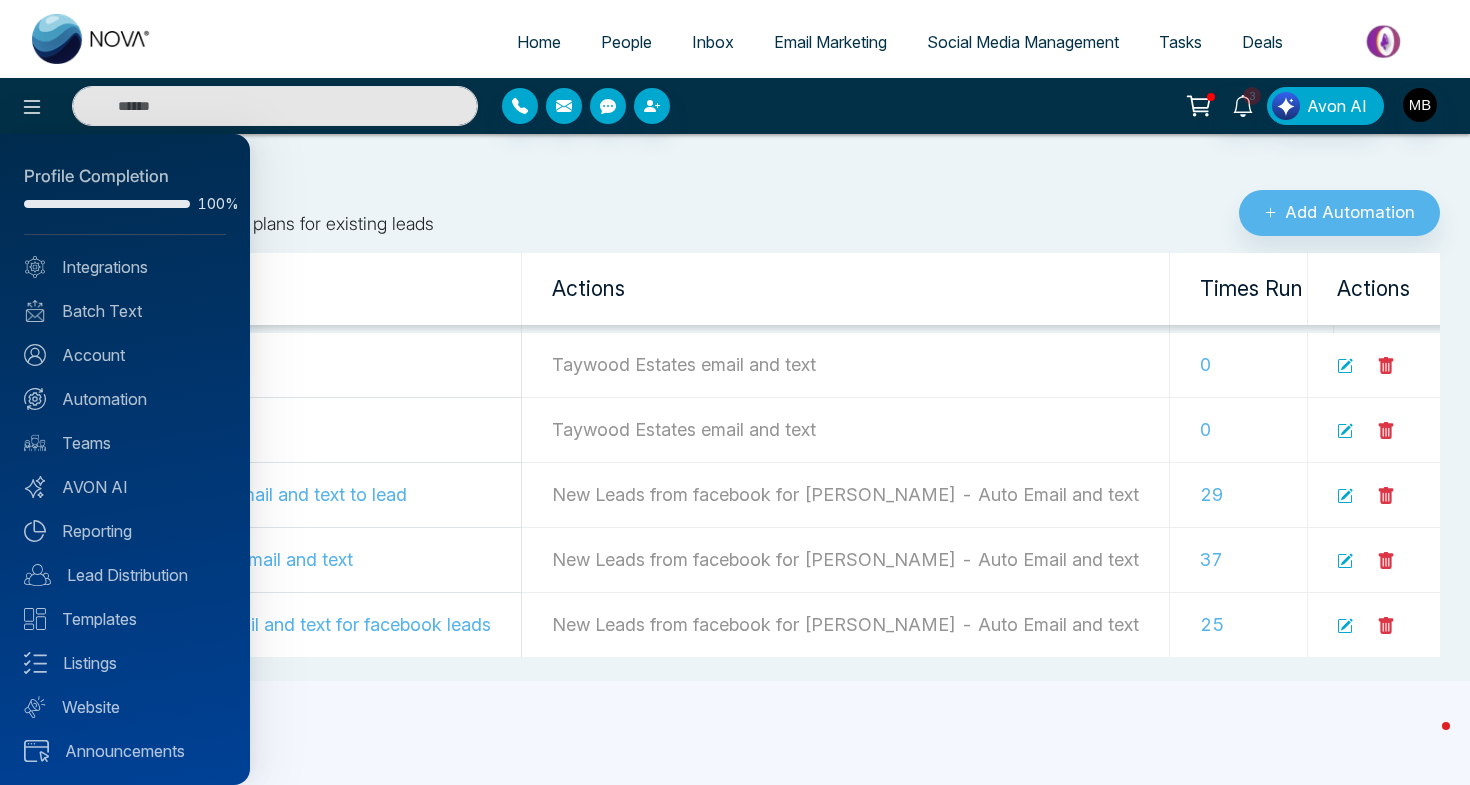 click at bounding box center (735, 392) 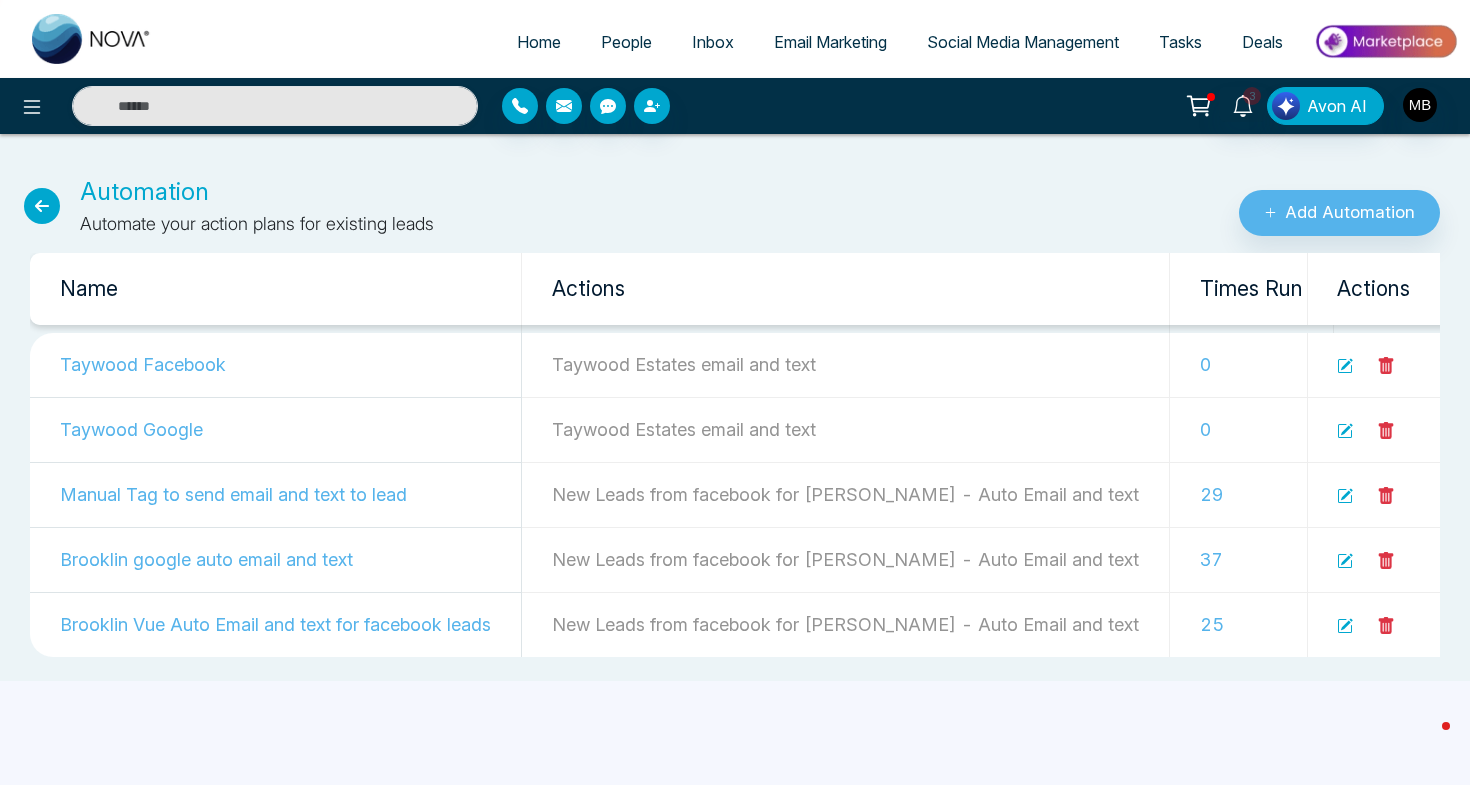 click on "People" at bounding box center (626, 42) 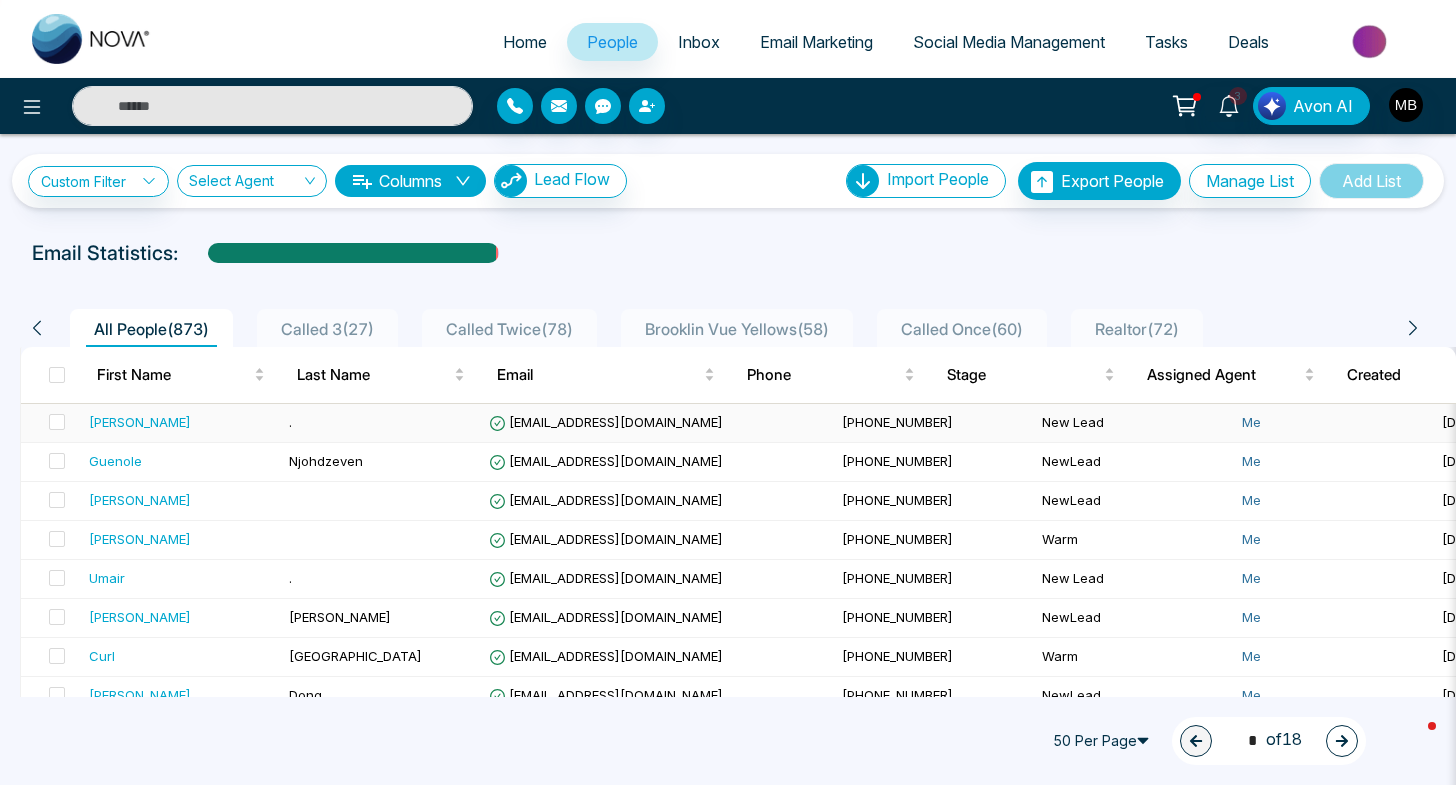 click on "Nehal" at bounding box center (140, 422) 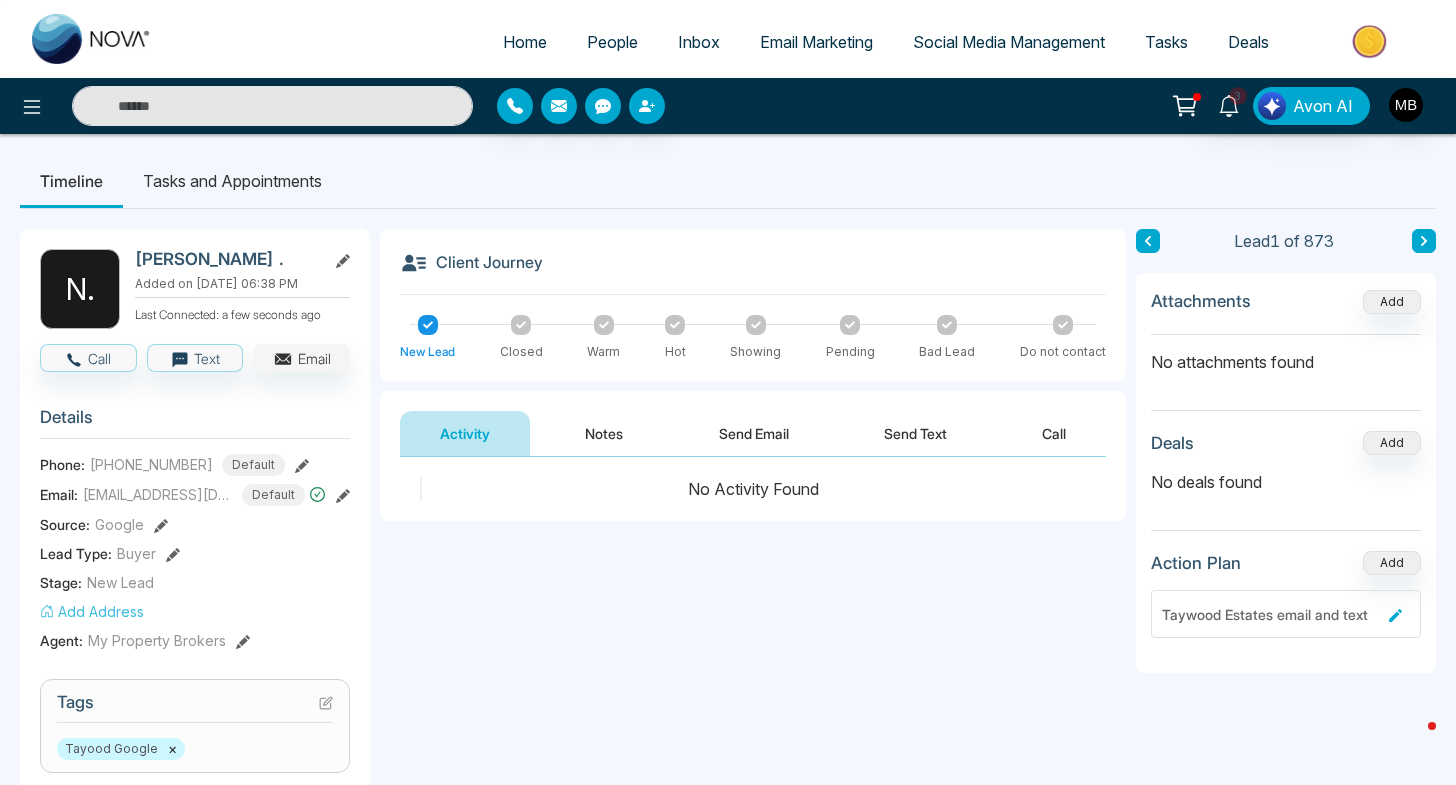 click on "Email" at bounding box center [301, 358] 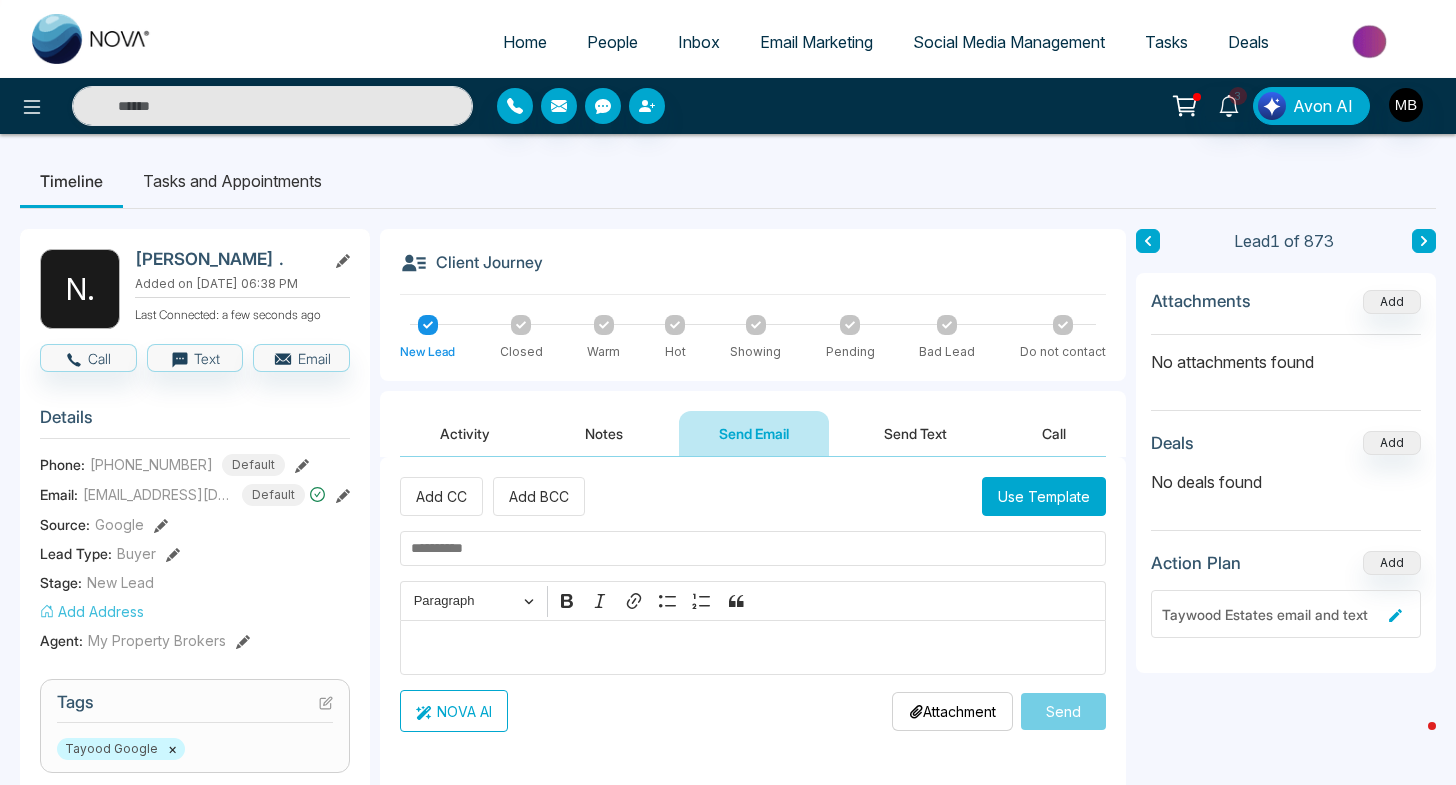 click at bounding box center (753, 548) 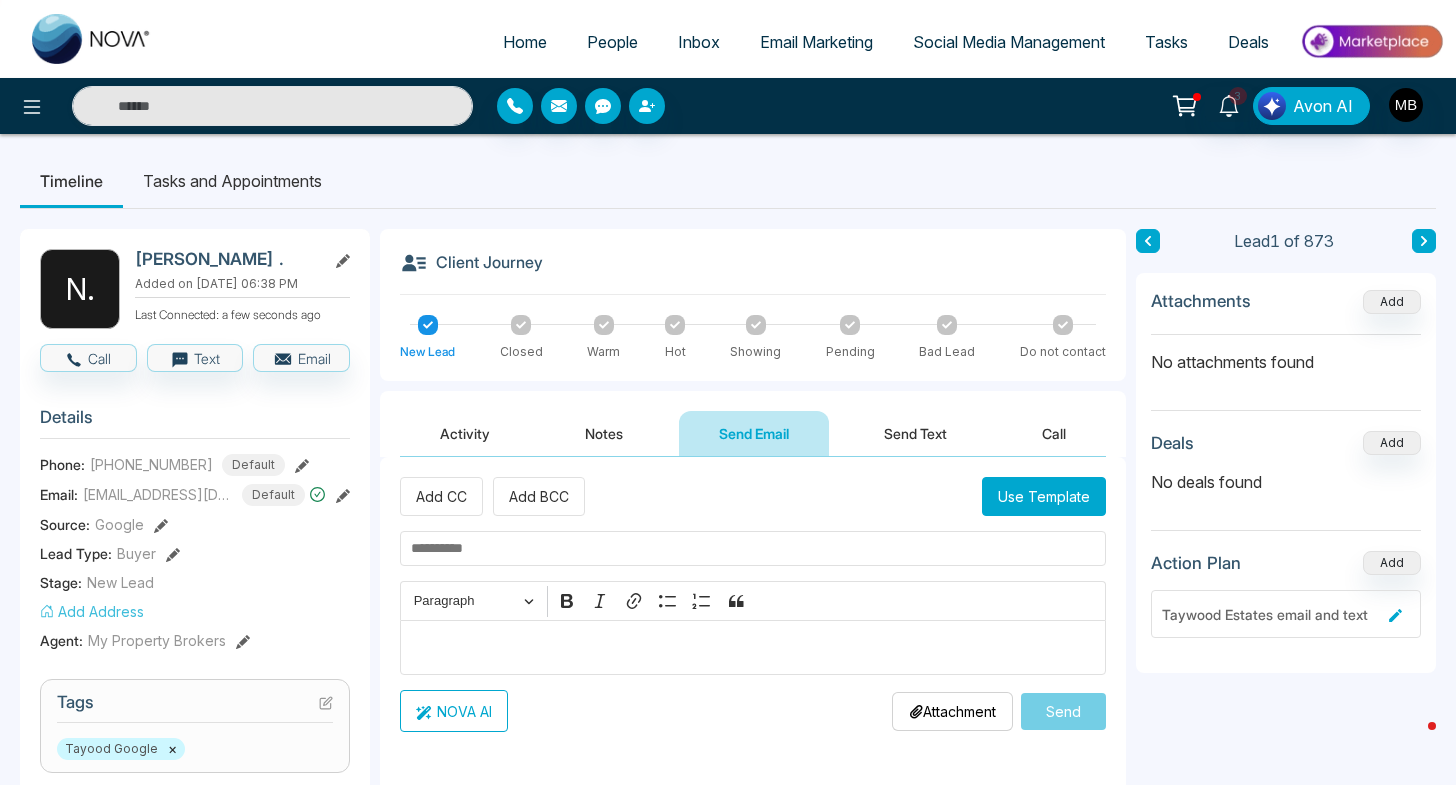 click on "Use Template" at bounding box center [1044, 496] 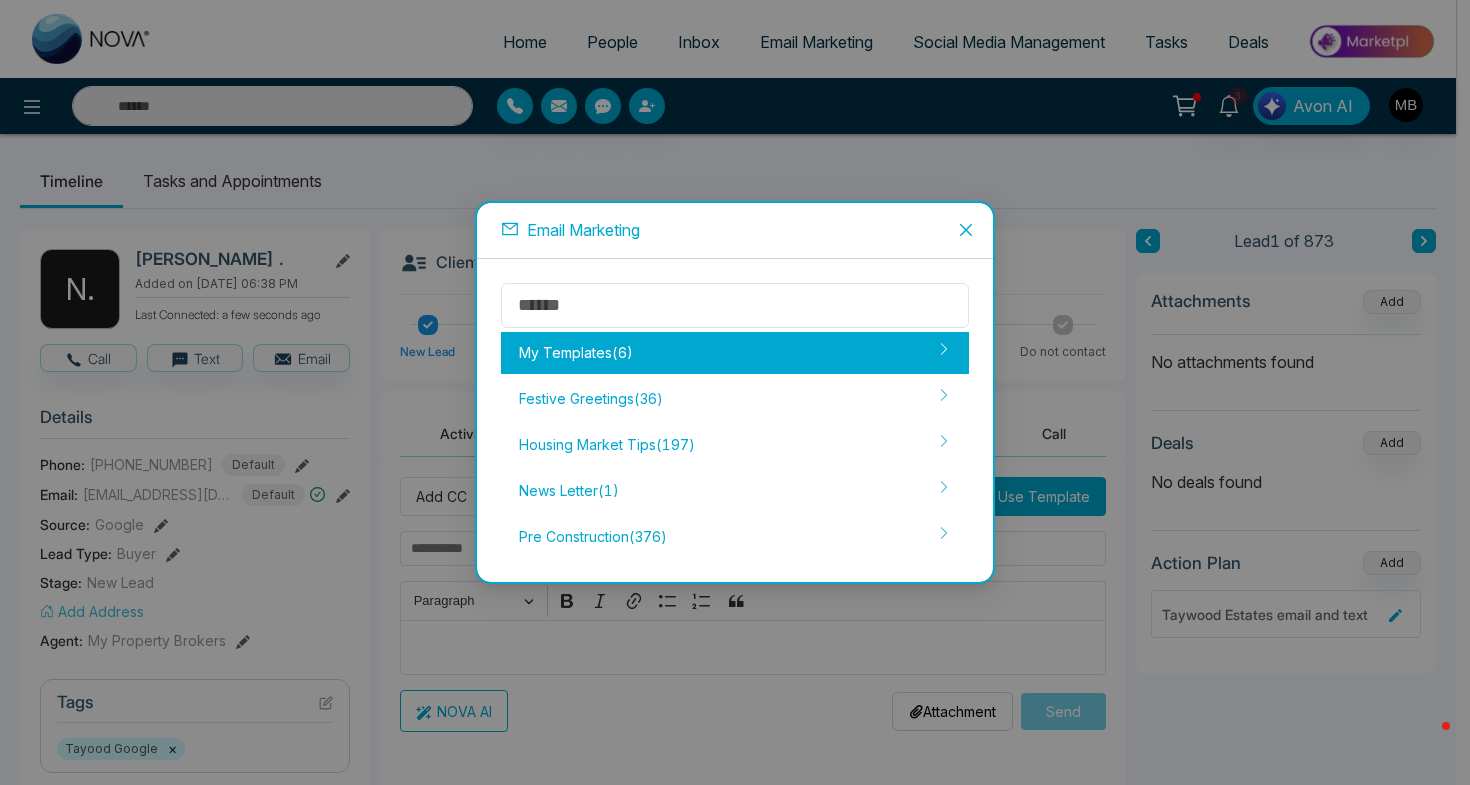 click on "My Templates  ( 6 )" at bounding box center (735, 353) 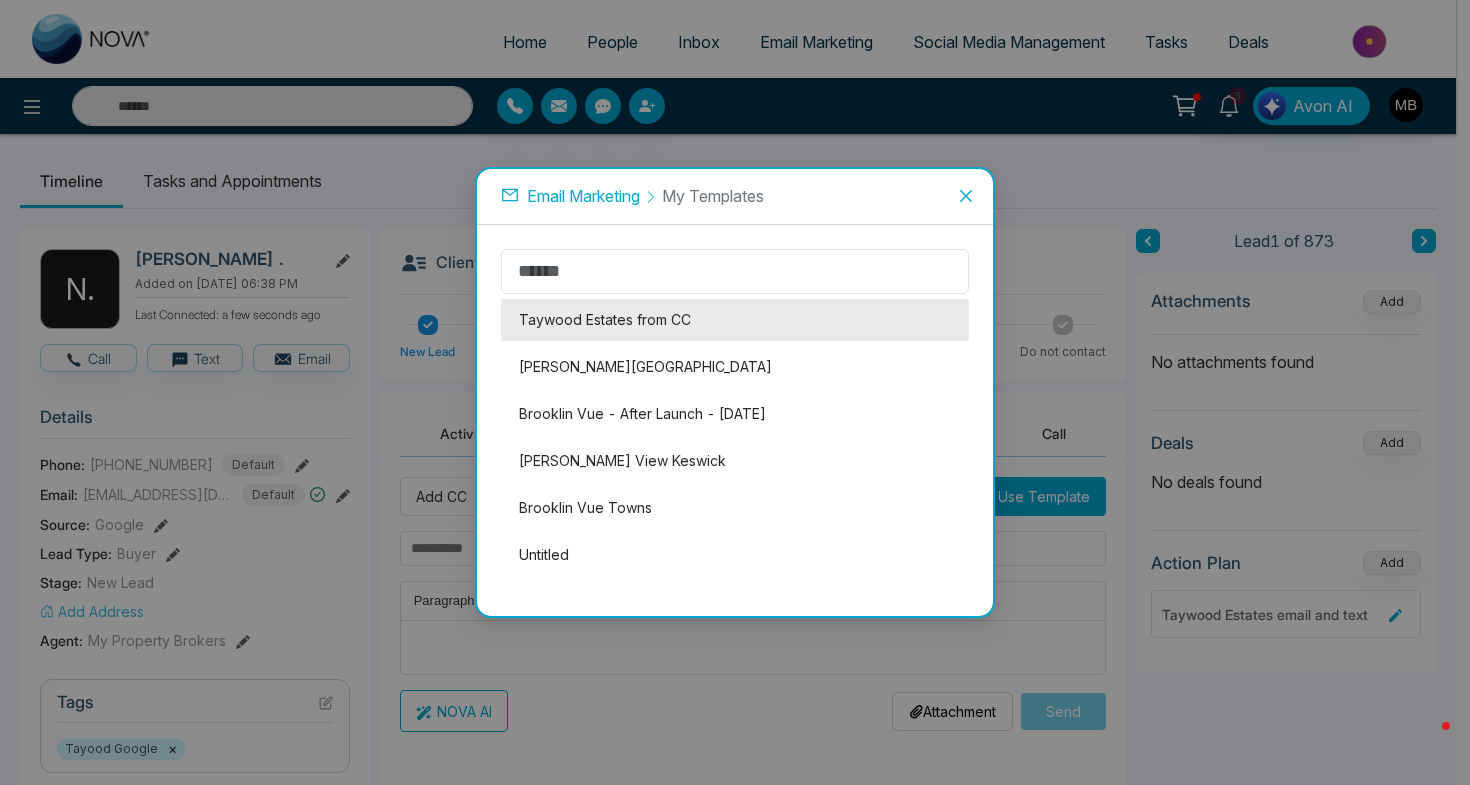 click on "Taywood Estates from CC" at bounding box center (735, 320) 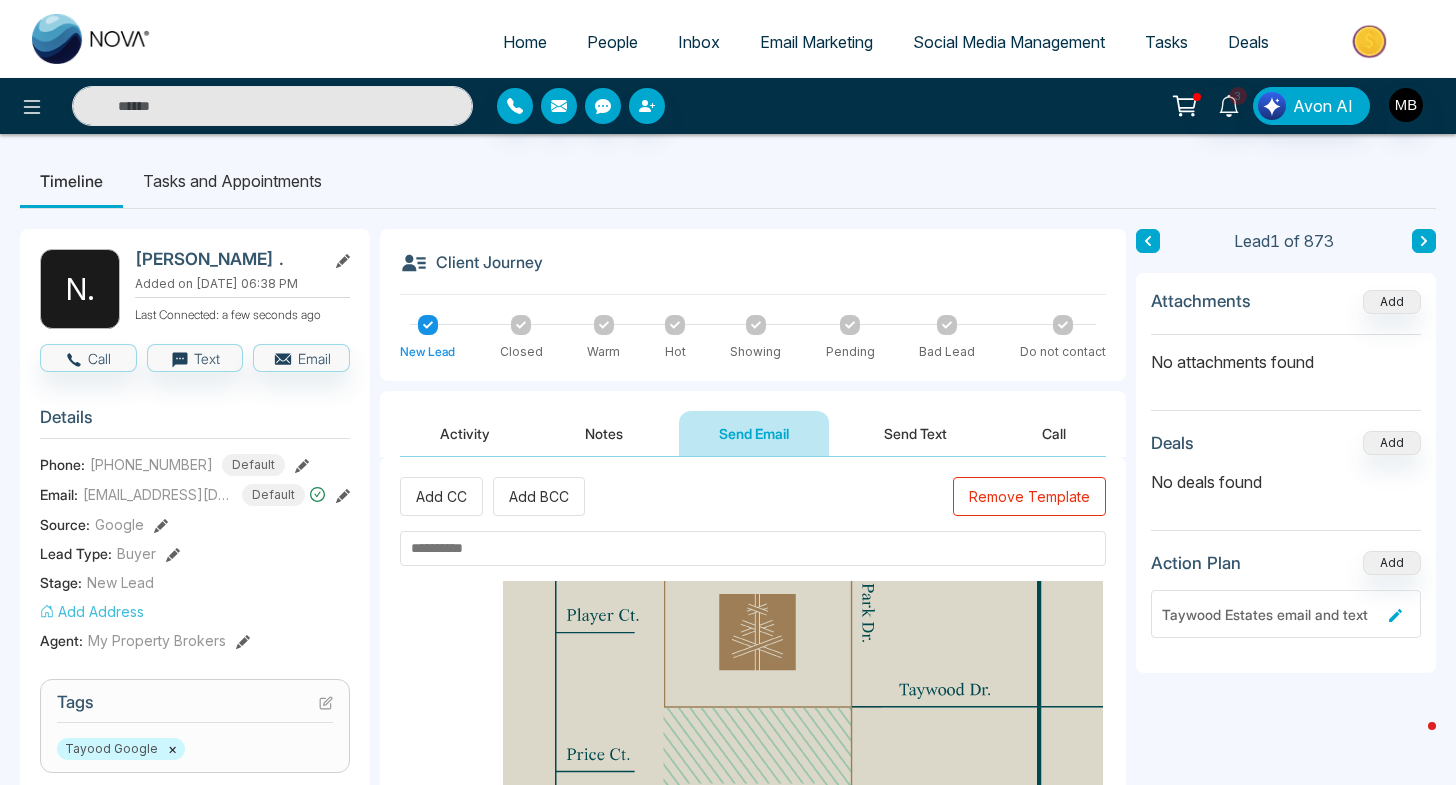 scroll, scrollTop: 4101, scrollLeft: 0, axis: vertical 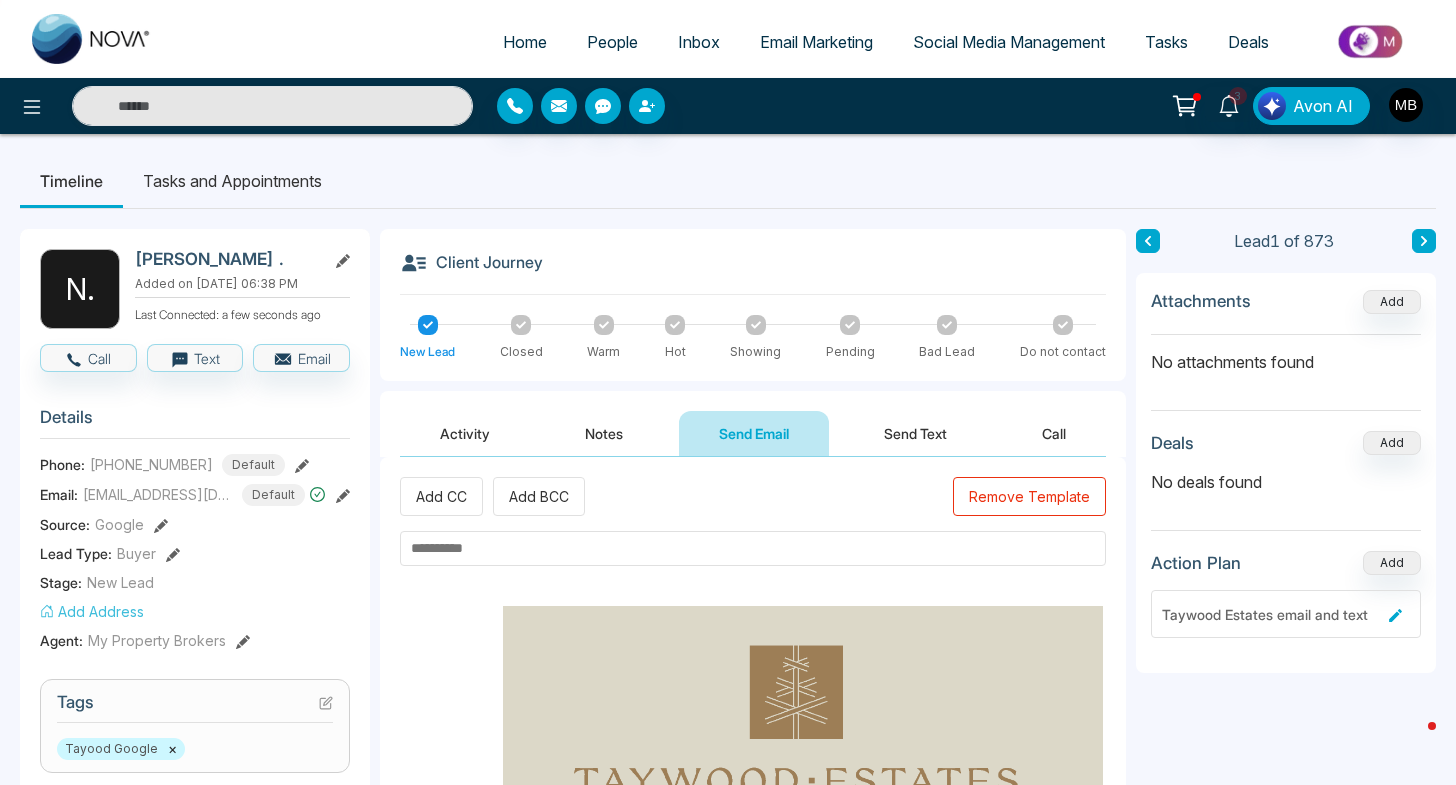 click at bounding box center [753, 548] 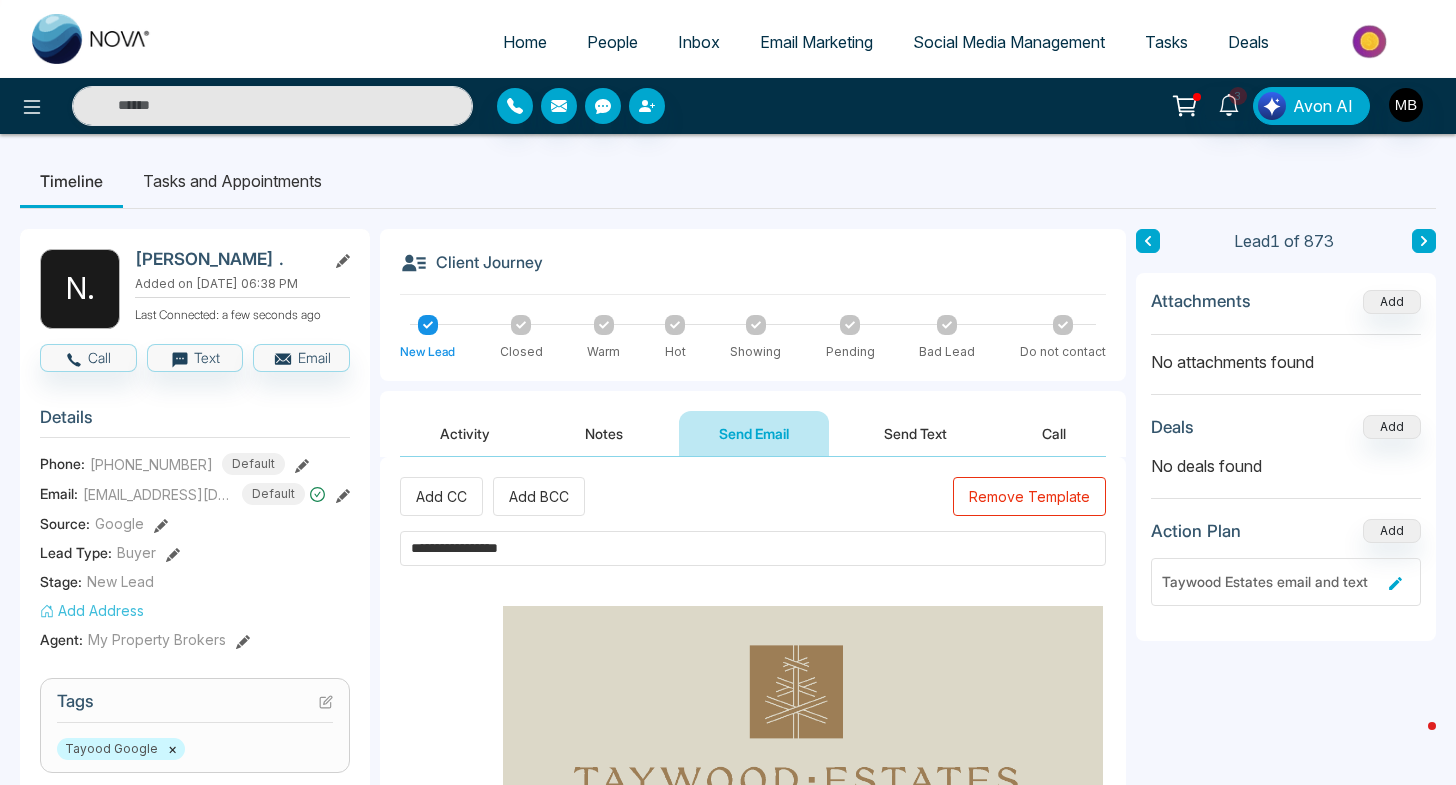 scroll, scrollTop: 287, scrollLeft: 0, axis: vertical 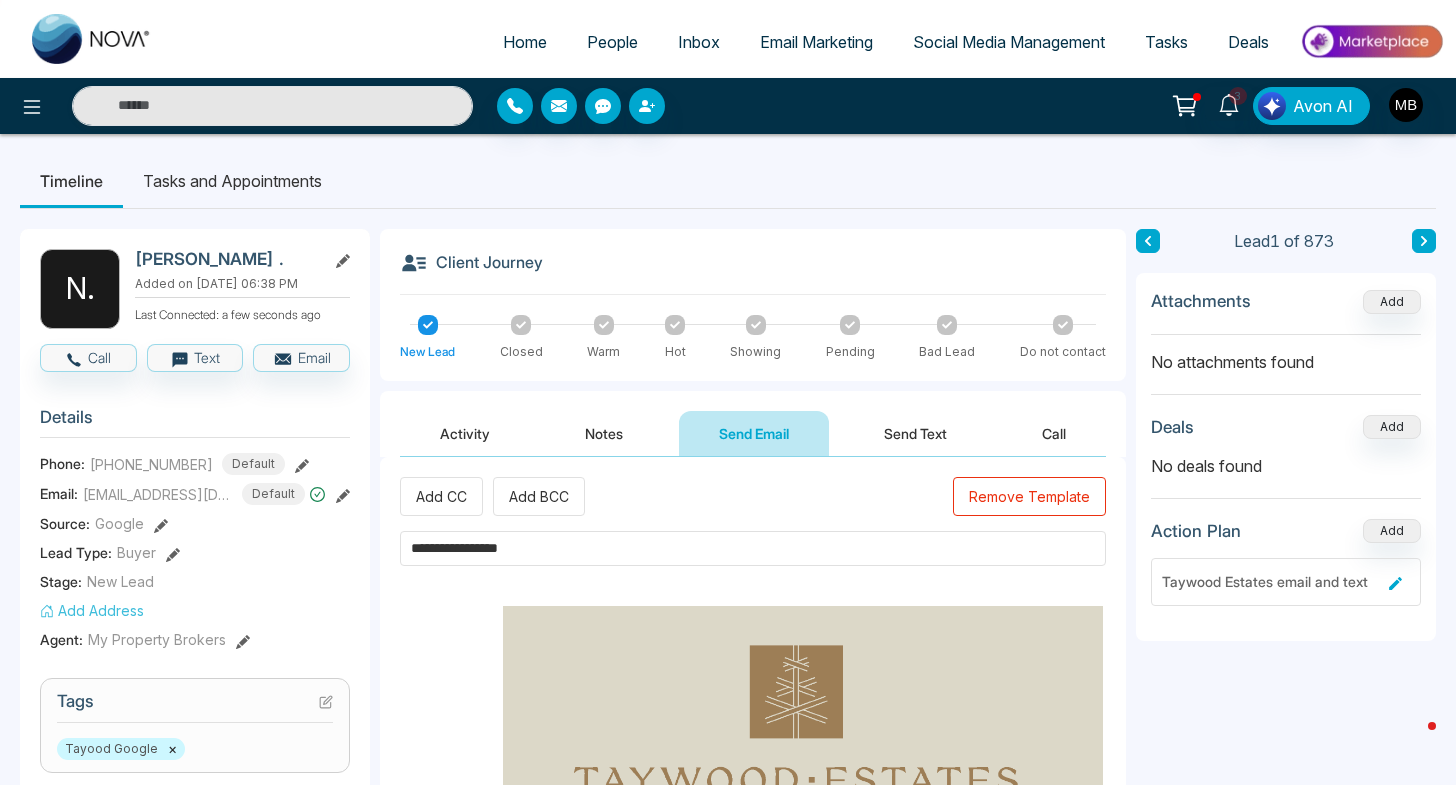 type on "**********" 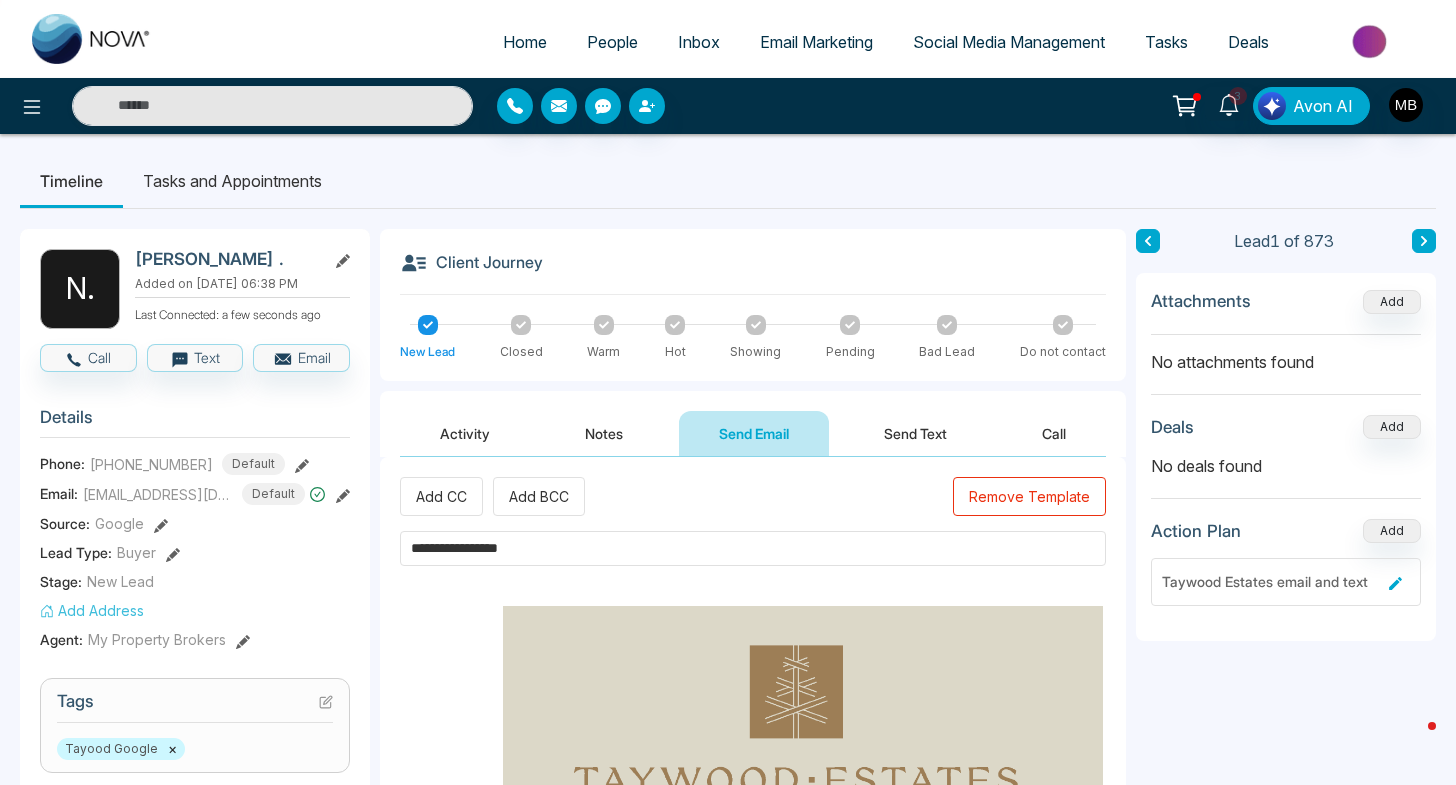 click on "Remove Template" at bounding box center (1029, 496) 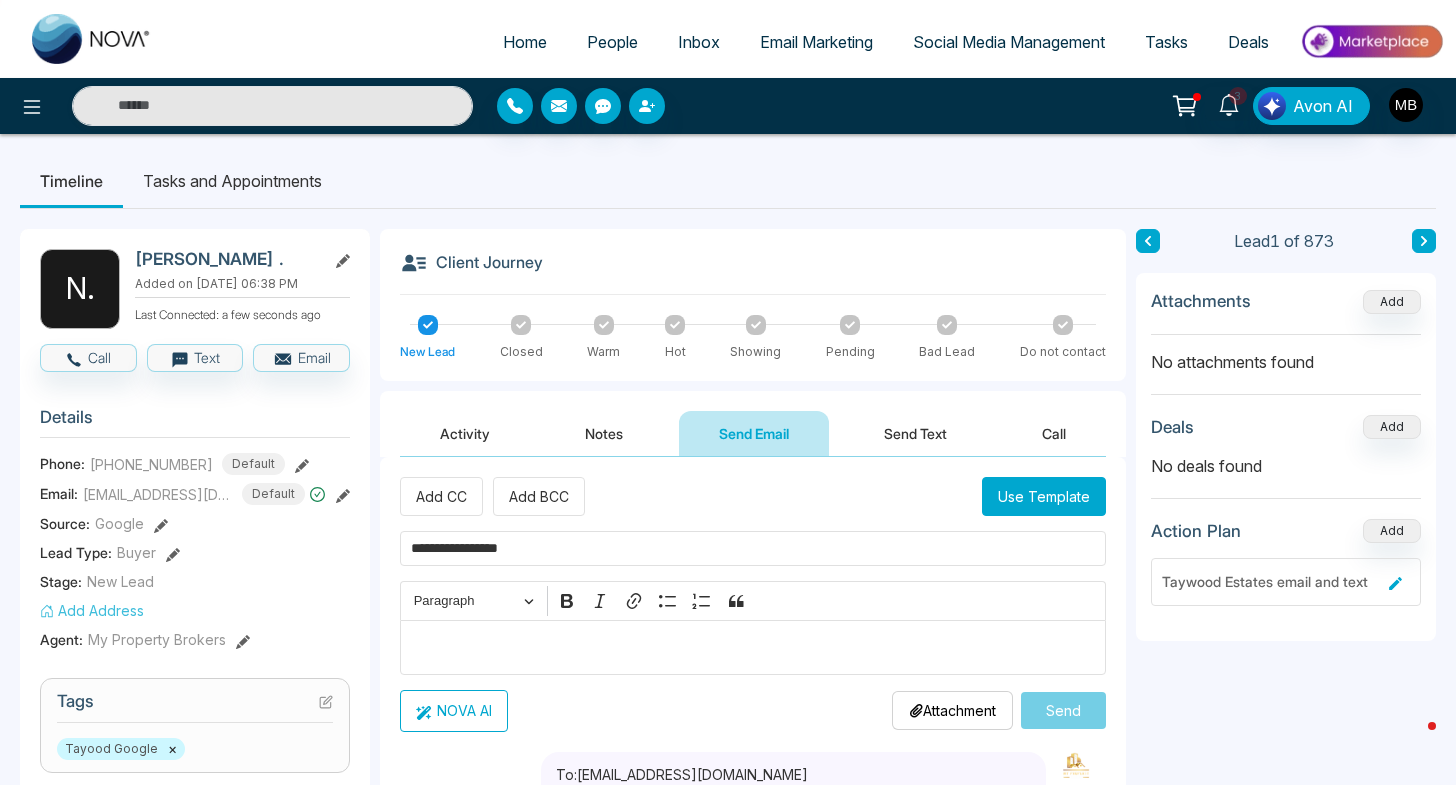 click on "Home" at bounding box center (525, 42) 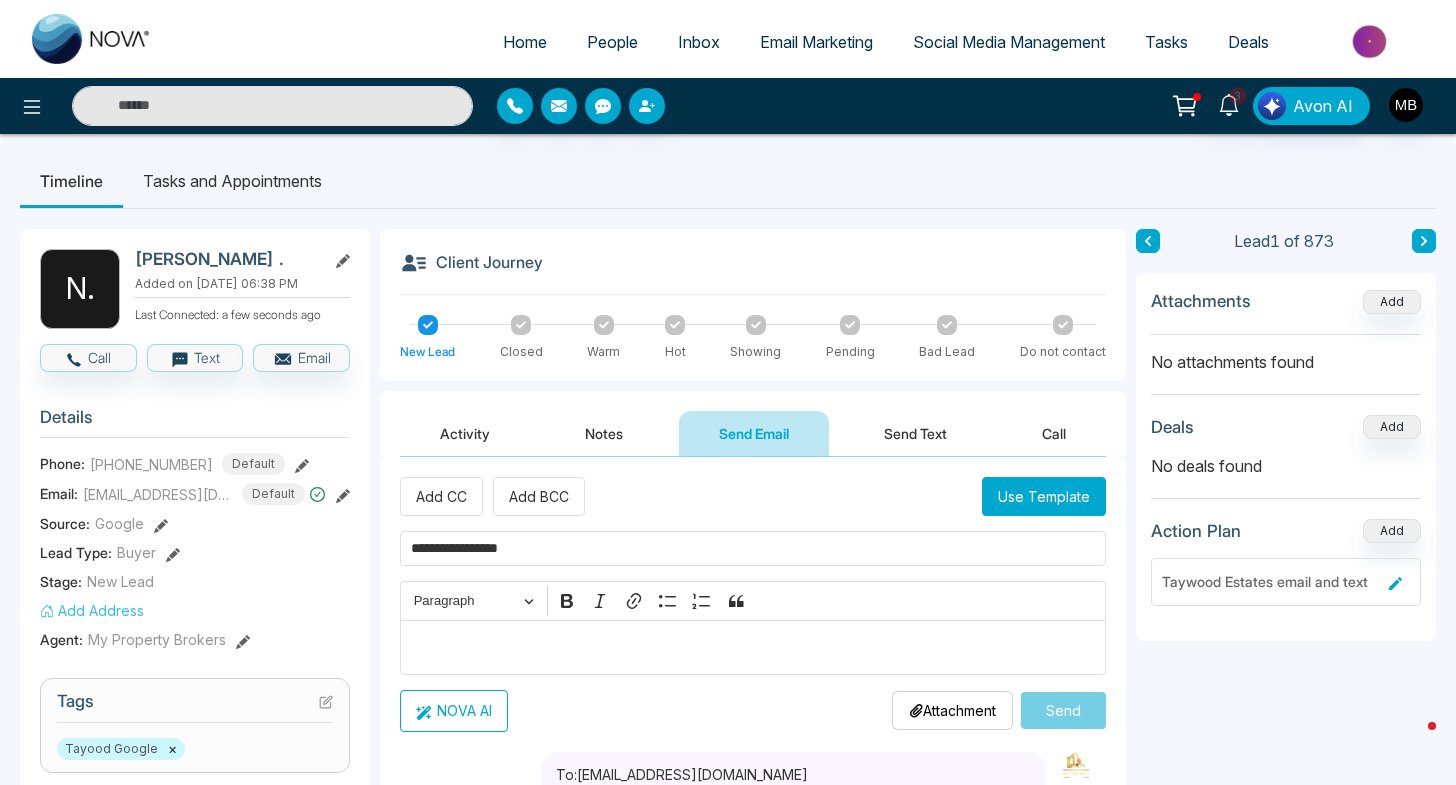 select on "*" 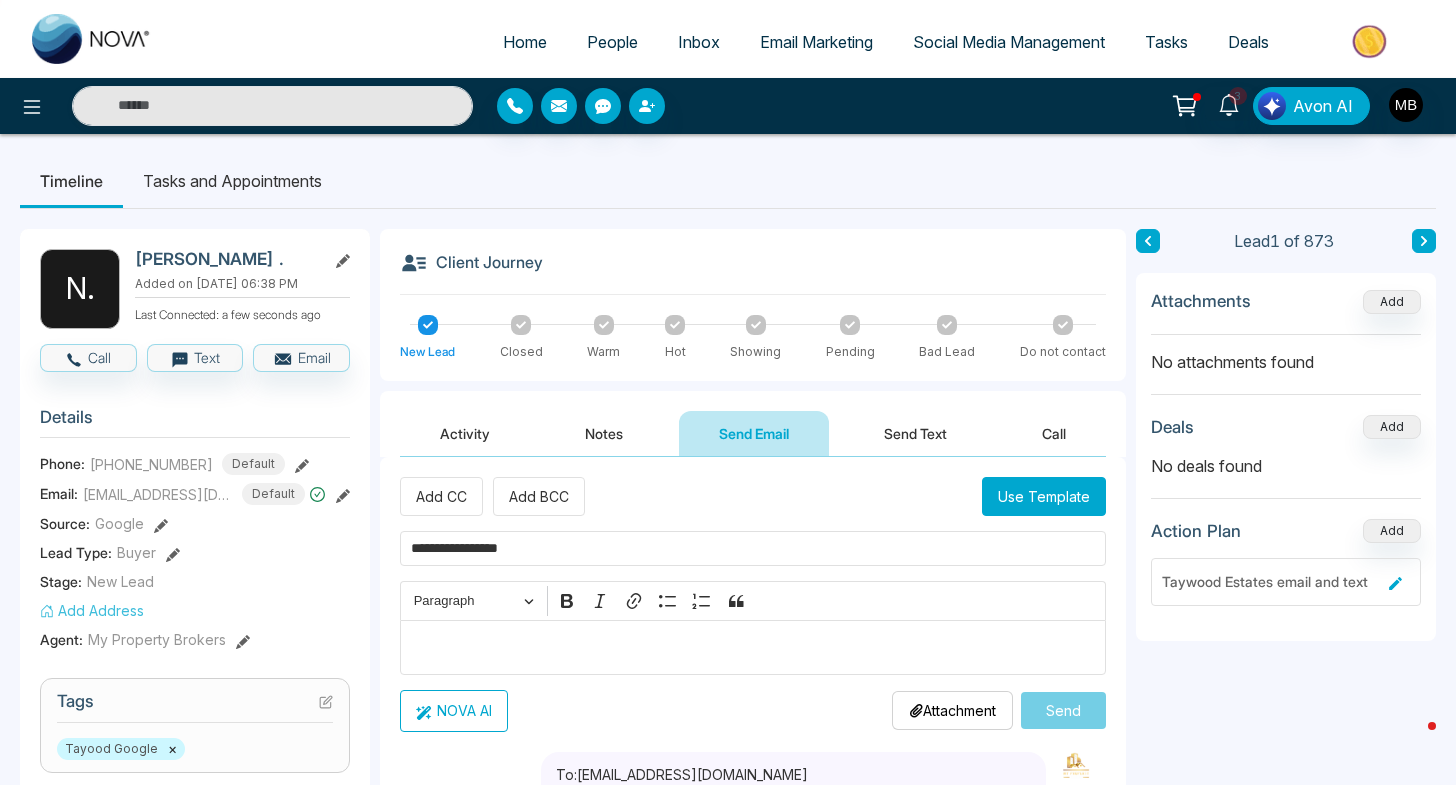 select on "*" 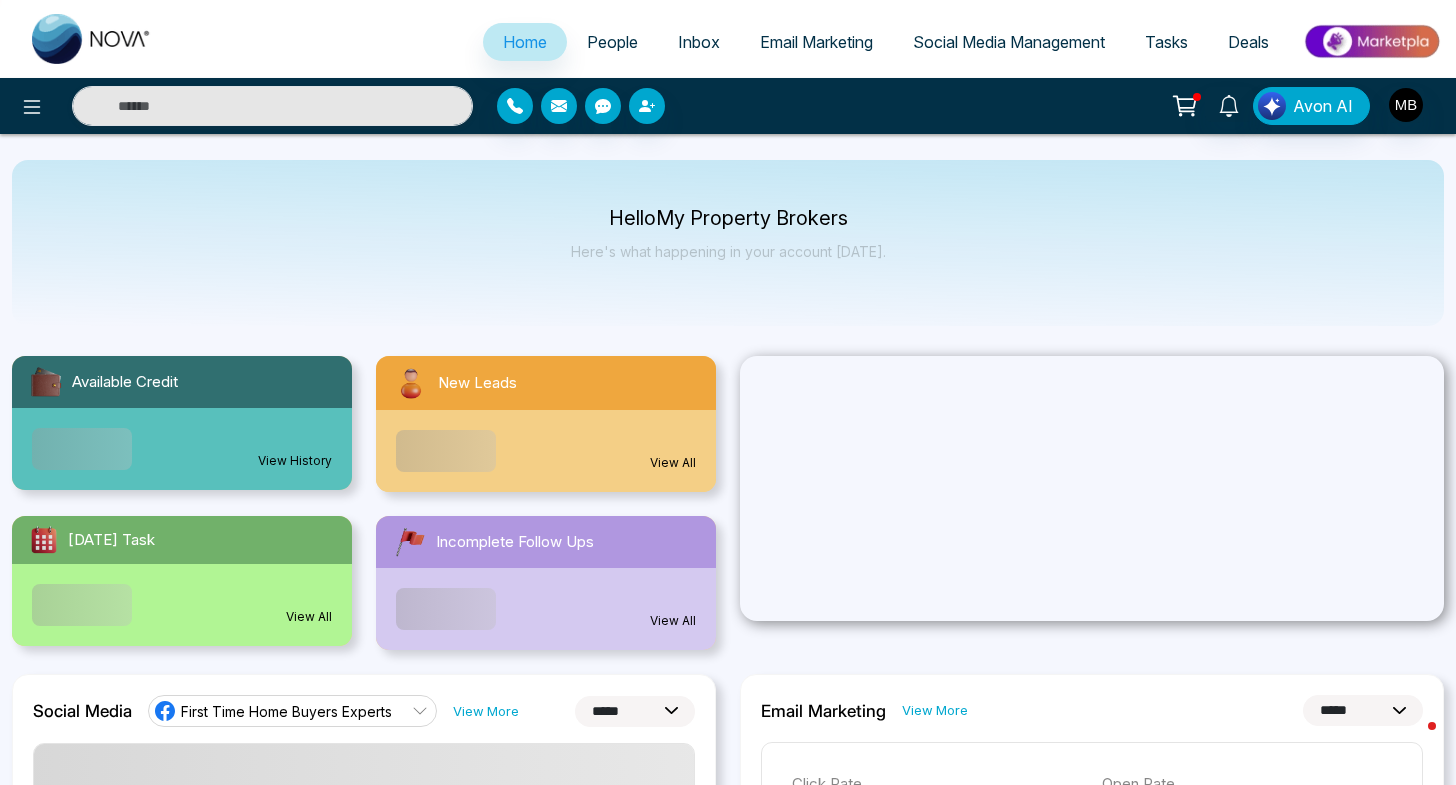 click on "People" at bounding box center (612, 42) 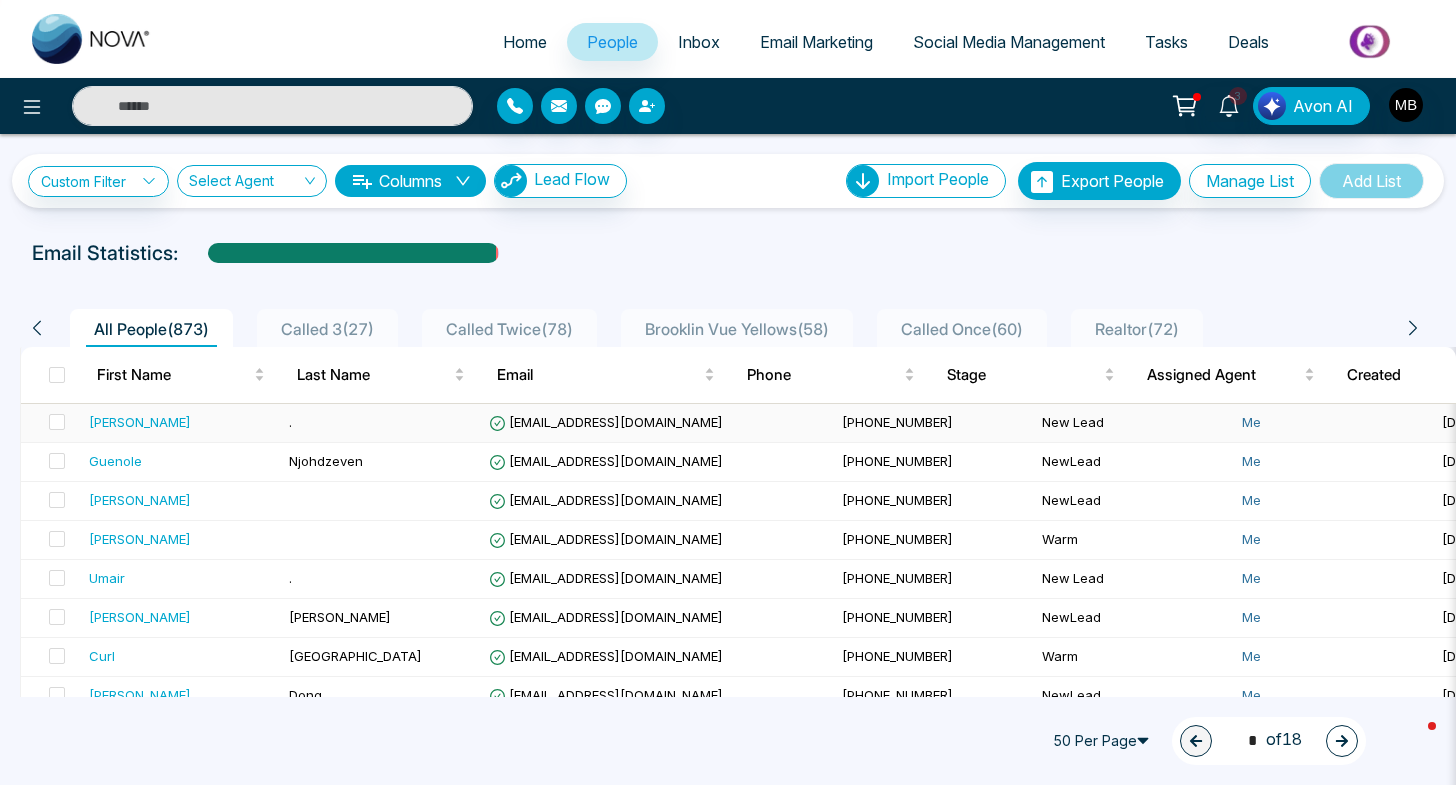 click on "Nehal" at bounding box center [140, 422] 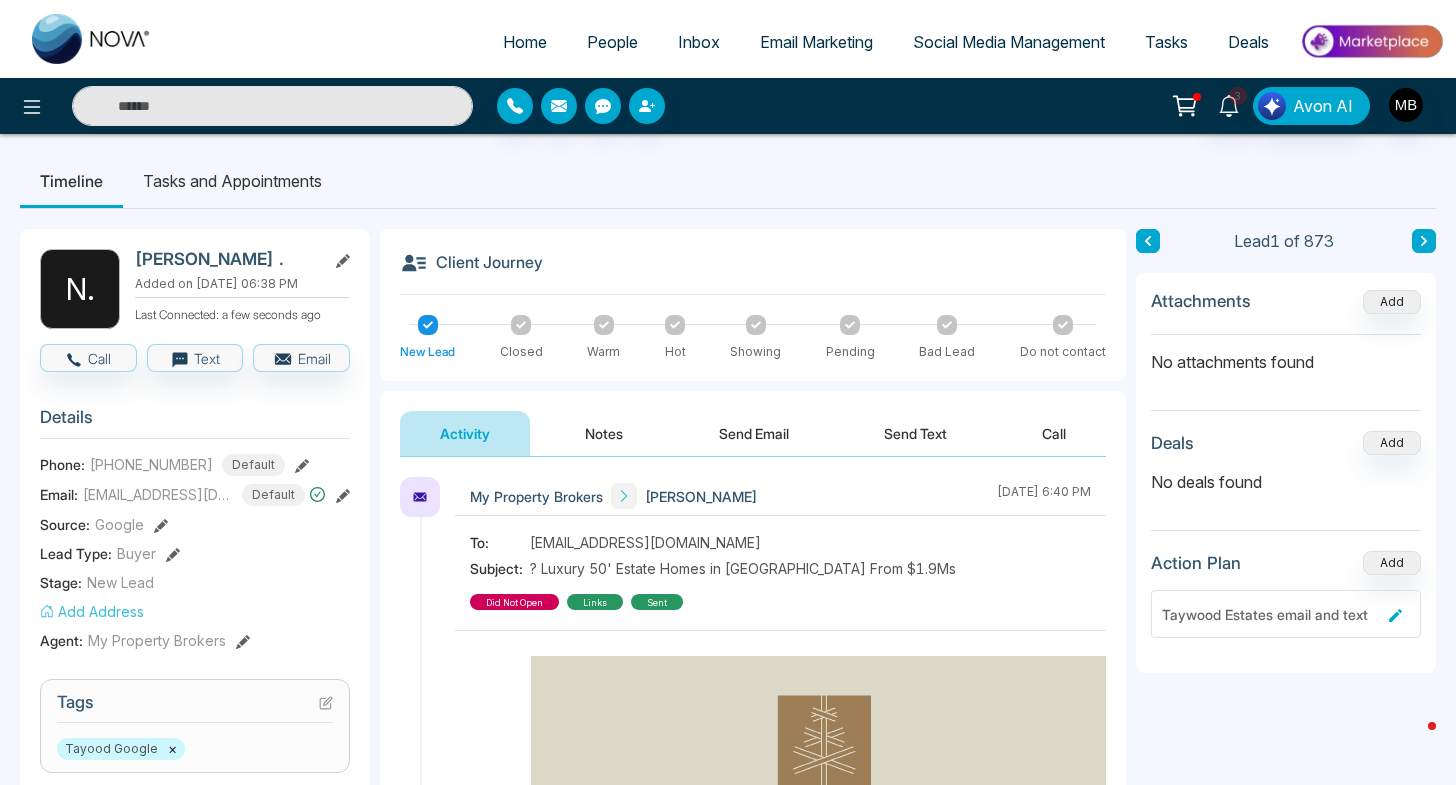 scroll, scrollTop: 30, scrollLeft: 0, axis: vertical 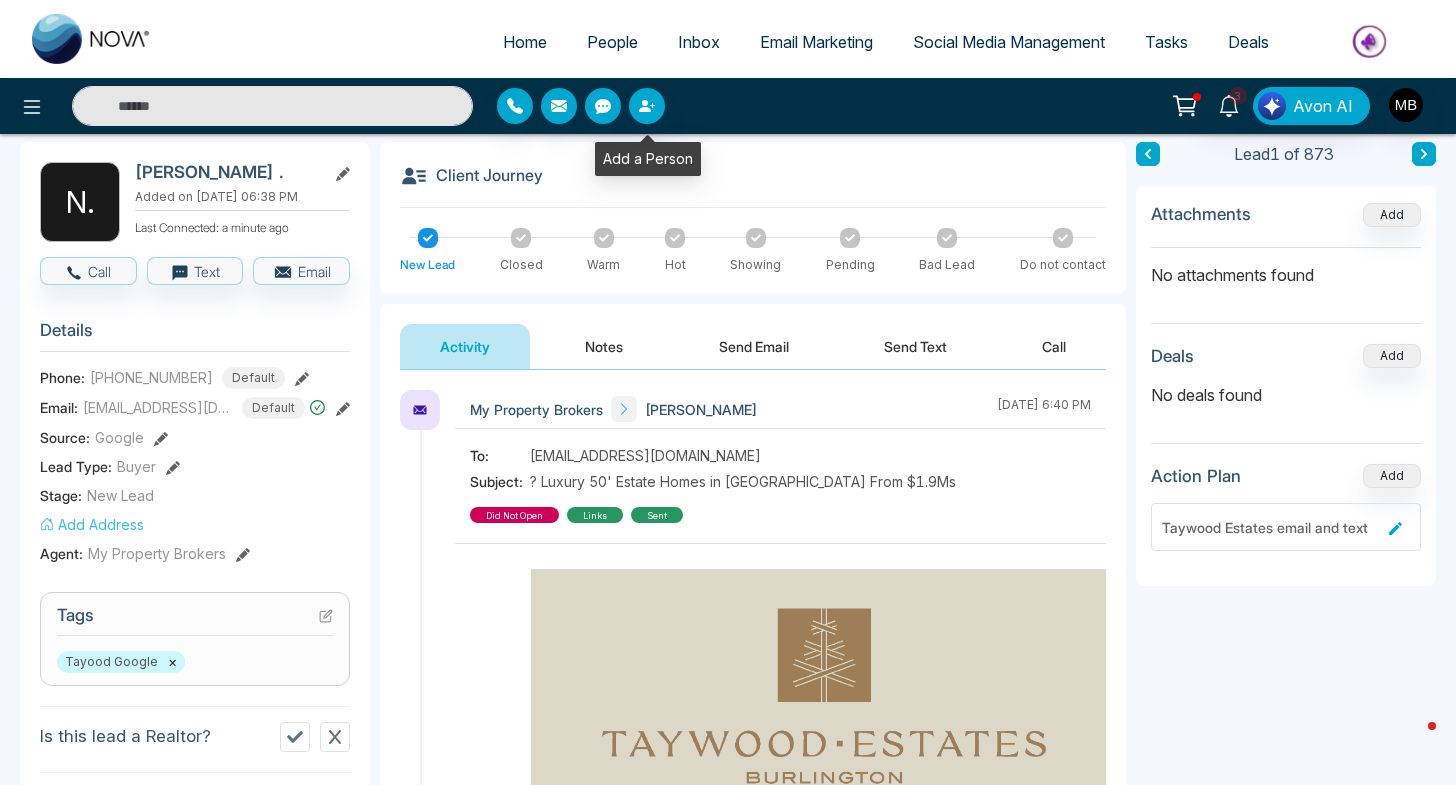 click 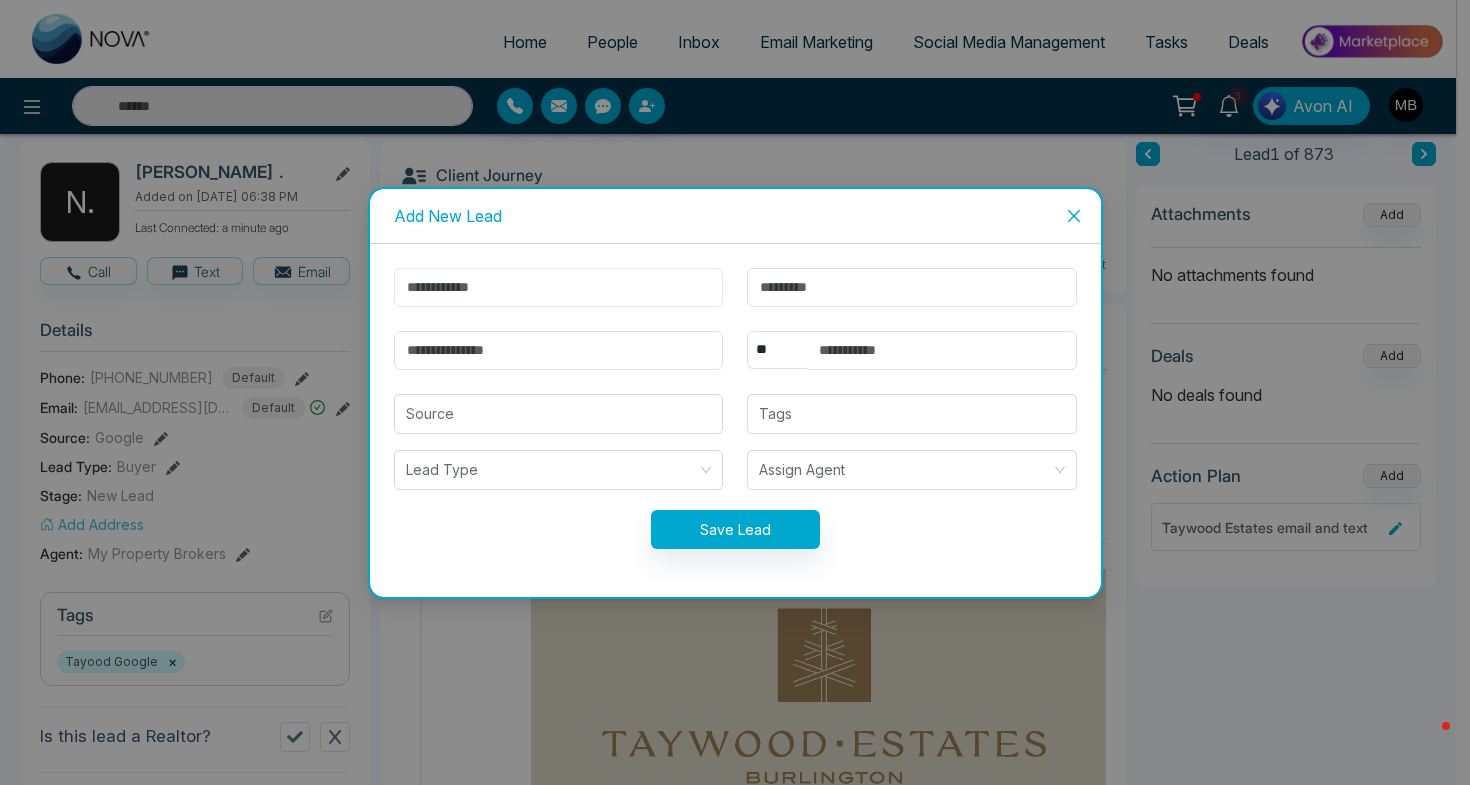paste on "********" 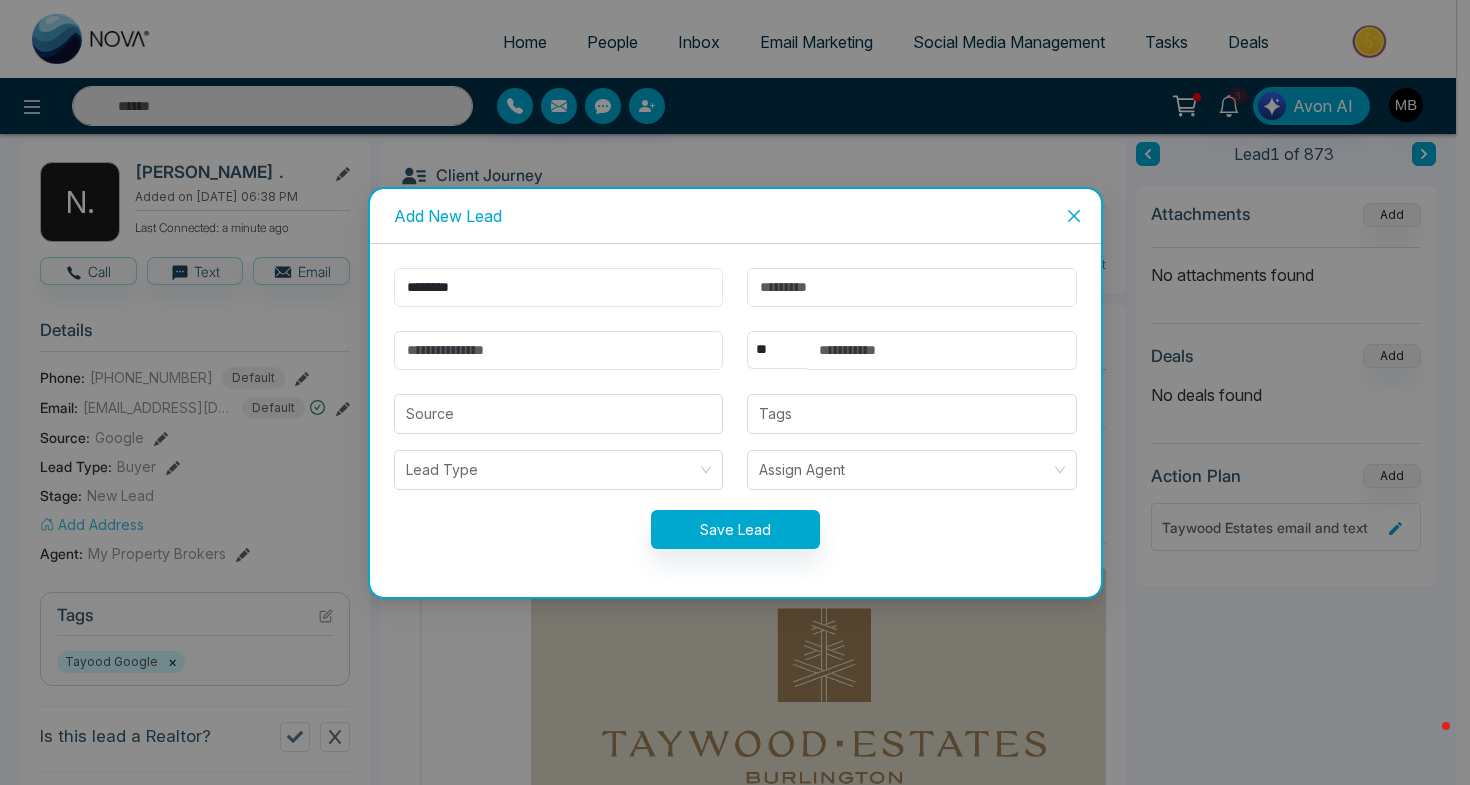 type on "********" 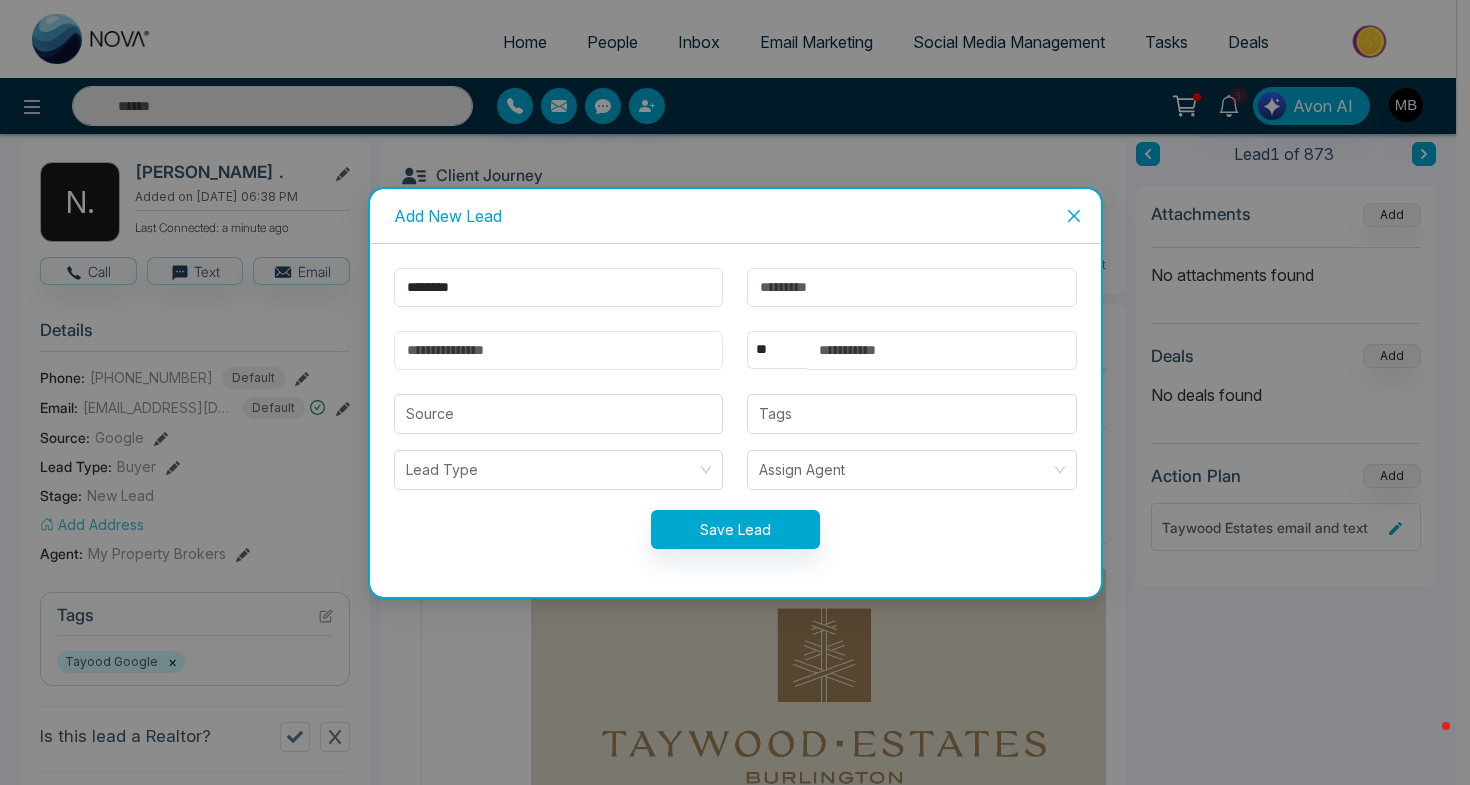 paste on "**********" 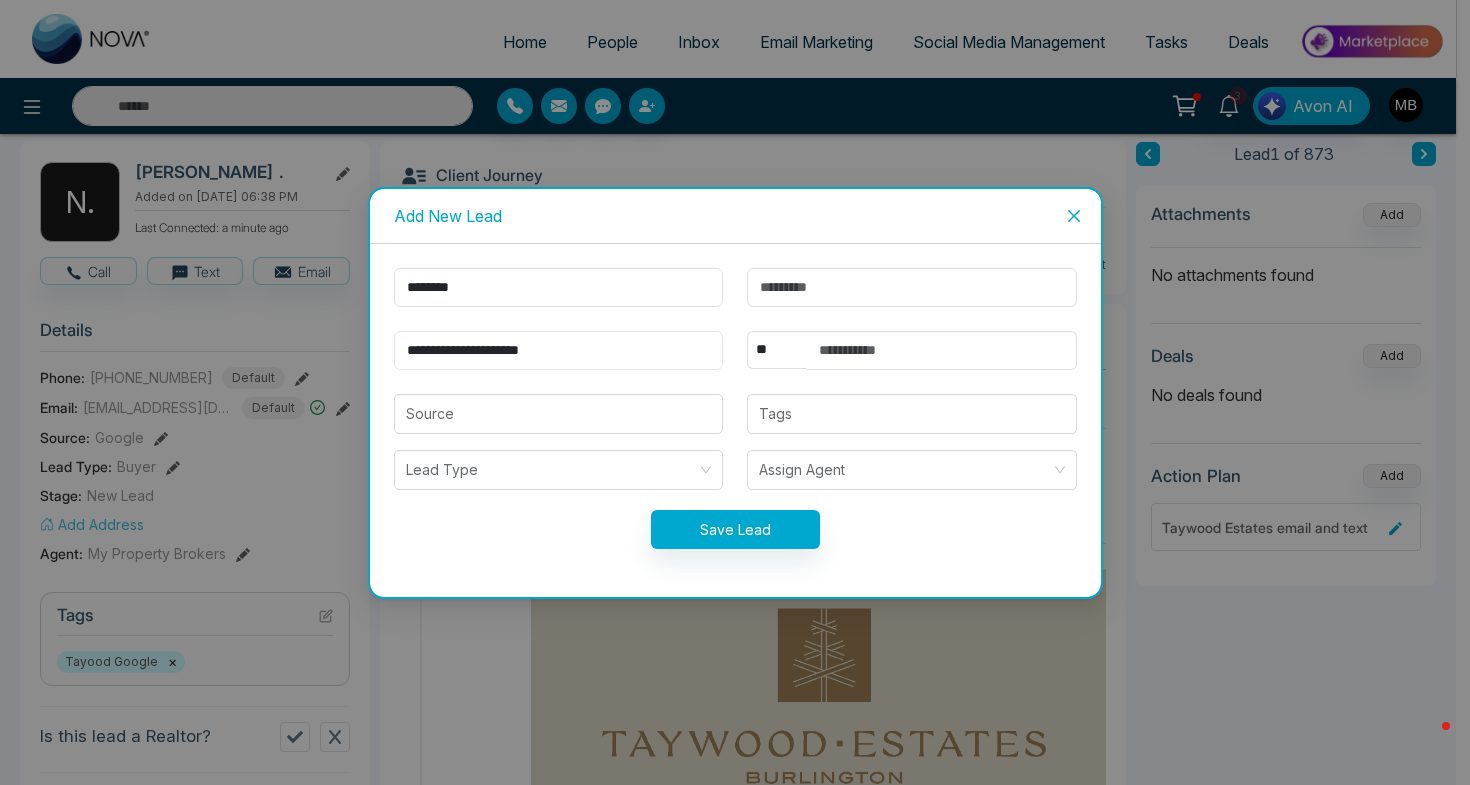 type on "**********" 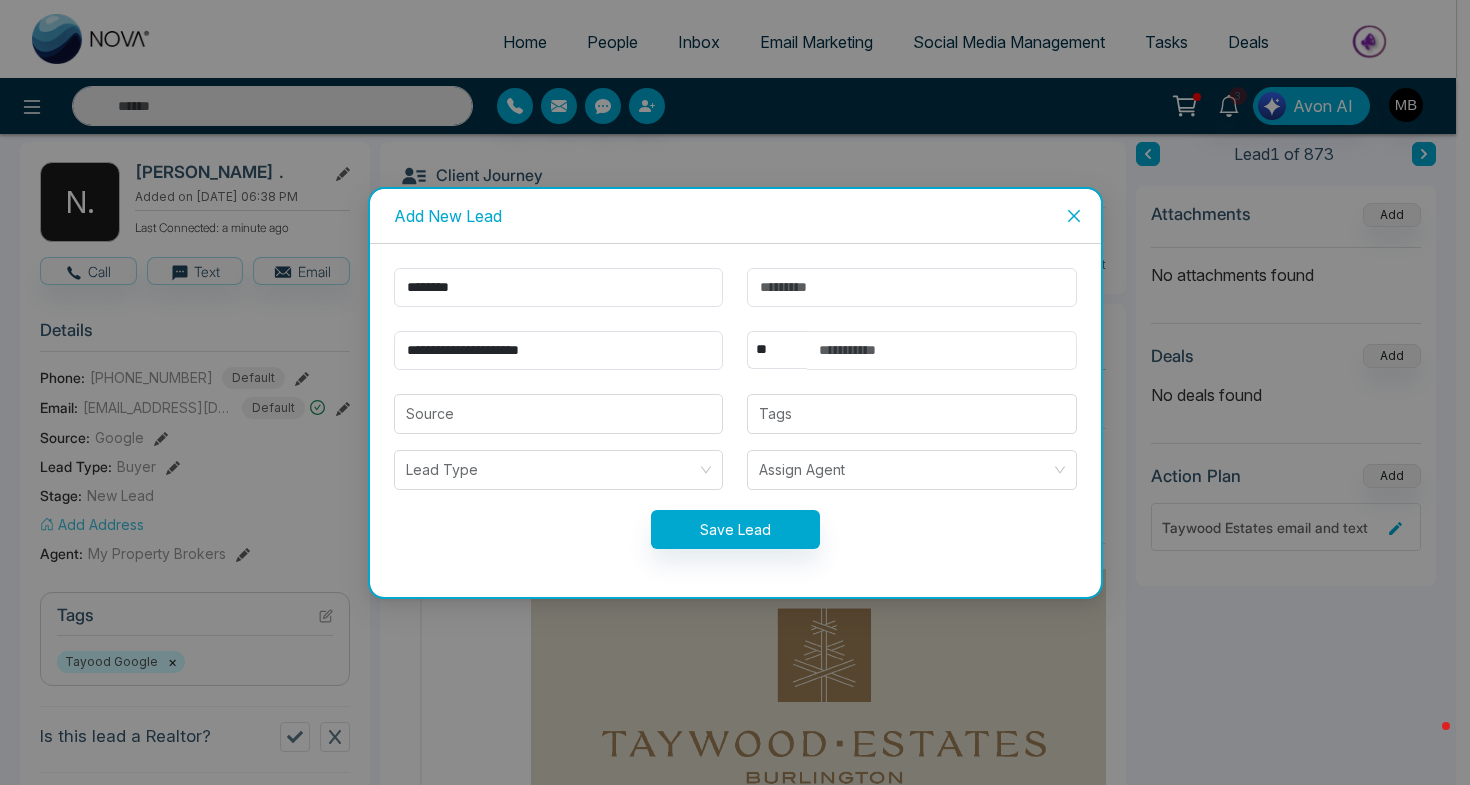 paste on "**********" 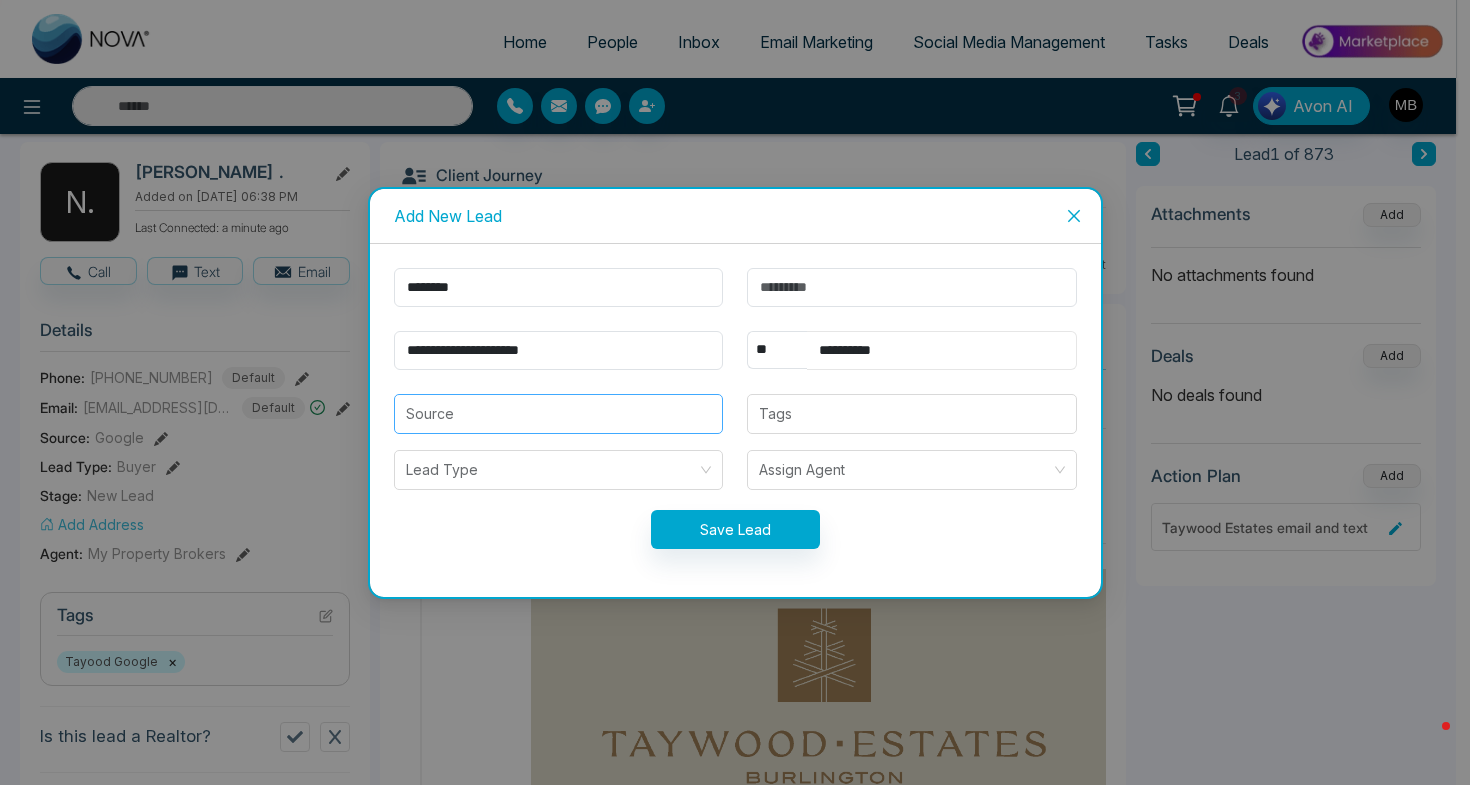 type on "**********" 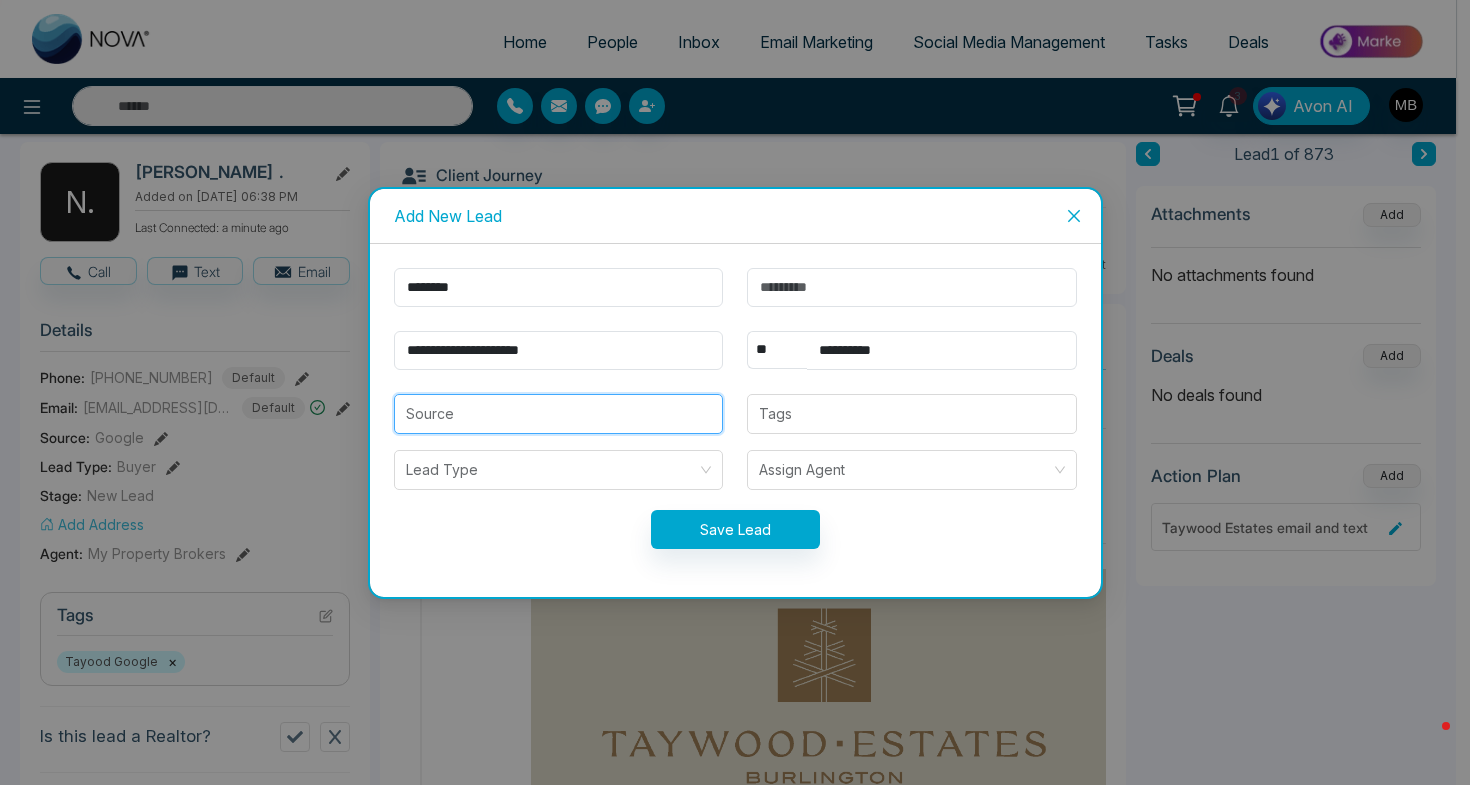 click at bounding box center (559, 414) 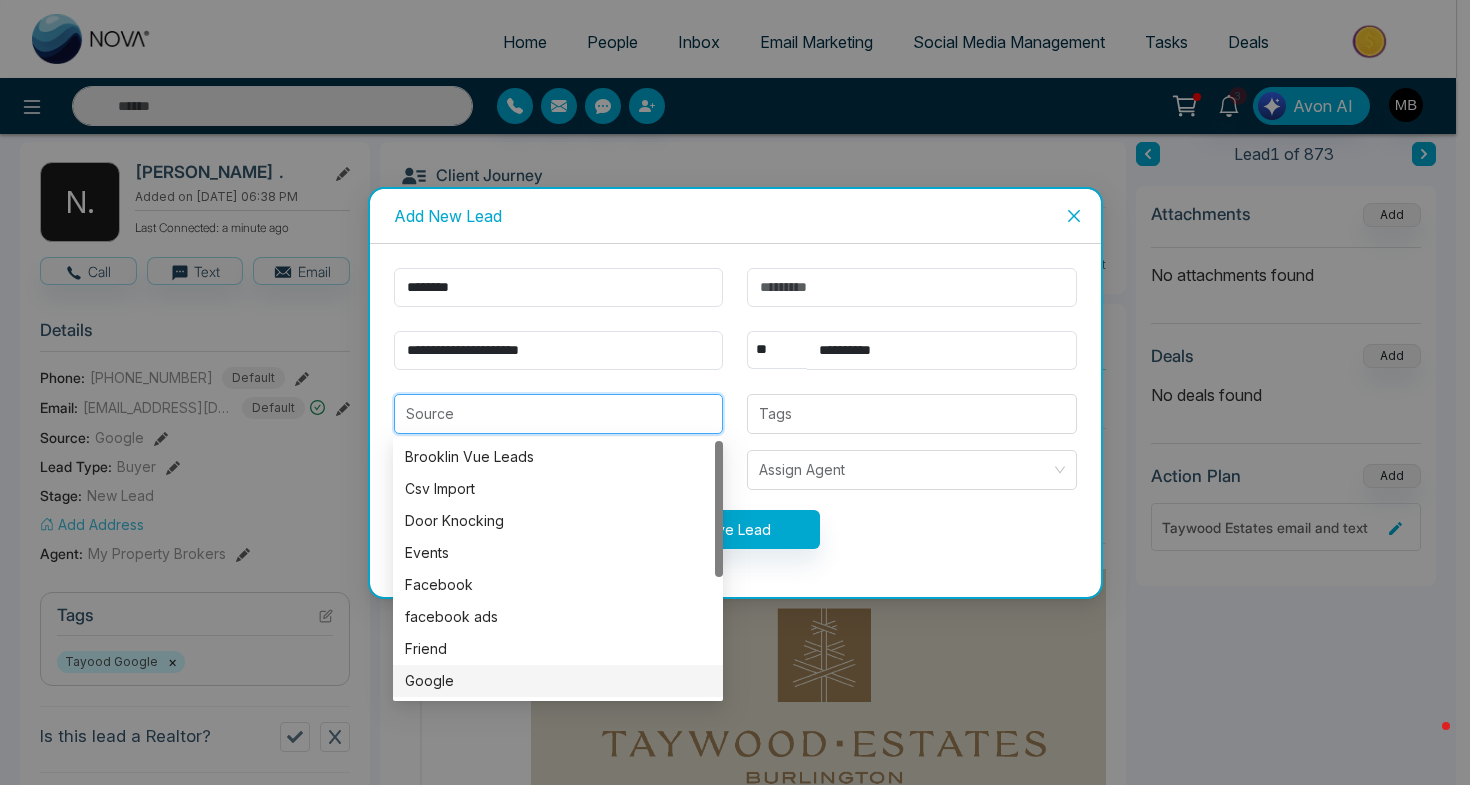 click on "Google" at bounding box center (558, 681) 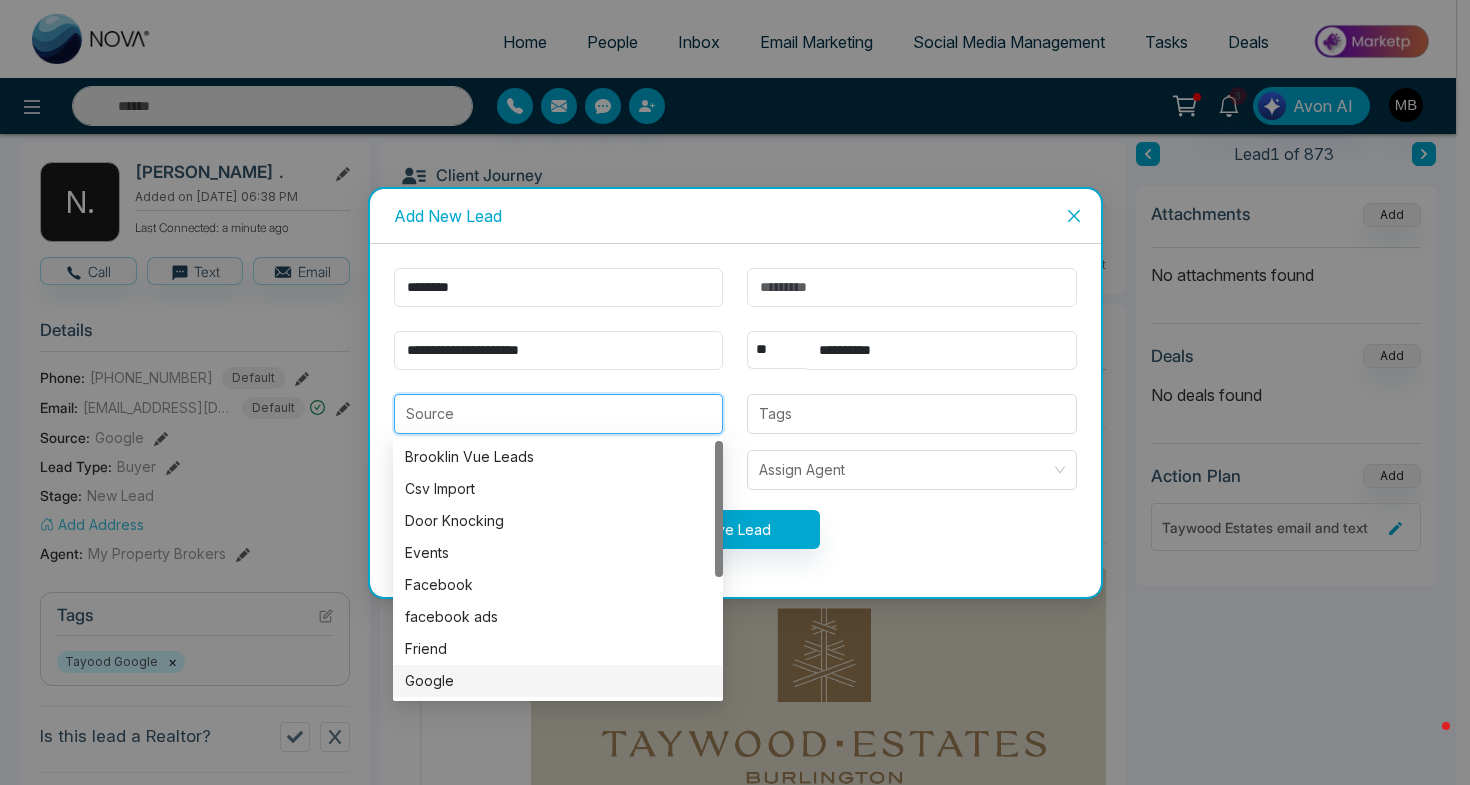 type on "******" 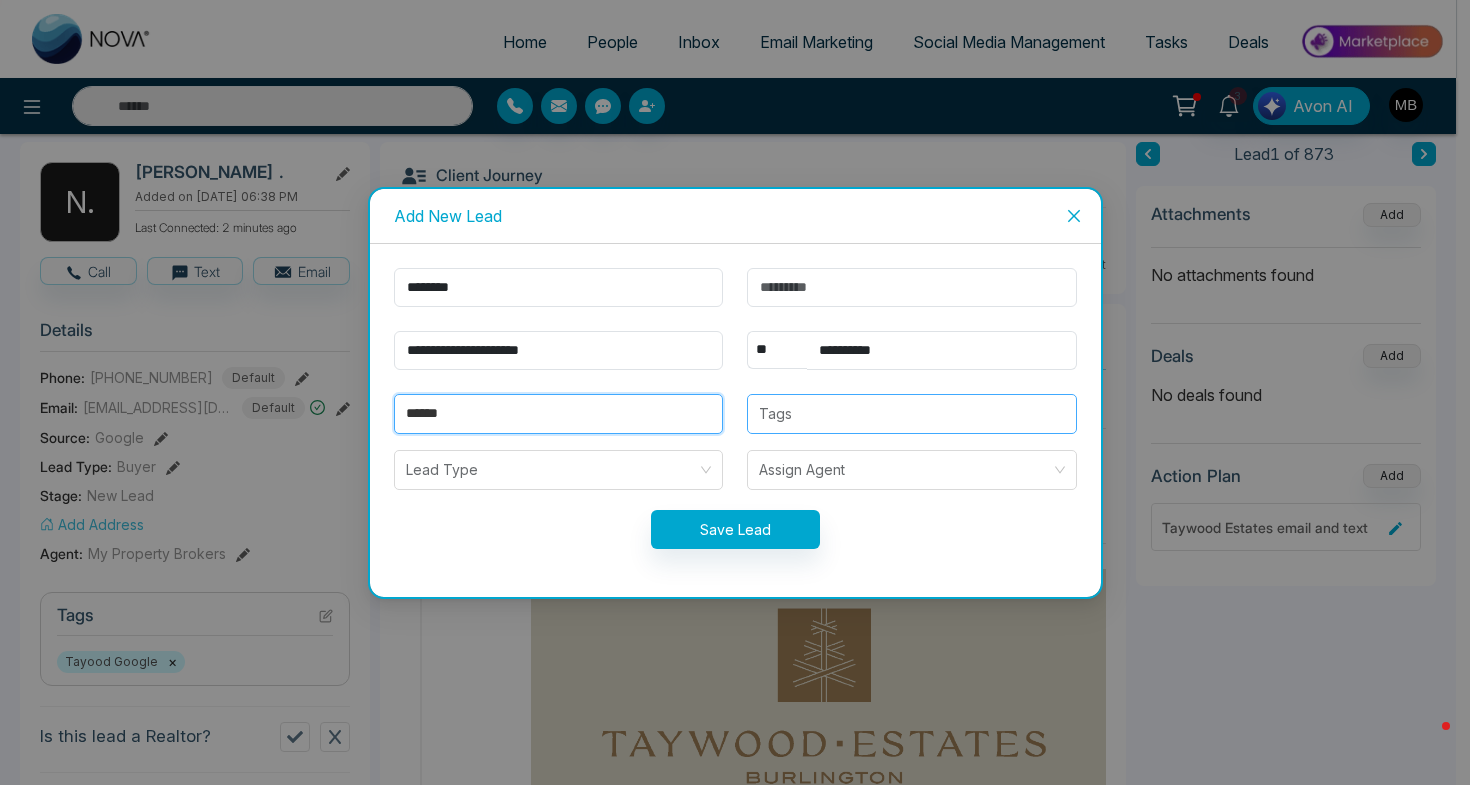 click at bounding box center [912, 414] 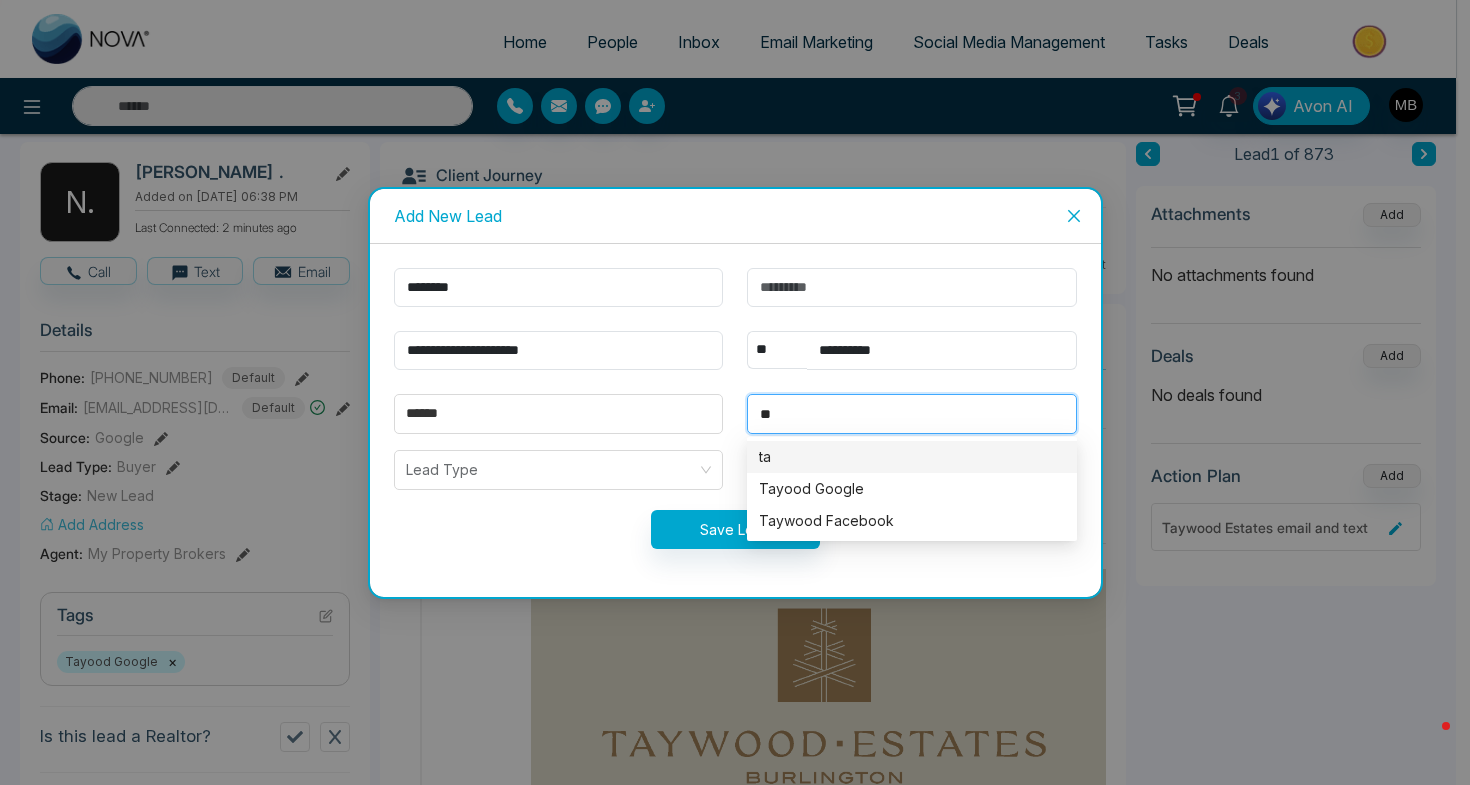 type on "***" 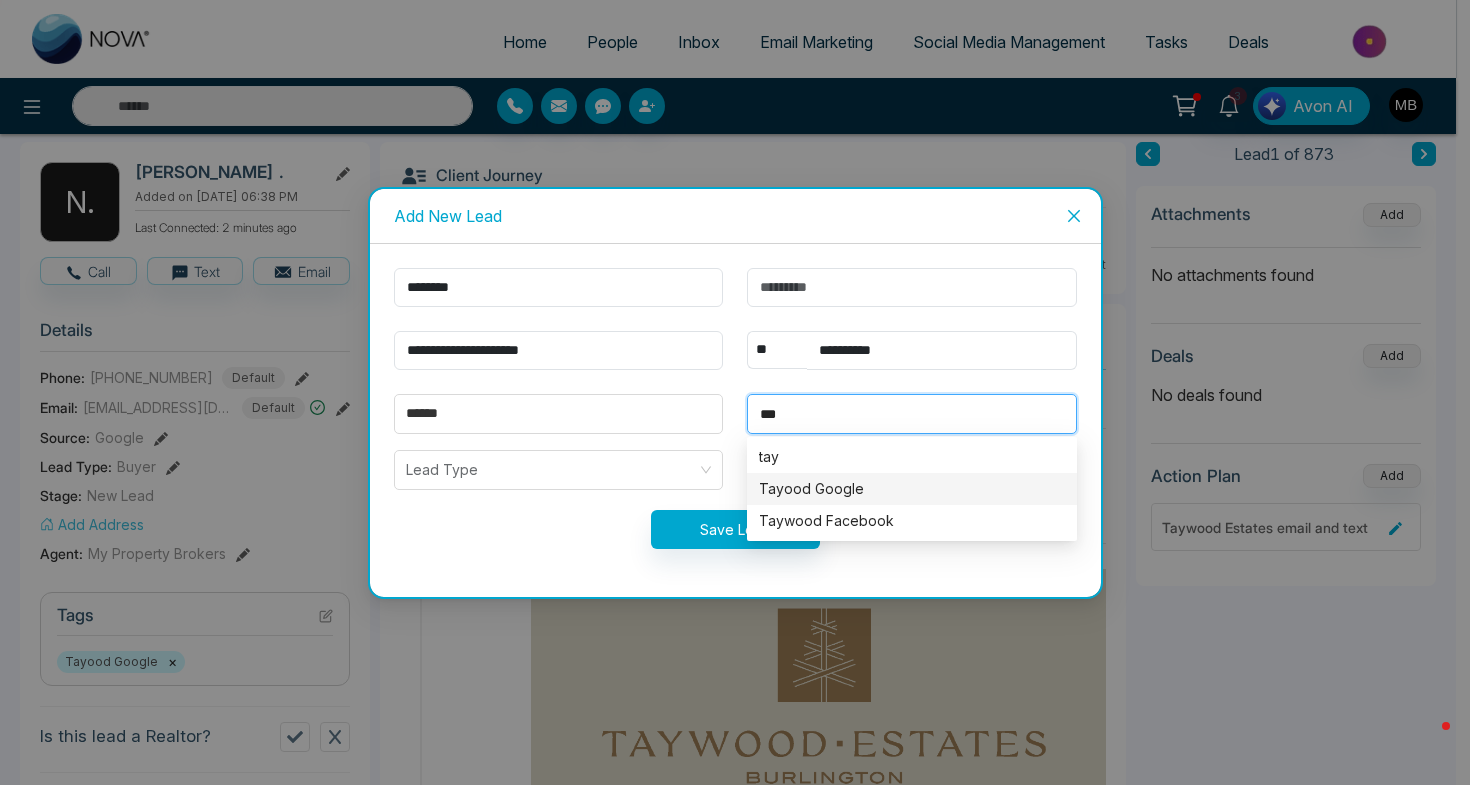 click on "Tayood Google" at bounding box center [912, 489] 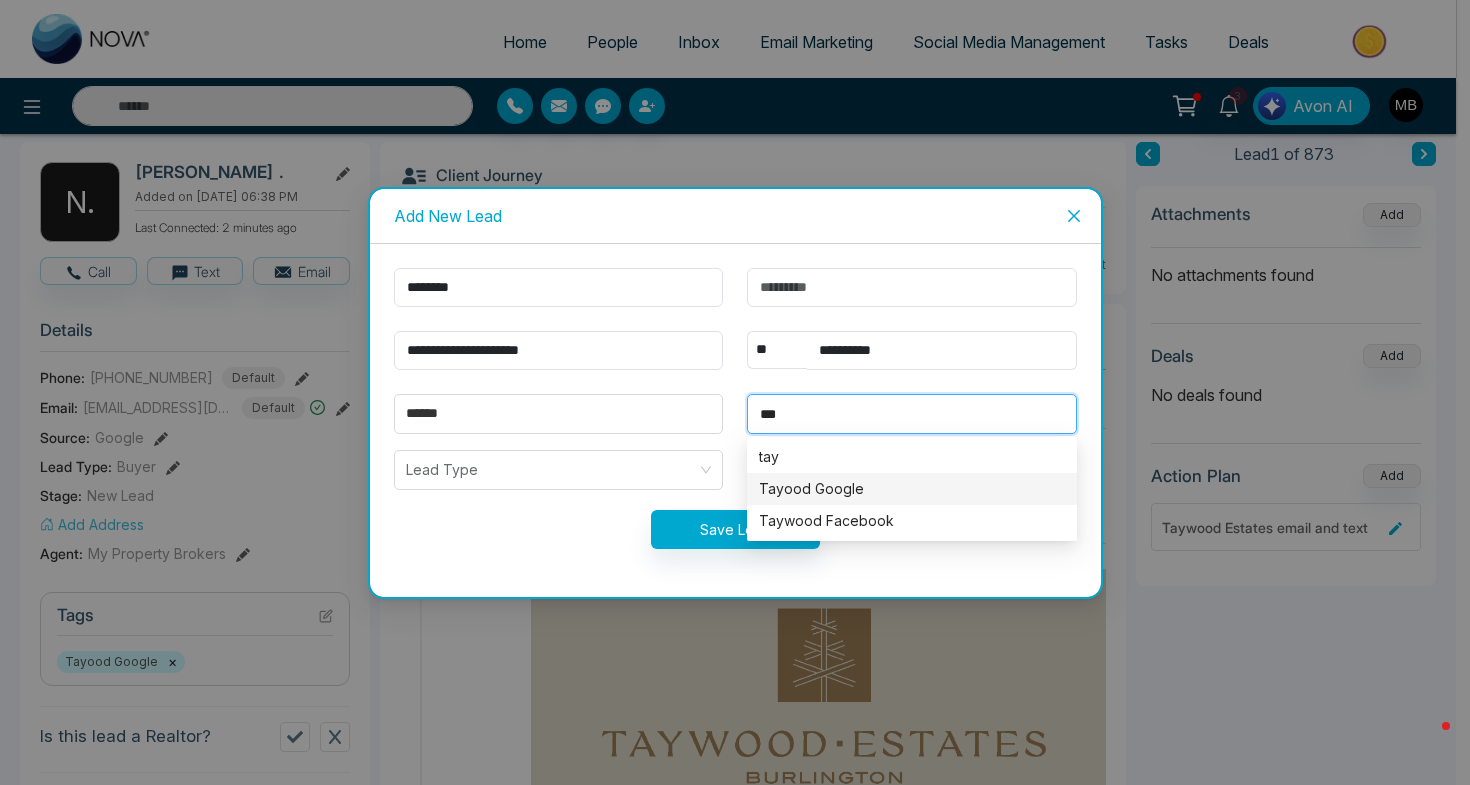 type 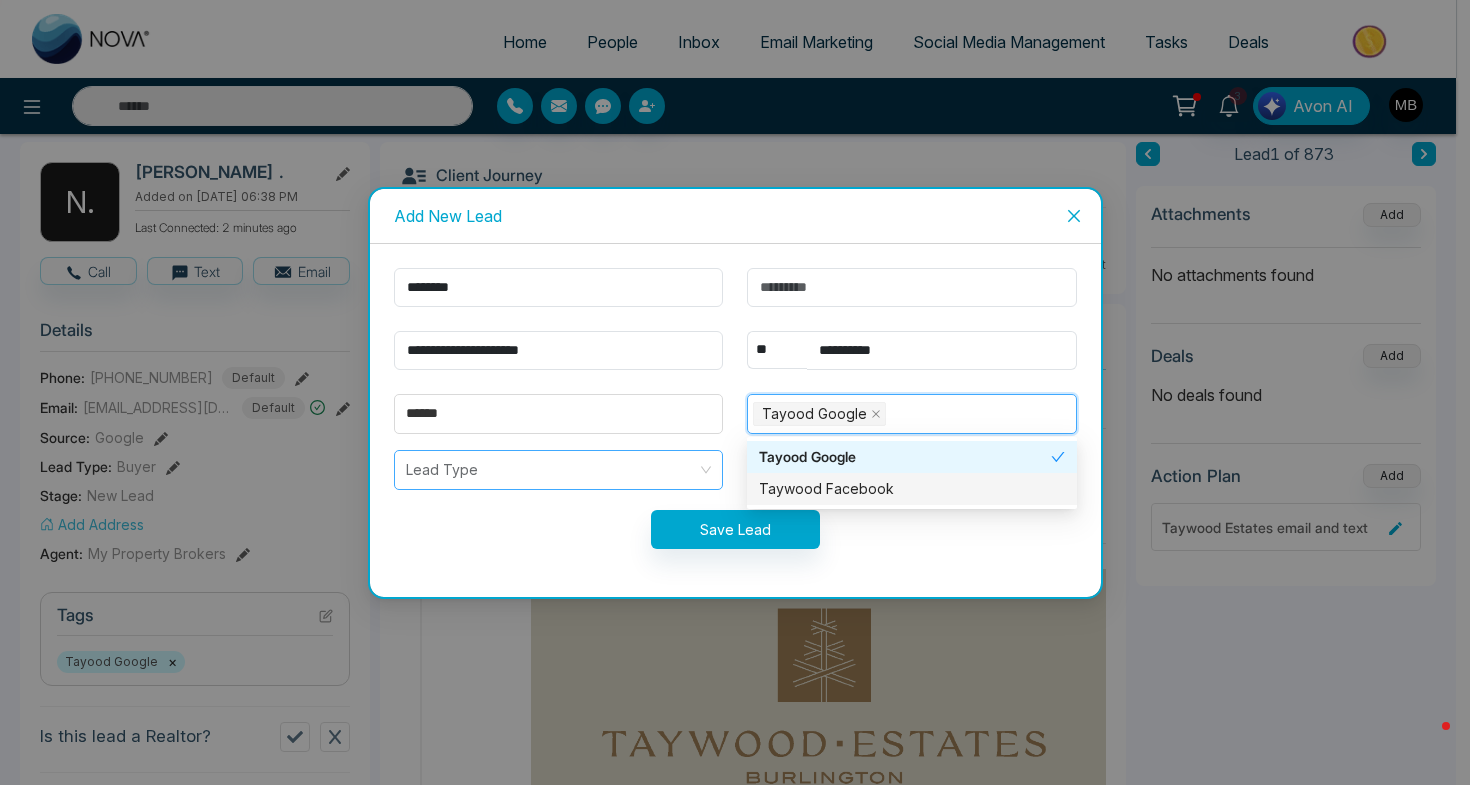 click at bounding box center (552, 470) 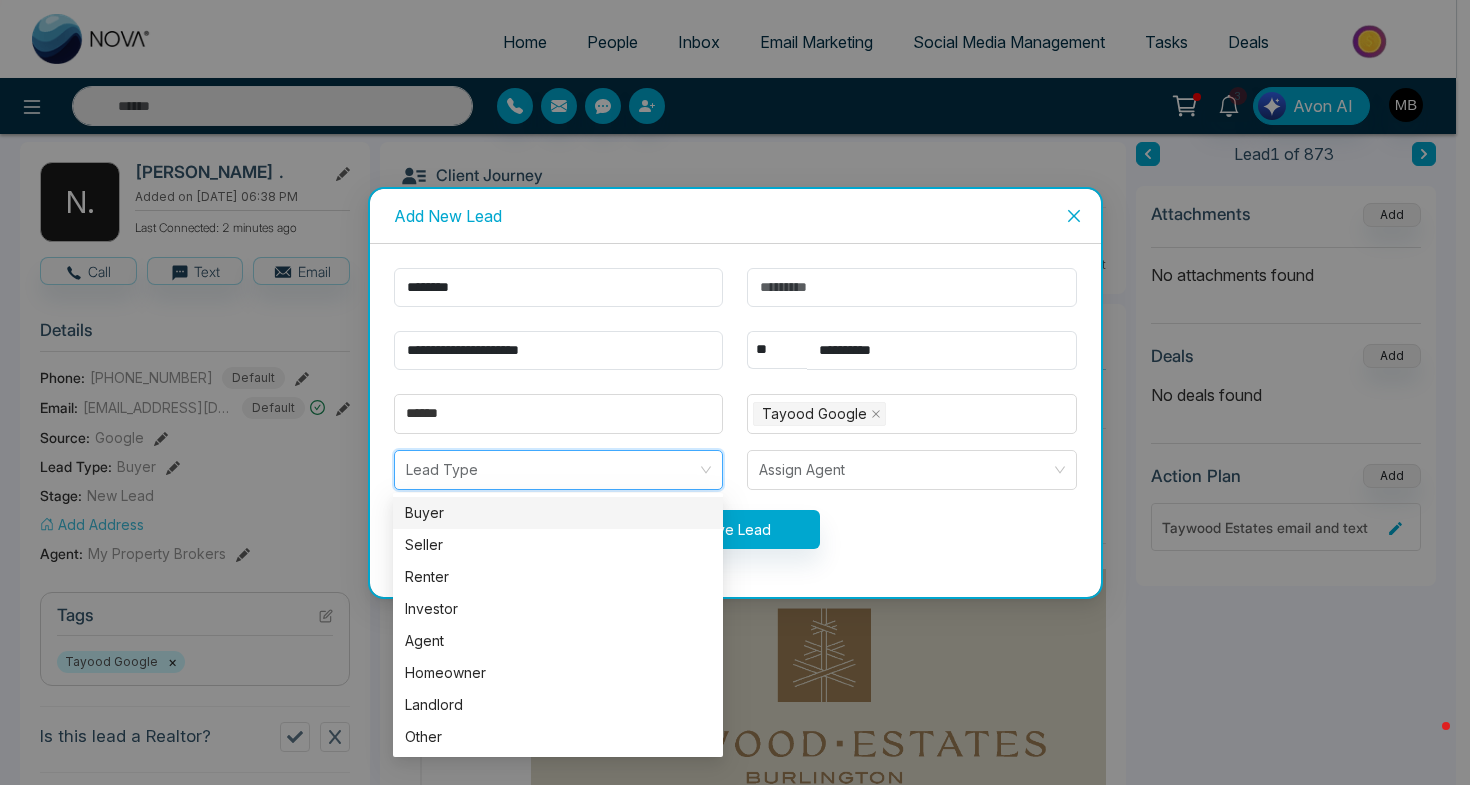 click on "Buyer" at bounding box center [558, 513] 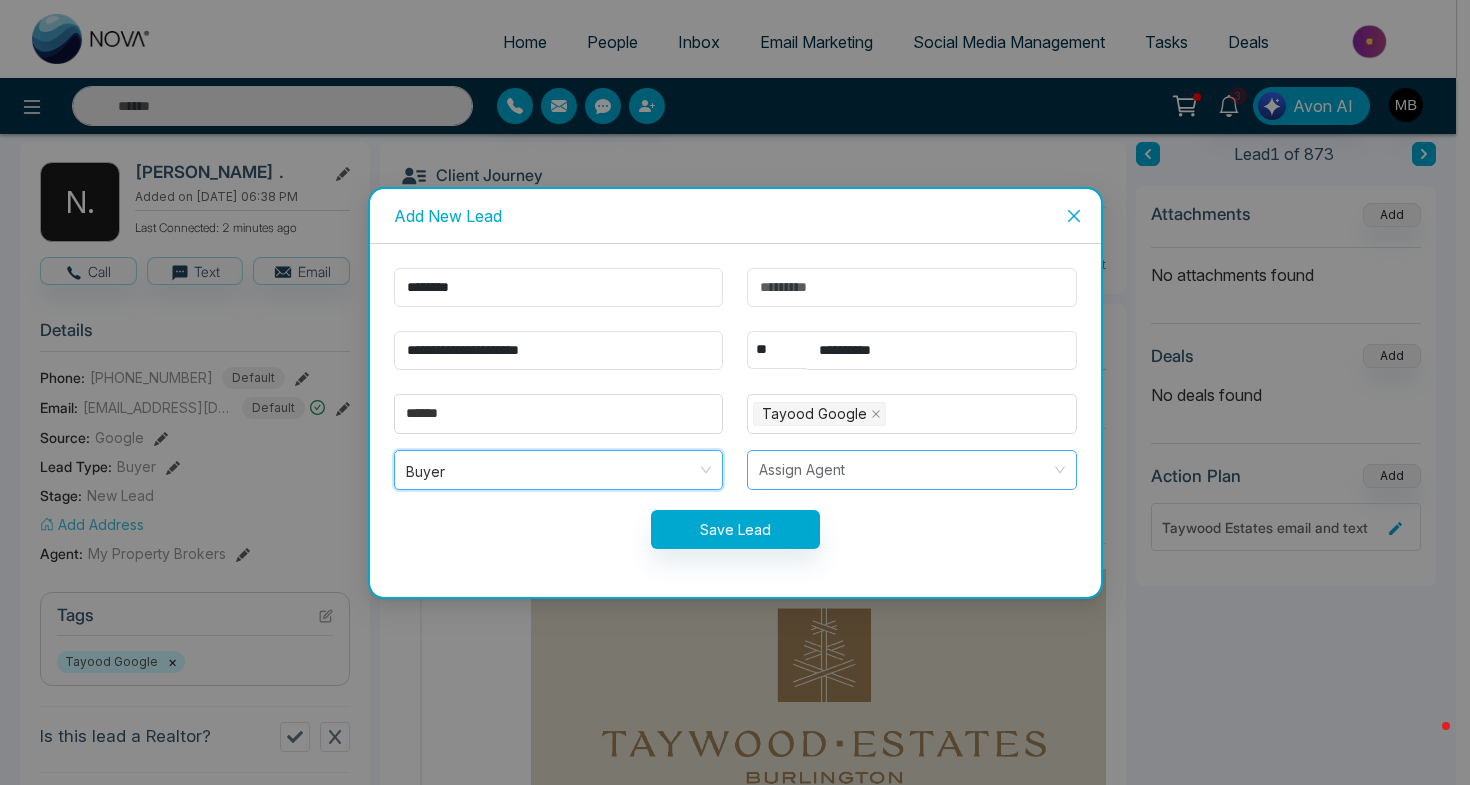 click at bounding box center [905, 470] 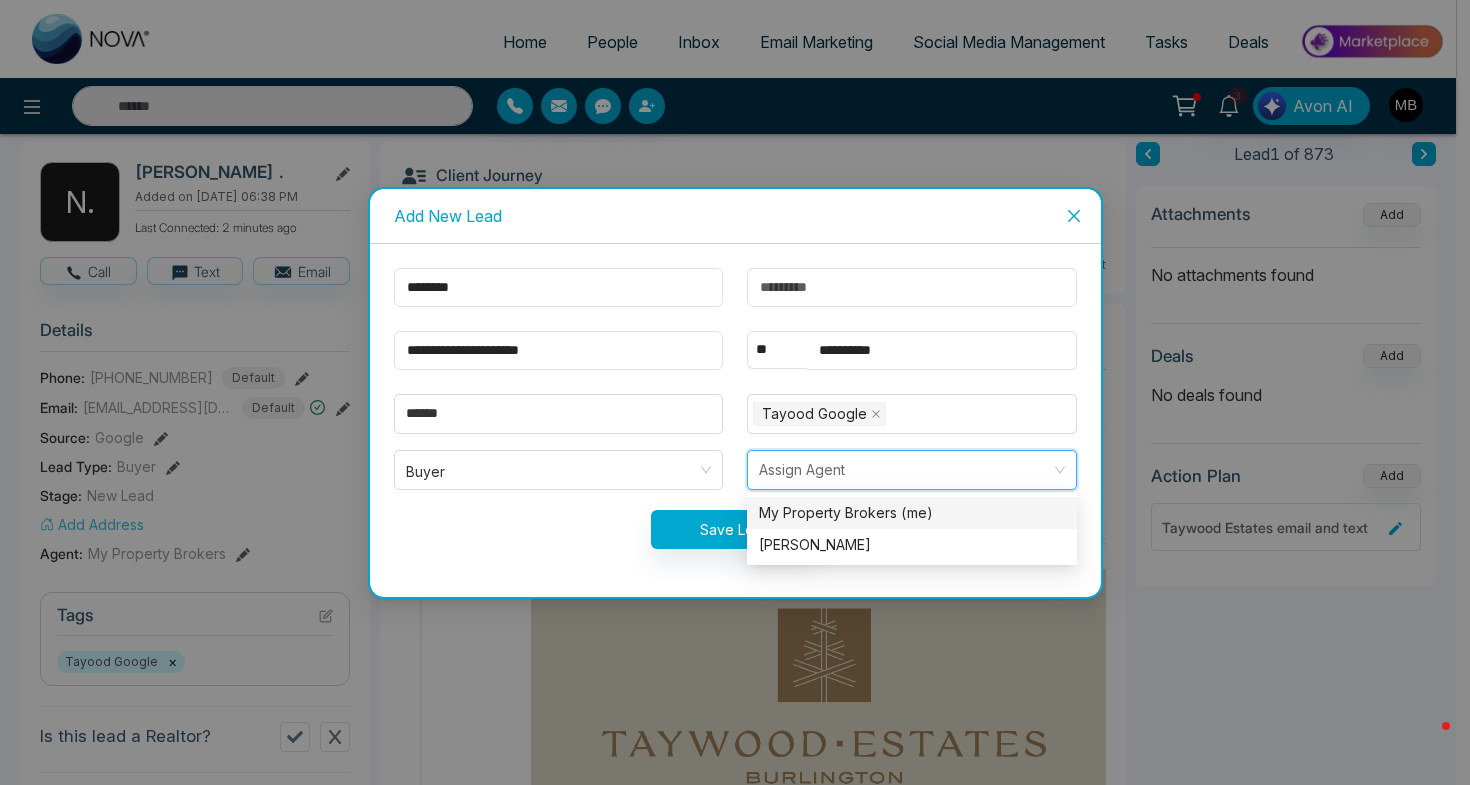 click on "My Property Brokers (me)" at bounding box center (912, 513) 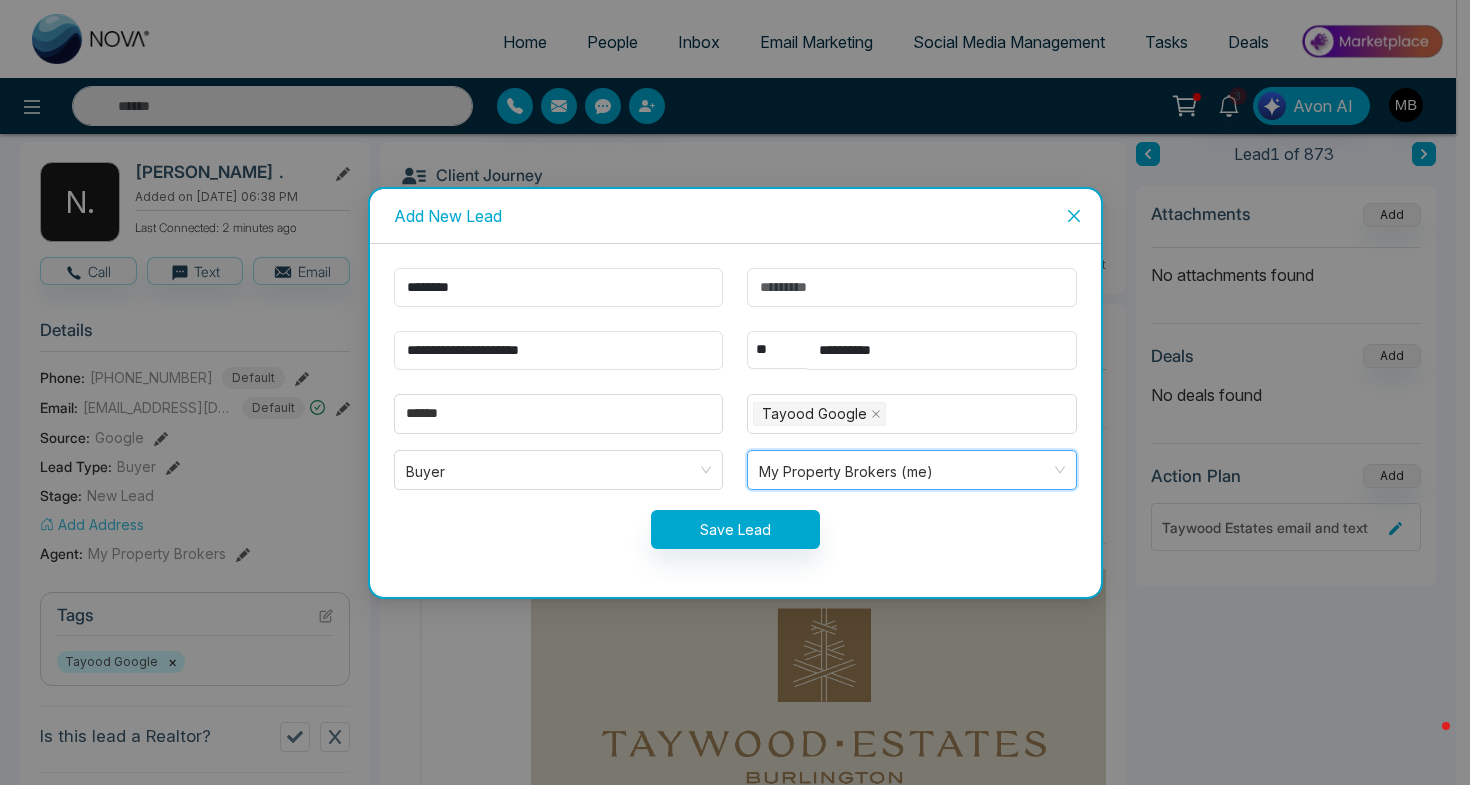 click on "Save Lead" at bounding box center (735, 529) 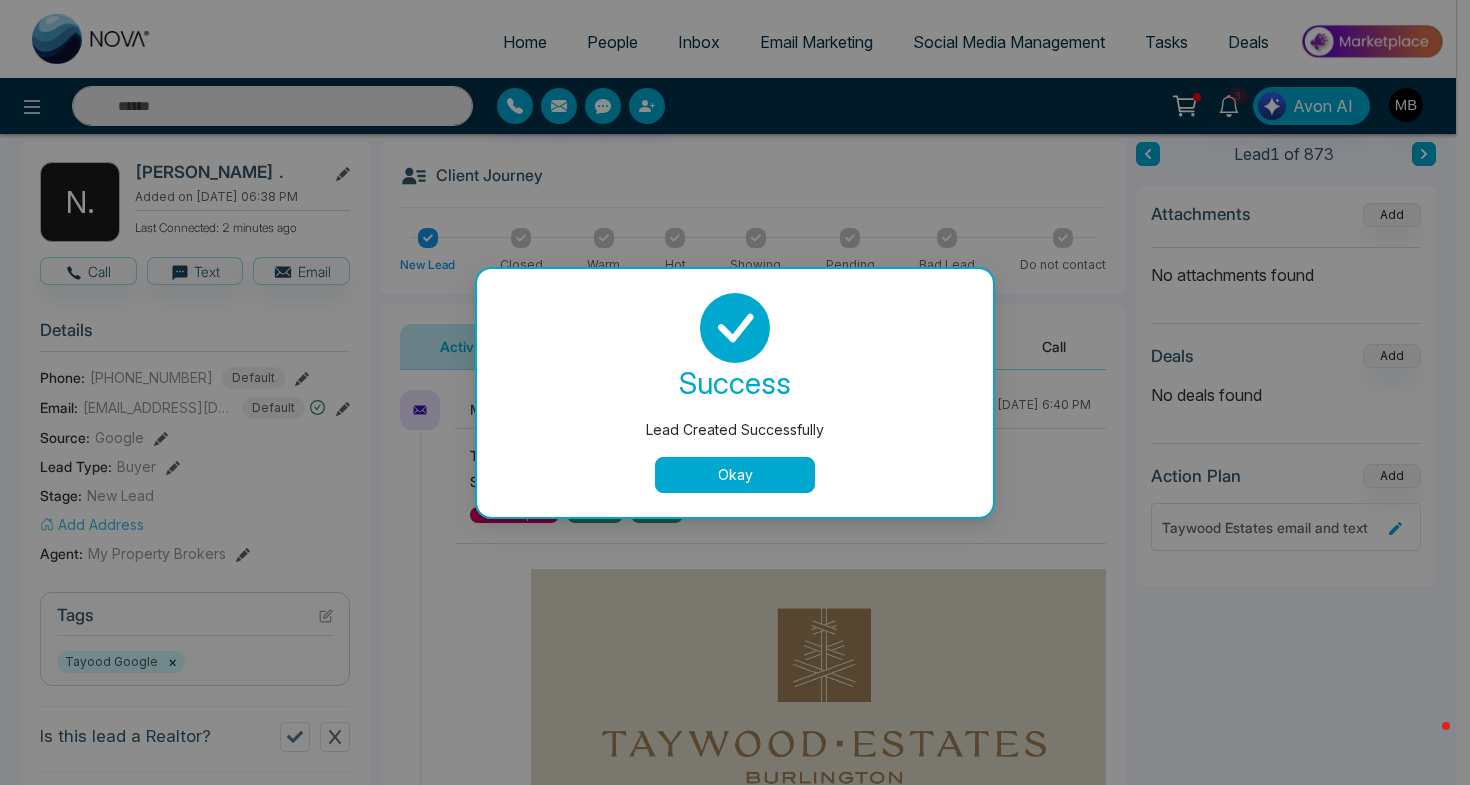 click on "Okay" at bounding box center (735, 475) 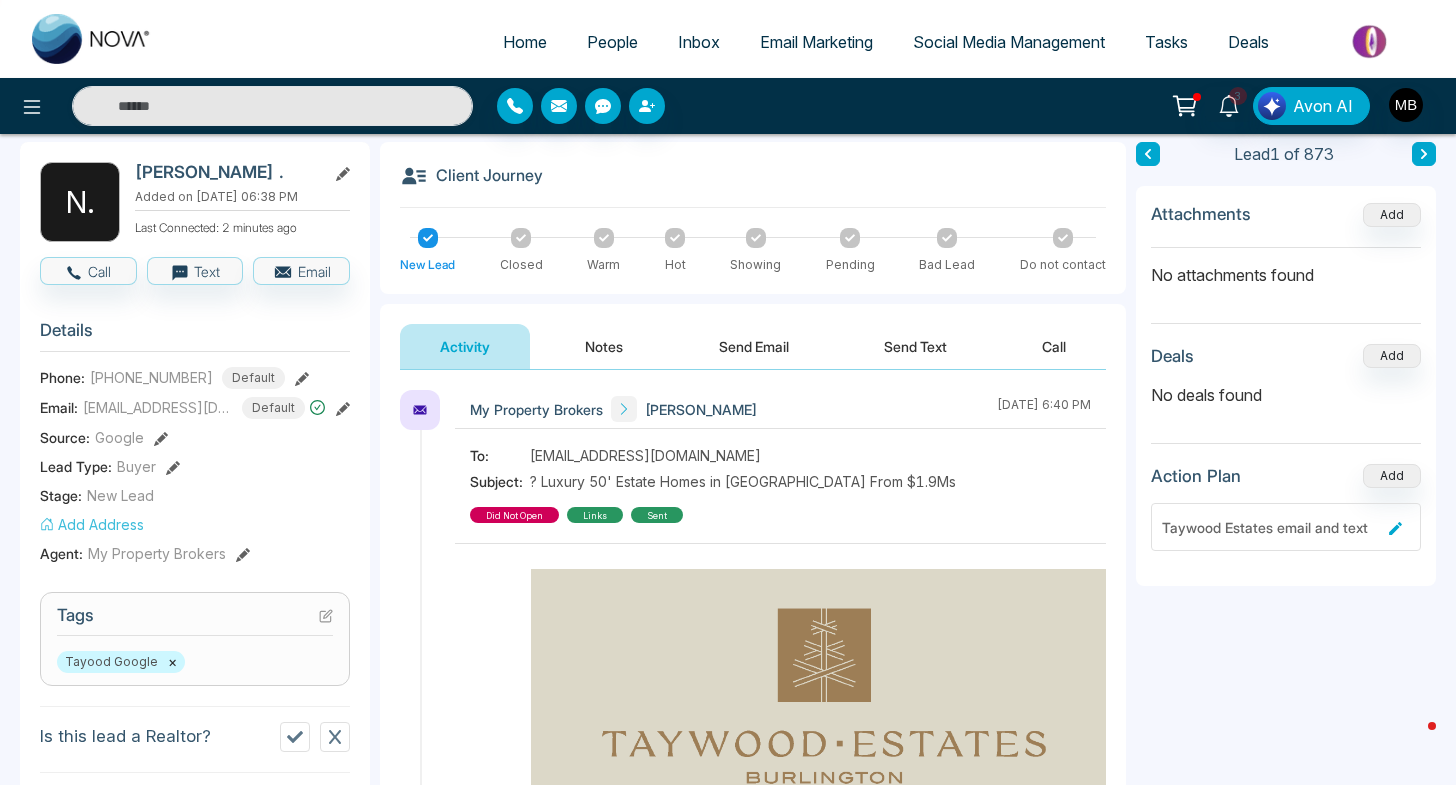click on "People" at bounding box center (612, 42) 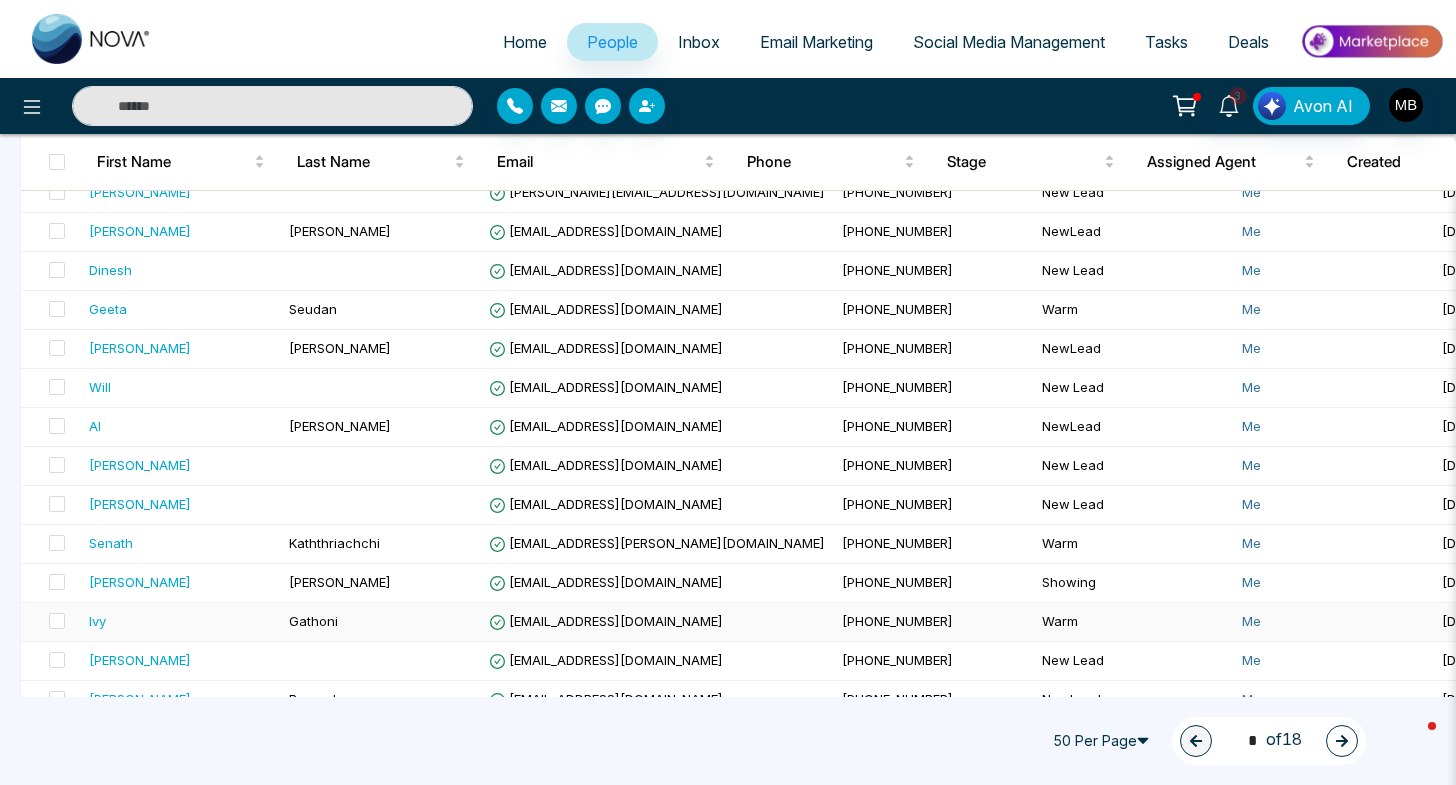 scroll, scrollTop: 0, scrollLeft: 0, axis: both 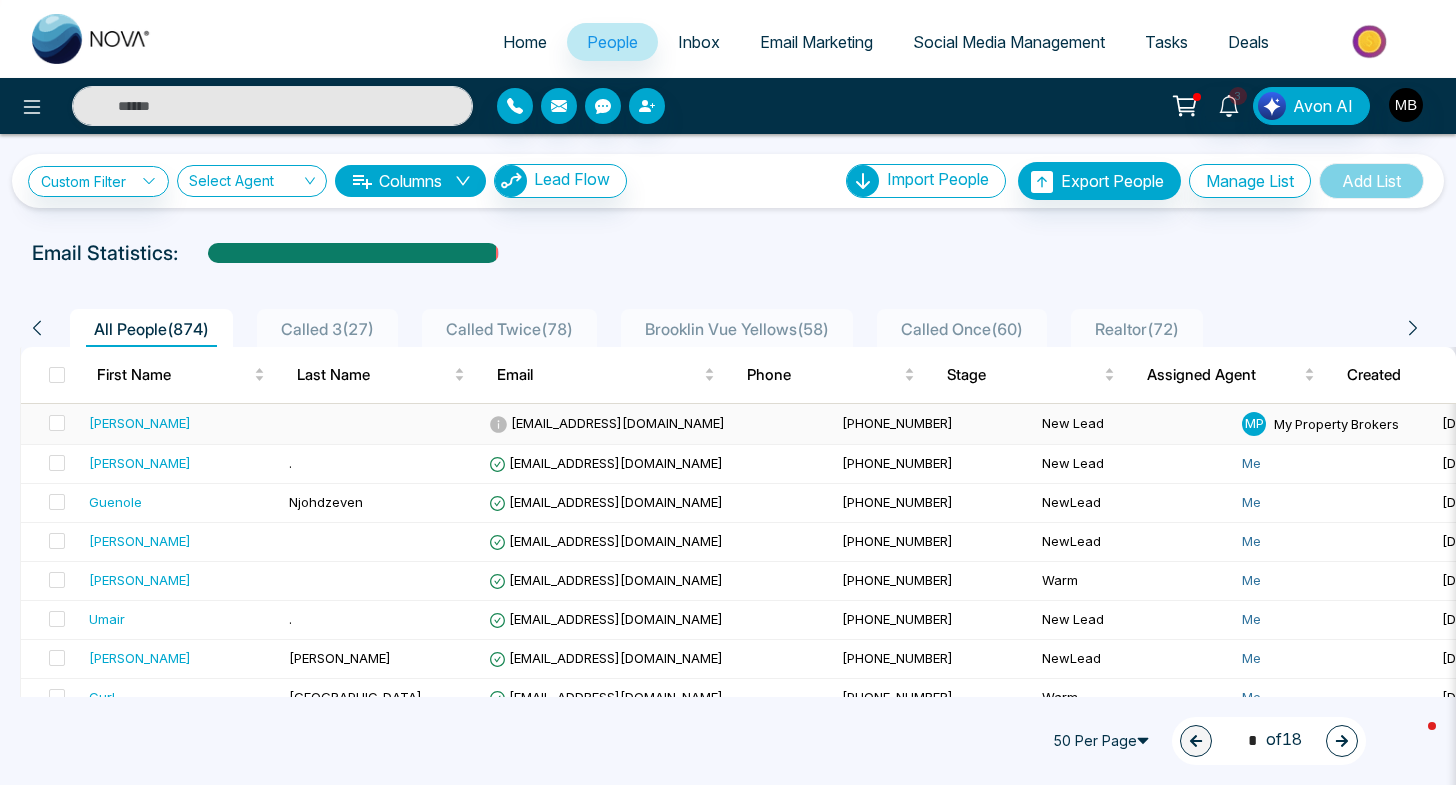 click on "Mohammad" at bounding box center (140, 423) 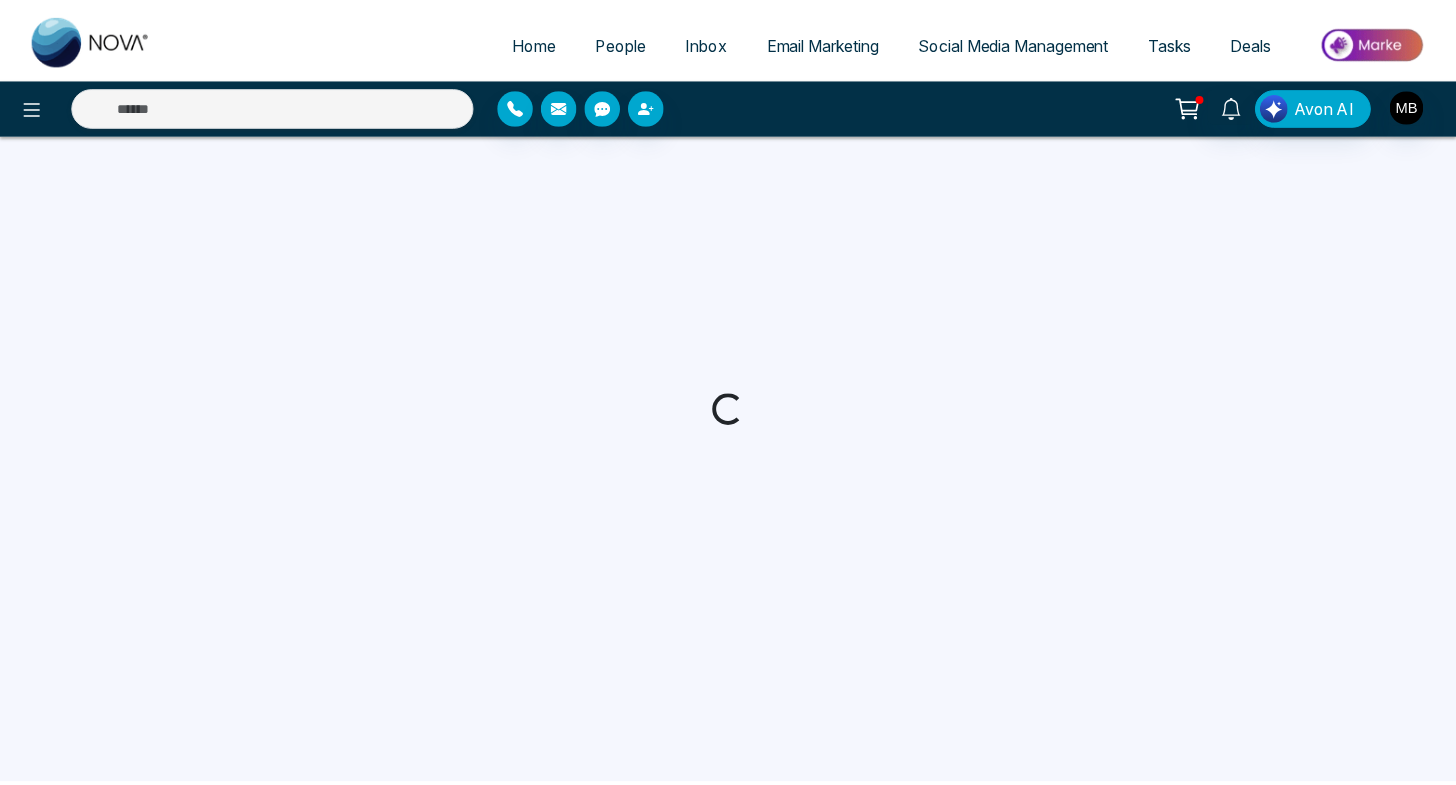 scroll, scrollTop: 0, scrollLeft: 0, axis: both 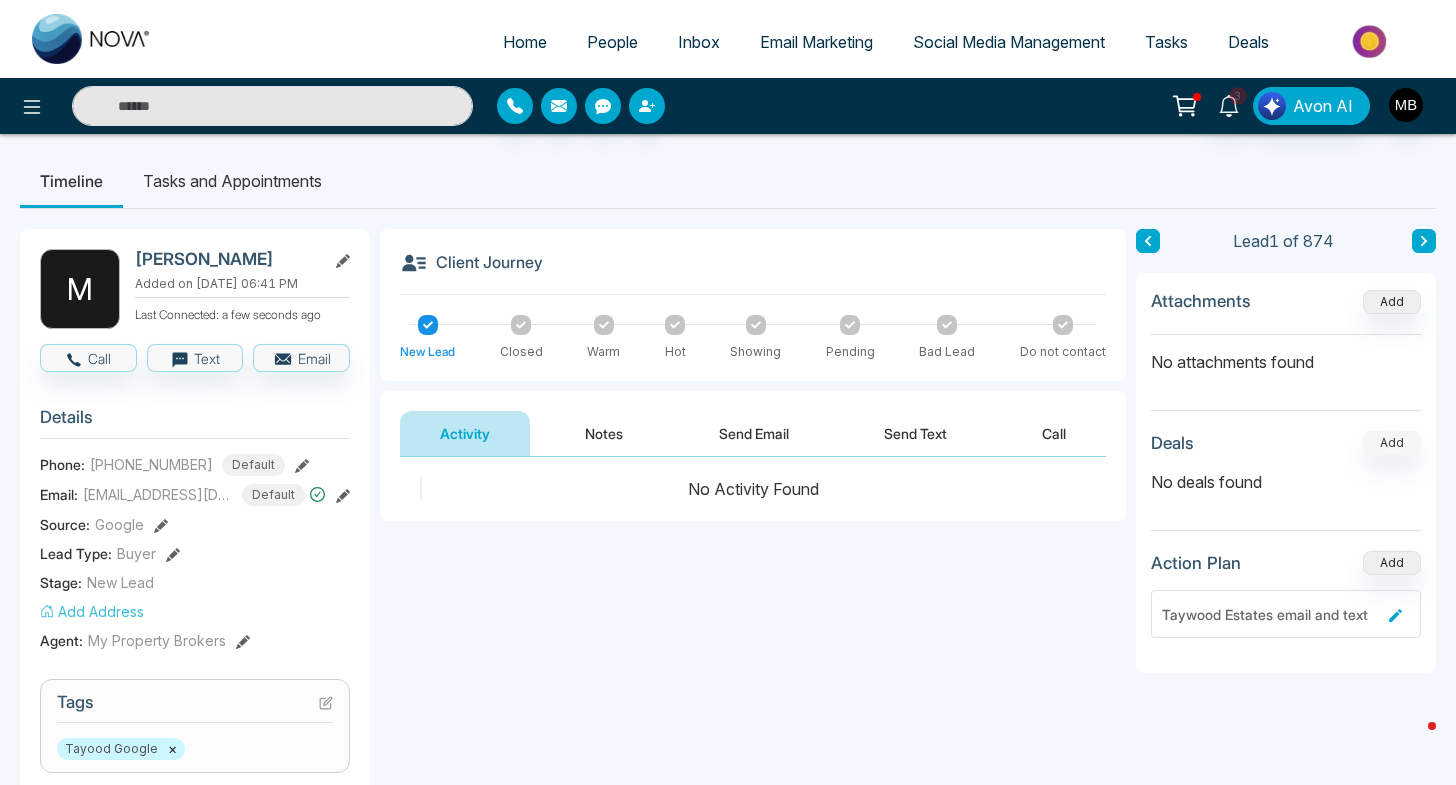 click on "Add" at bounding box center (1392, 443) 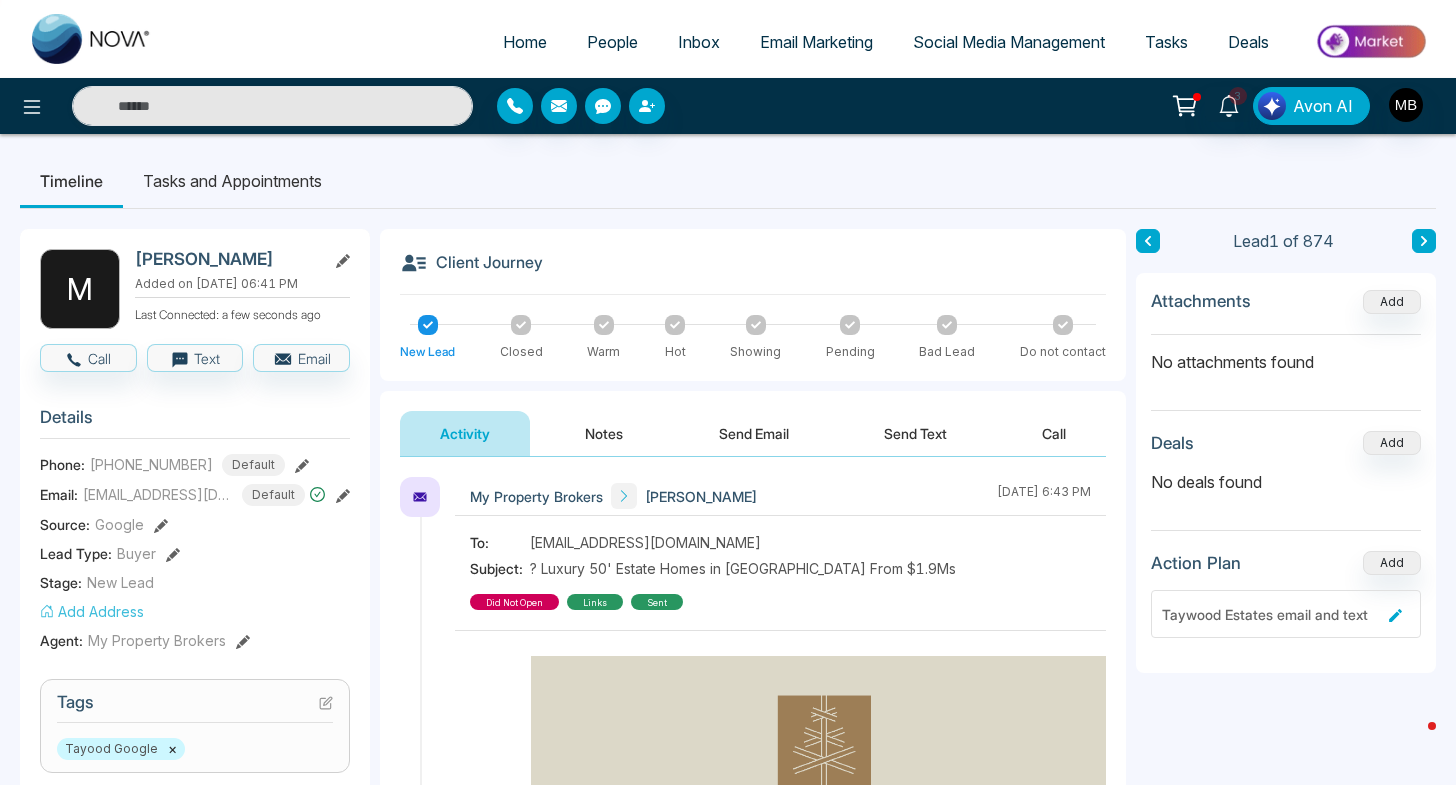 click on "People" at bounding box center [612, 42] 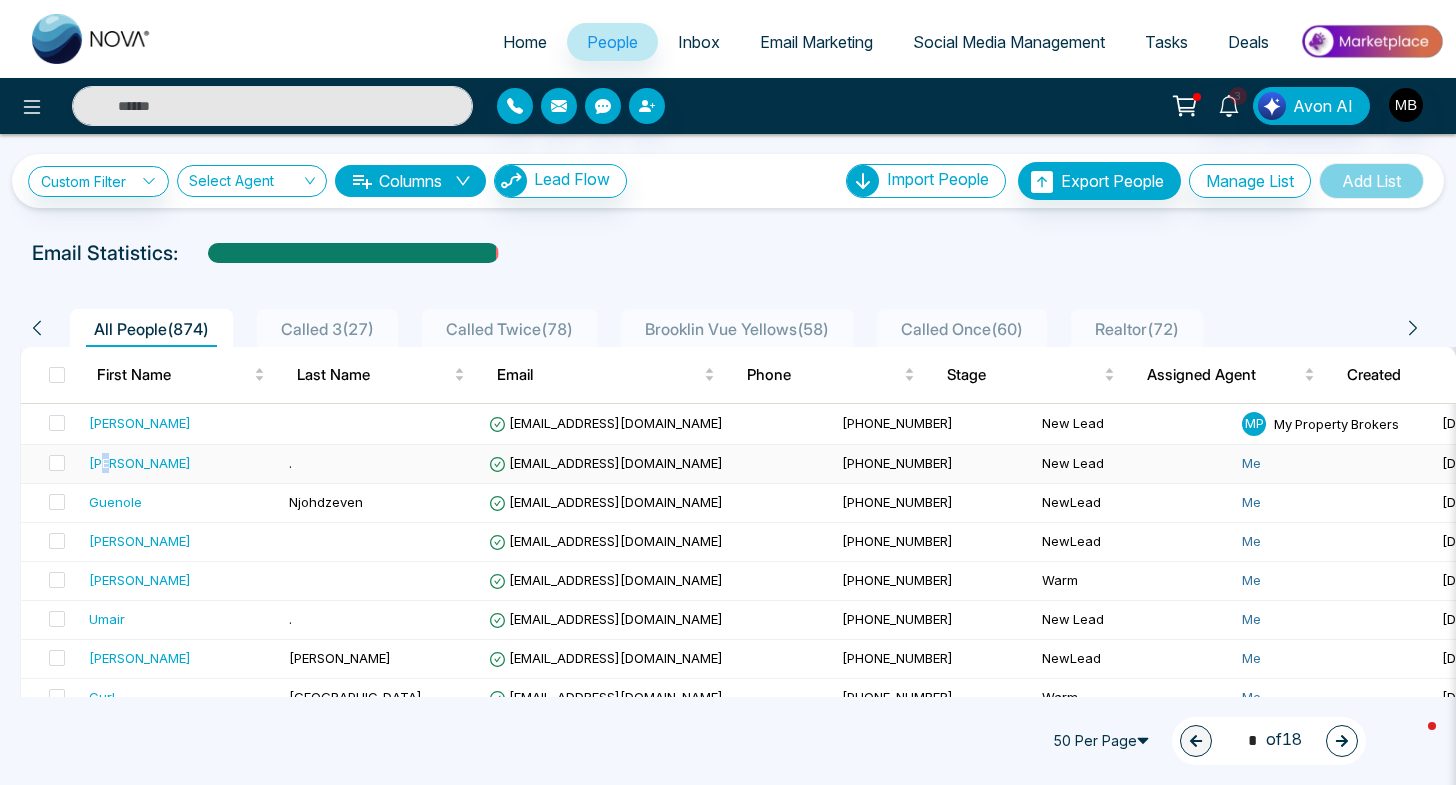 click on "Nehal" at bounding box center (140, 463) 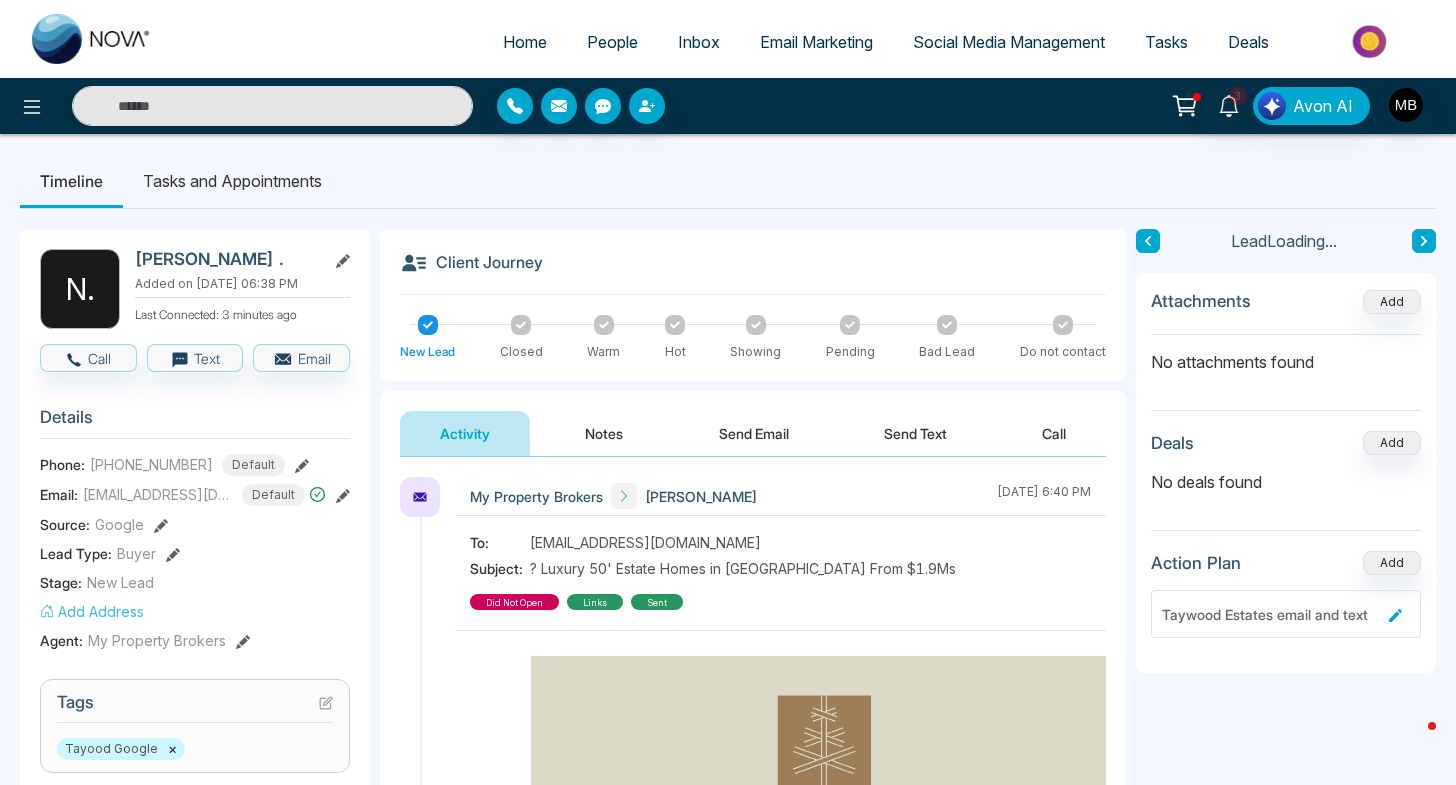 click 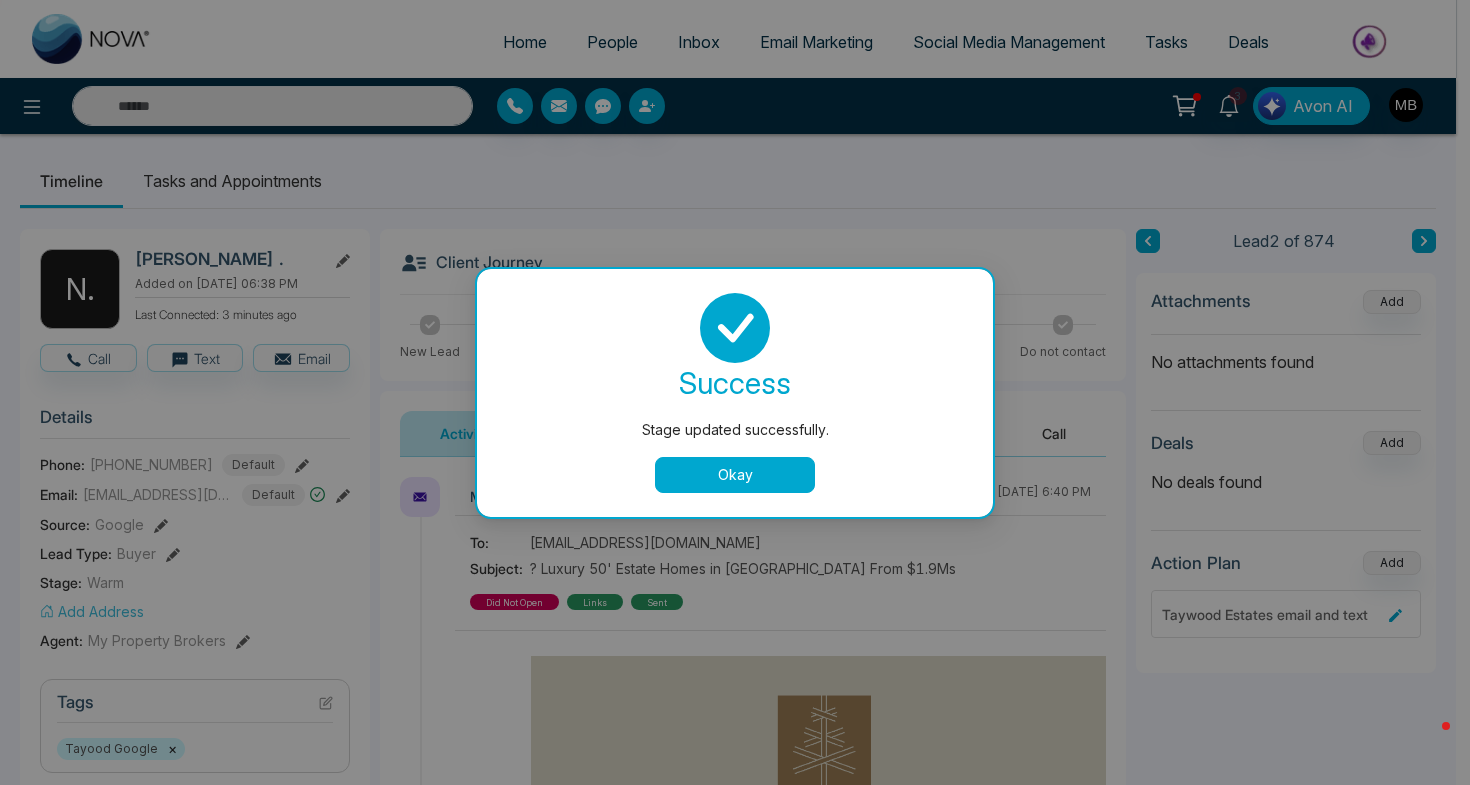 click on "Okay" at bounding box center (735, 475) 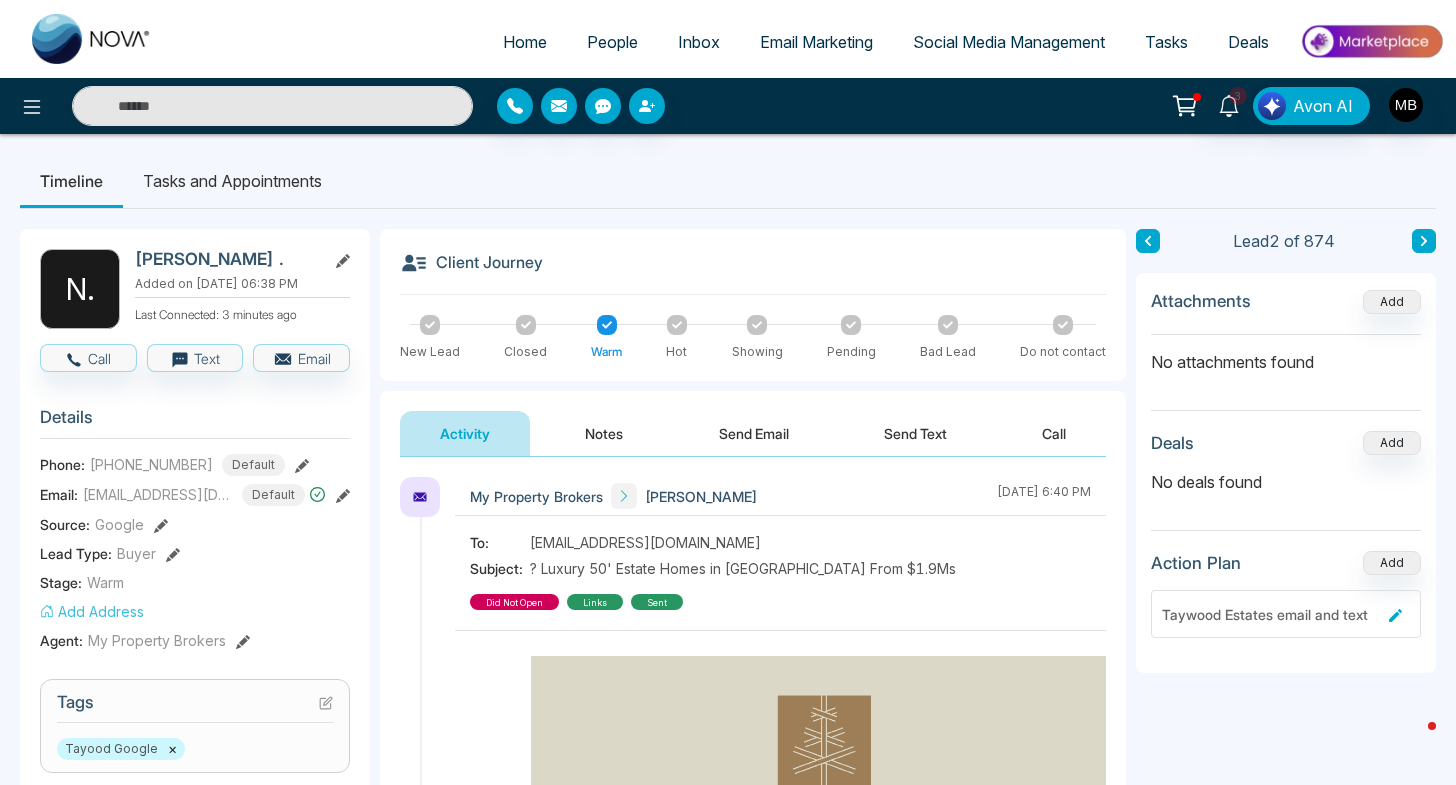 scroll, scrollTop: 184, scrollLeft: 0, axis: vertical 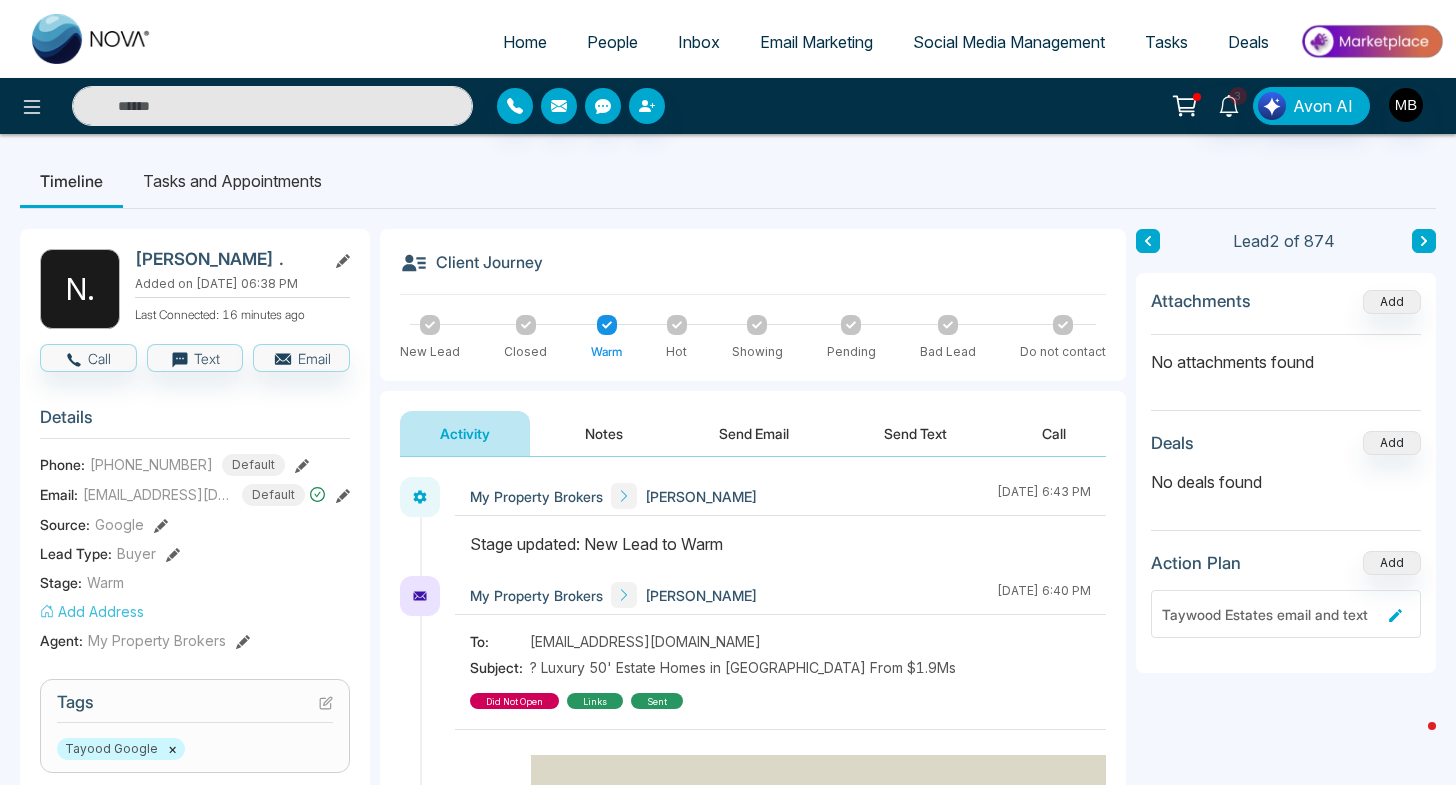 click at bounding box center [272, 106] 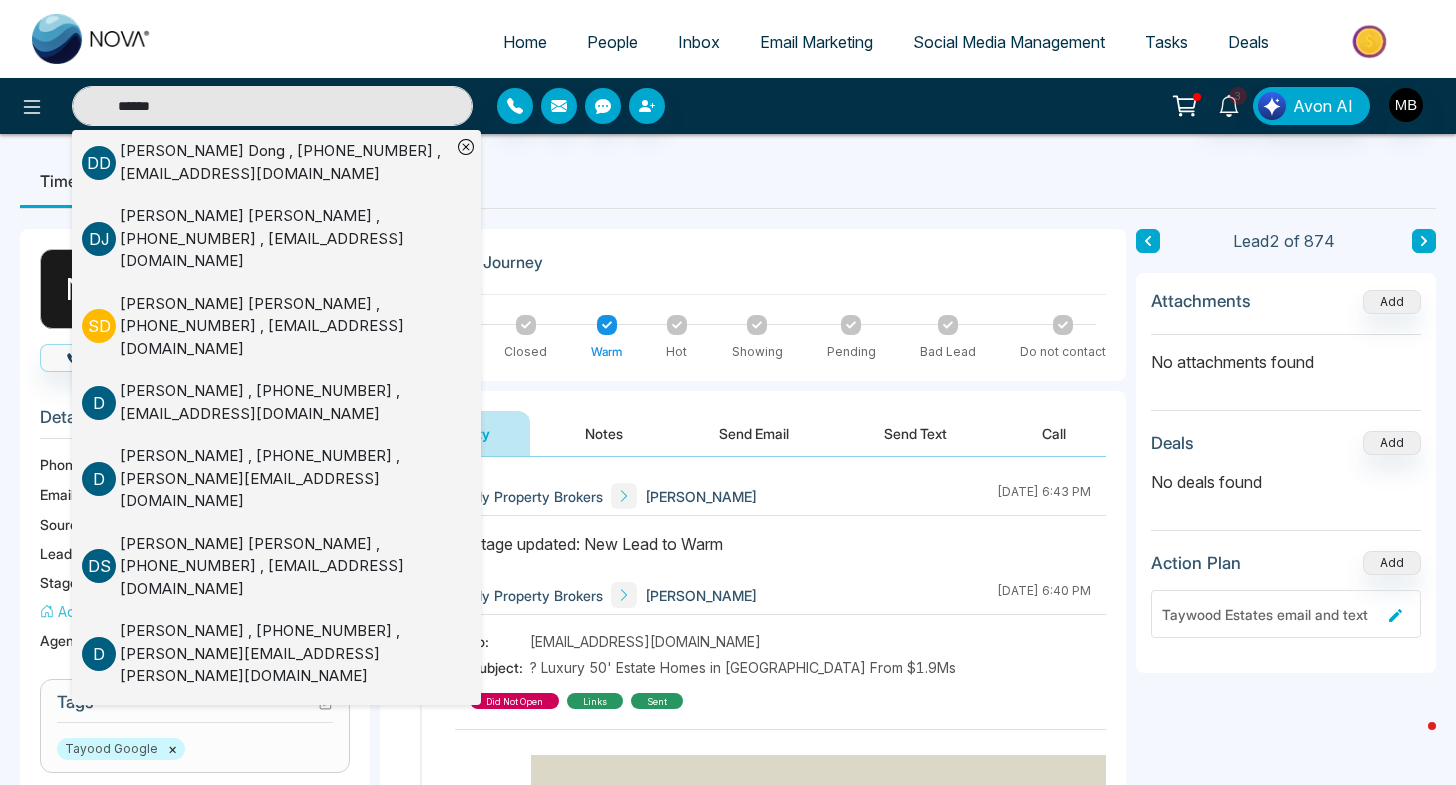 type on "******" 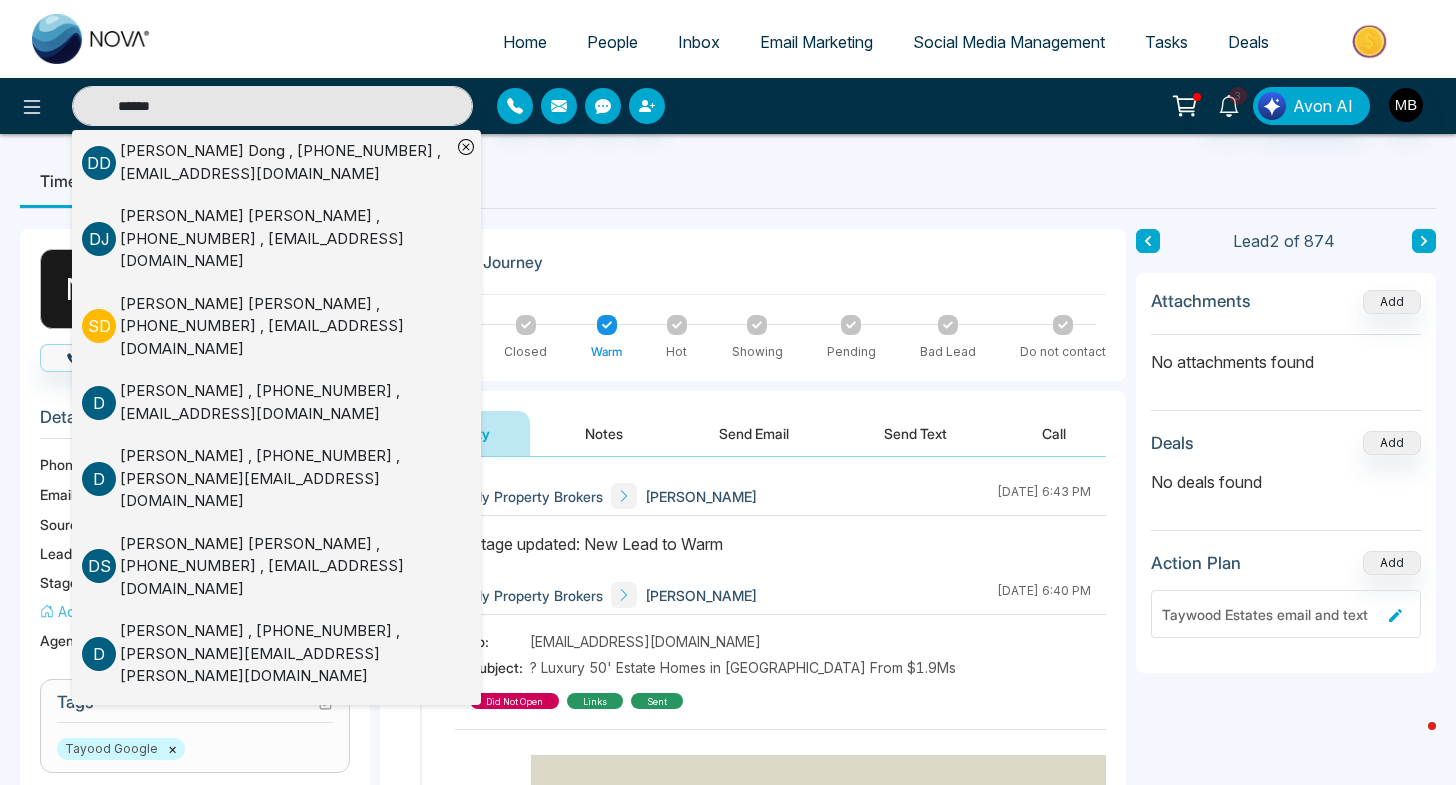 drag, startPoint x: 133, startPoint y: 141, endPoint x: 133, endPoint y: 168, distance: 27 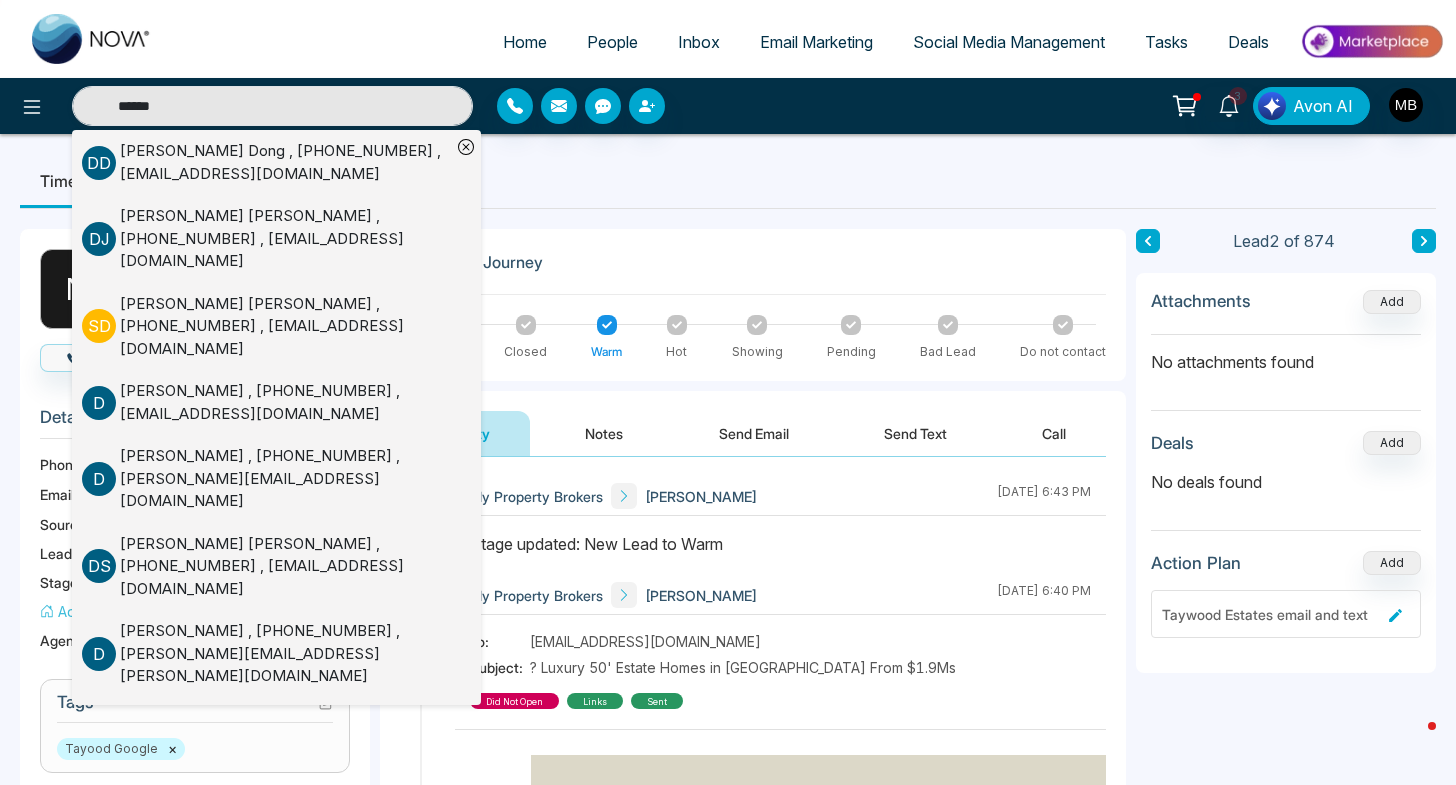 click on "Tasks and Appointments" at bounding box center (232, 181) 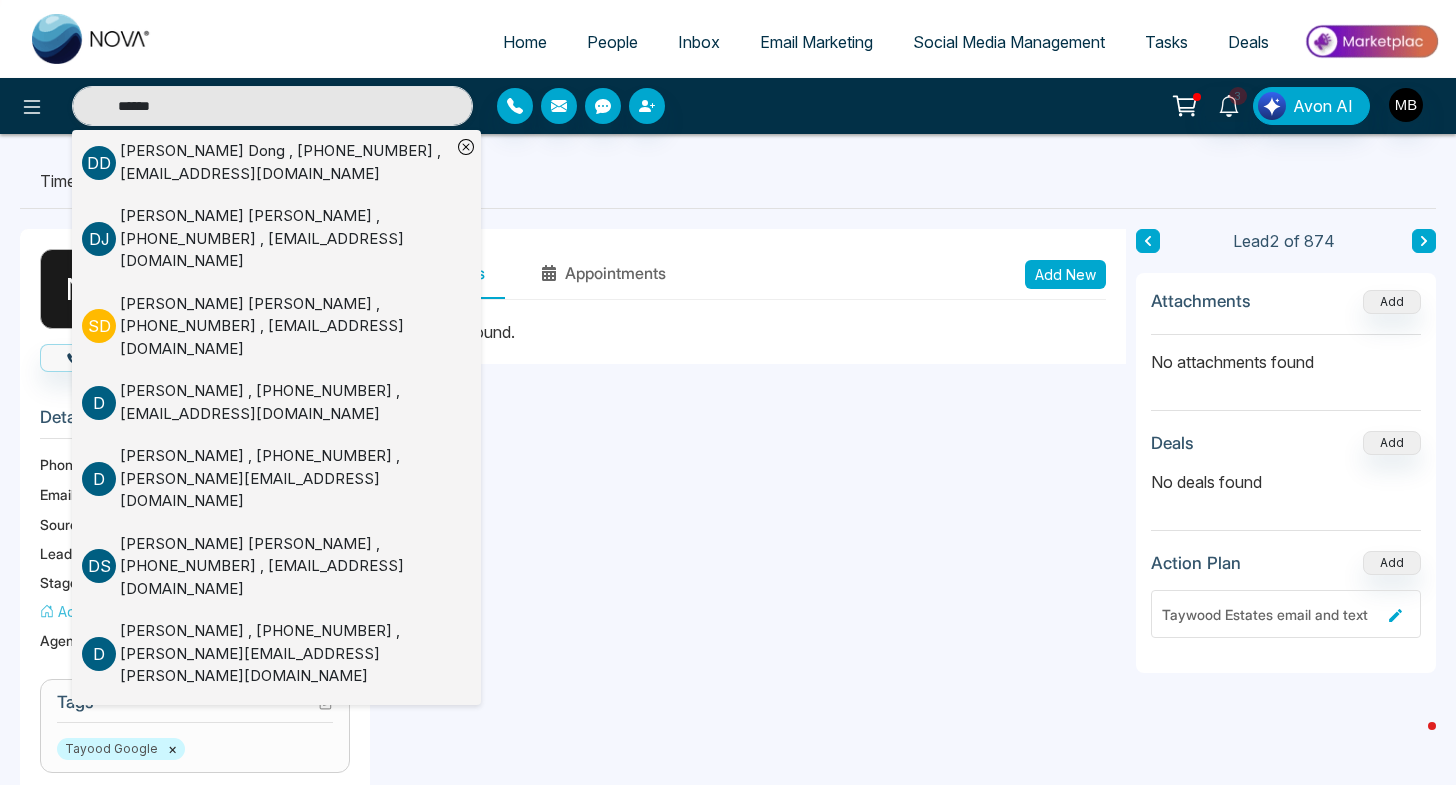 click on "Timeline Tasks and Appointments" at bounding box center (728, 181) 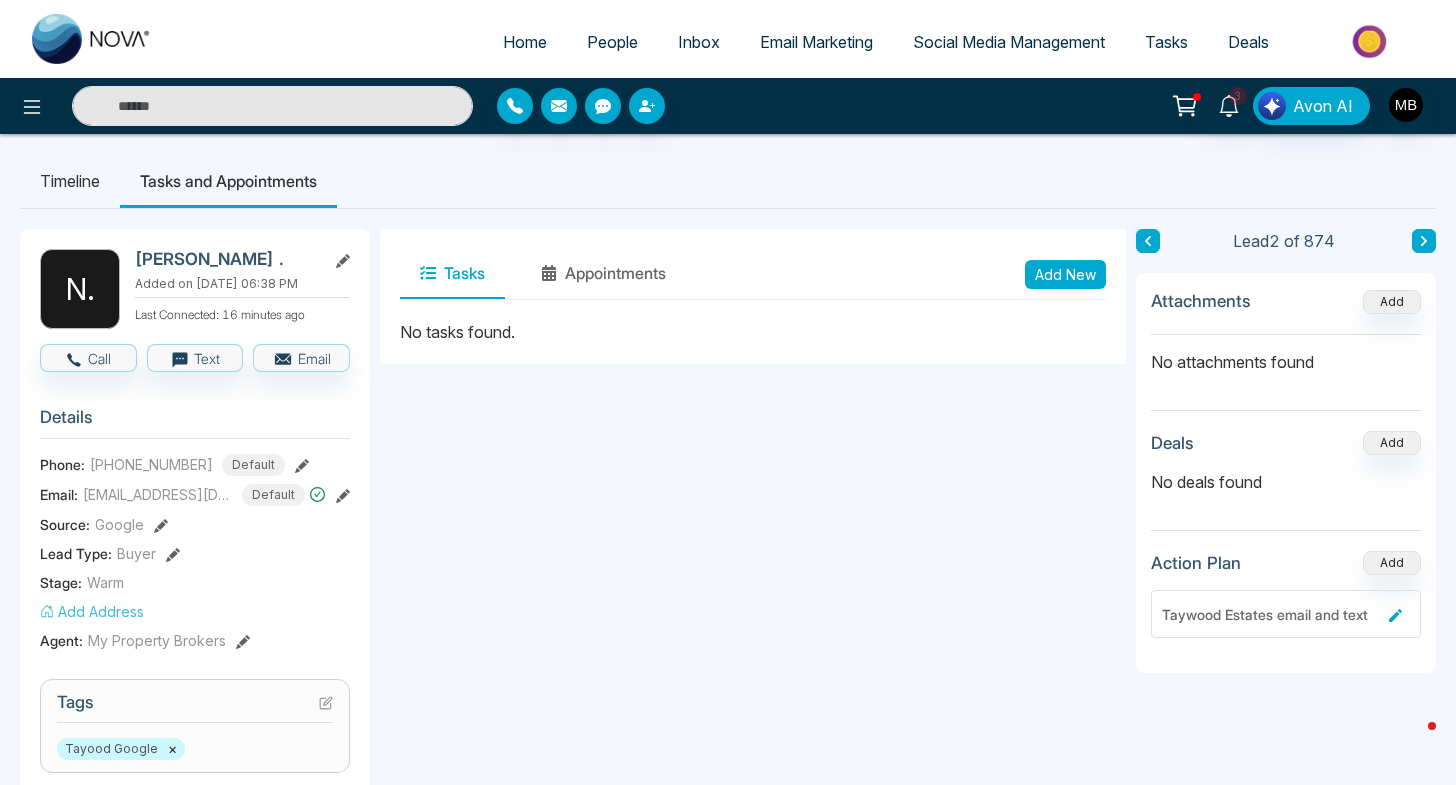 click at bounding box center (272, 106) 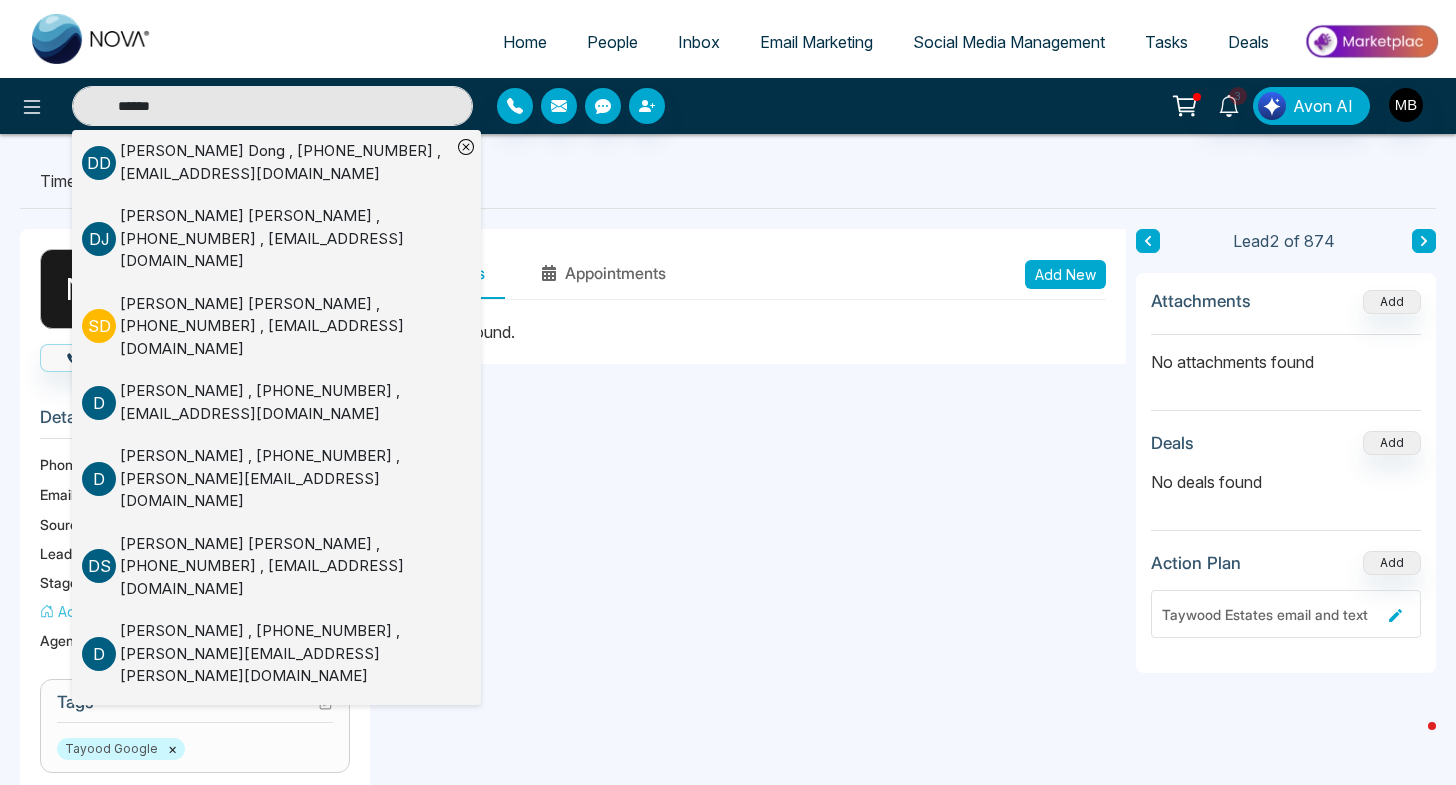 type on "******" 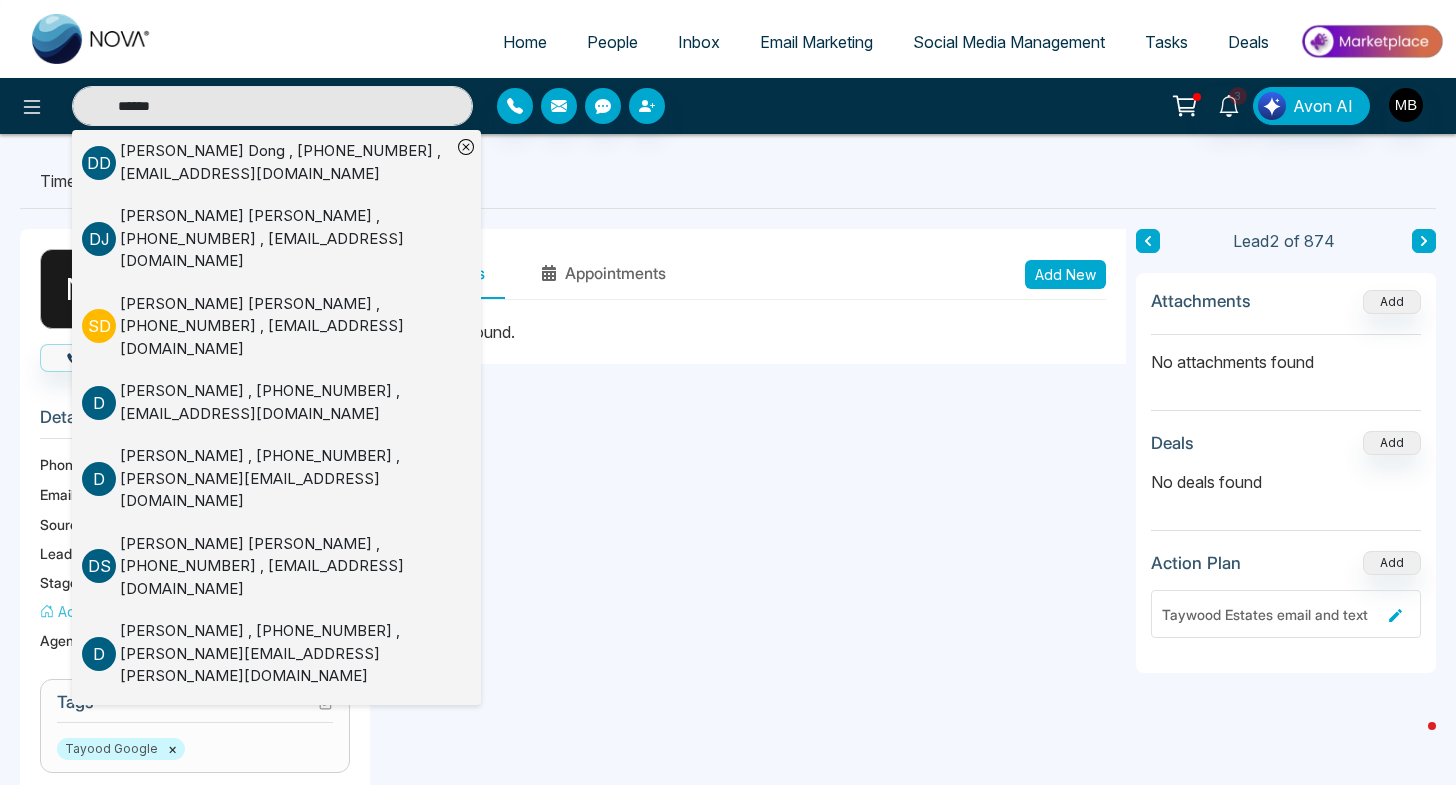 drag, startPoint x: 180, startPoint y: 101, endPoint x: 184, endPoint y: 165, distance: 64.12488 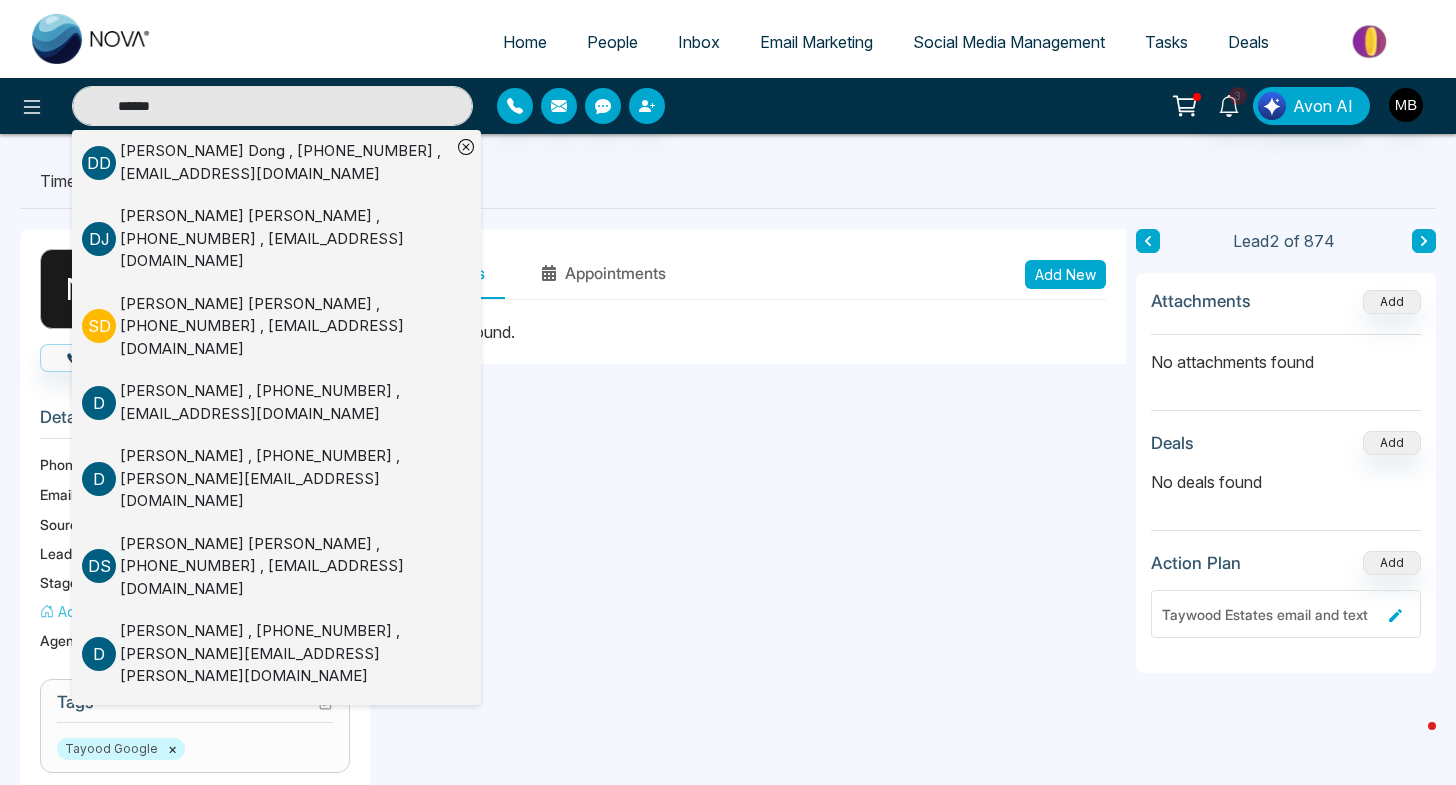 click on "Tasks and Appointments" at bounding box center (228, 181) 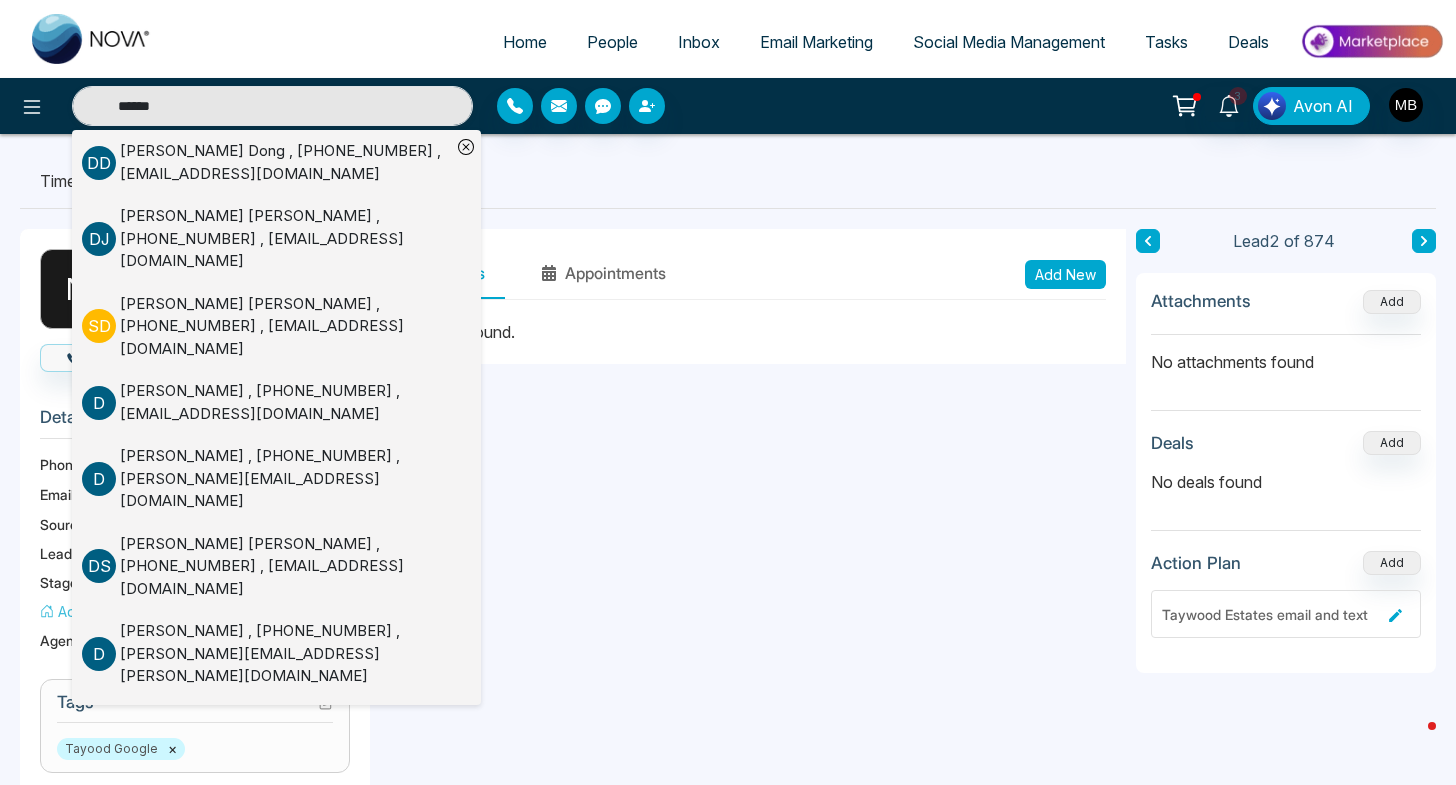 click on "Daniel   Dong   , +16478777138   , dxhdong@gmail.com" at bounding box center [285, 162] 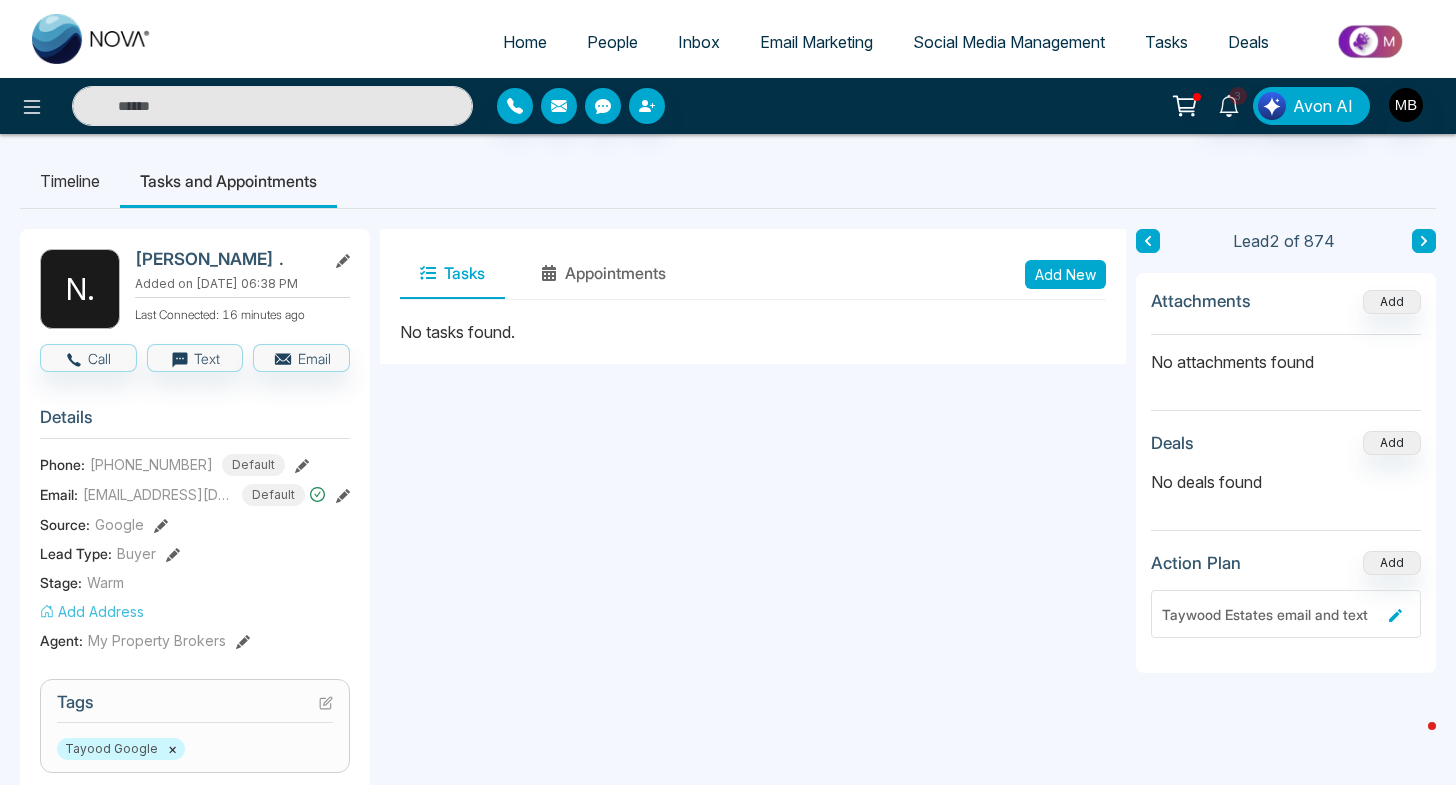 type on "******" 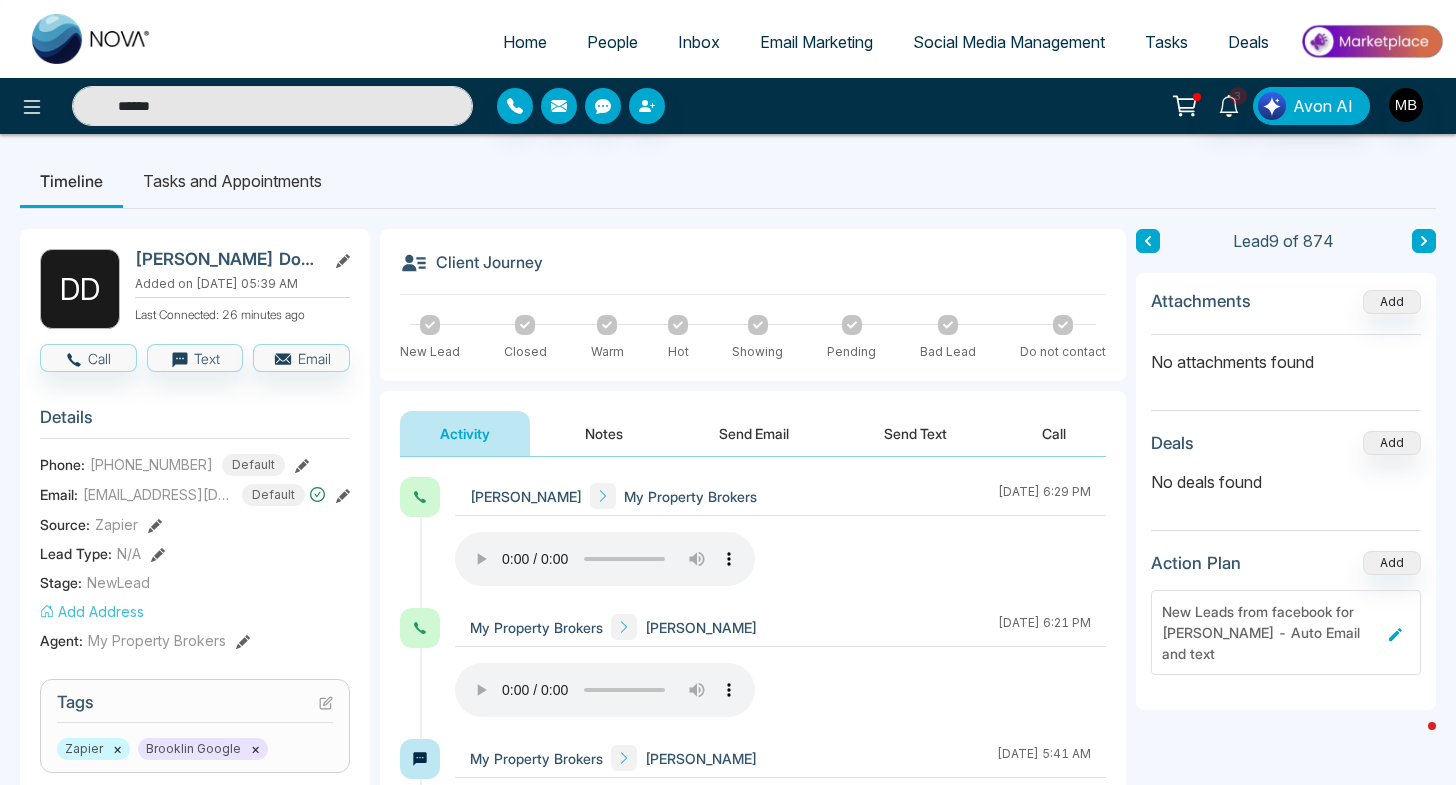 click 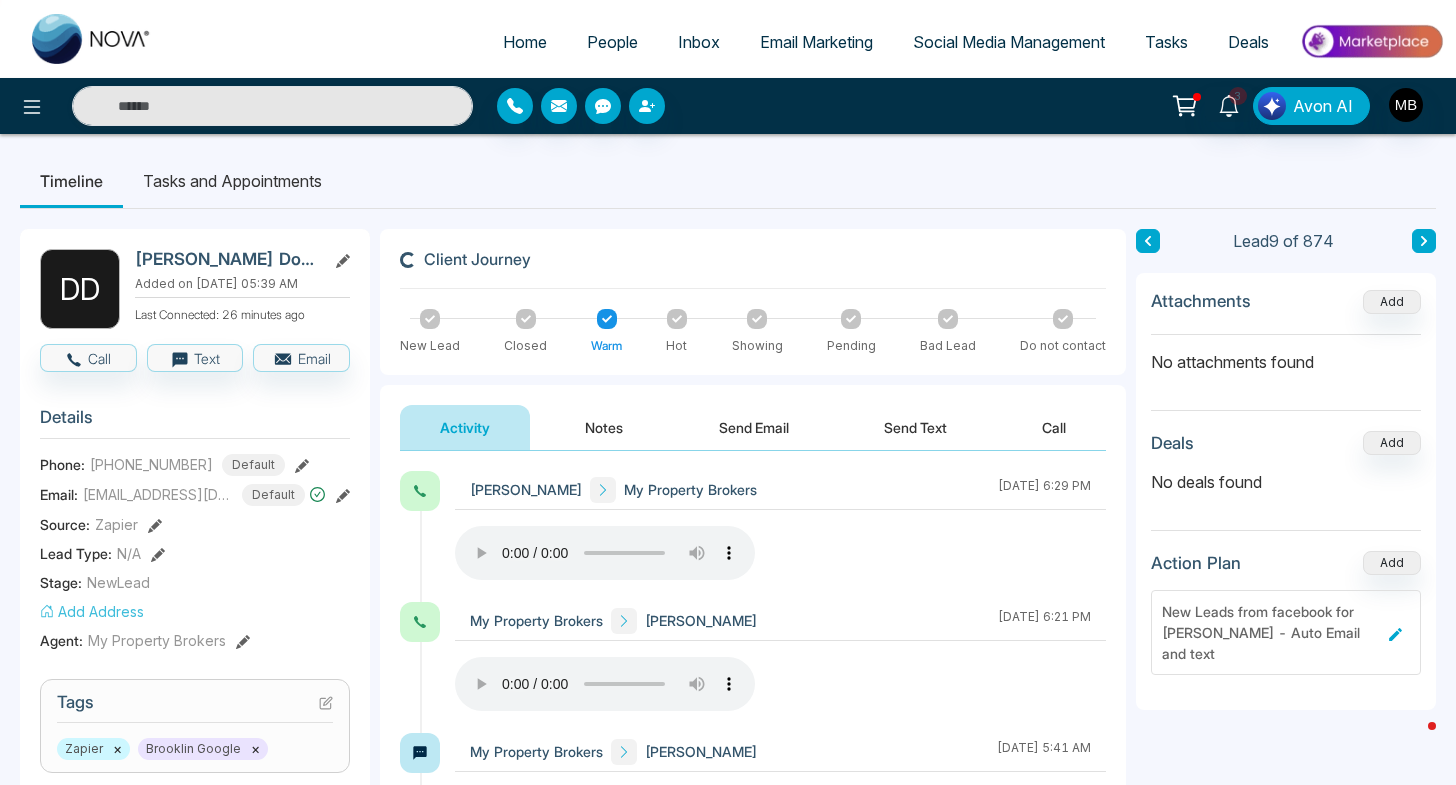 type on "******" 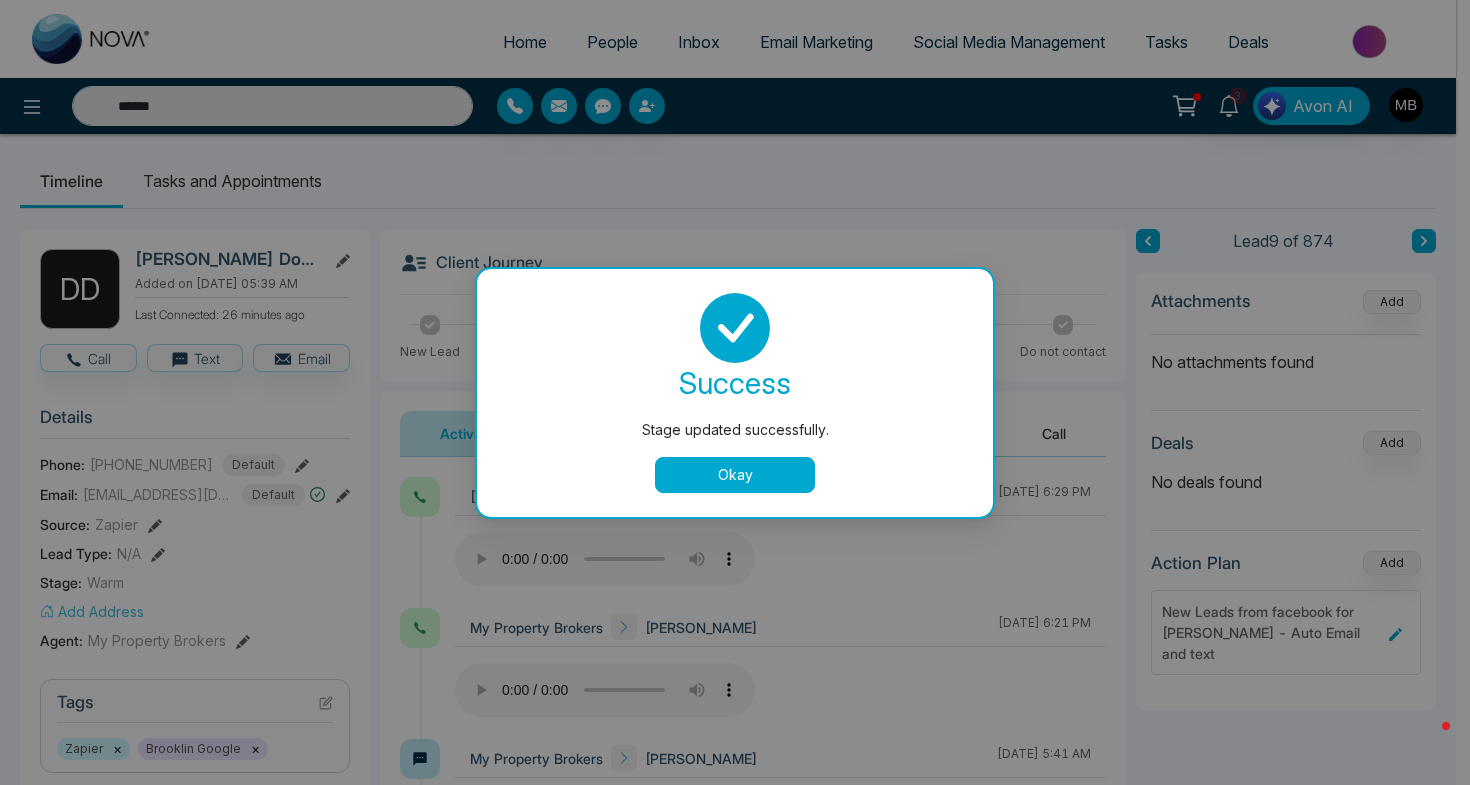 click on "Okay" at bounding box center (735, 475) 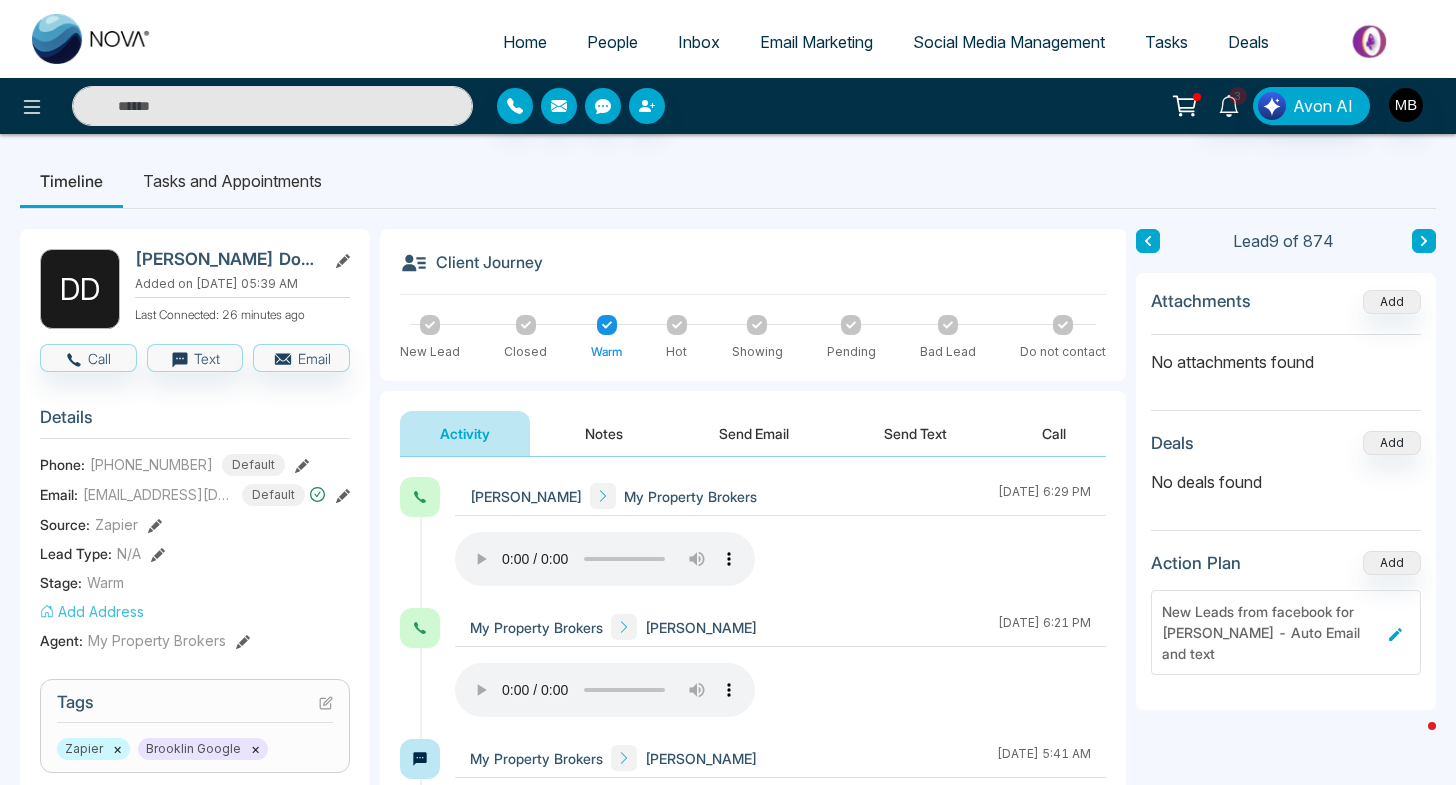 click on "Notes" at bounding box center (604, 433) 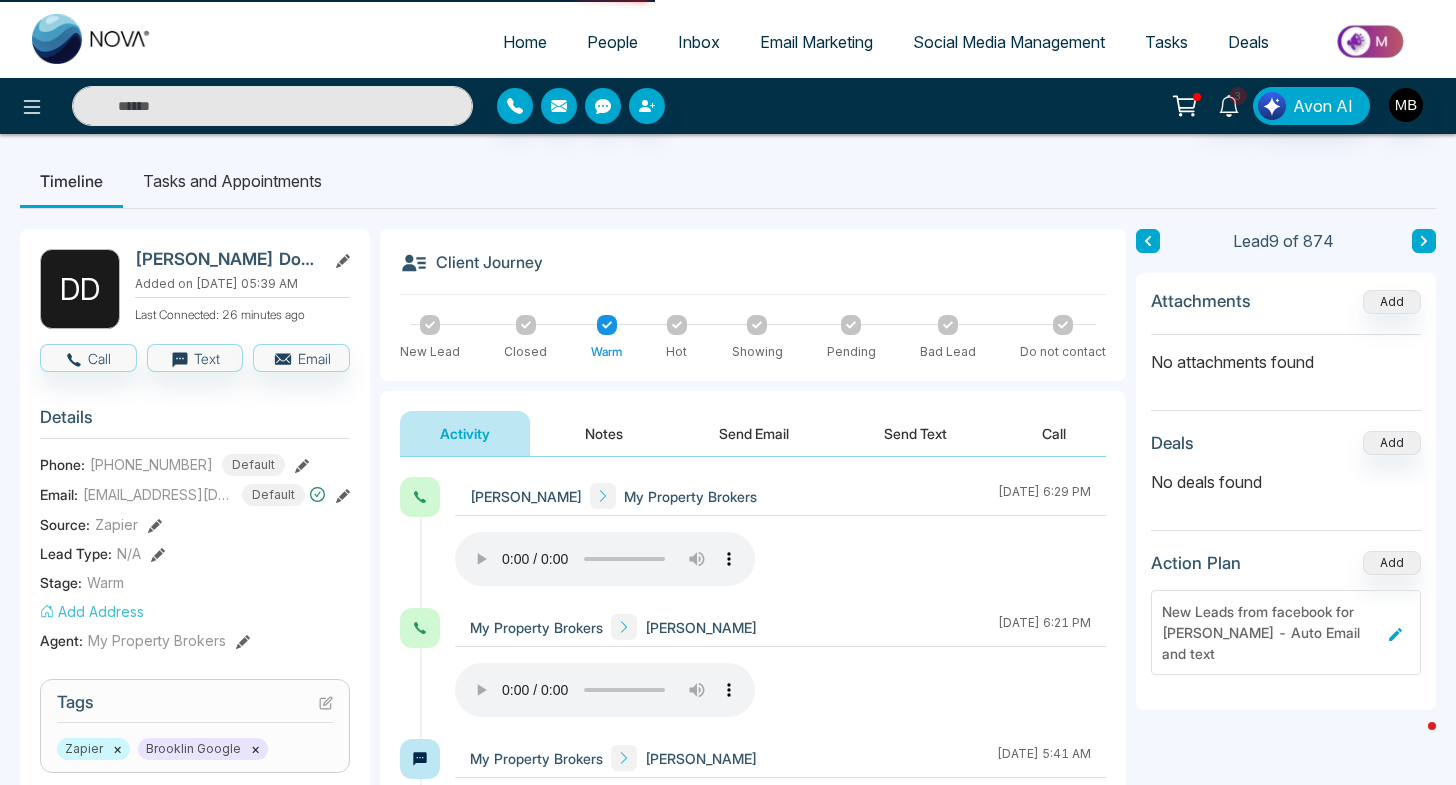 type on "******" 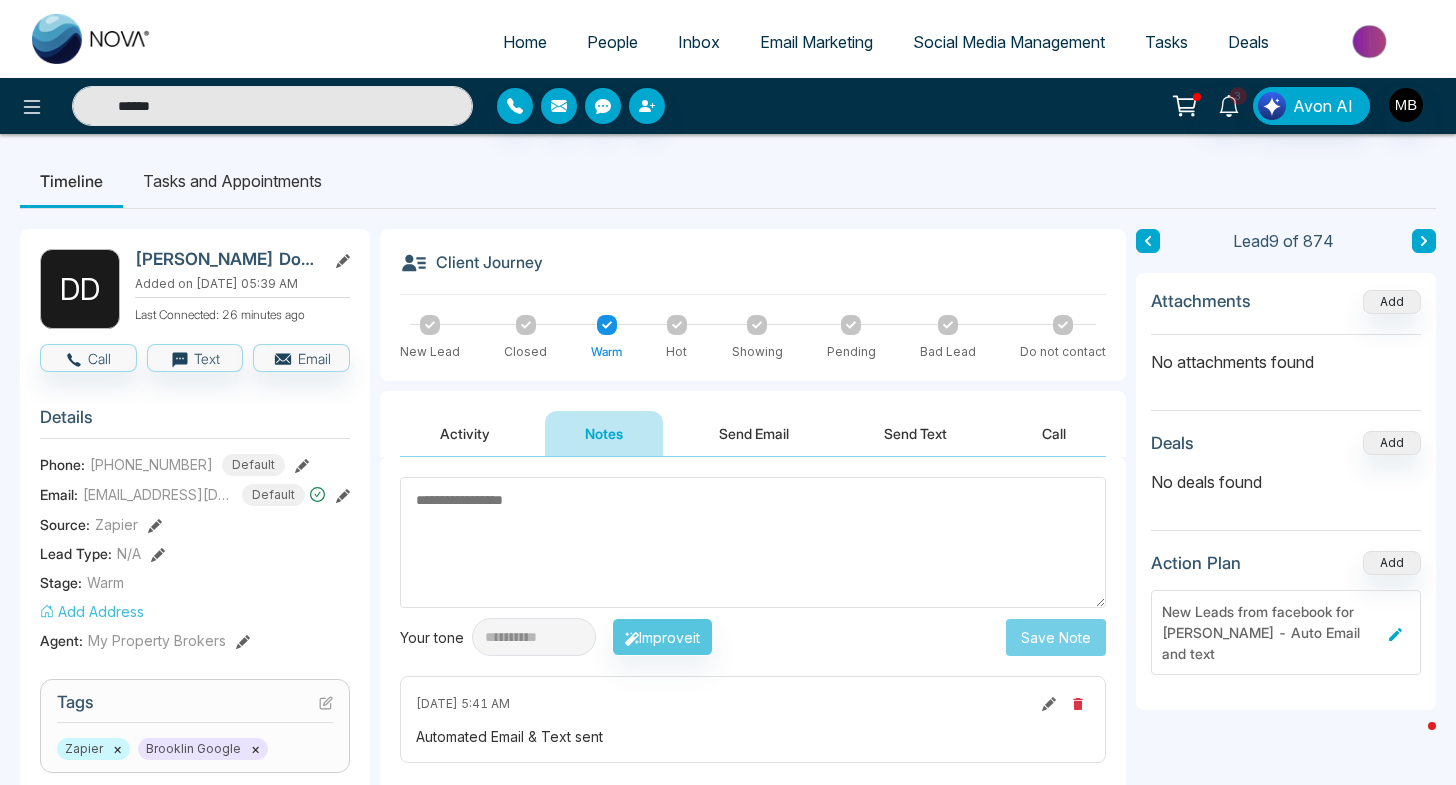 paste on "**********" 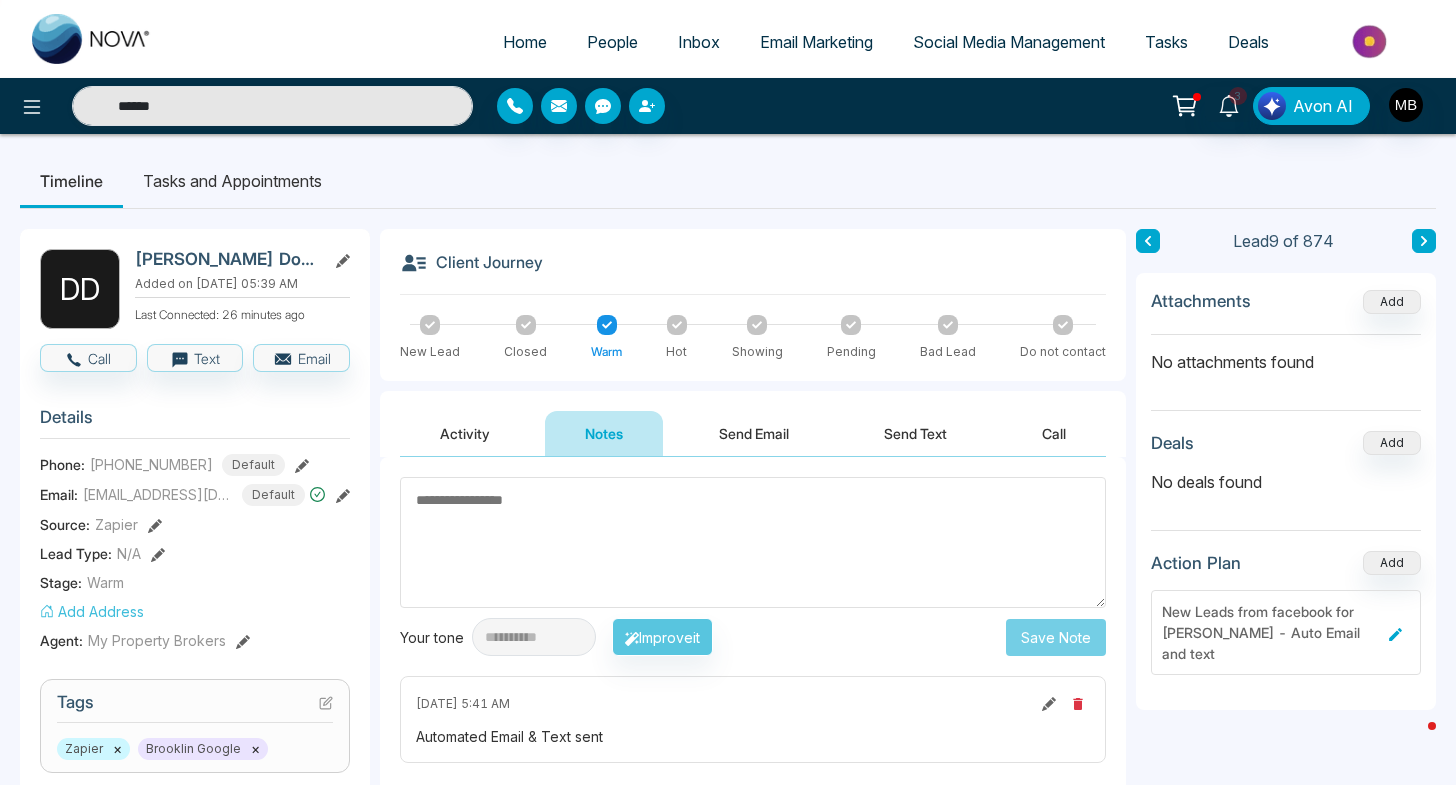 type on "**********" 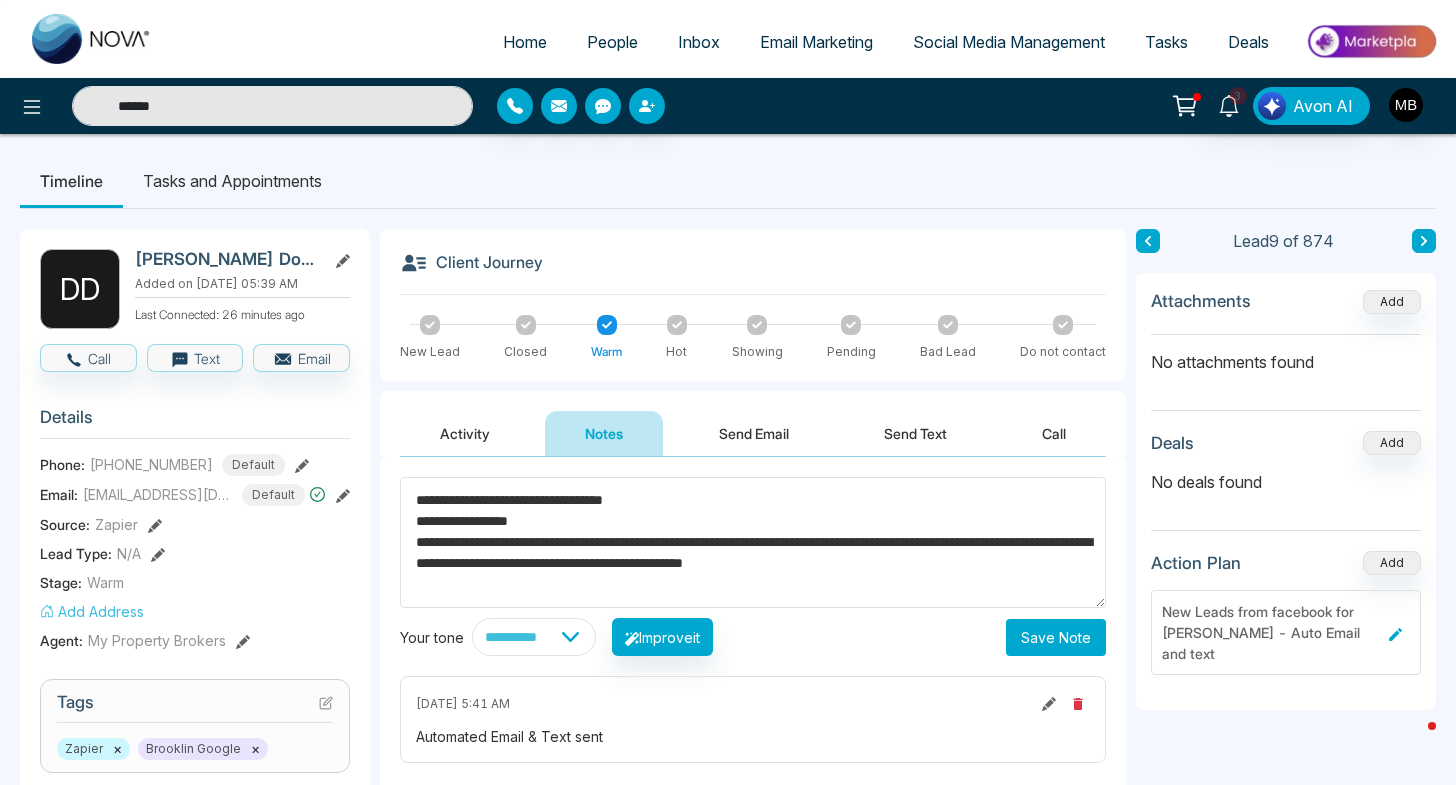 drag, startPoint x: 580, startPoint y: 520, endPoint x: 362, endPoint y: 486, distance: 220.63545 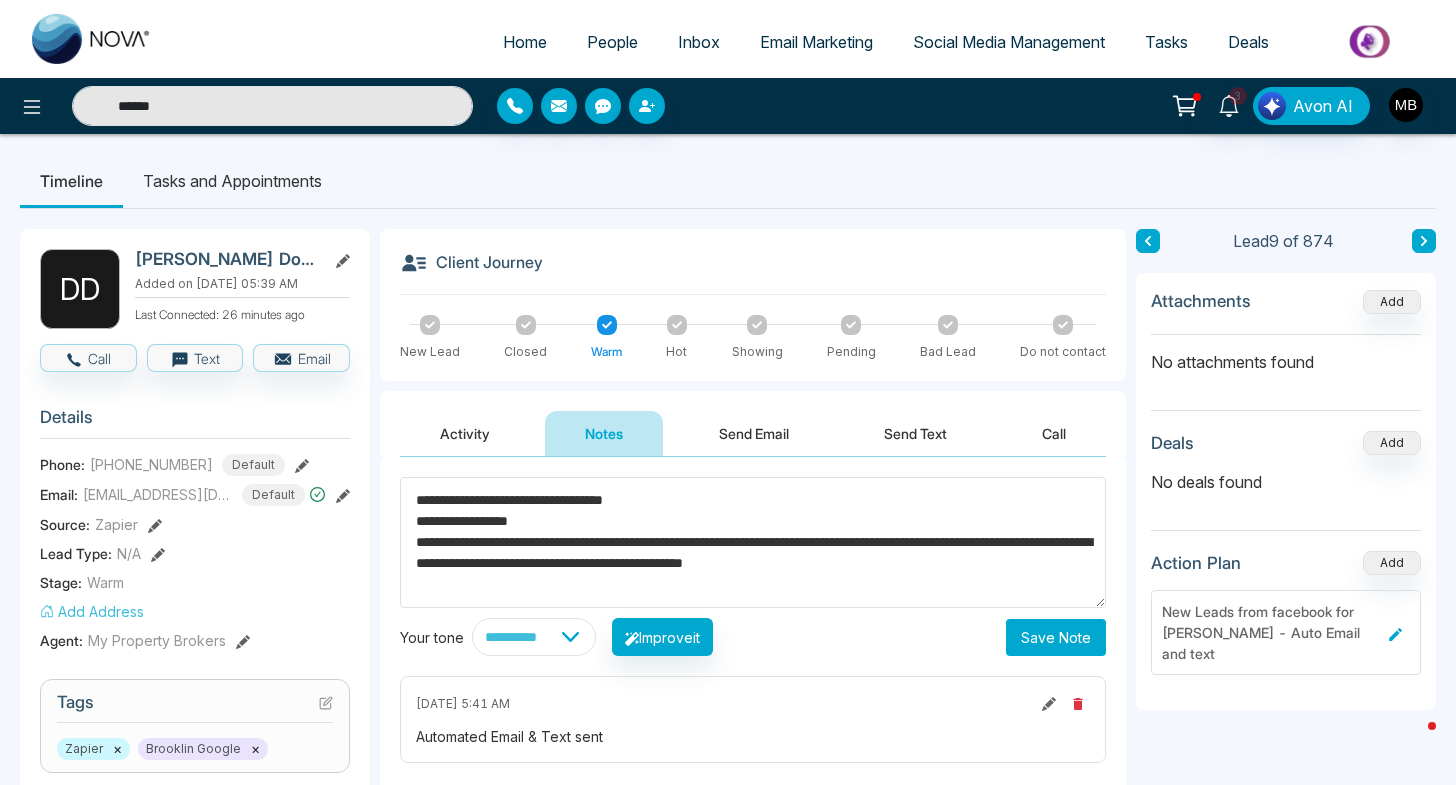 click on "**********" at bounding box center (728, 830) 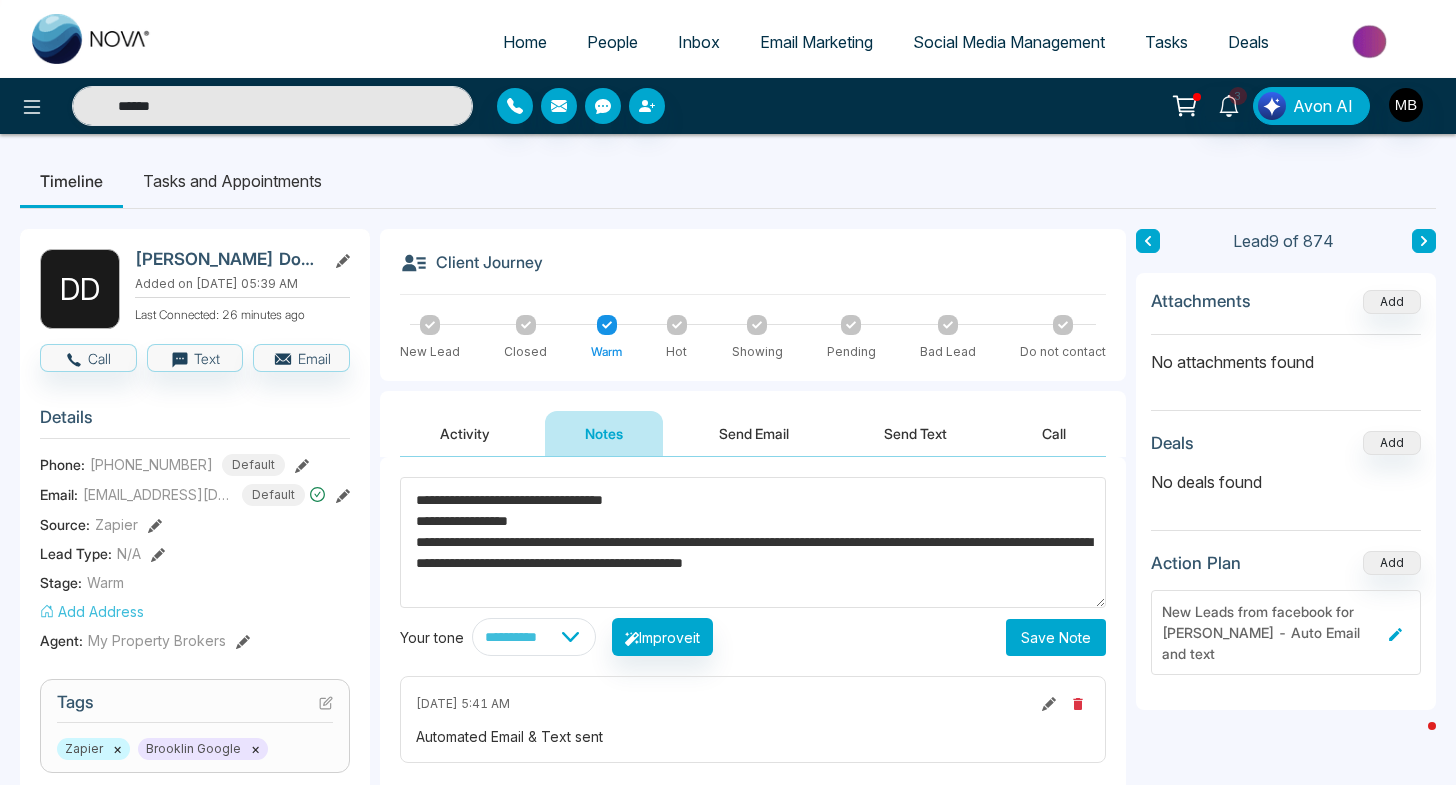 type 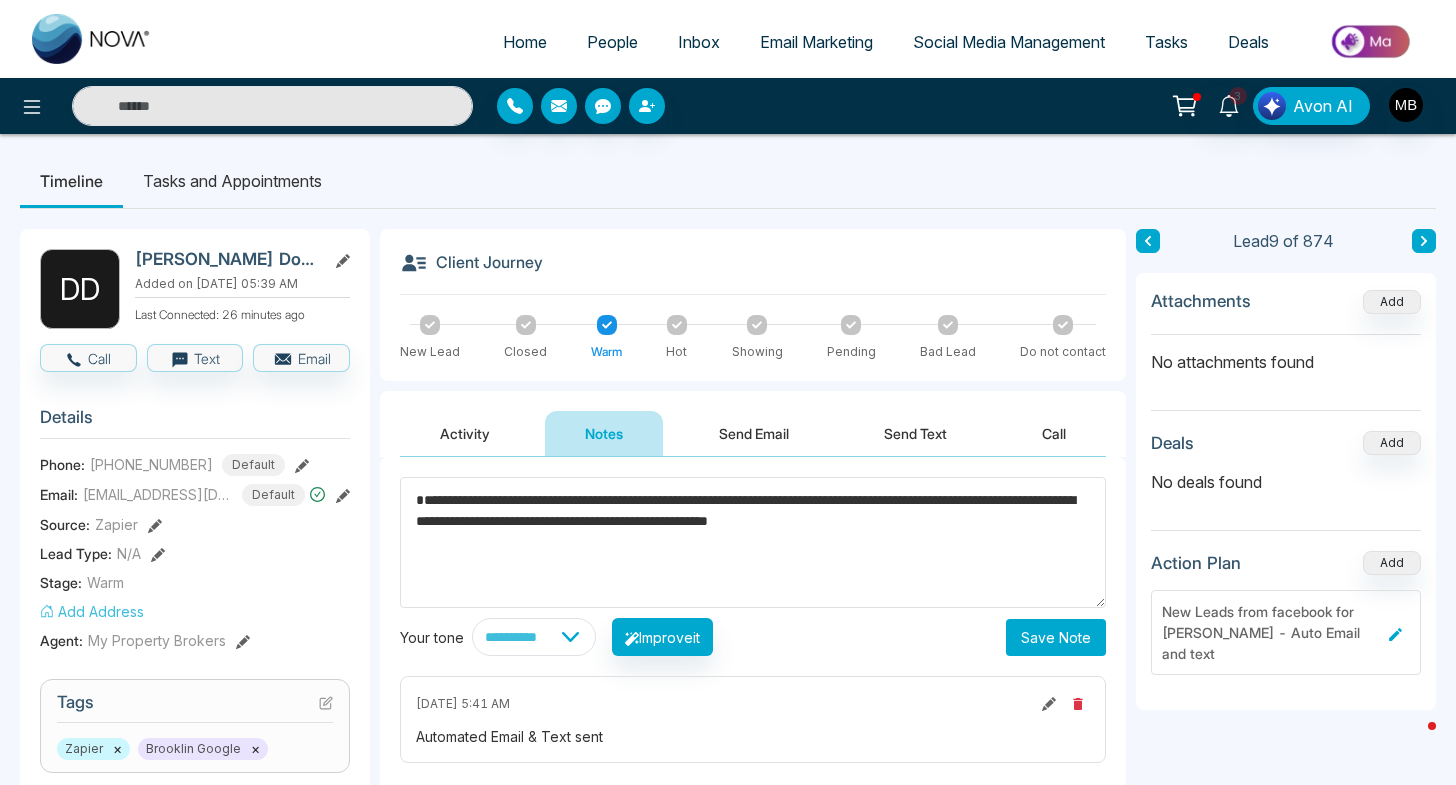 type on "**********" 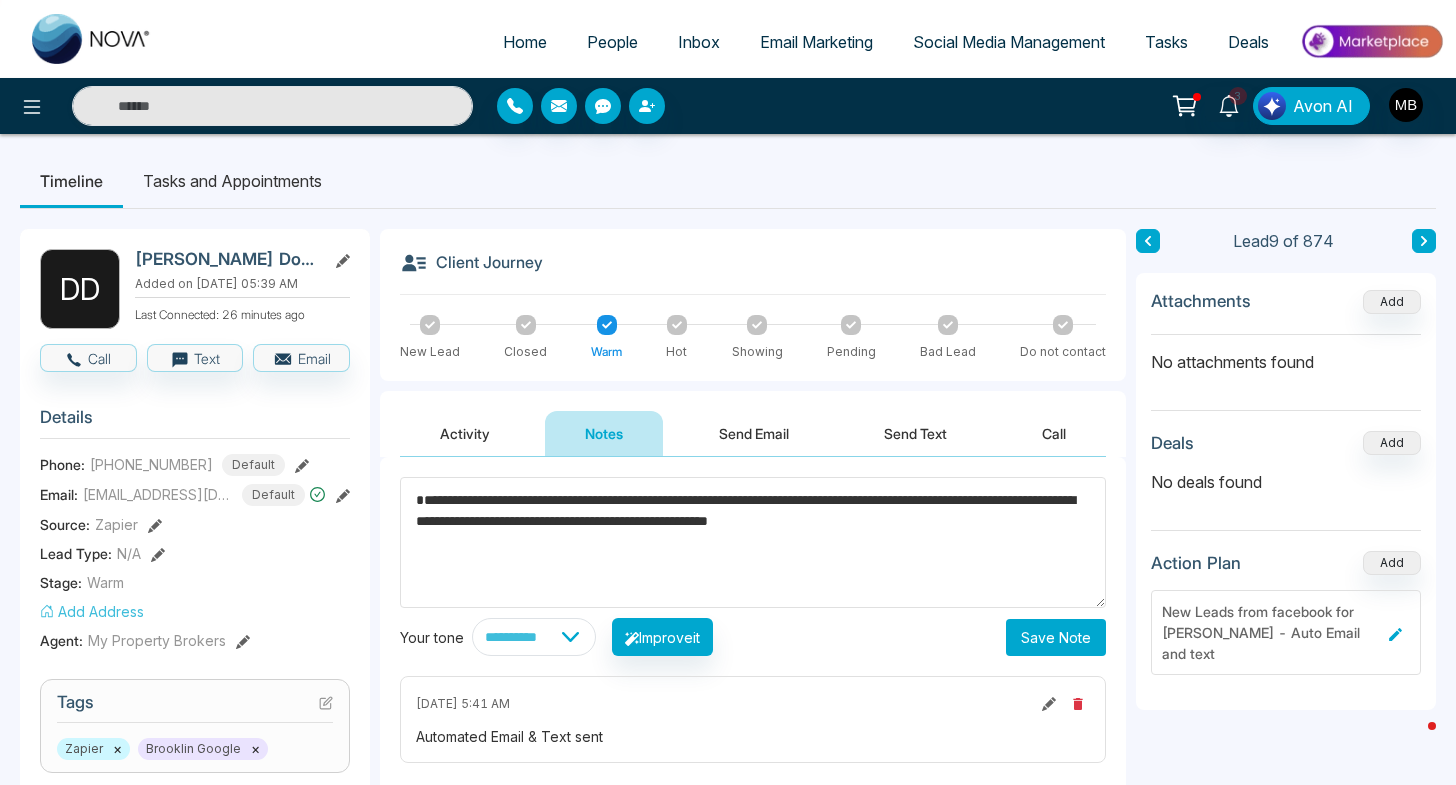 click on "Save Note" at bounding box center [1056, 637] 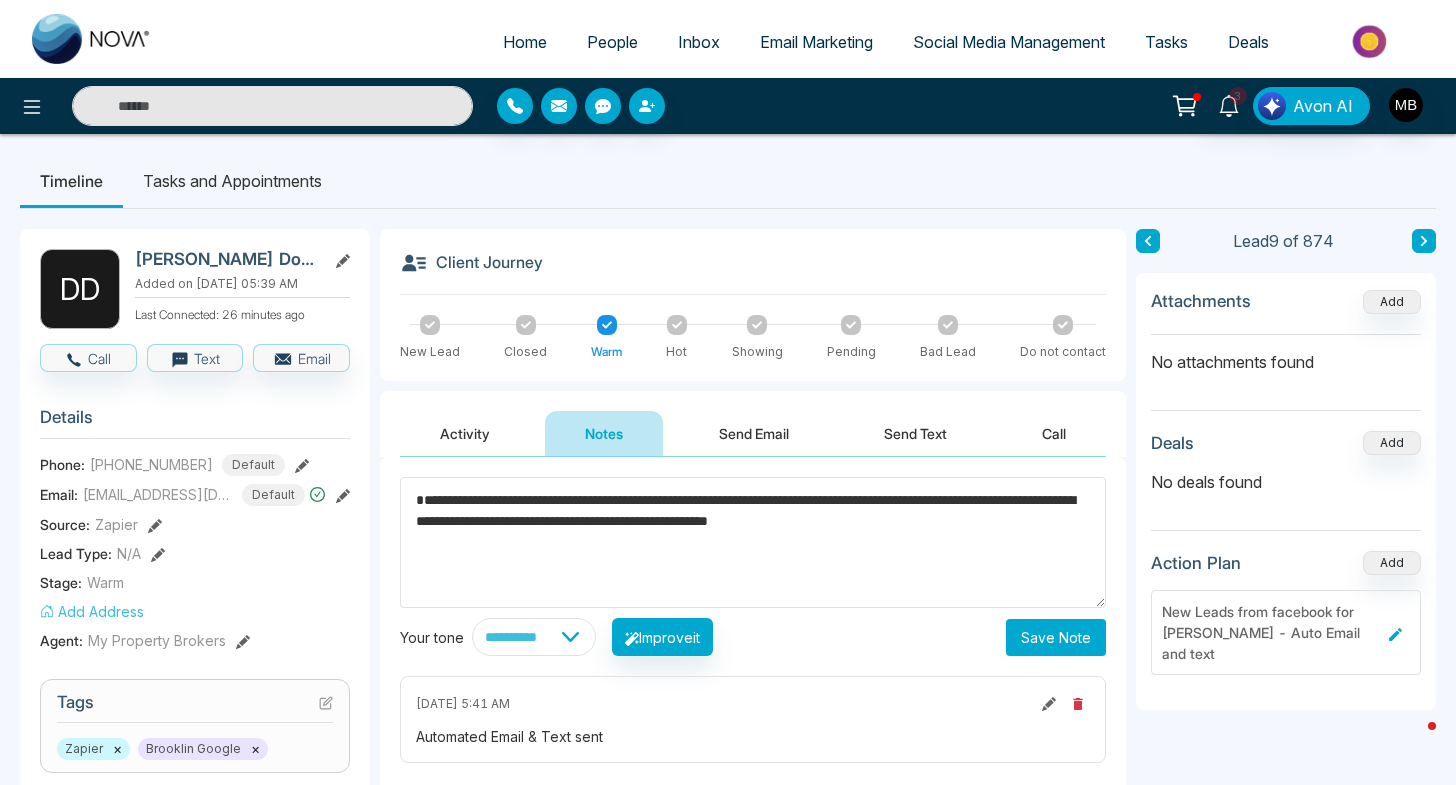 type on "******" 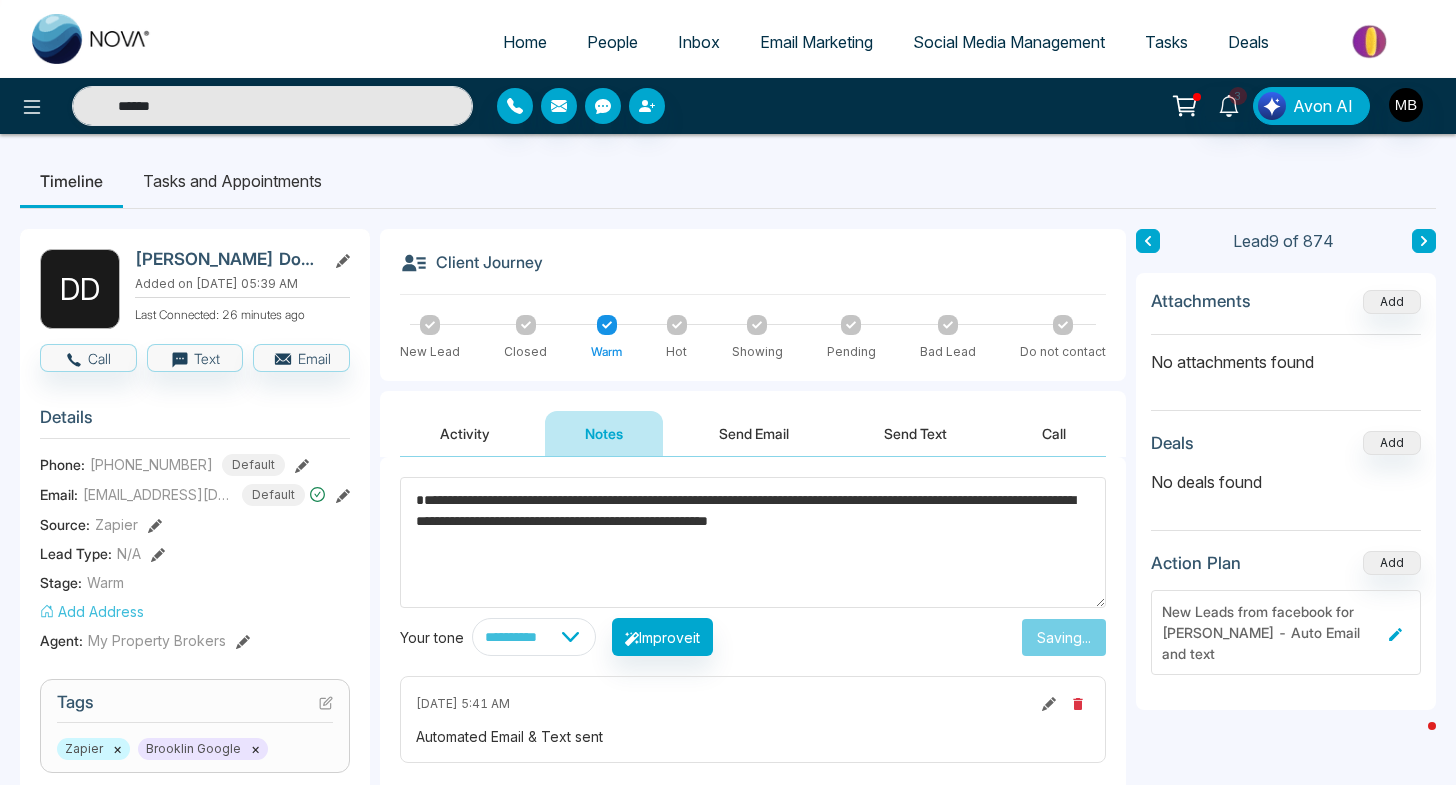 type 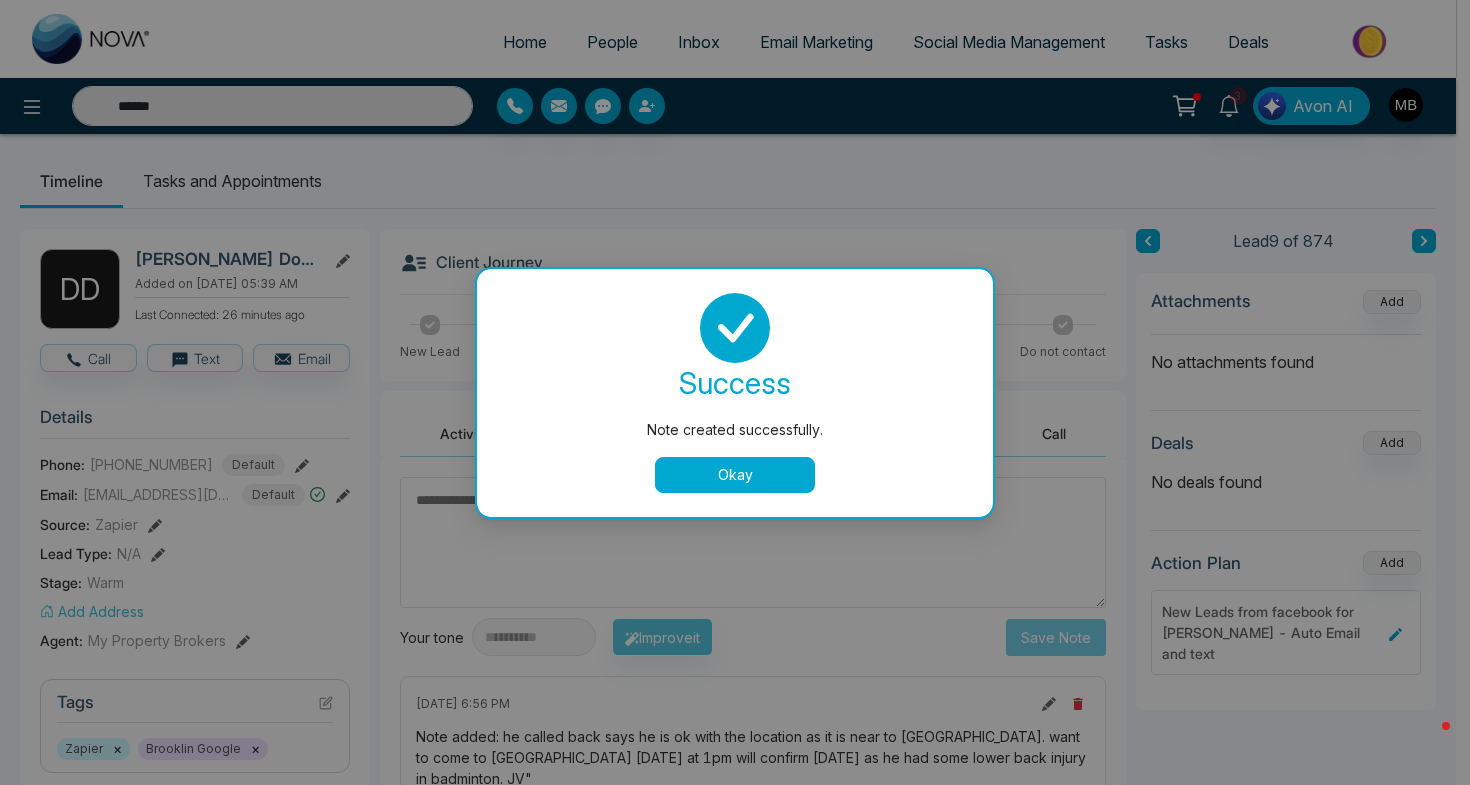 click on "Okay" at bounding box center (735, 475) 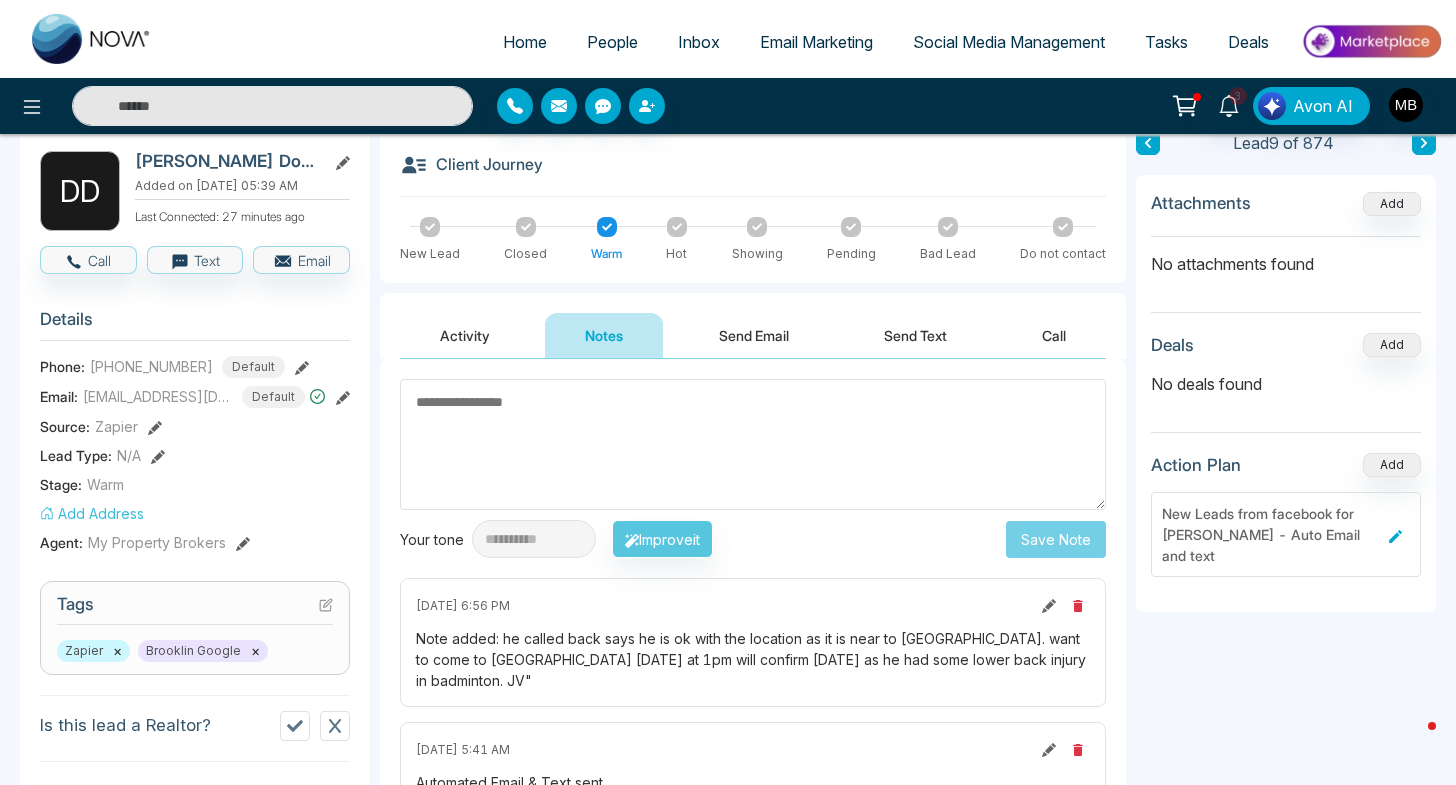 scroll, scrollTop: 0, scrollLeft: 0, axis: both 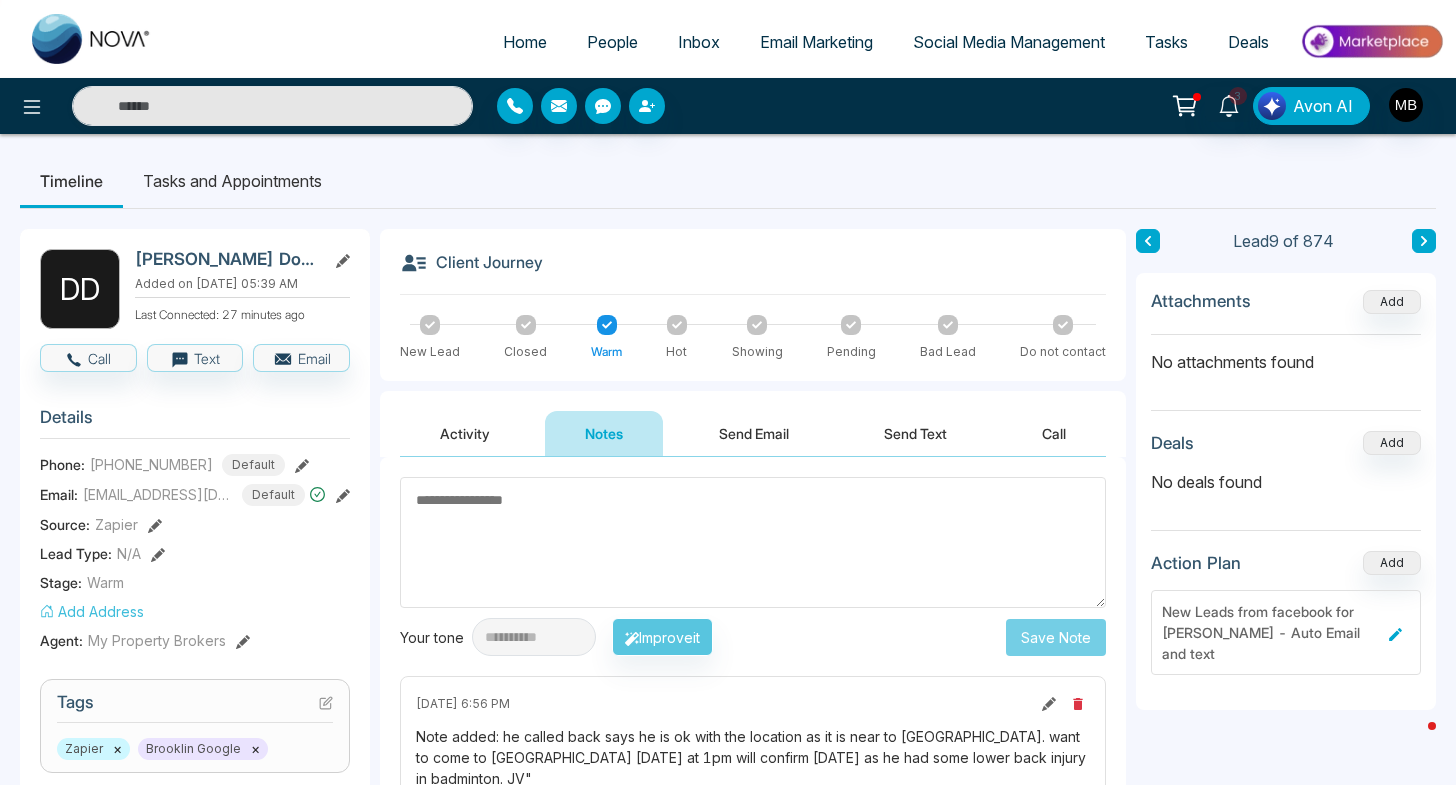 type on "******" 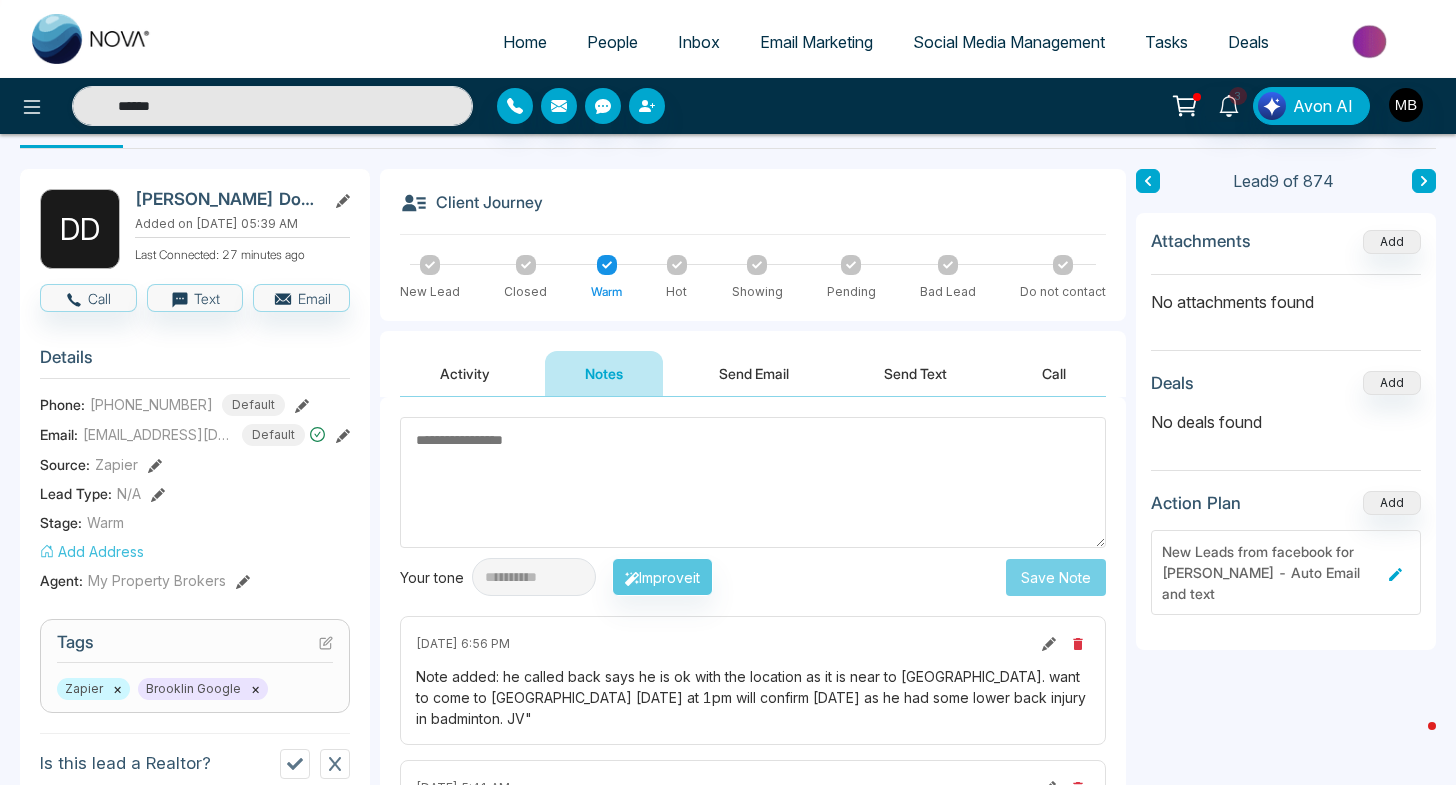 scroll, scrollTop: 64, scrollLeft: 0, axis: vertical 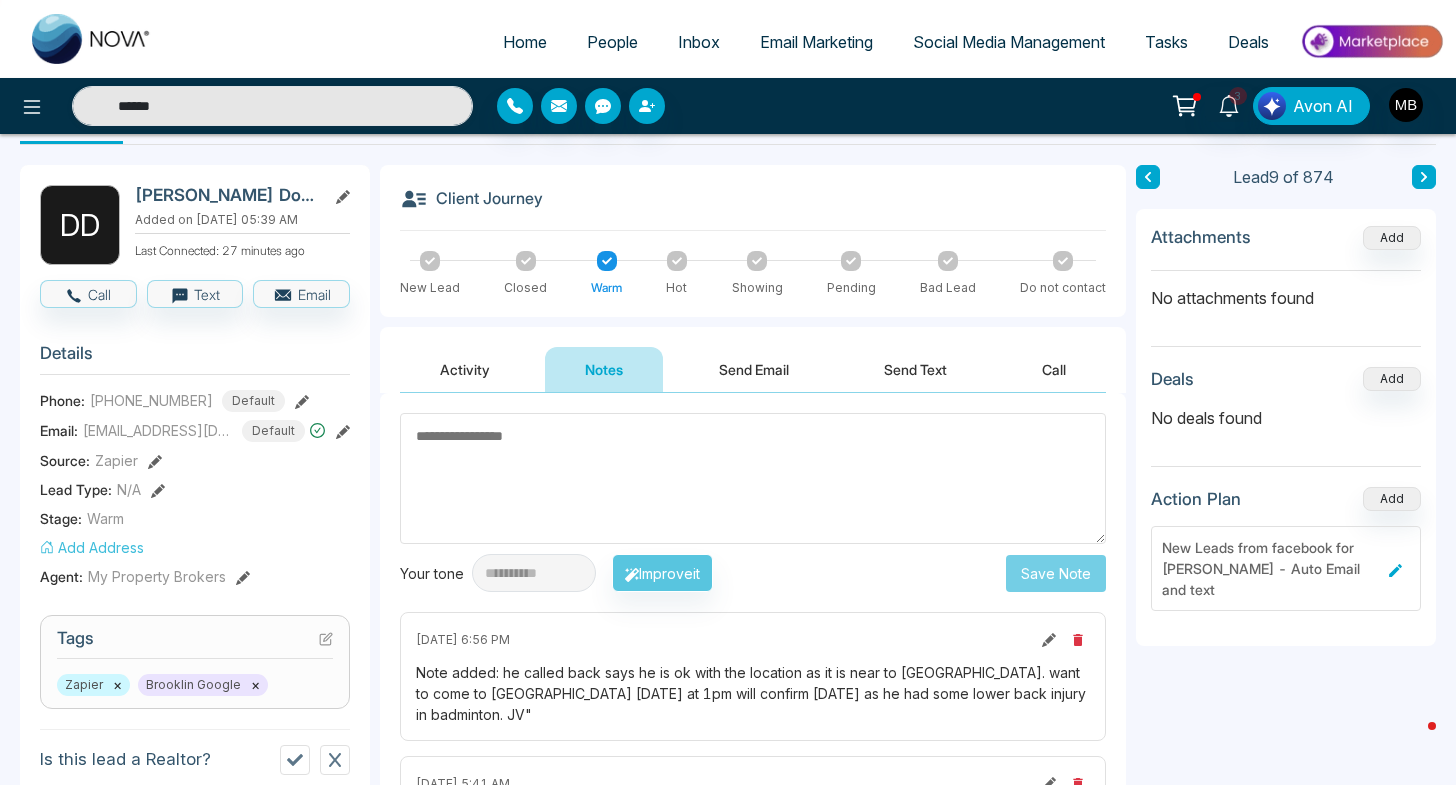 click on "Activity" at bounding box center (465, 369) 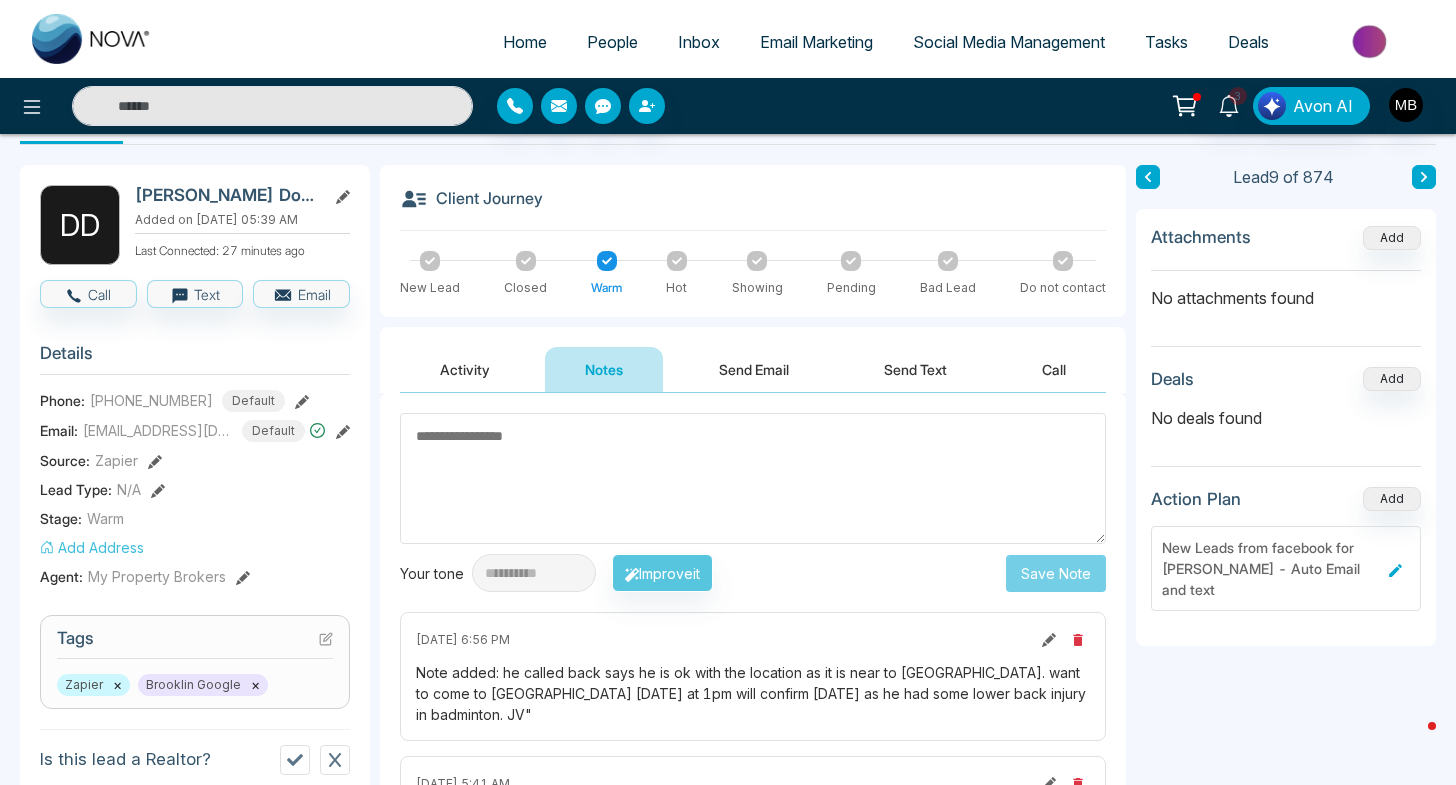 type on "******" 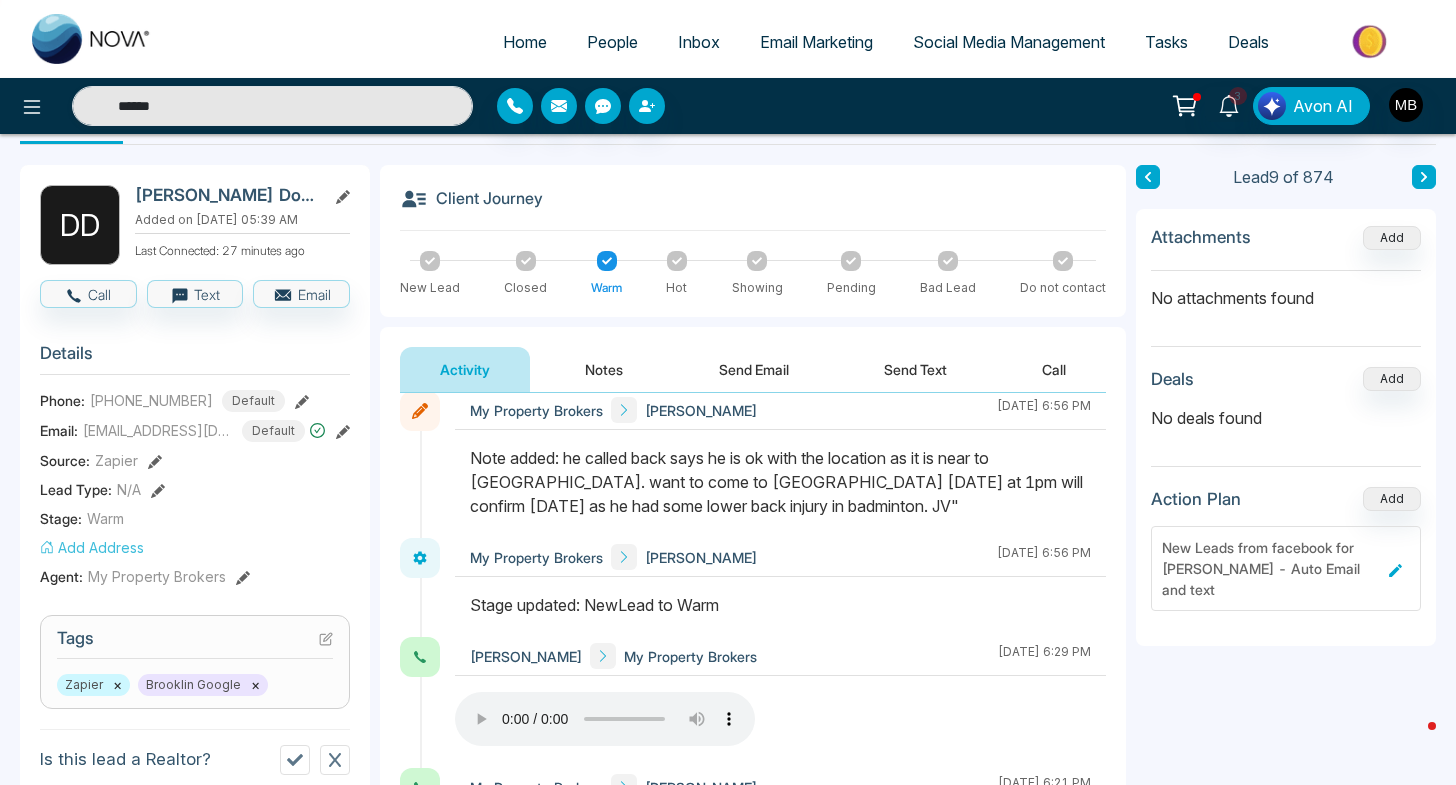 scroll, scrollTop: 186, scrollLeft: 0, axis: vertical 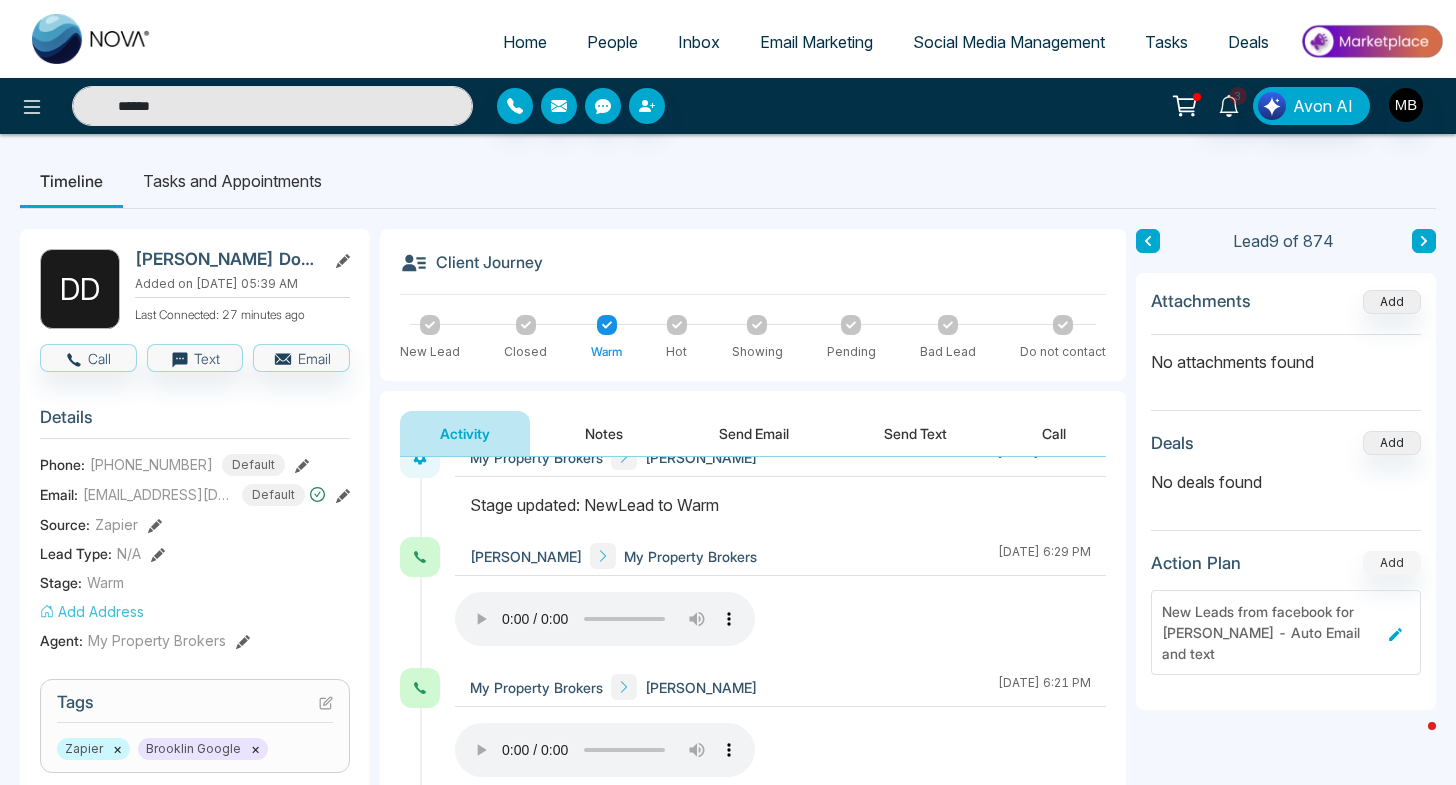 click on "Add" at bounding box center [1392, 563] 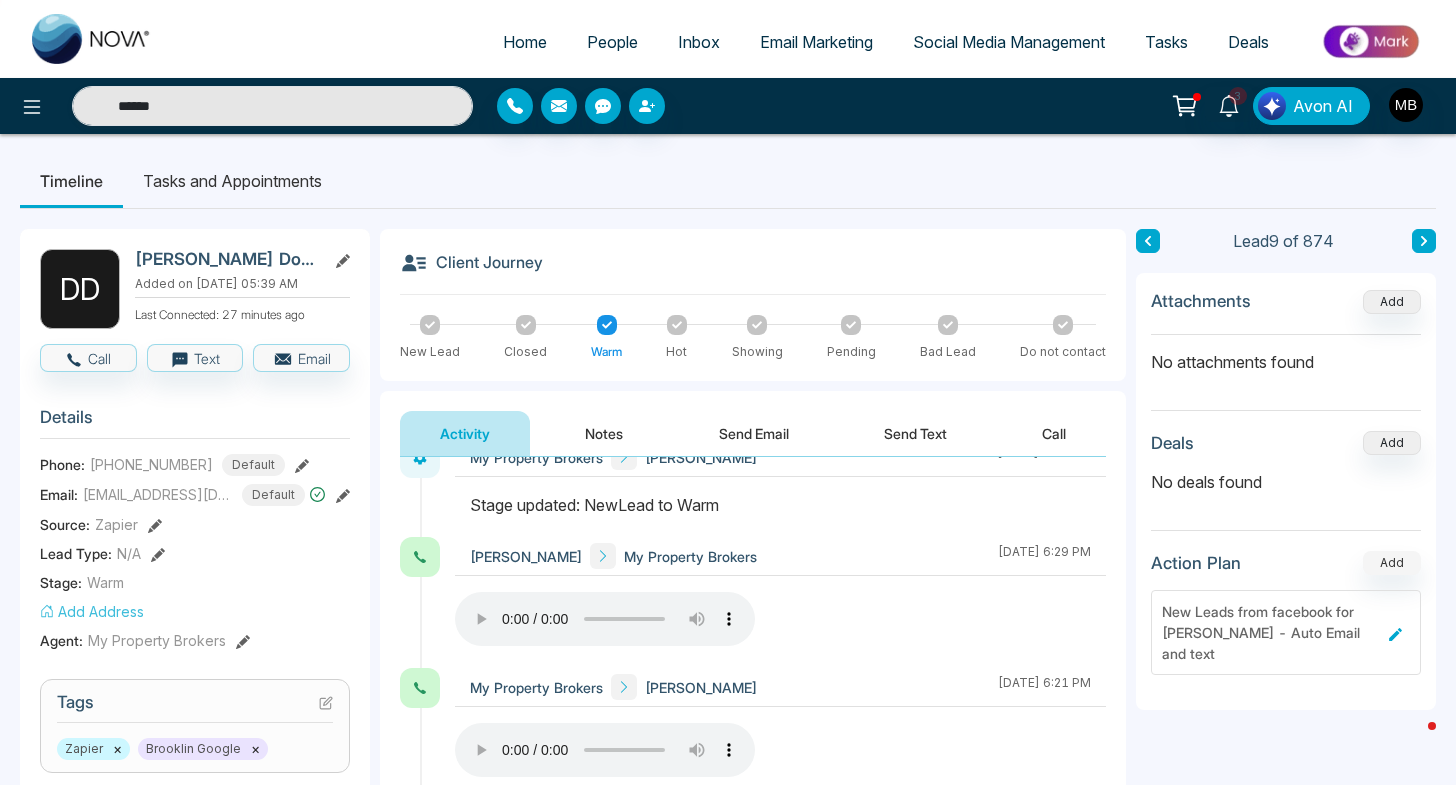 type 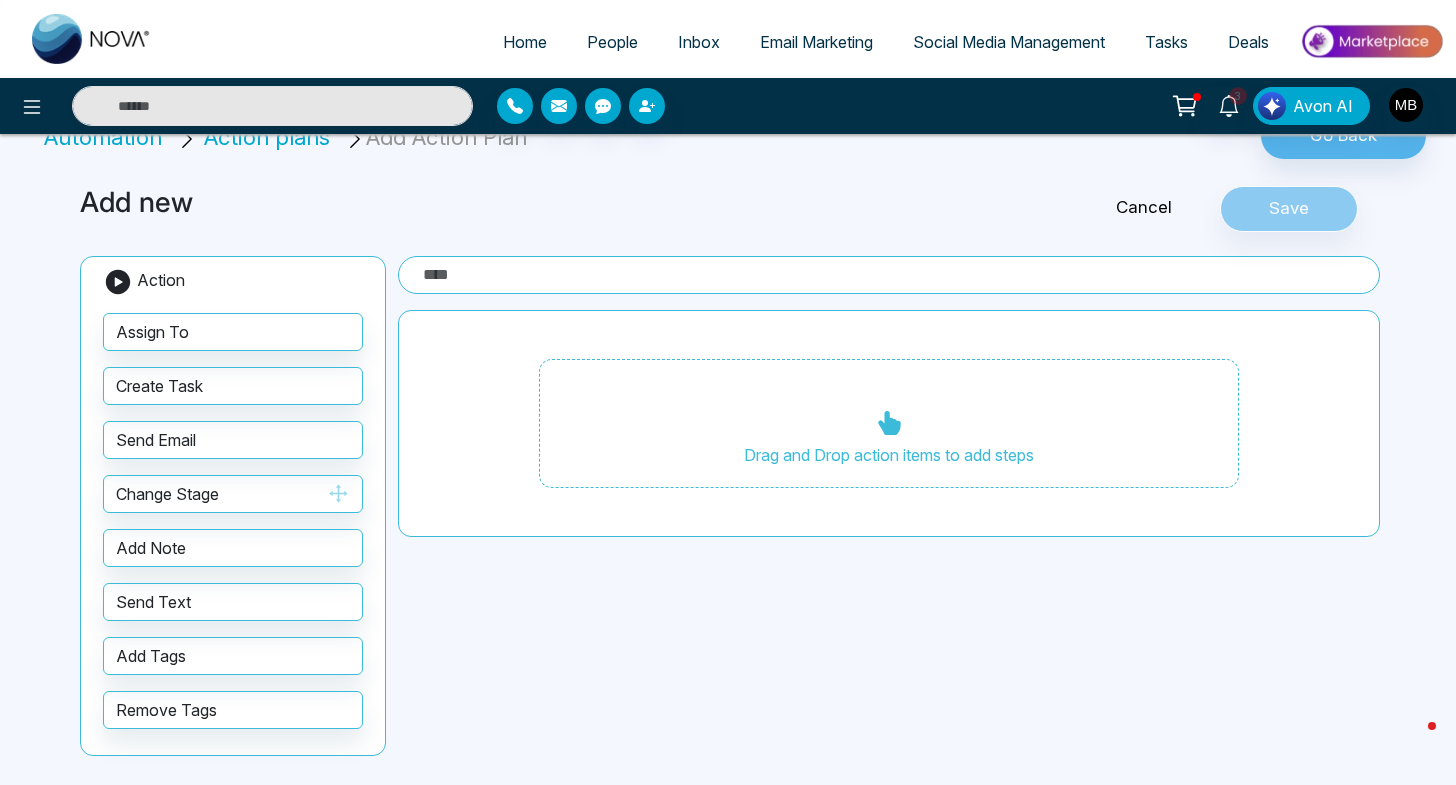 scroll, scrollTop: 0, scrollLeft: 0, axis: both 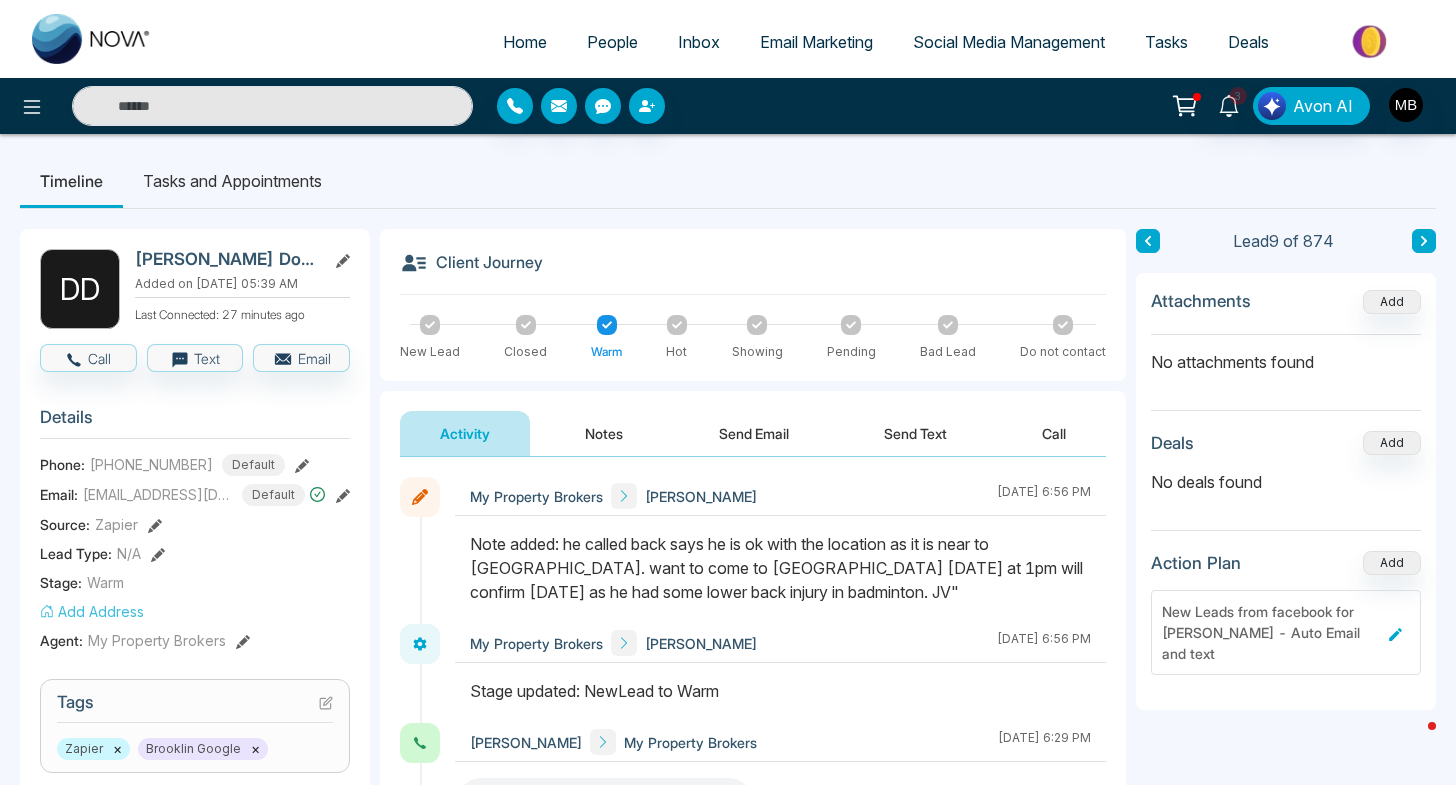 click on "Call" at bounding box center (1054, 433) 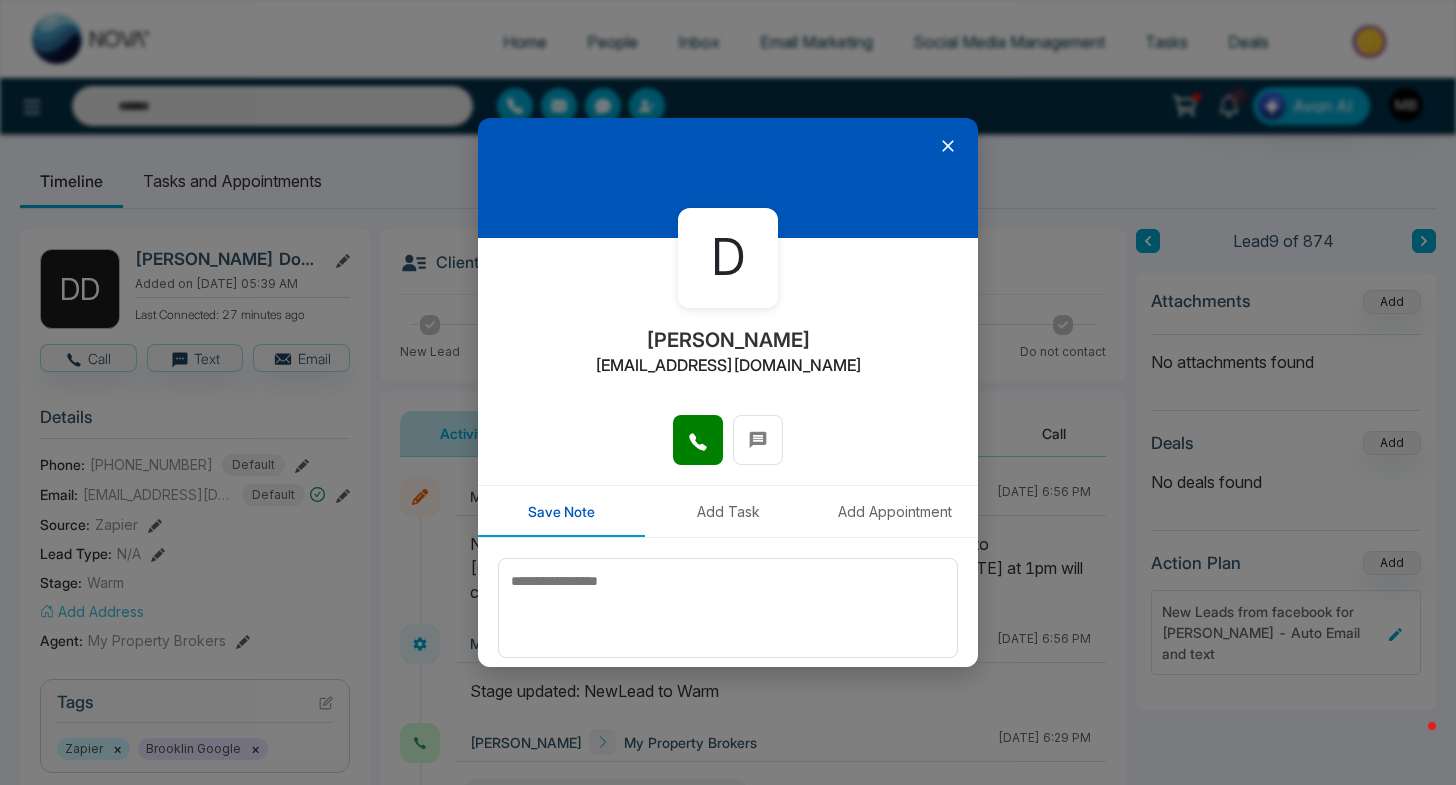 click 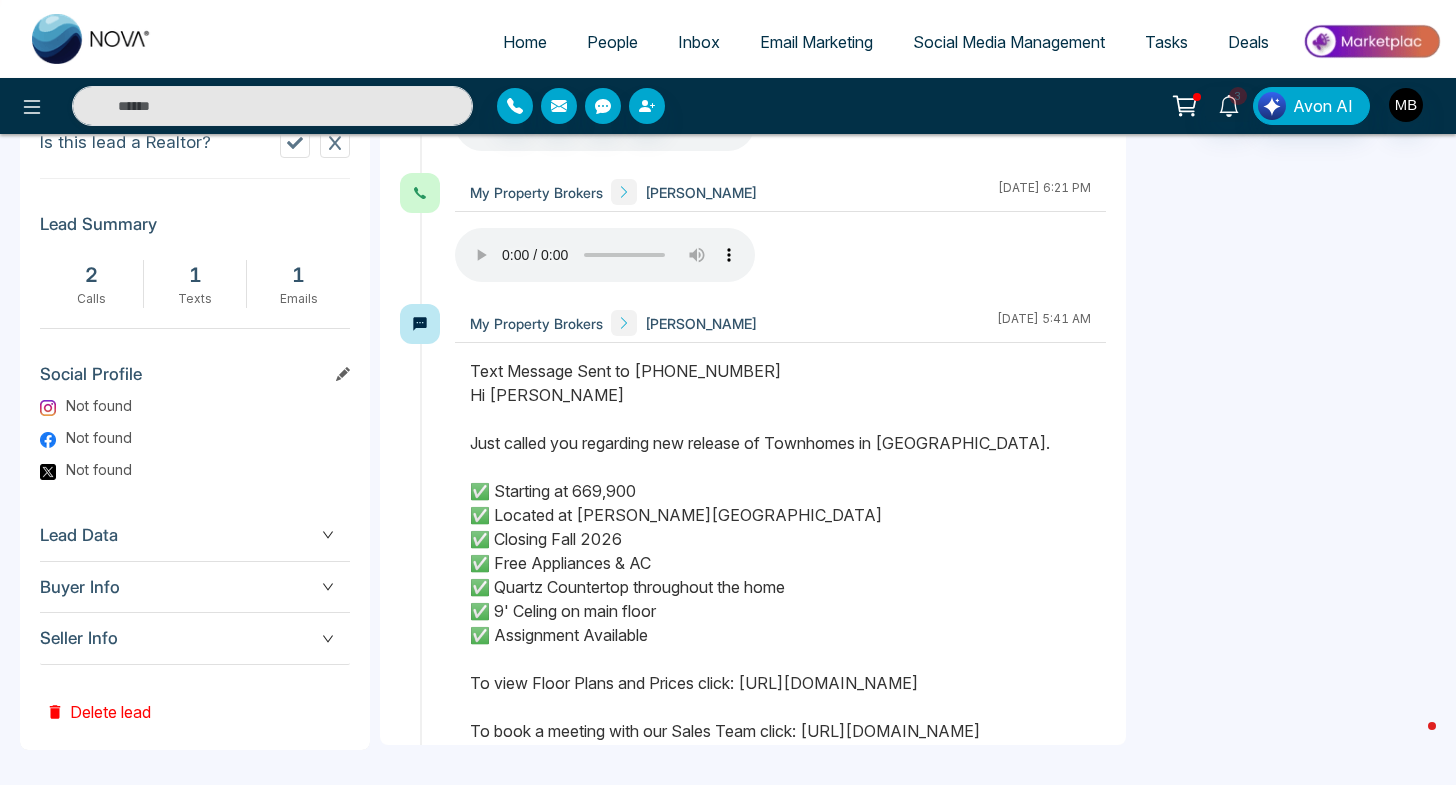 scroll, scrollTop: 0, scrollLeft: 0, axis: both 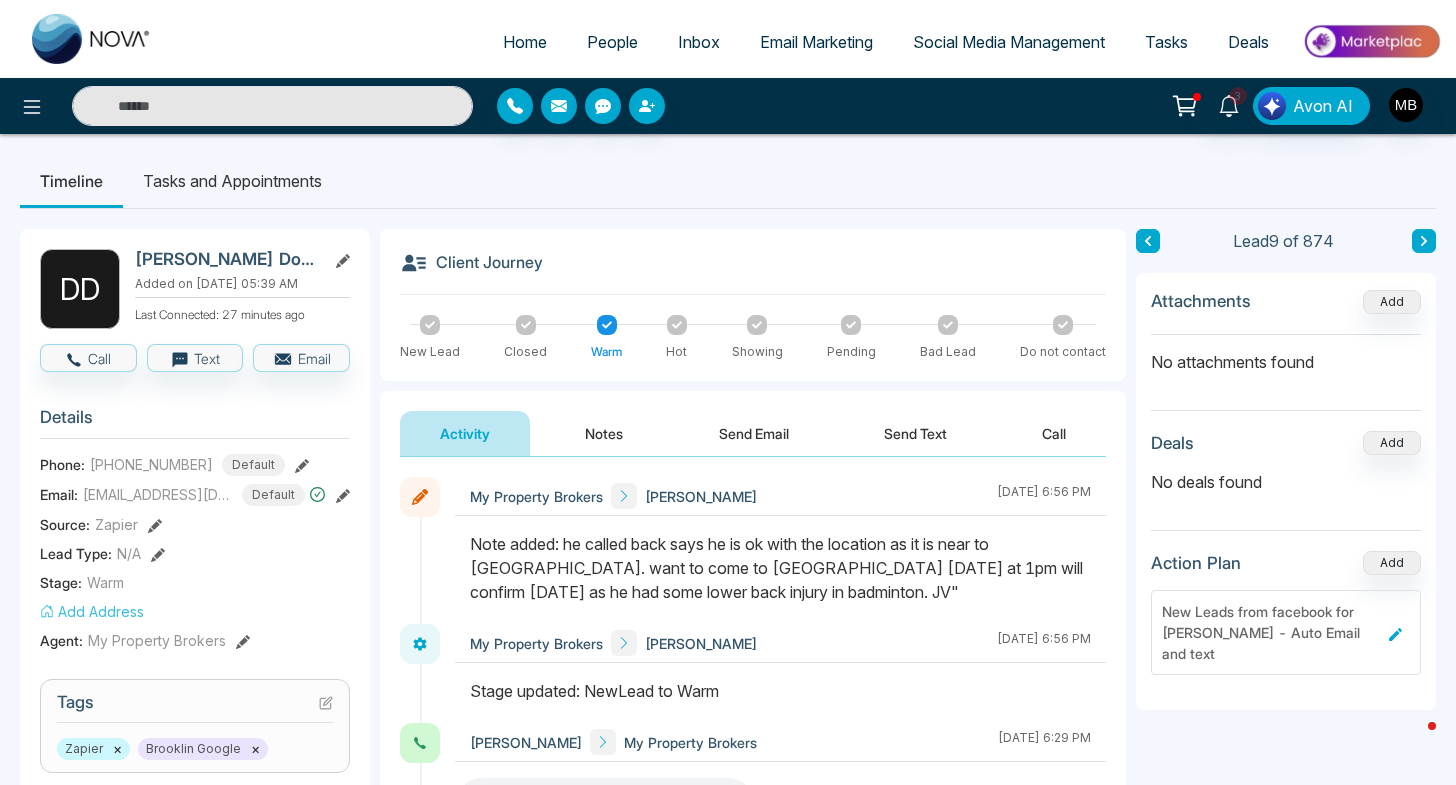 click on "Tasks" at bounding box center (1166, 42) 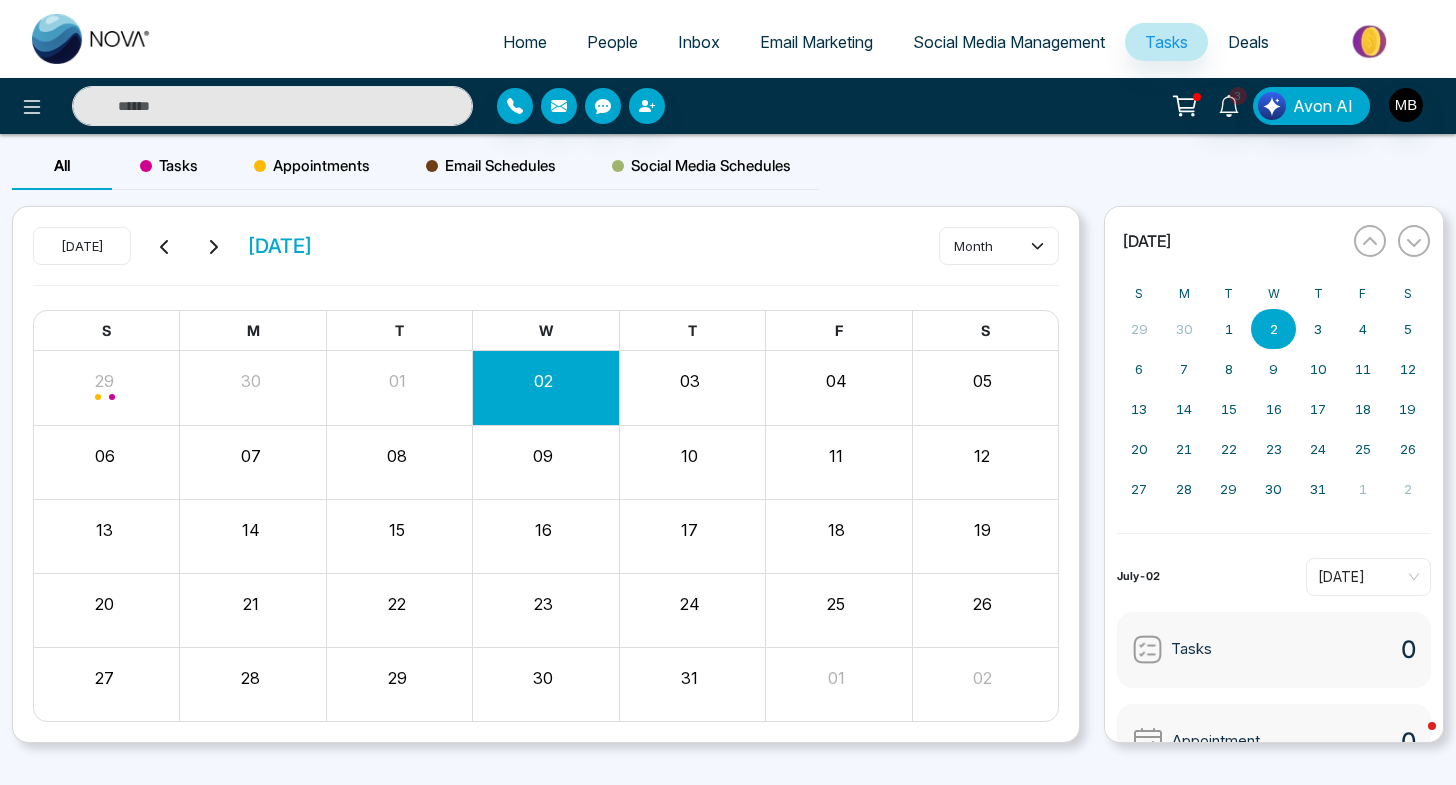 click on "05" at bounding box center (982, 381) 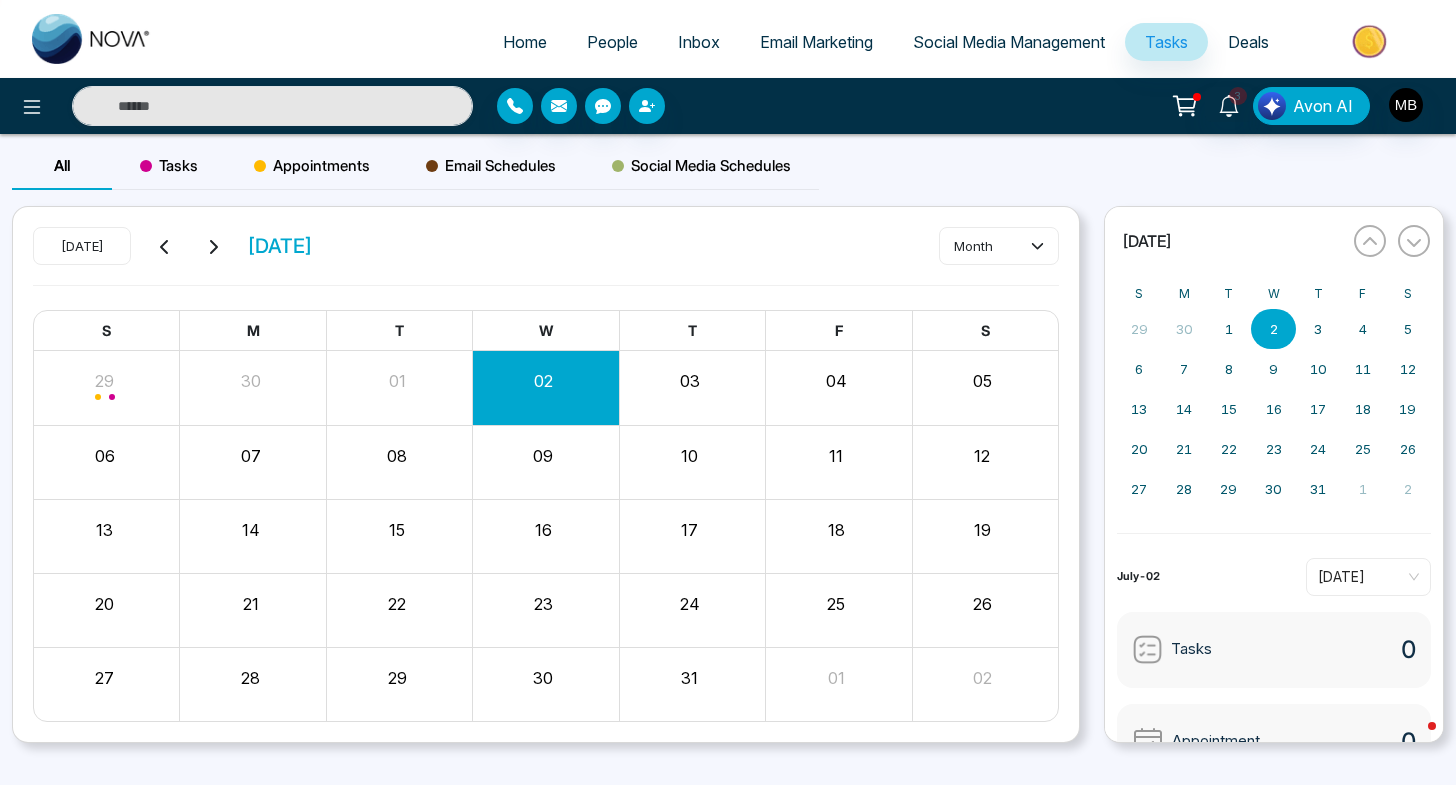 click on "05" at bounding box center (982, 381) 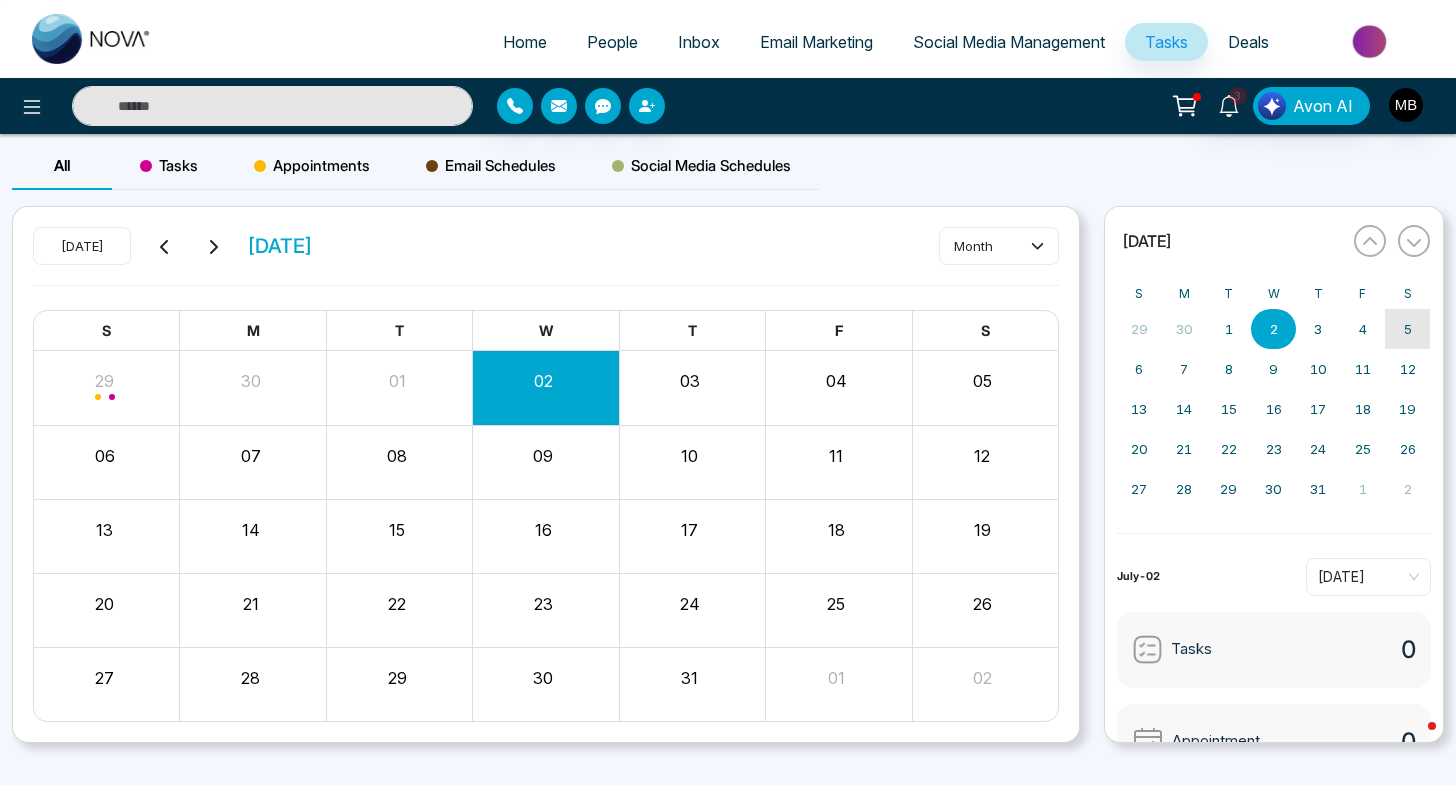 click on "5" at bounding box center [1408, 329] 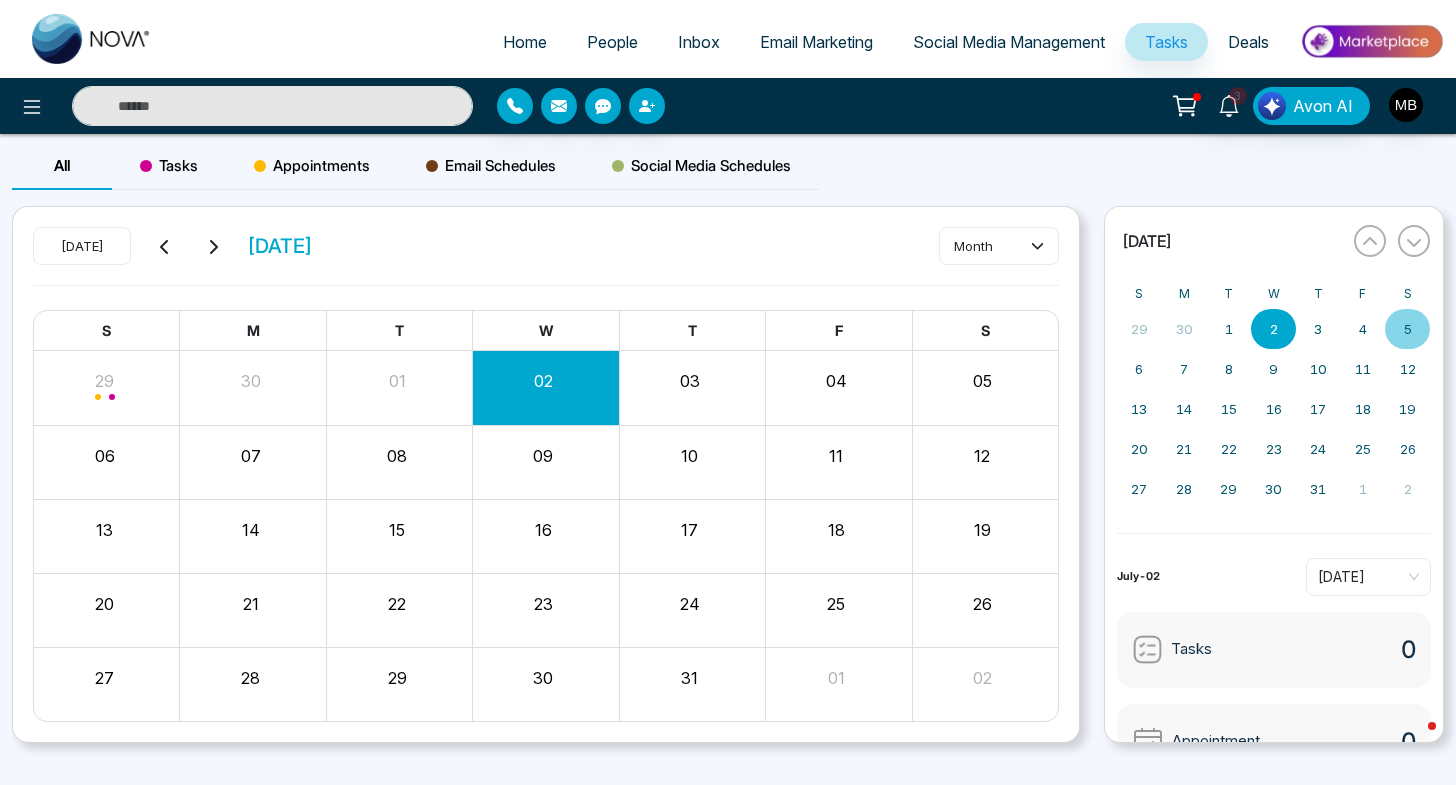 click on "05" at bounding box center (982, 381) 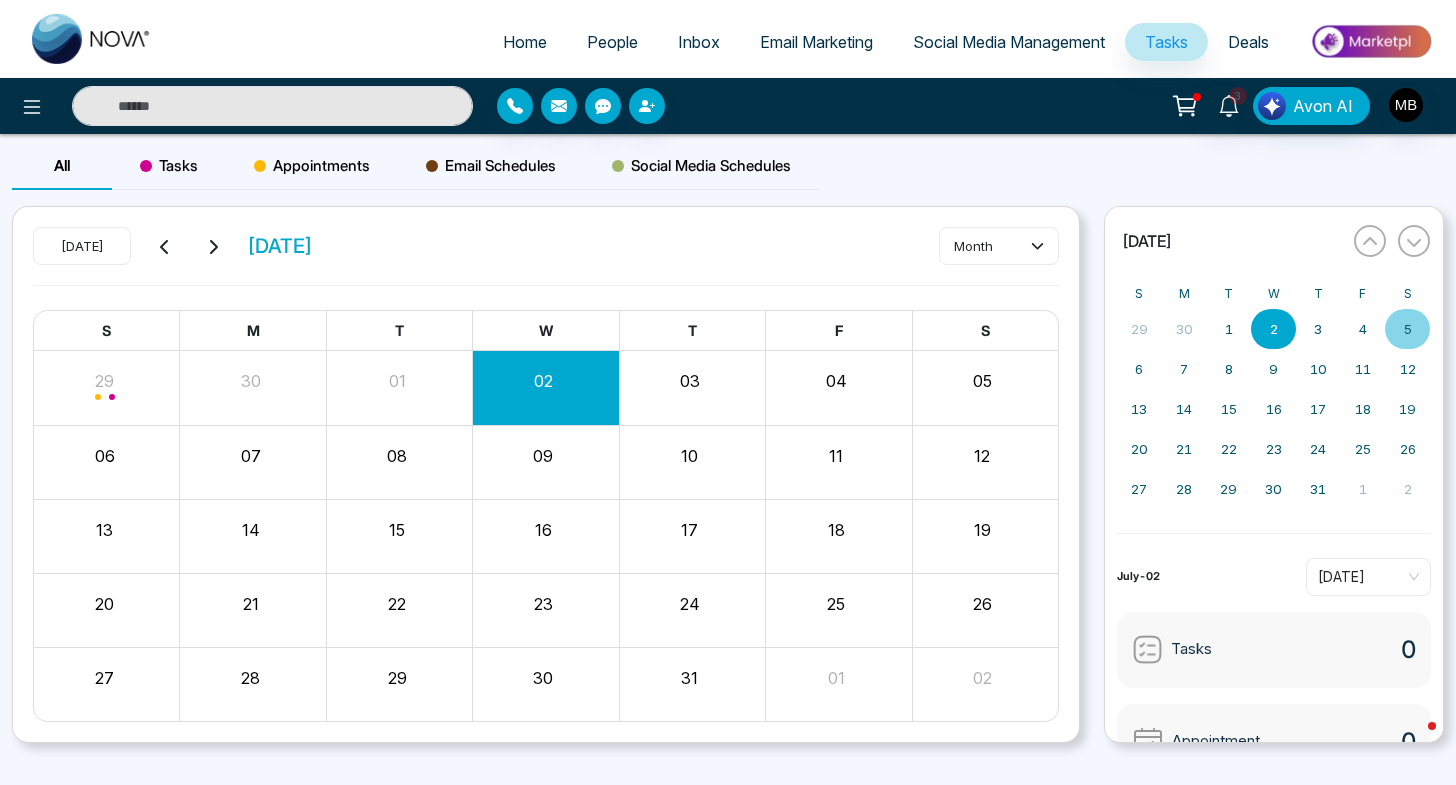 click on "05" at bounding box center [982, 381] 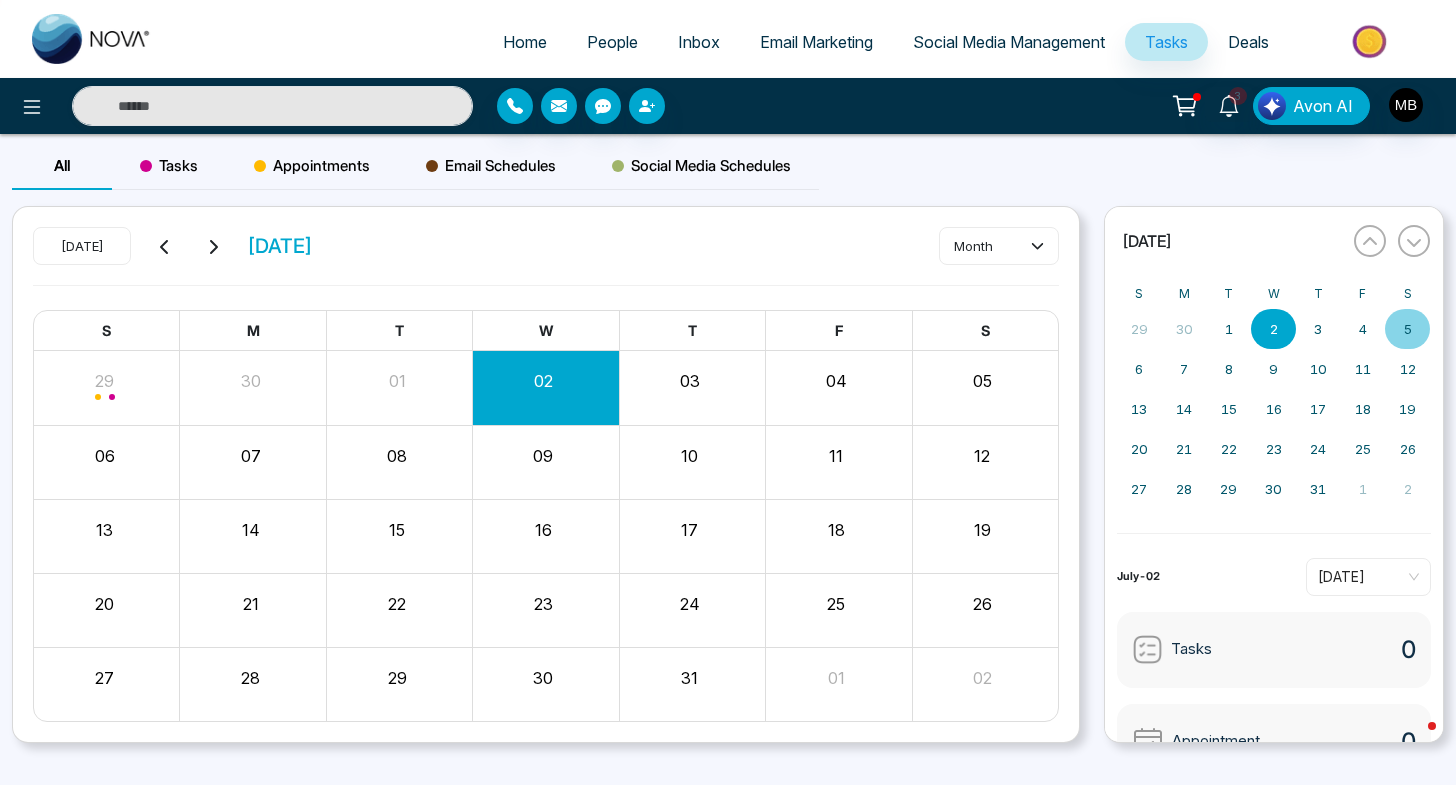 click on "05" at bounding box center [982, 381] 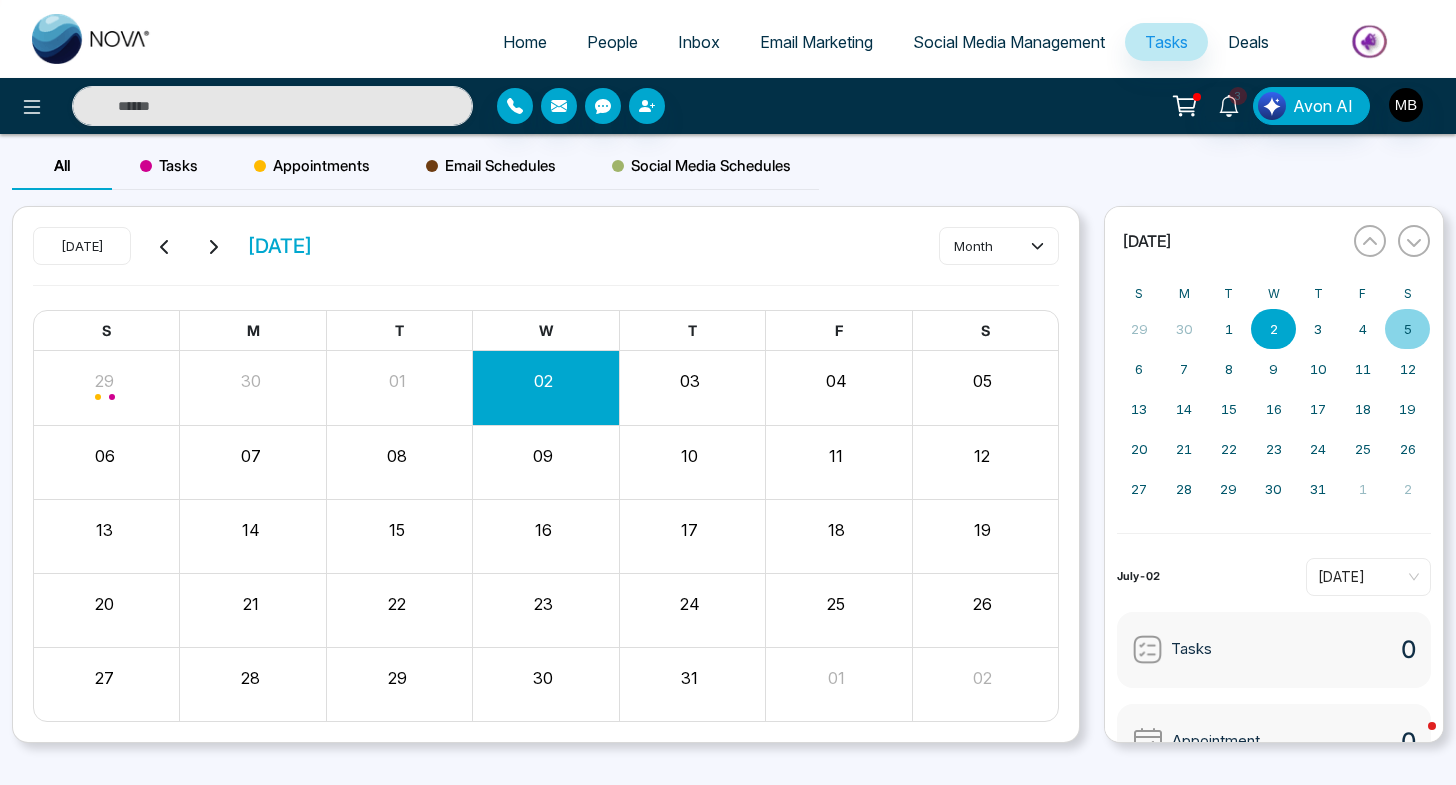 scroll, scrollTop: 142, scrollLeft: 0, axis: vertical 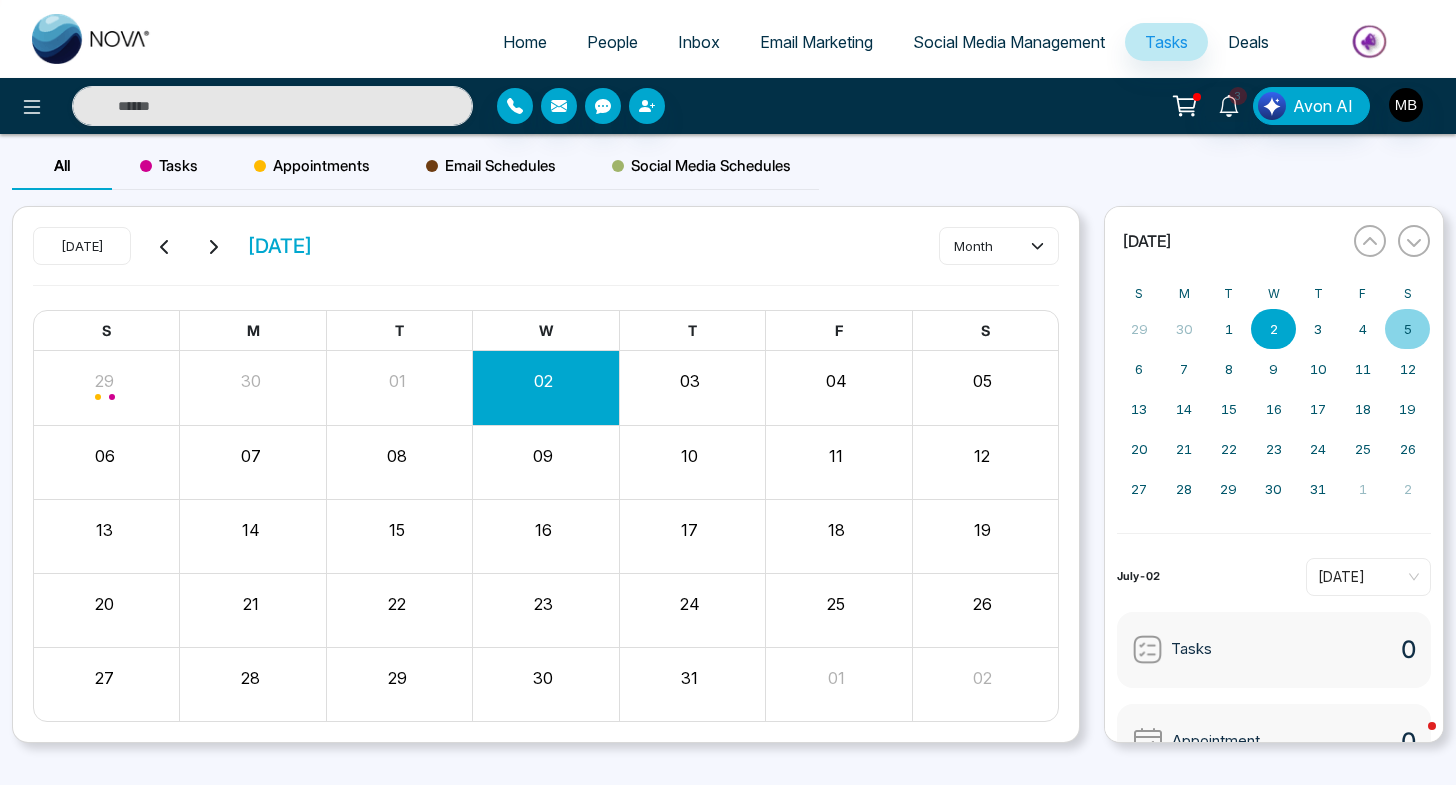 click on "5" at bounding box center [1407, 329] 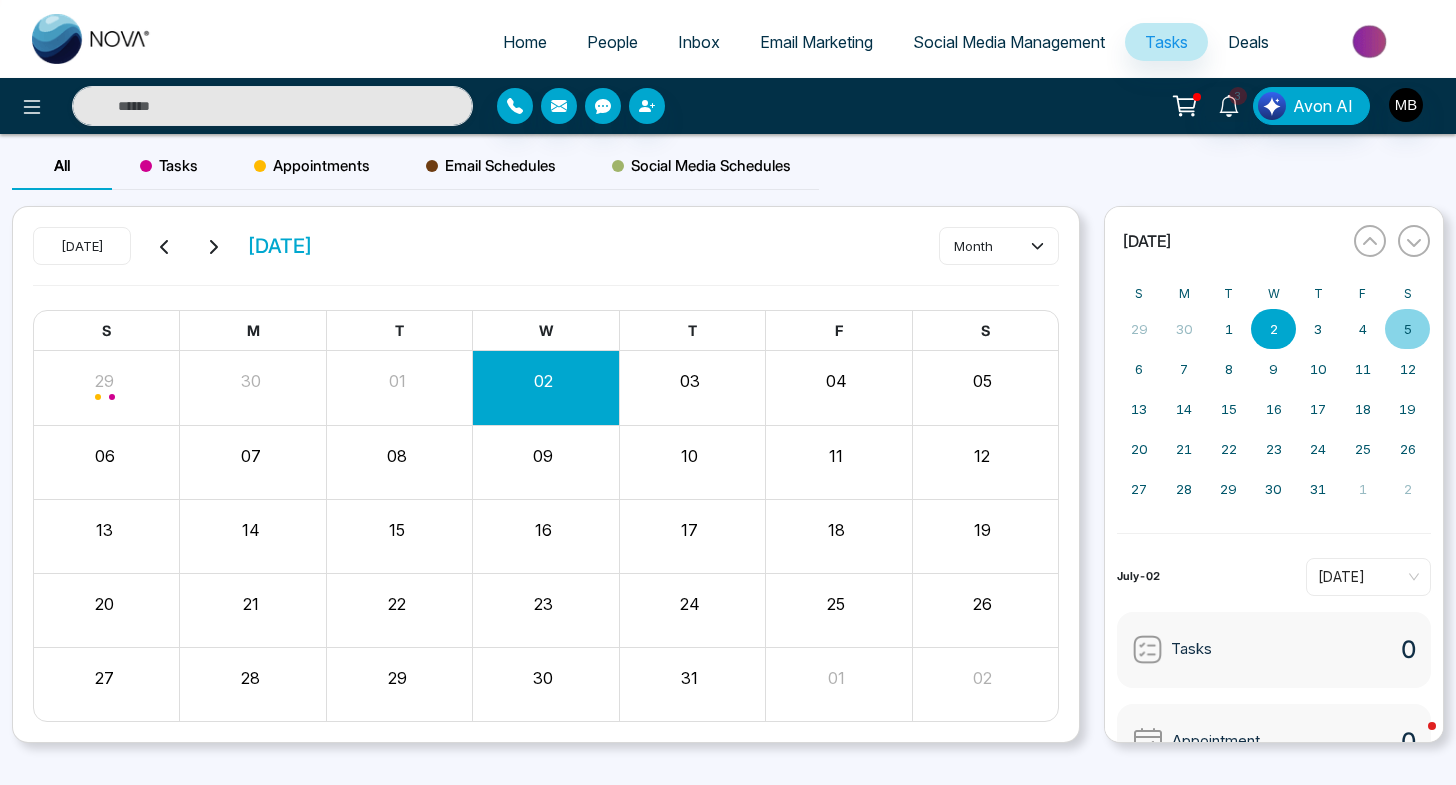 click on "5" at bounding box center (1407, 329) 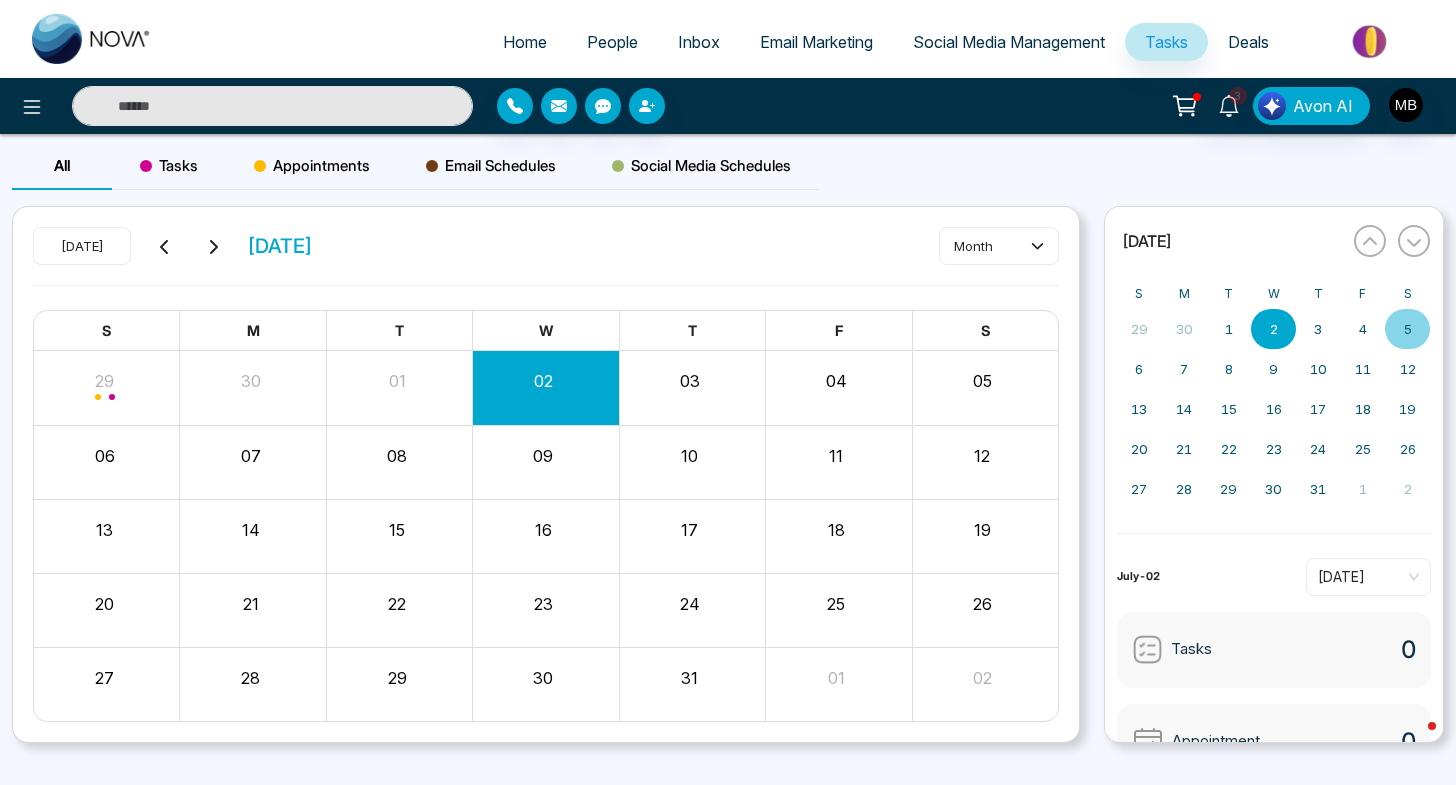 scroll, scrollTop: 142, scrollLeft: 0, axis: vertical 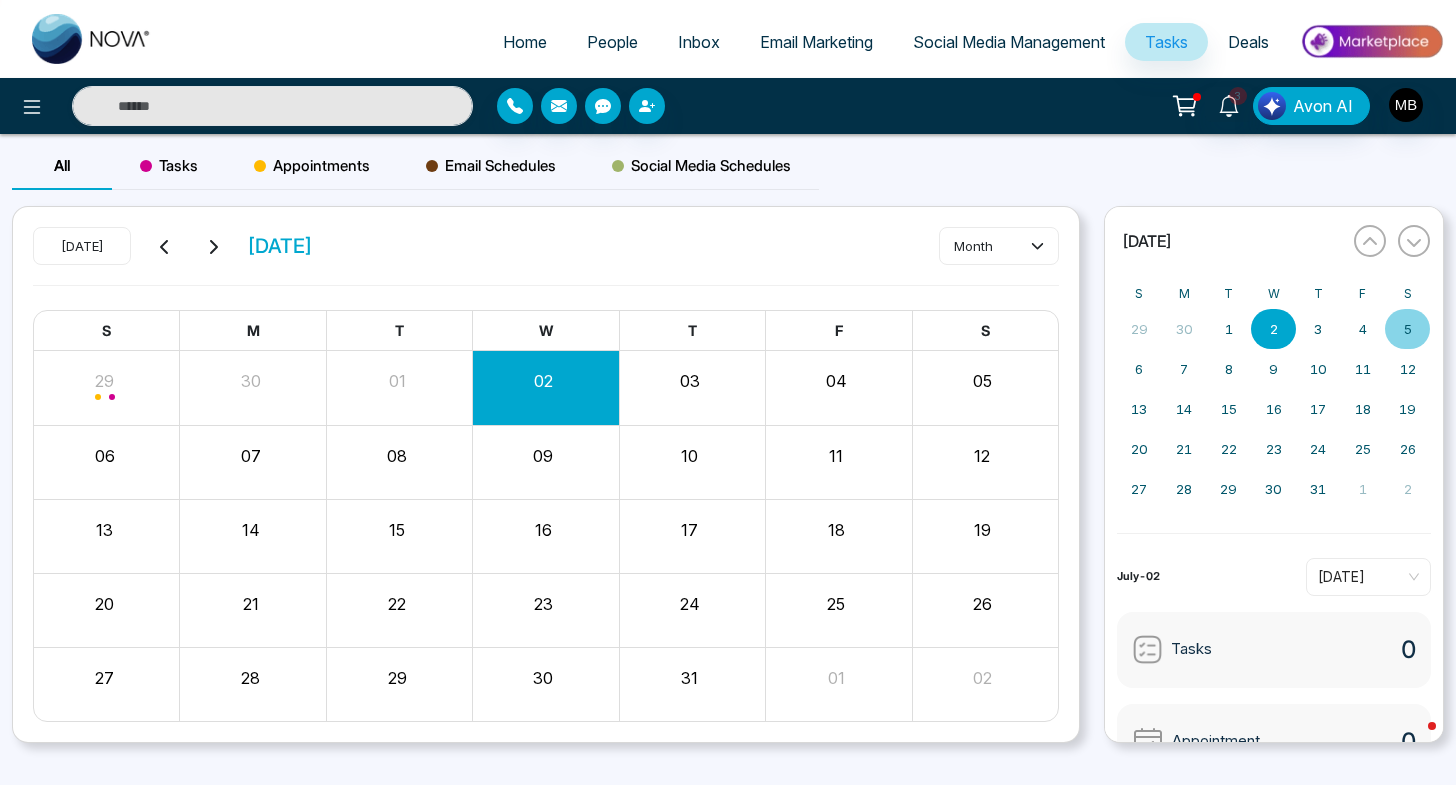 click on "05" at bounding box center [982, 381] 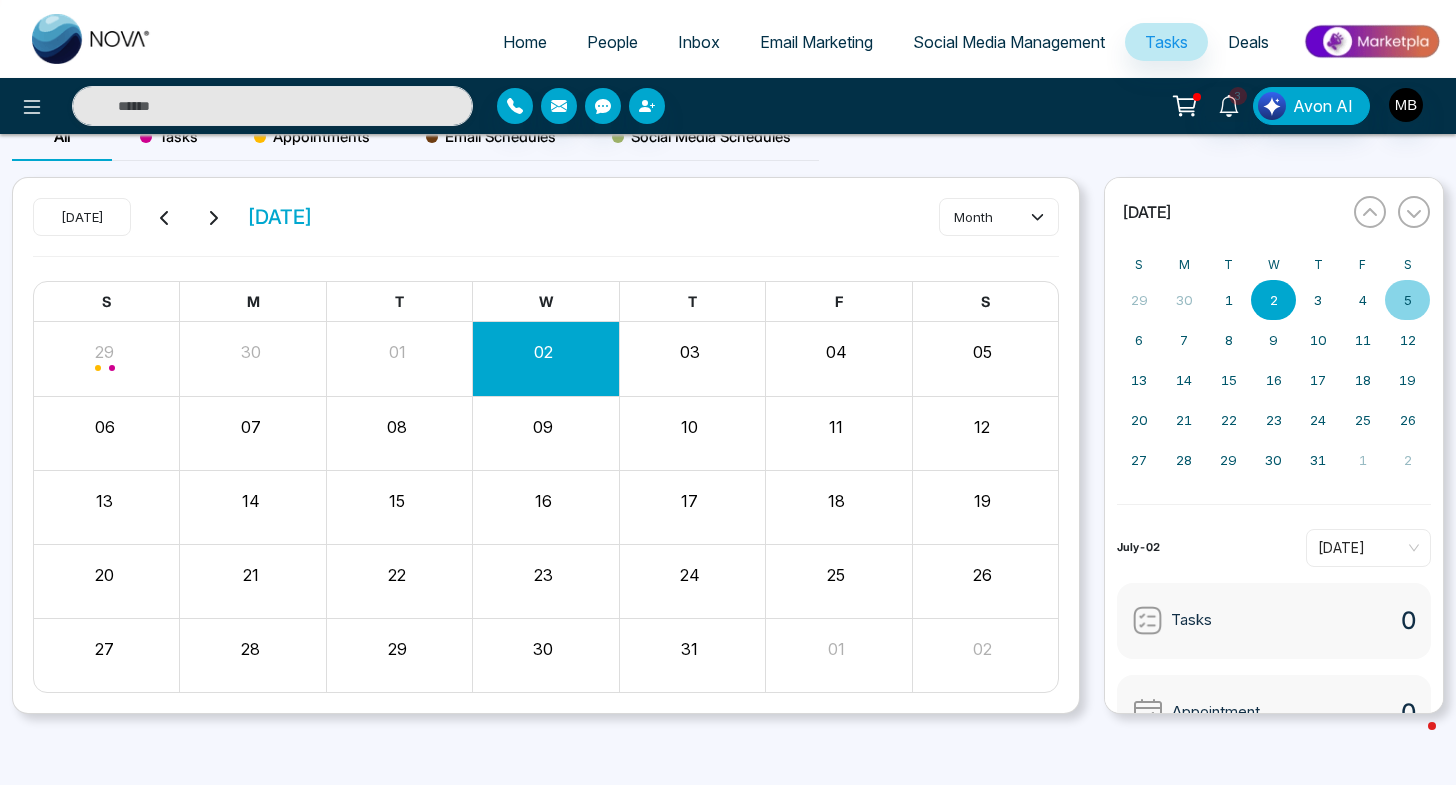 scroll, scrollTop: 0, scrollLeft: 0, axis: both 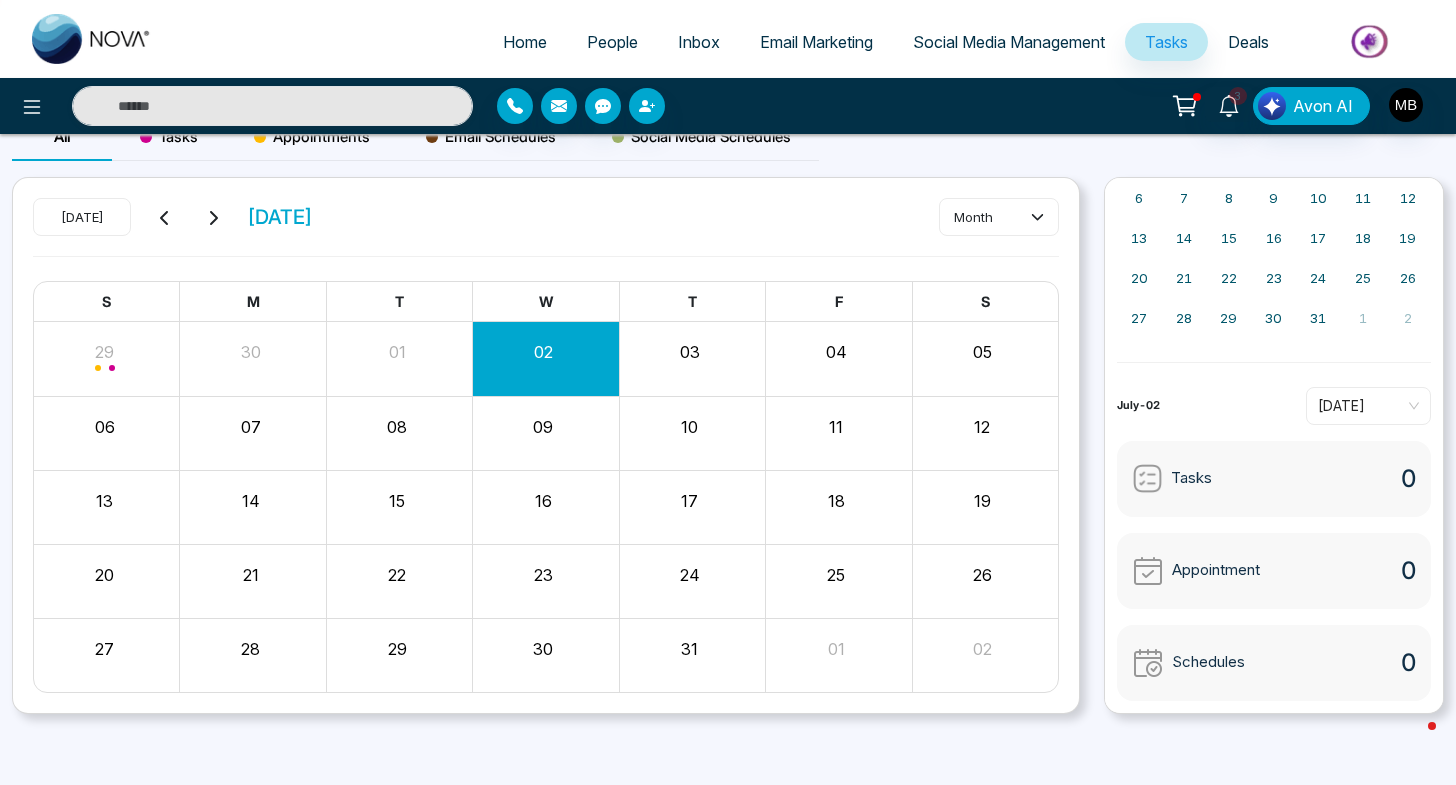 click on "Tasks" at bounding box center [1191, 478] 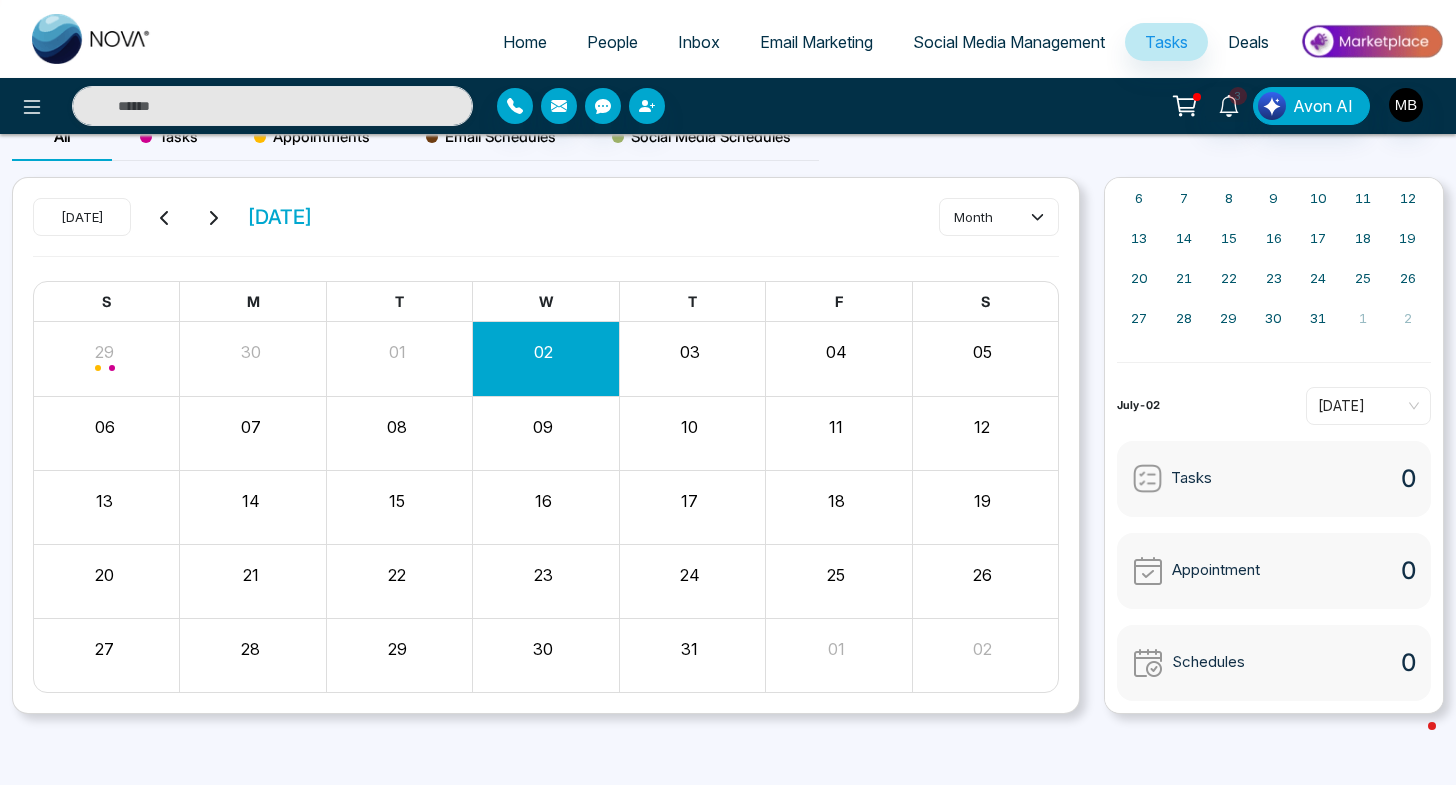 scroll, scrollTop: 0, scrollLeft: 0, axis: both 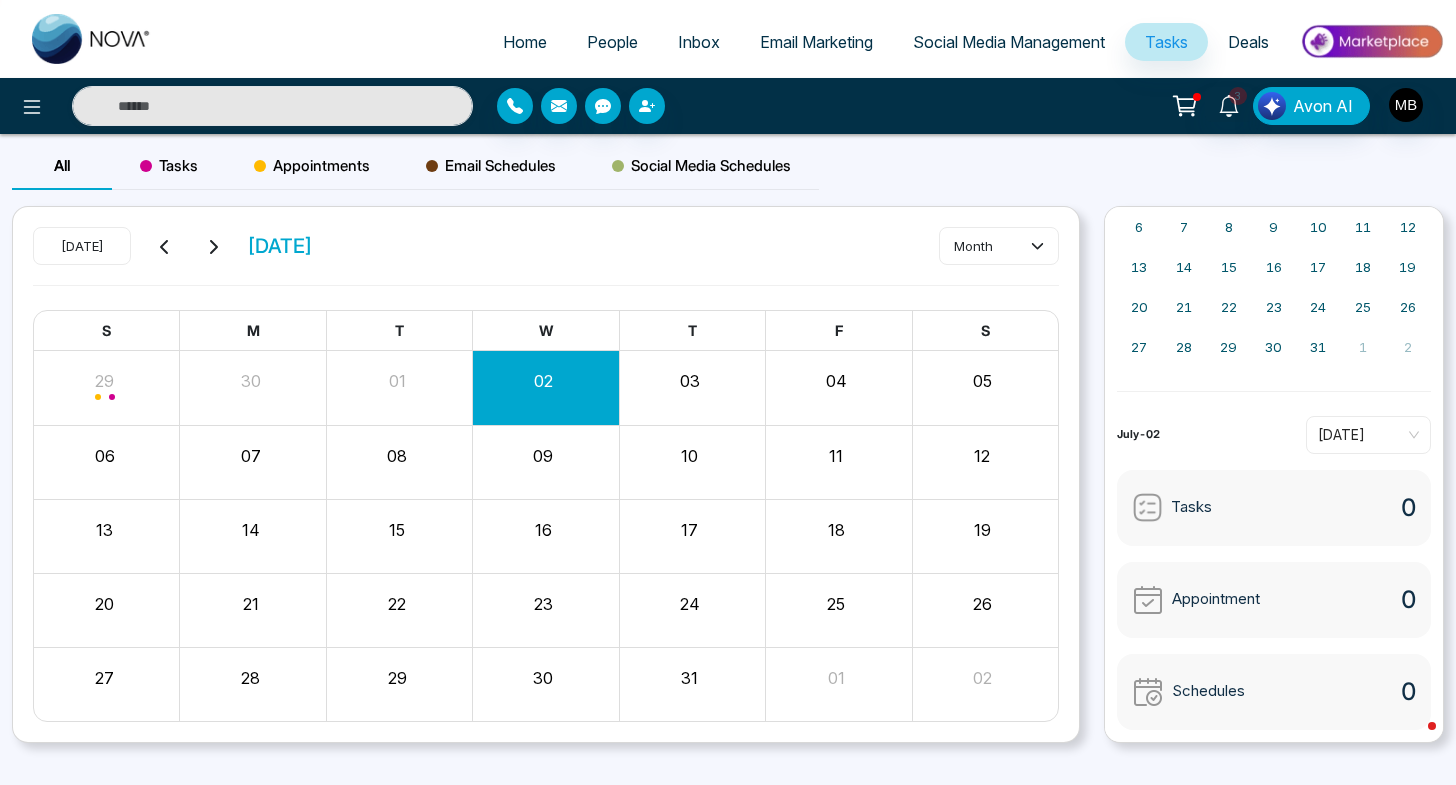 click on "Tasks" at bounding box center [169, 166] 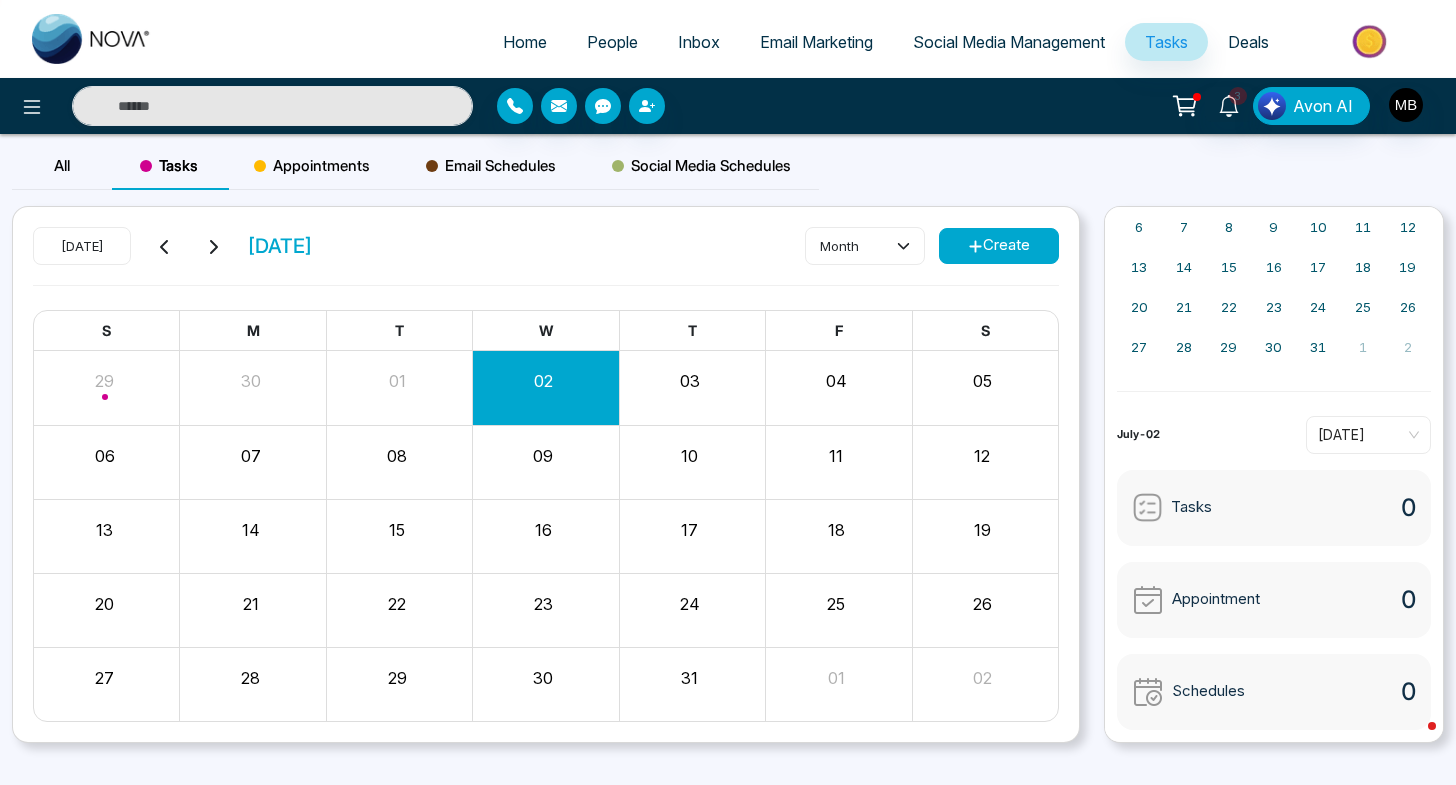 click on "Appointments" at bounding box center (312, 166) 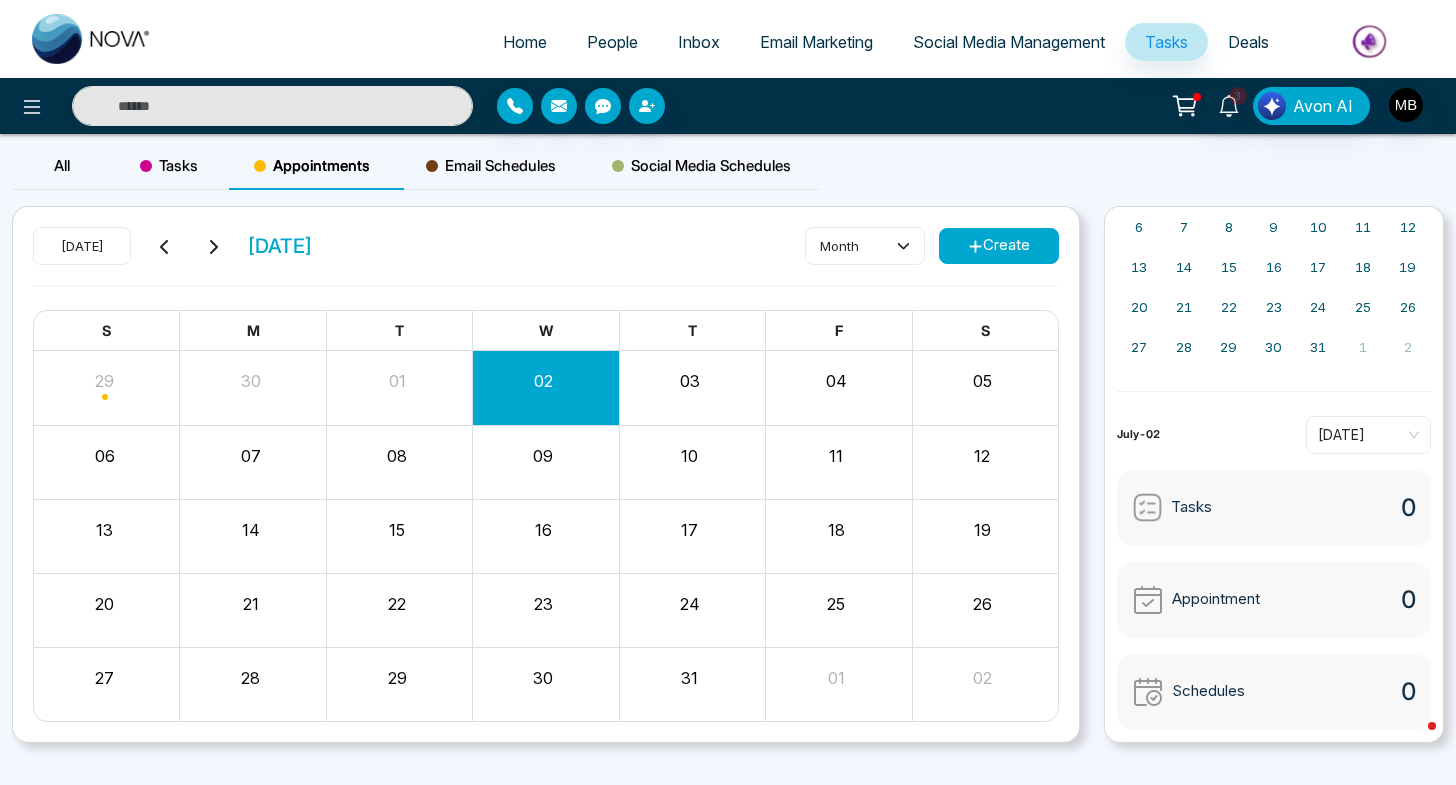click on "Create" at bounding box center [999, 246] 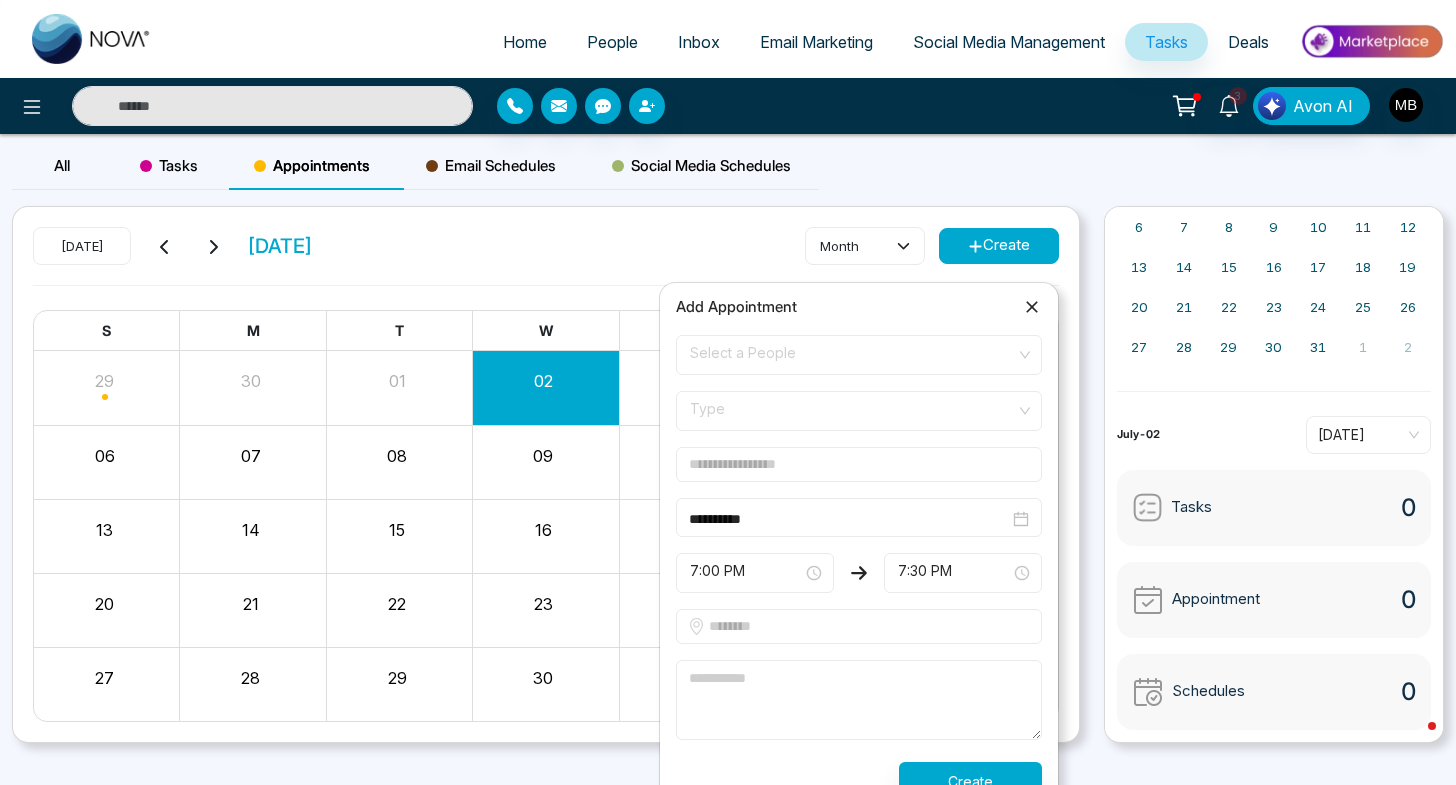 click on "Select a People" at bounding box center (859, 355) 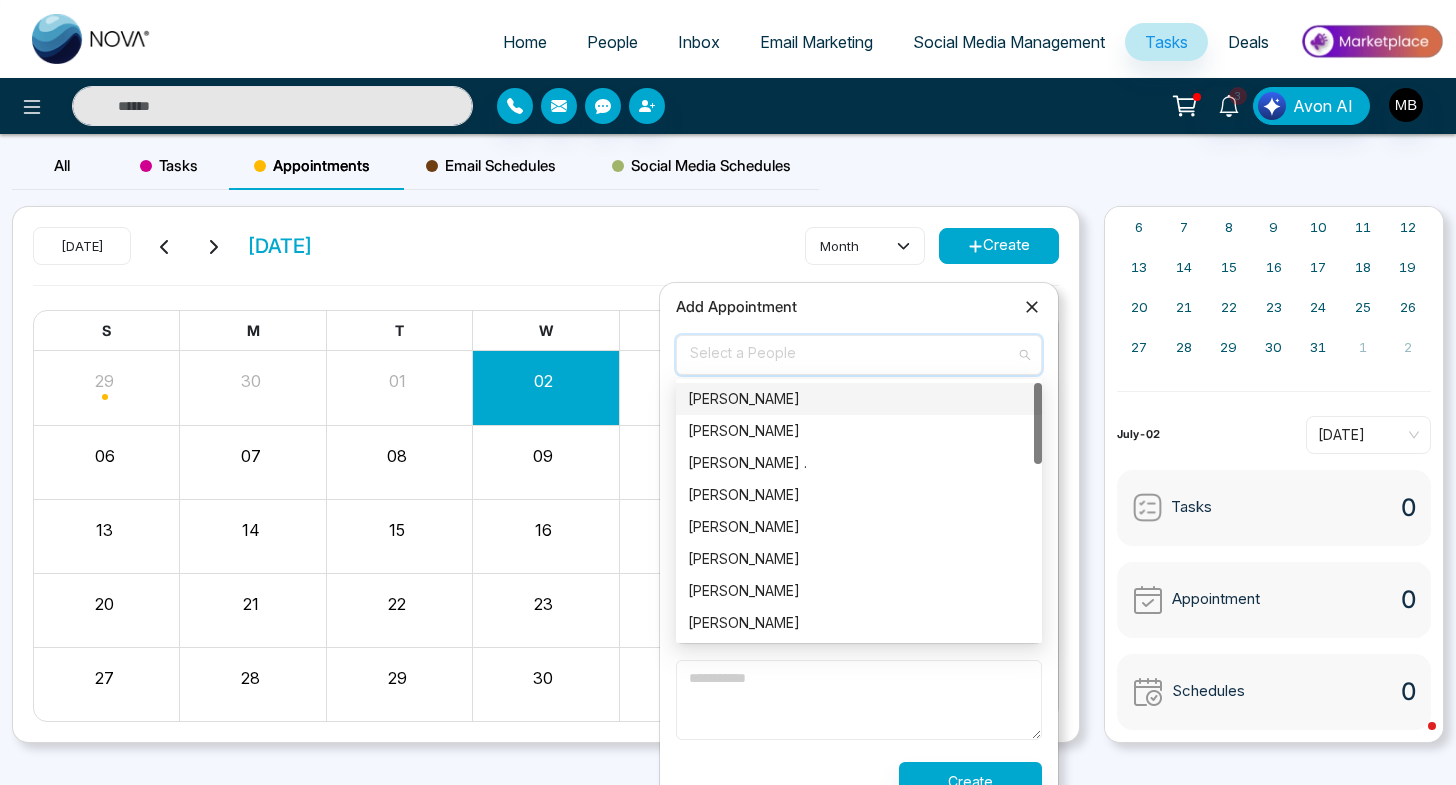 click on "[PERSON_NAME]" at bounding box center (859, 399) 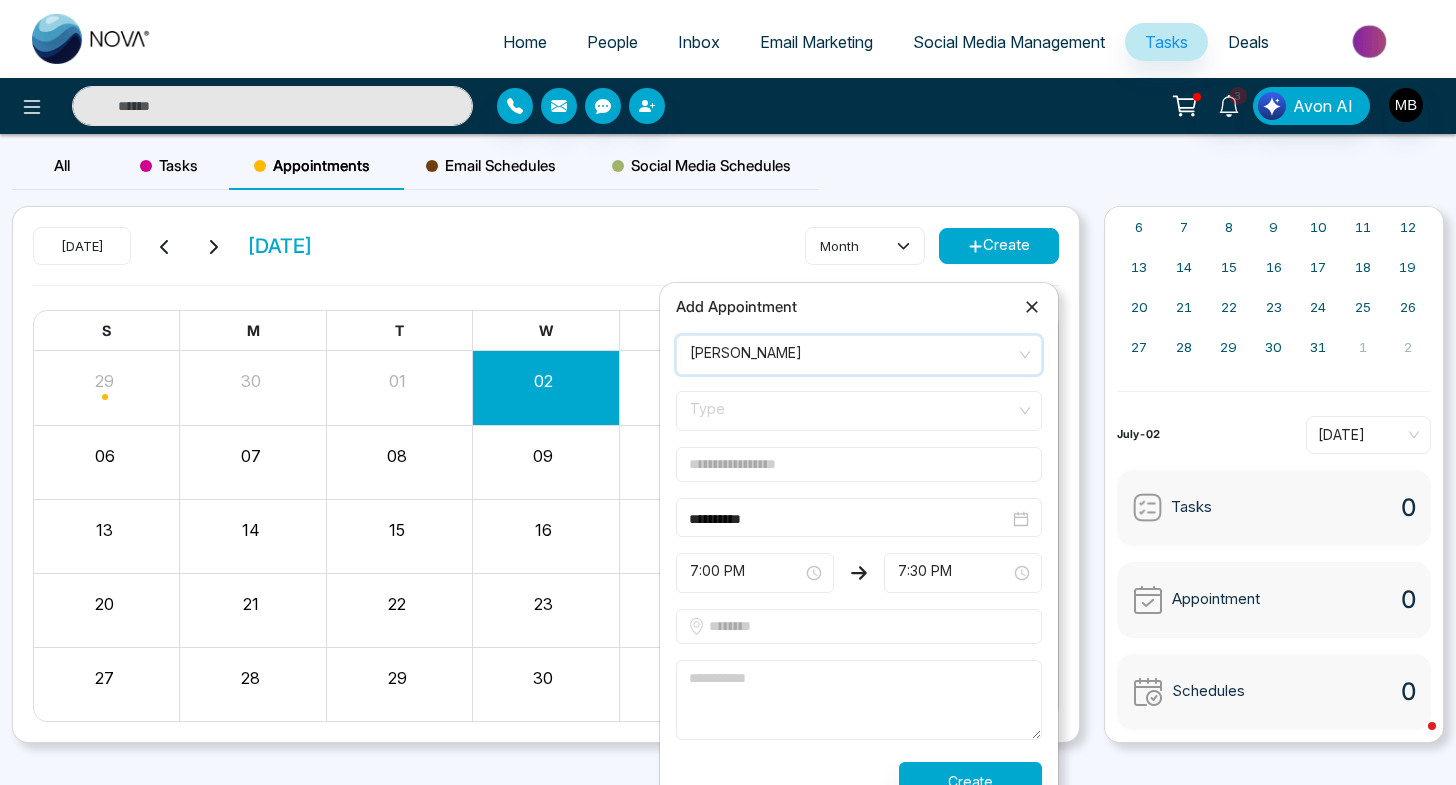 click on "Type" at bounding box center [859, 411] 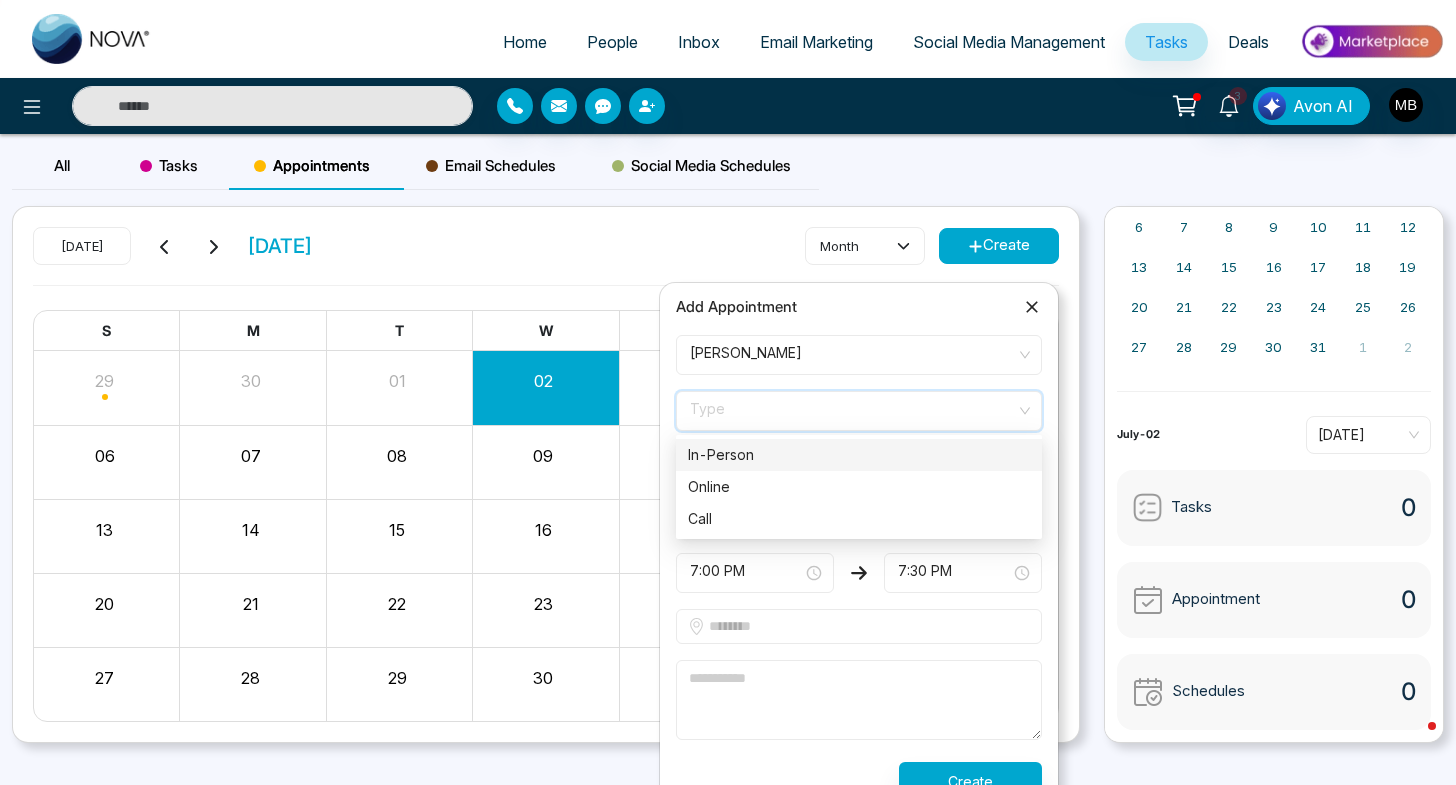 click on "In-Person" at bounding box center (859, 455) 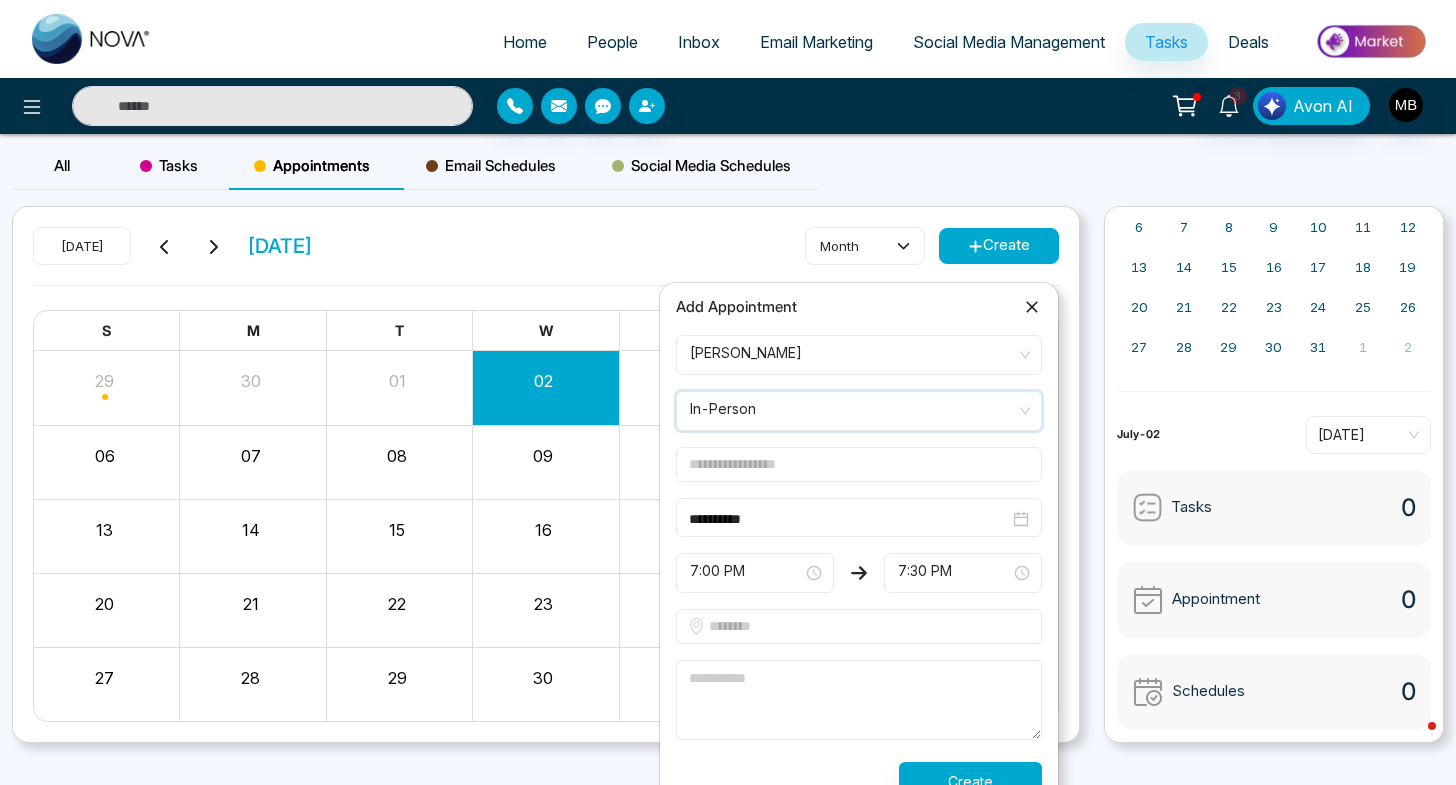 click at bounding box center [859, 464] 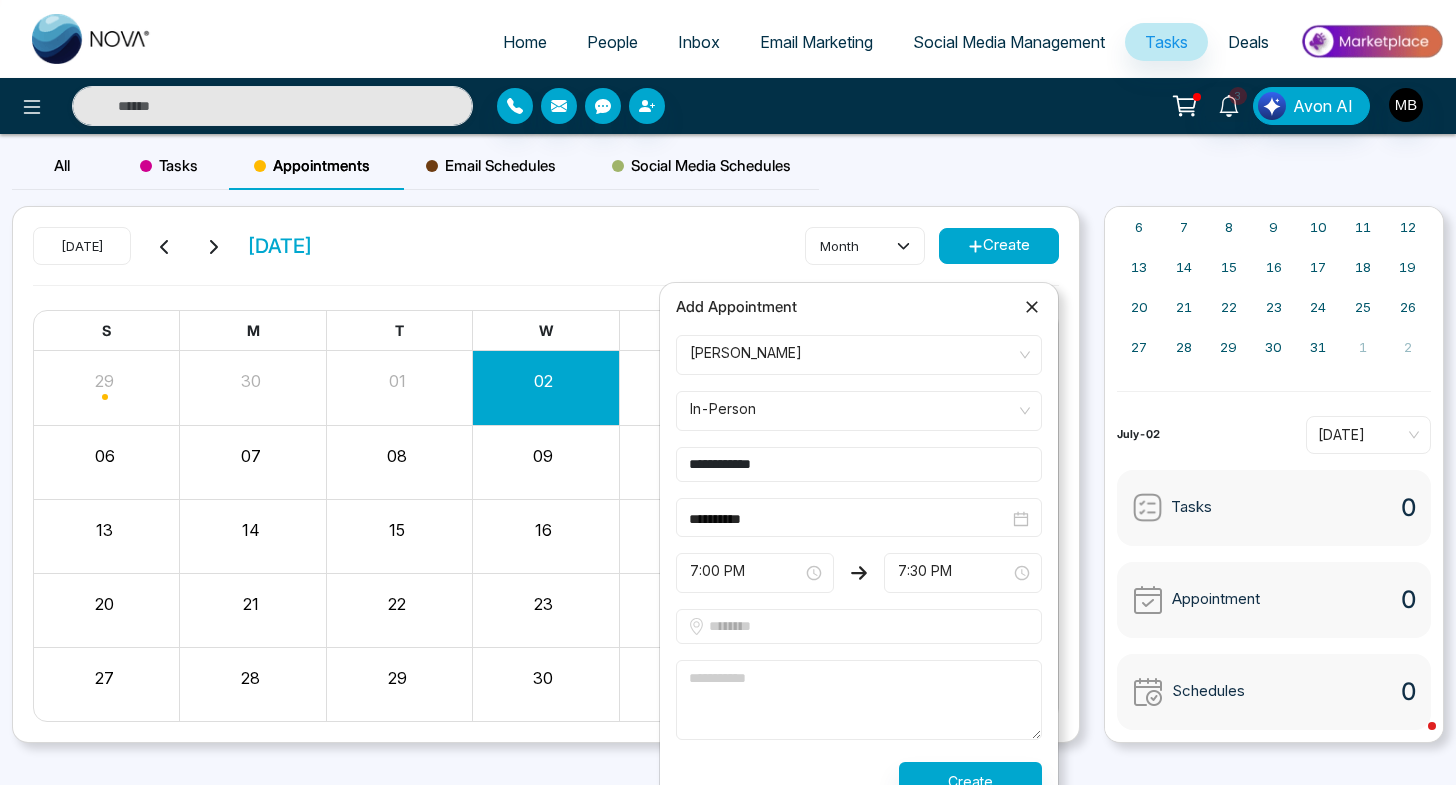 click on "7:00 PM" at bounding box center [755, 573] 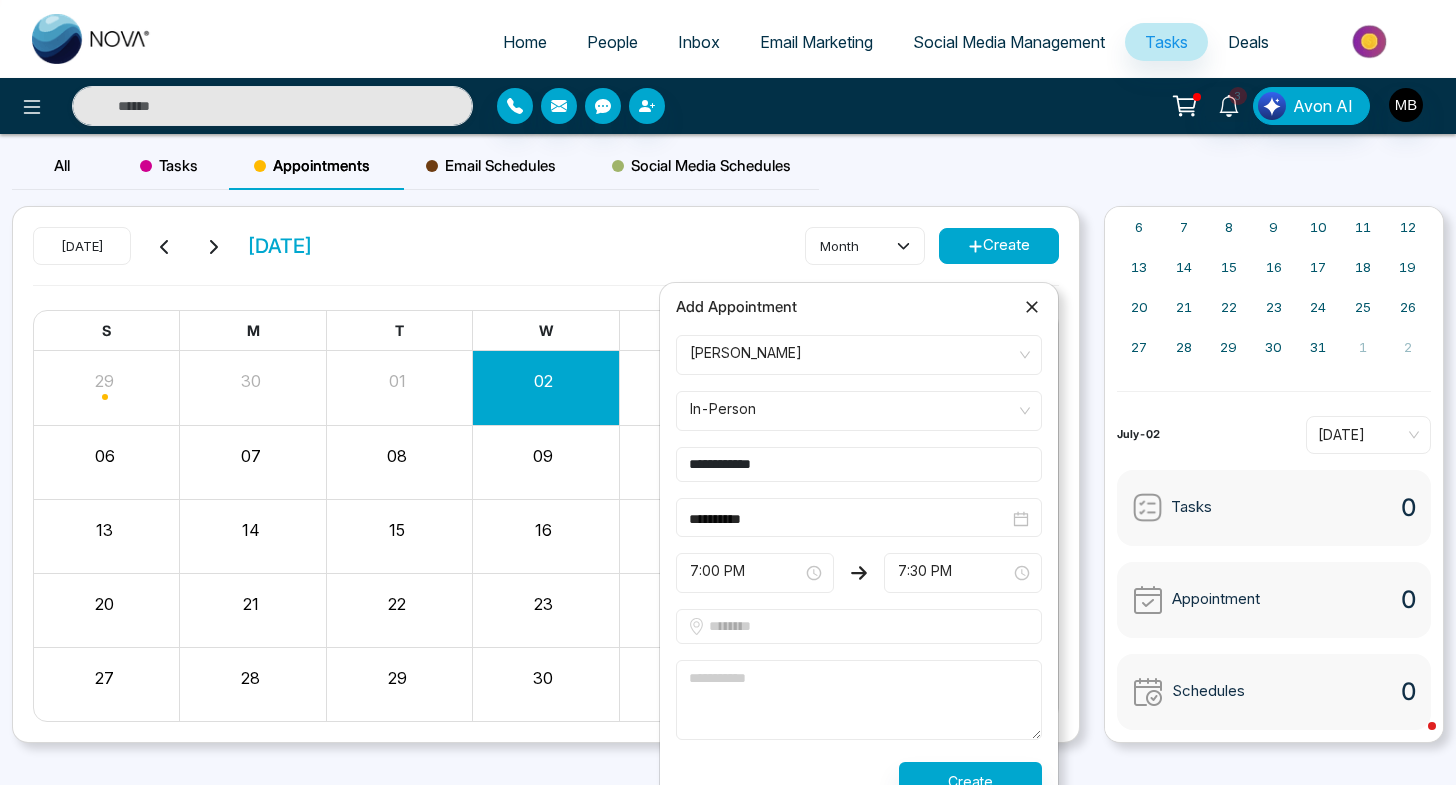 type on "**********" 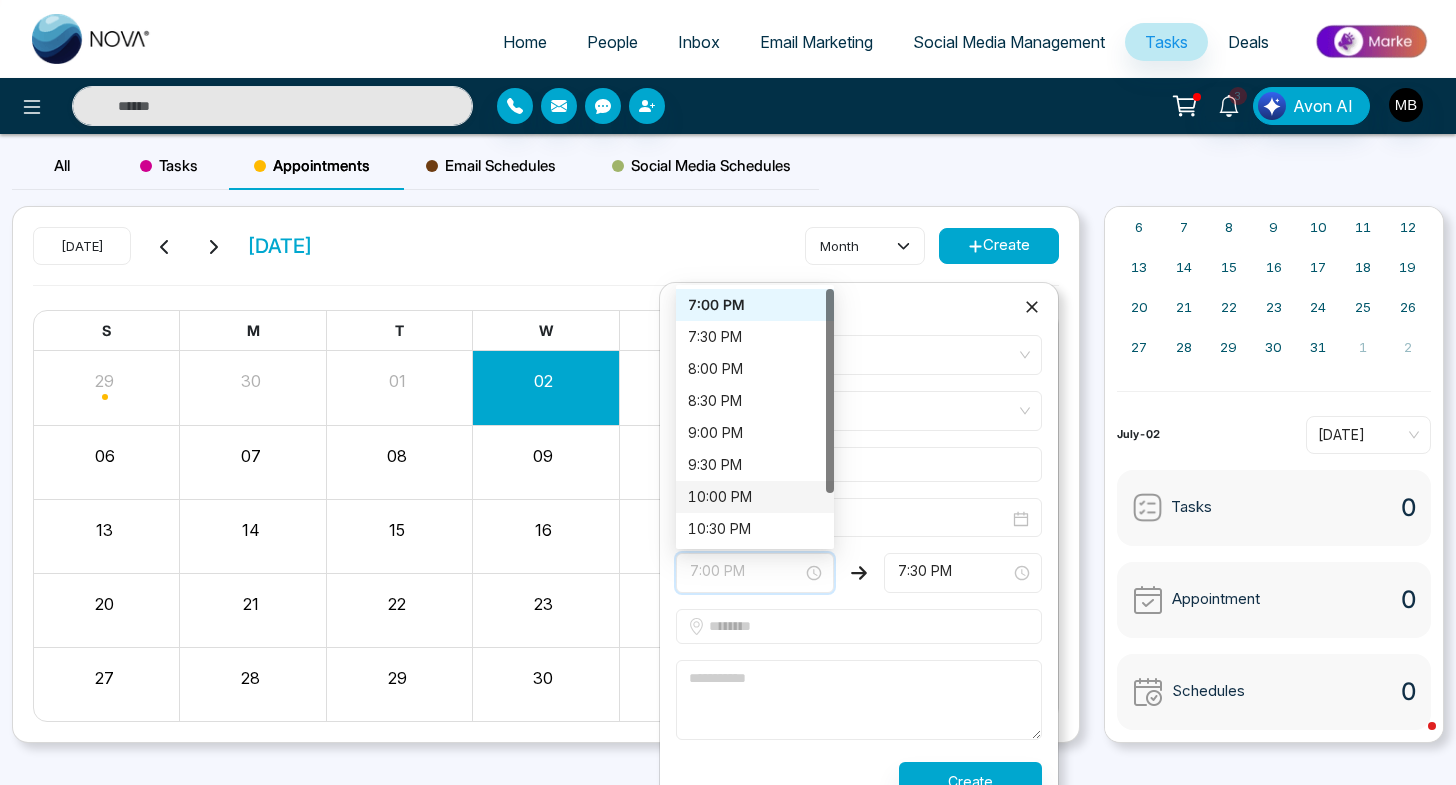scroll, scrollTop: 64, scrollLeft: 0, axis: vertical 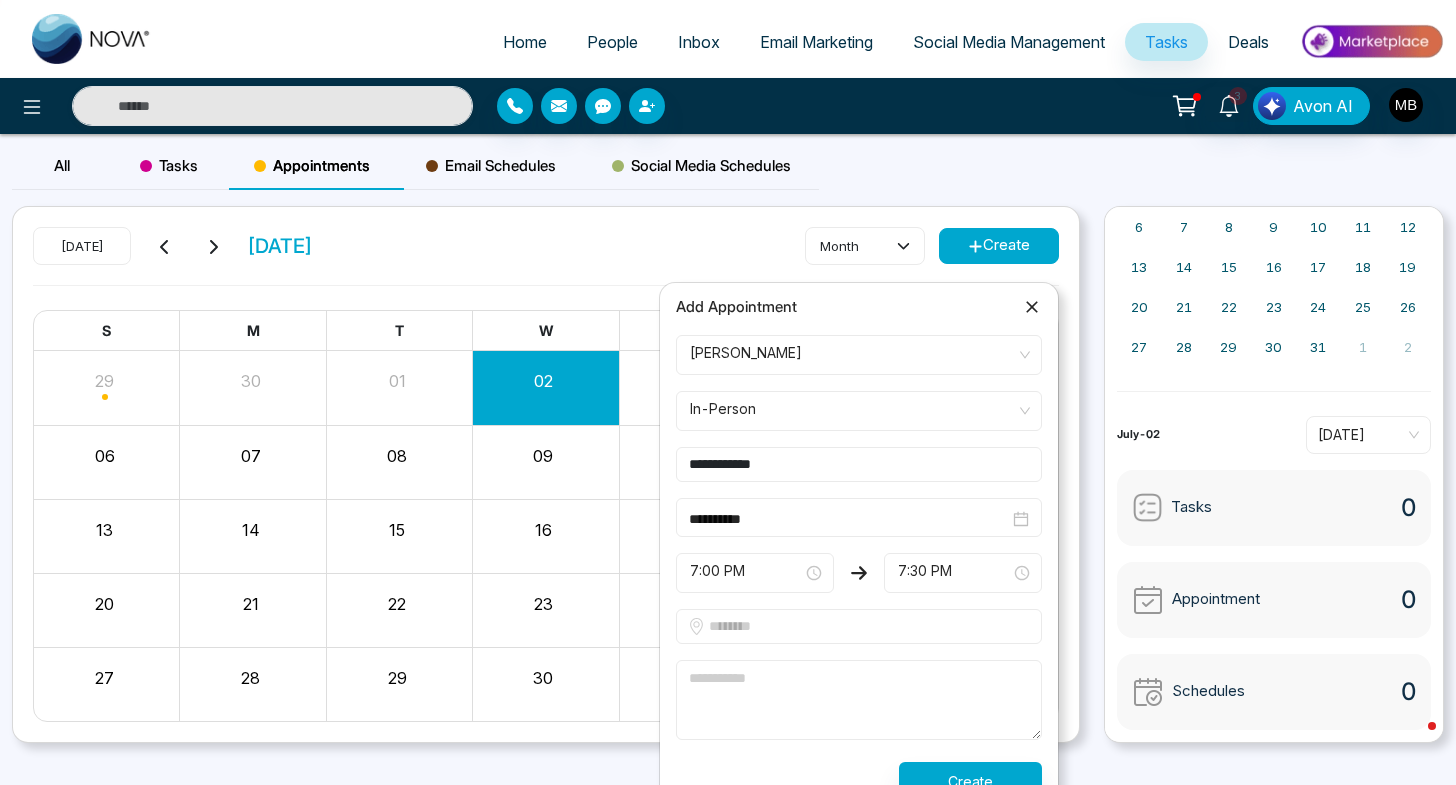 click on "**********" at bounding box center [859, 568] 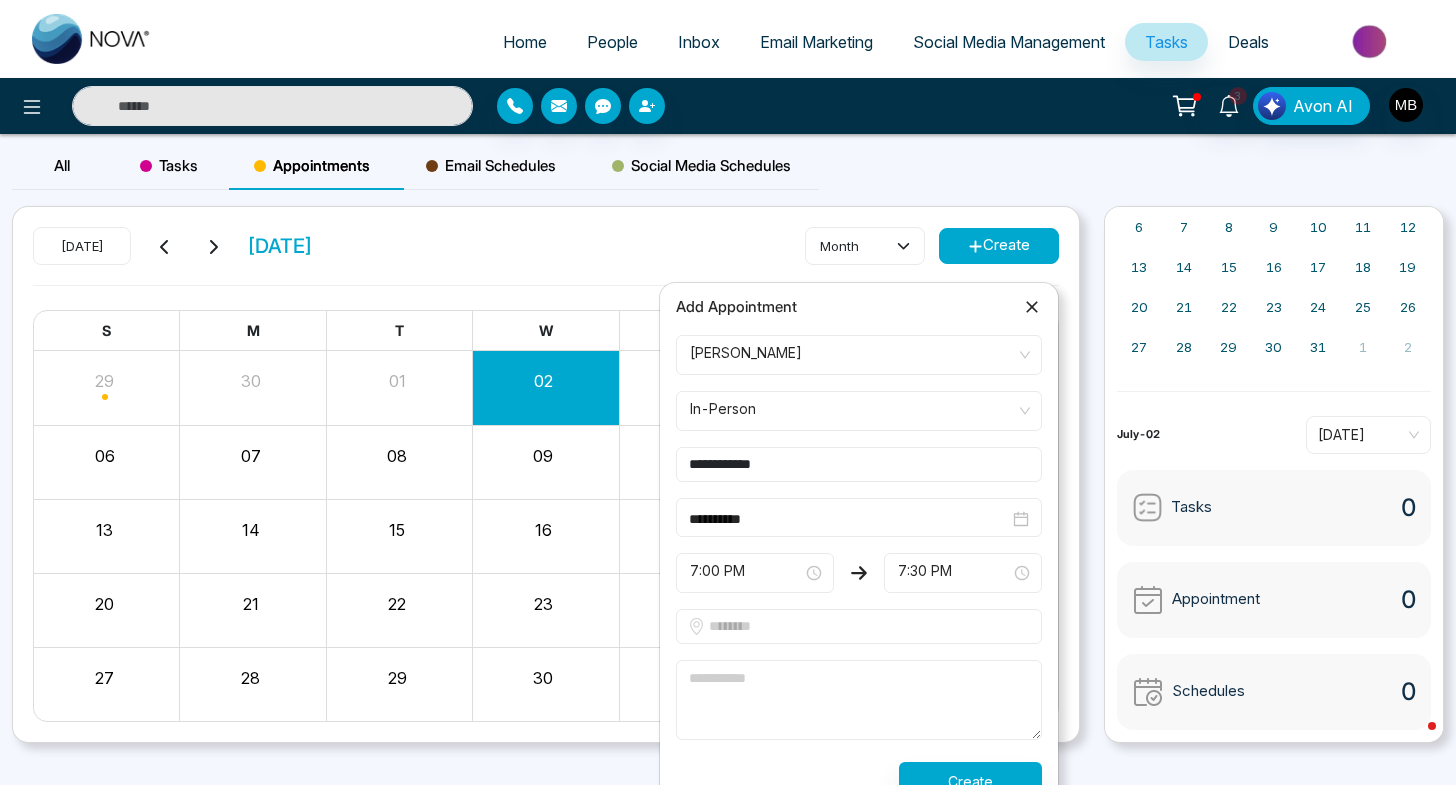 click on "**********" at bounding box center [859, 519] 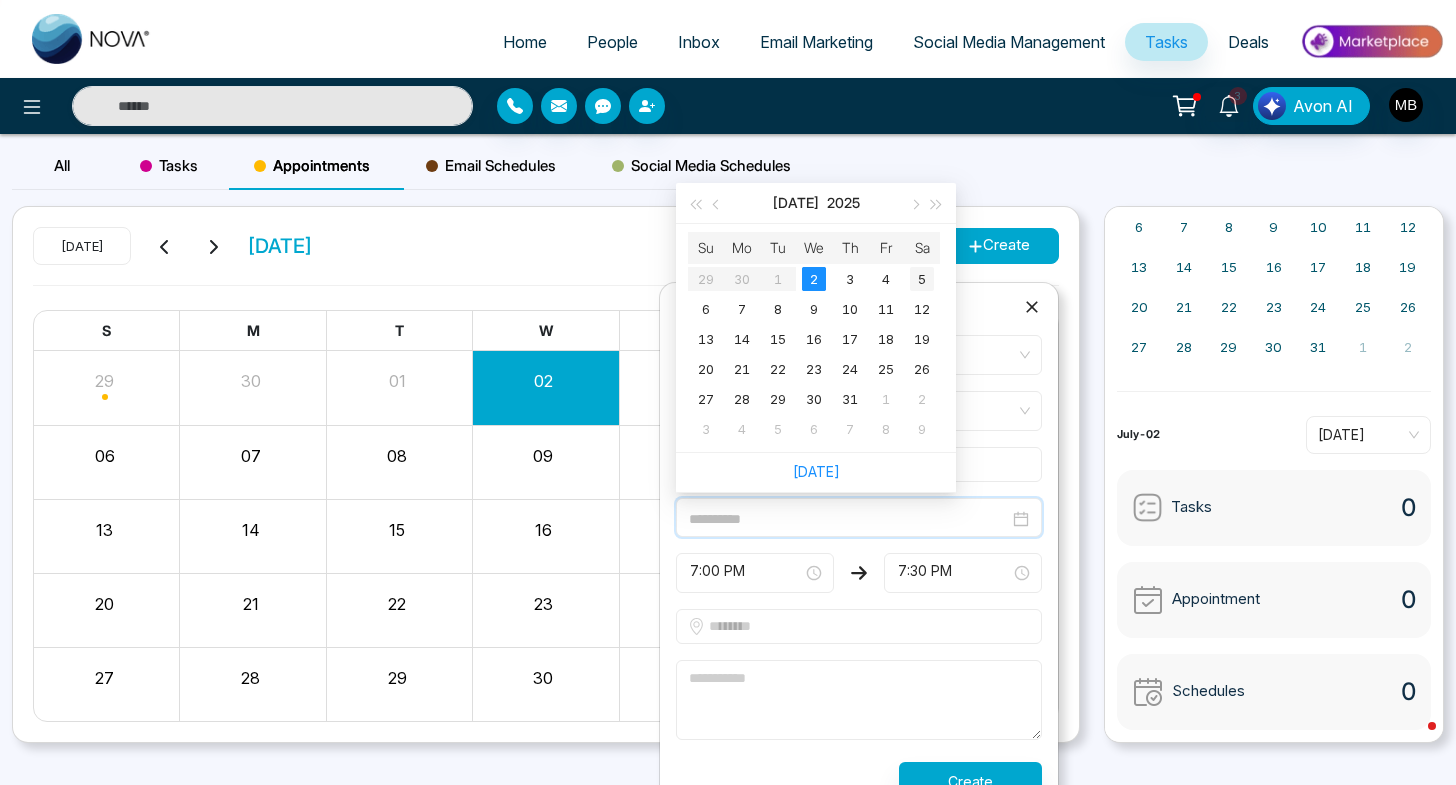type on "**********" 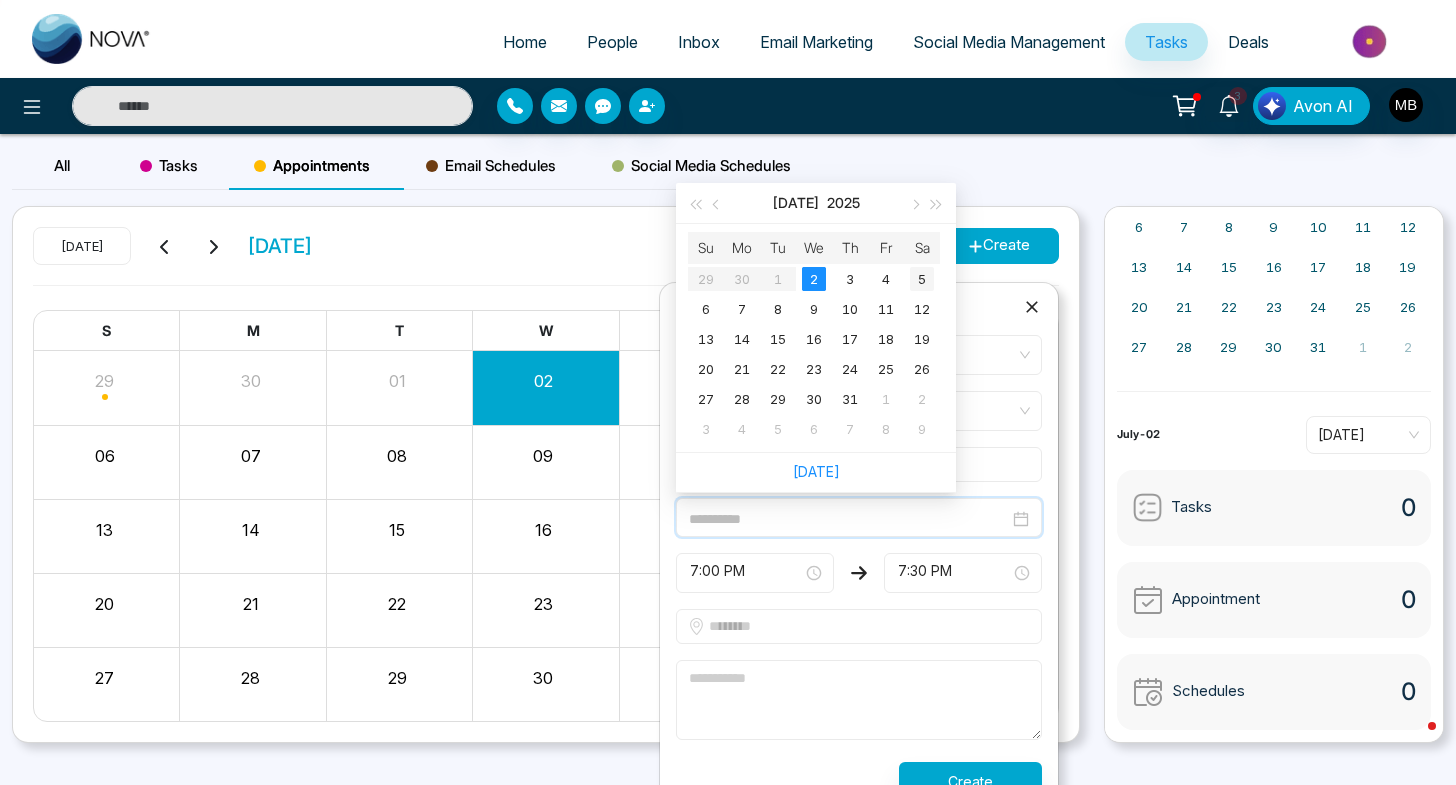 click on "5" at bounding box center [922, 279] 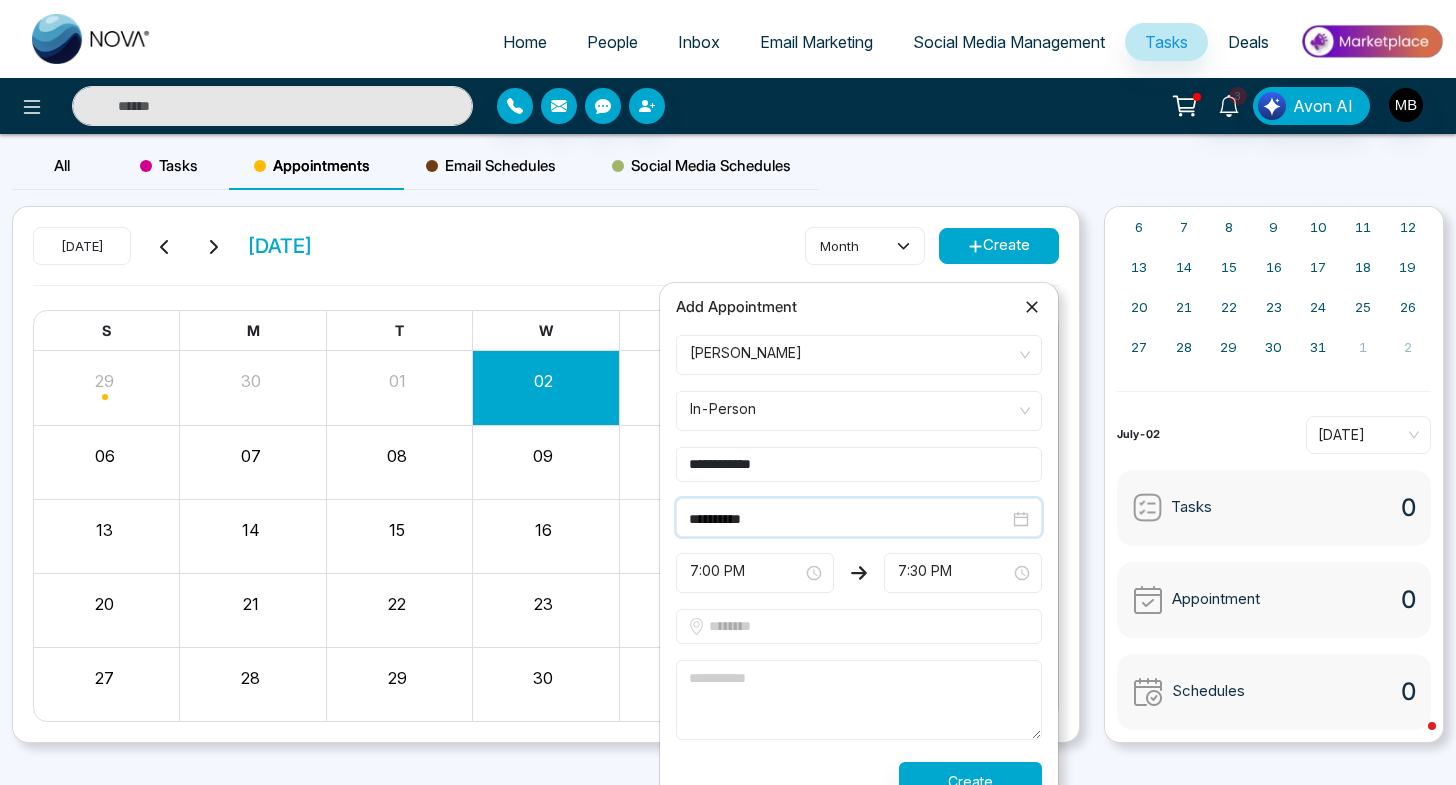 click on "7:00 PM" at bounding box center [755, 573] 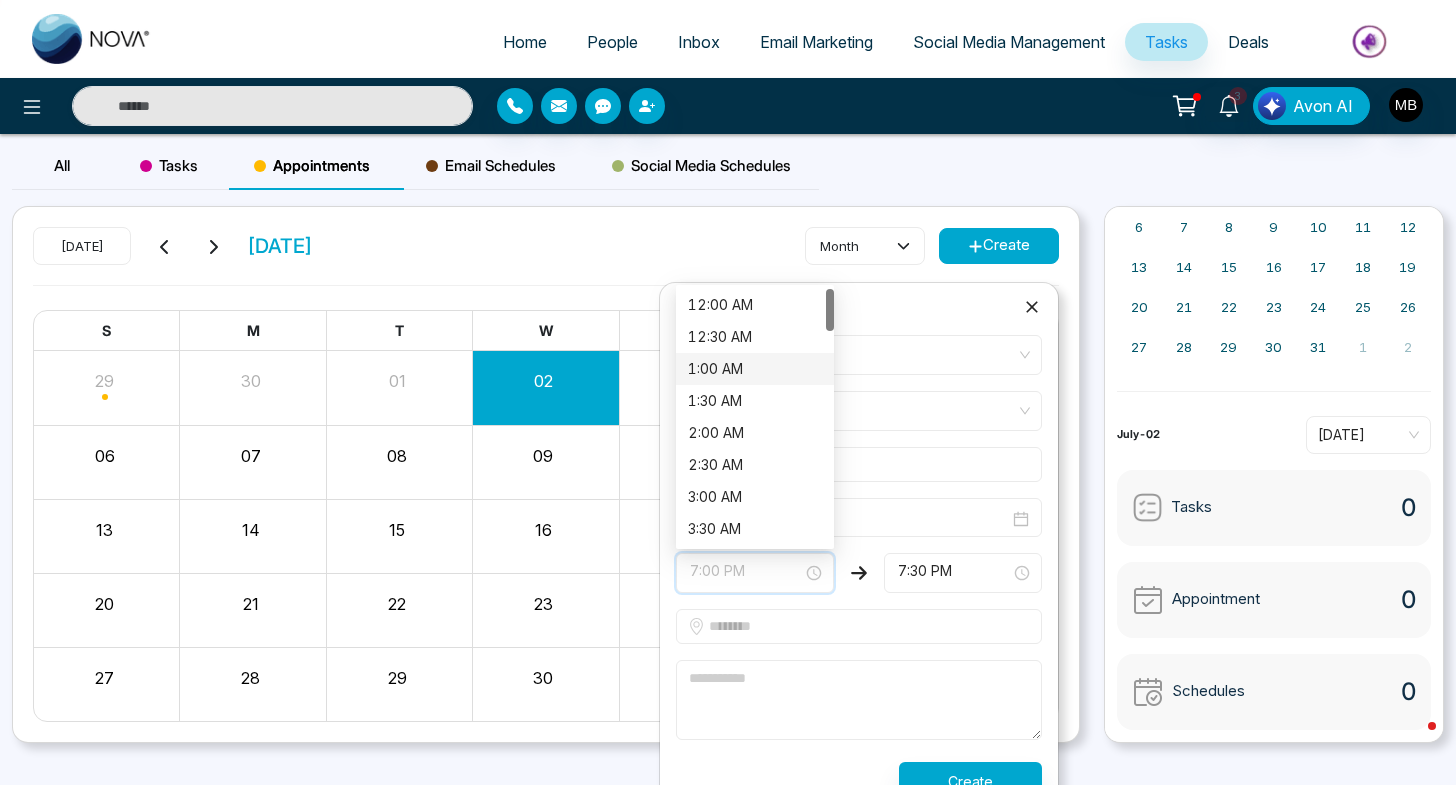 click on "1:00 AM" at bounding box center [755, 369] 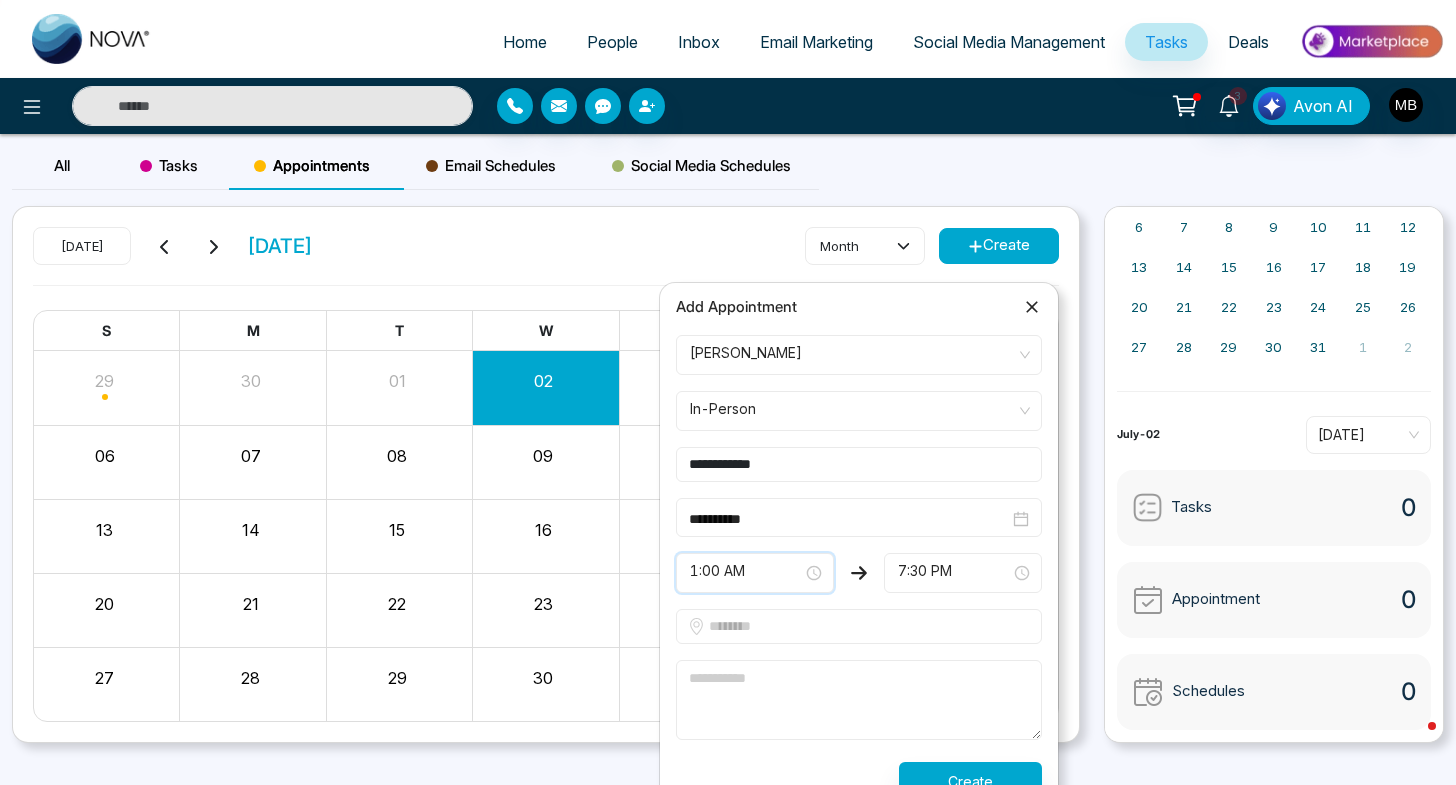 click on "1:00 AM" at bounding box center (755, 573) 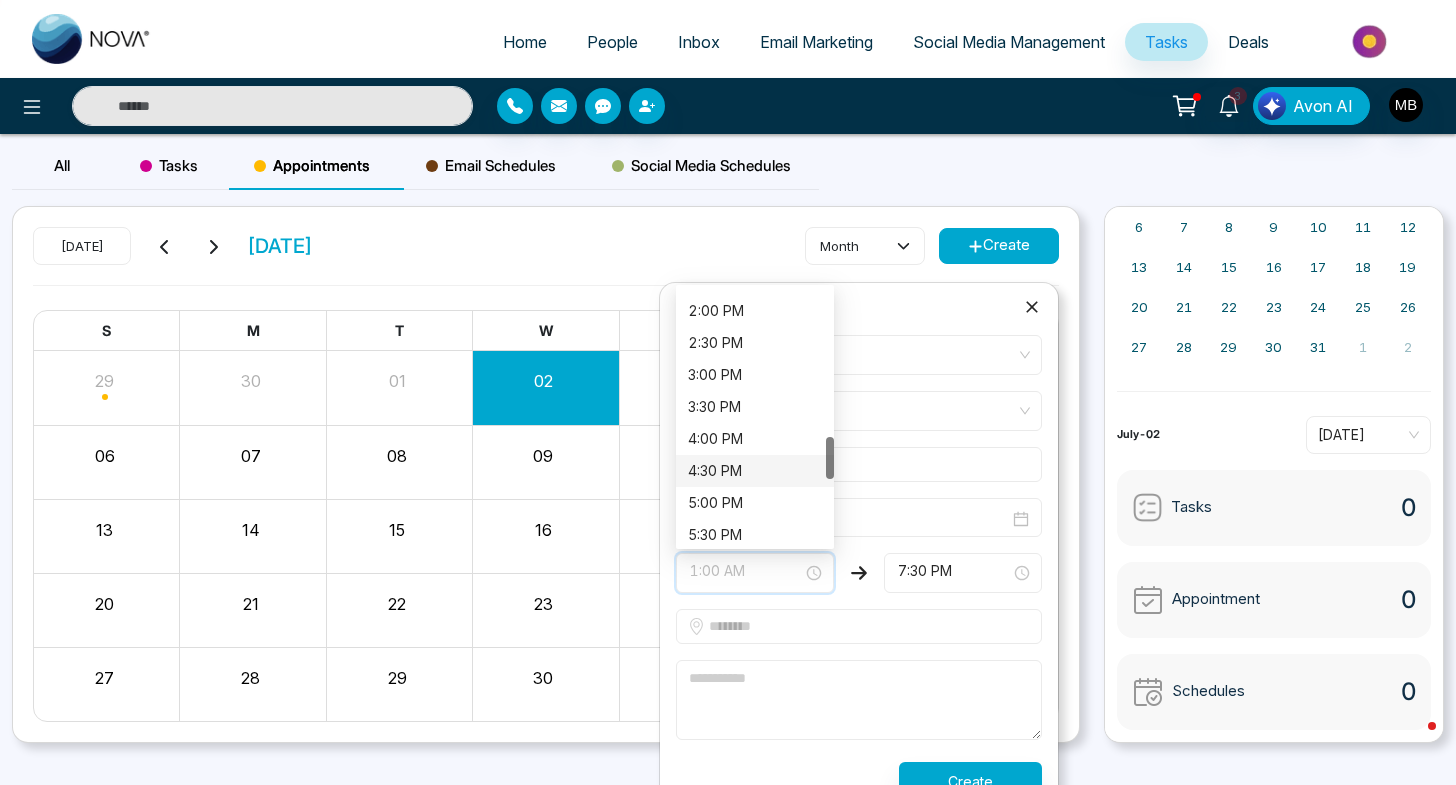 scroll, scrollTop: 733, scrollLeft: 0, axis: vertical 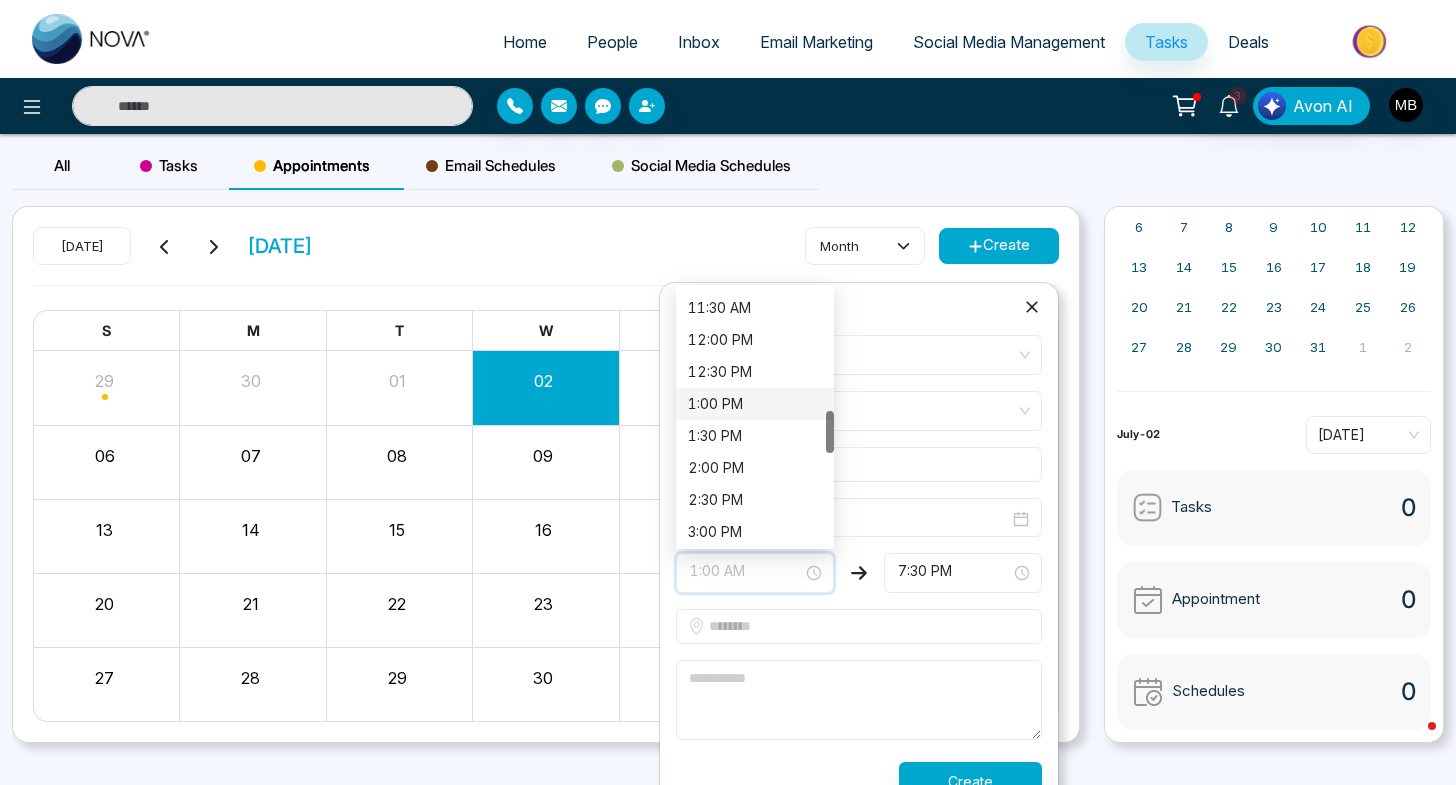 click on "1:00 PM" at bounding box center (755, 404) 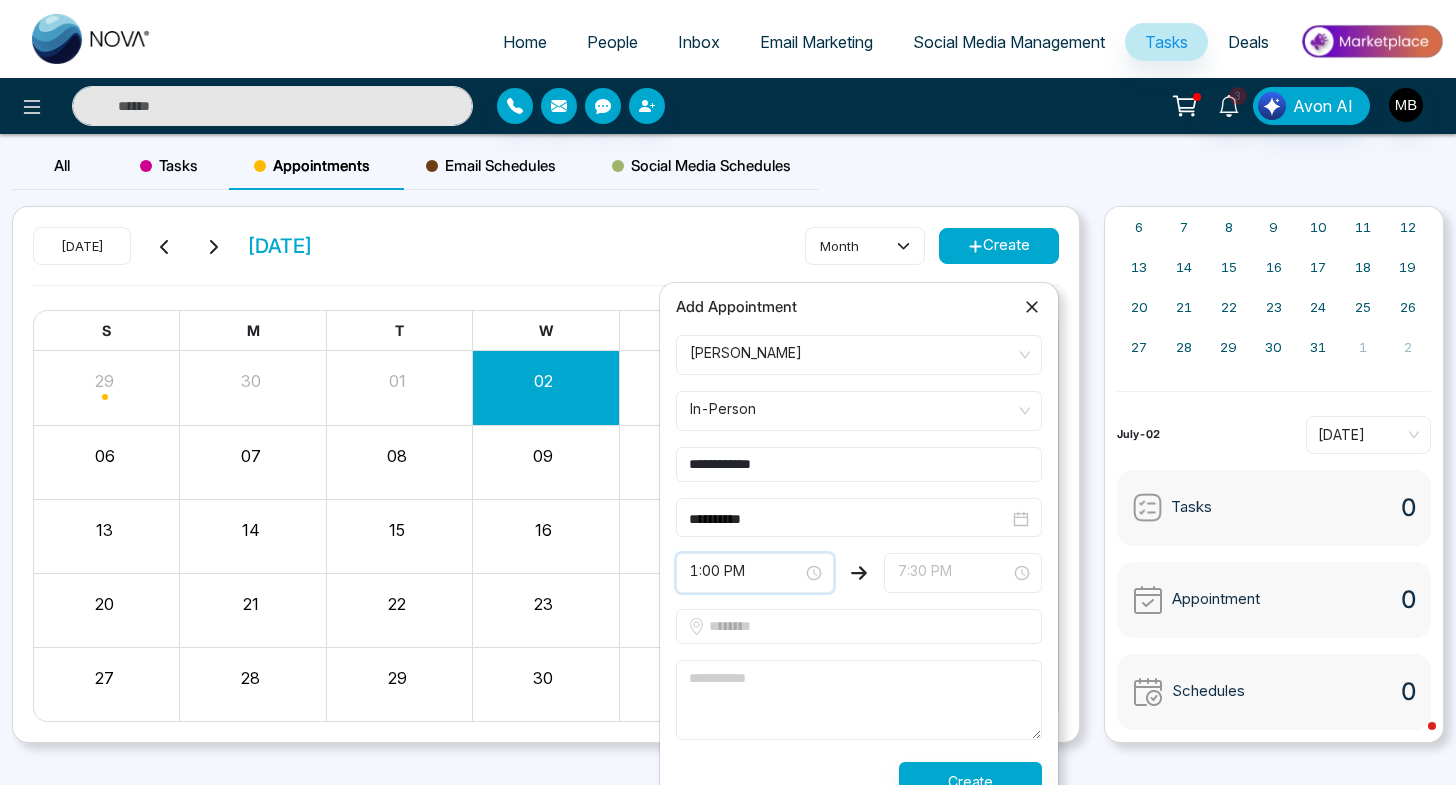 click on "7:30 PM" at bounding box center (963, 573) 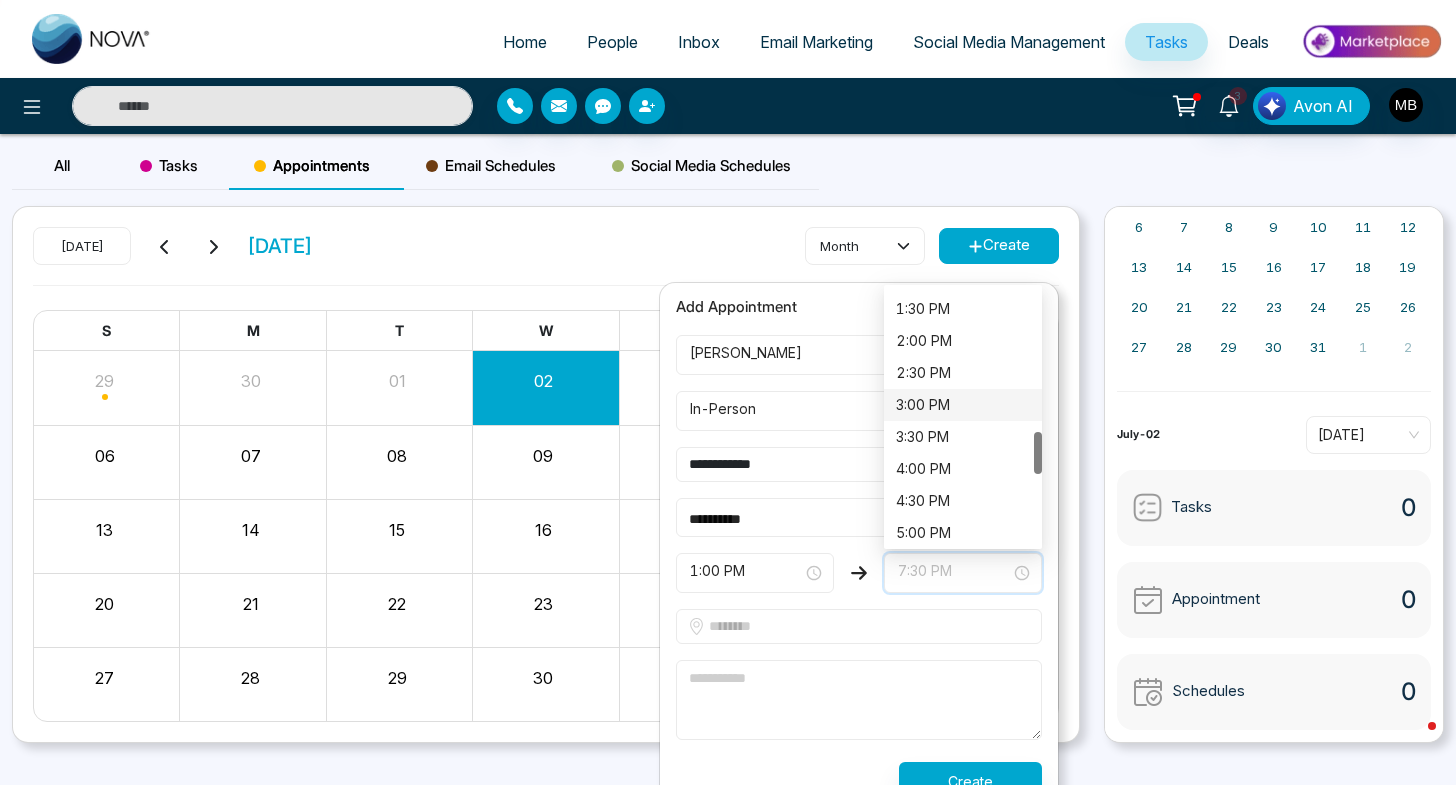 scroll, scrollTop: 855, scrollLeft: 0, axis: vertical 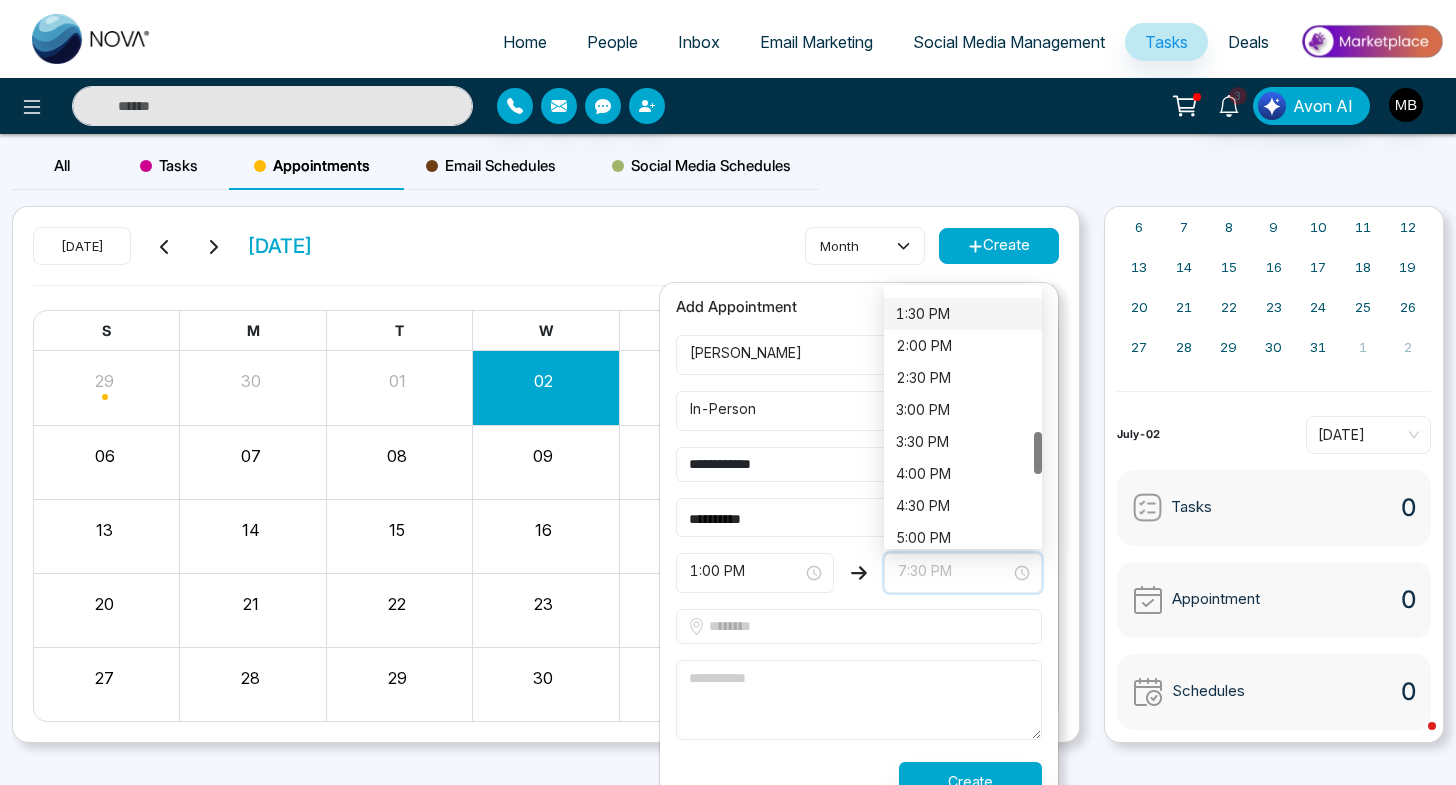 click on "1:30 PM" at bounding box center [963, 314] 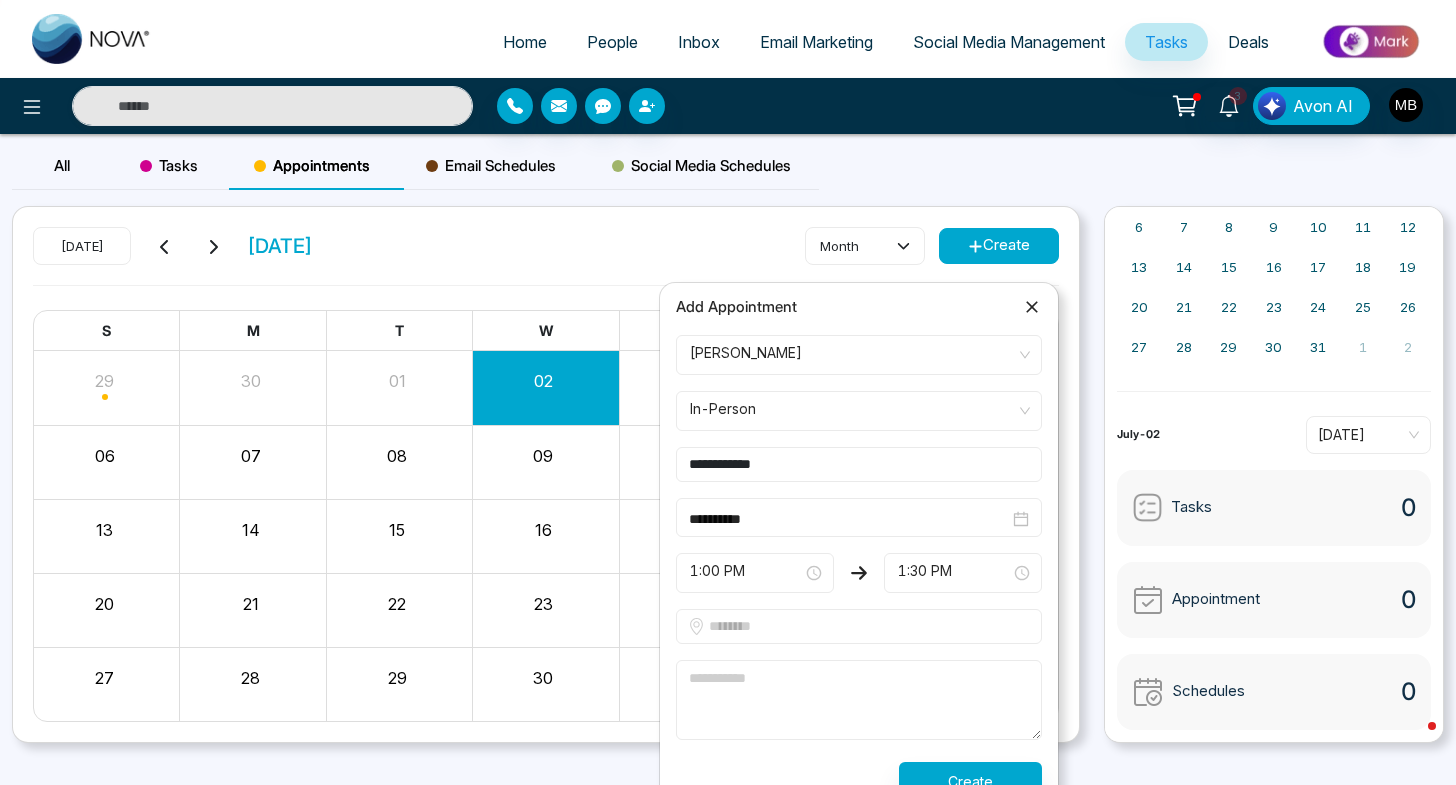 click at bounding box center (859, 626) 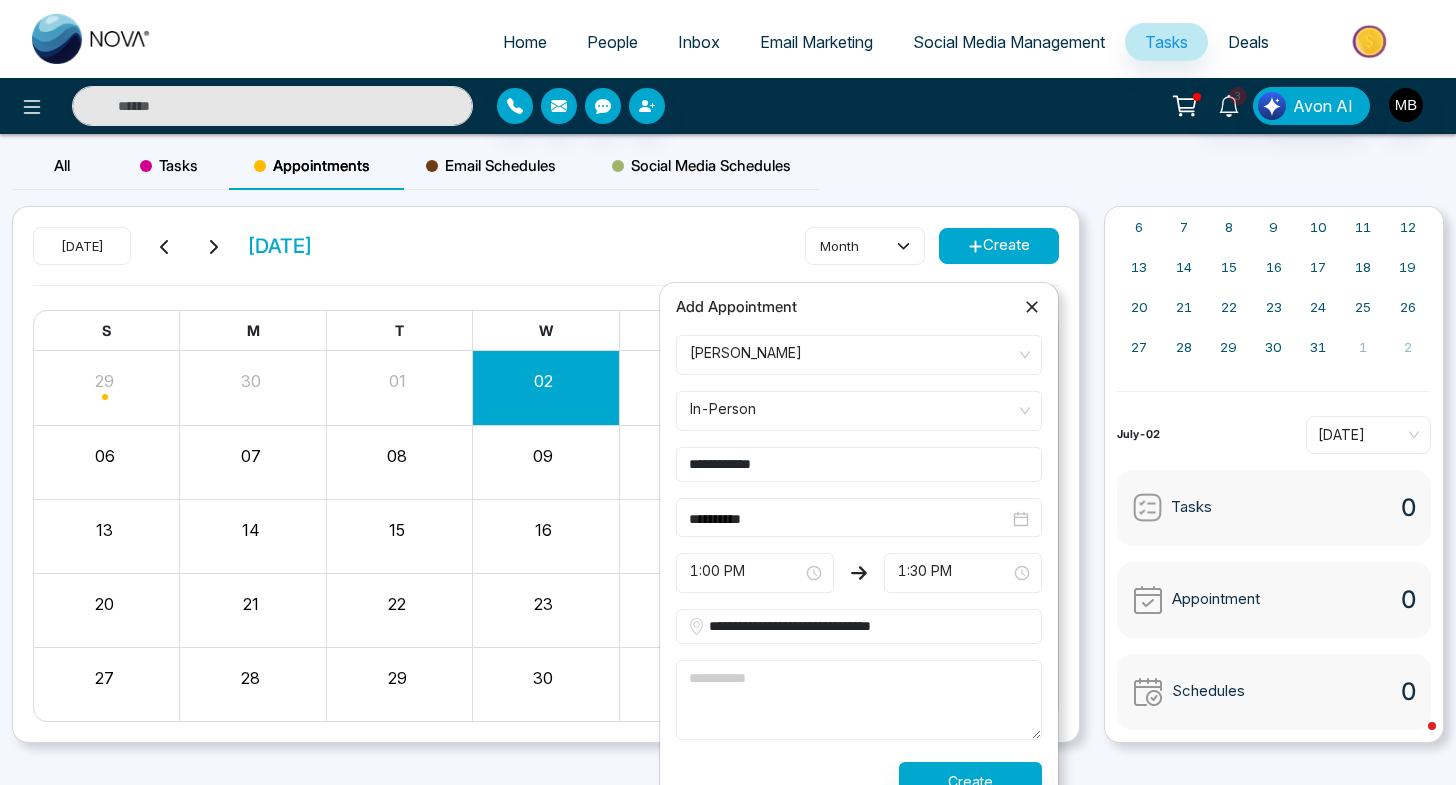 type on "**********" 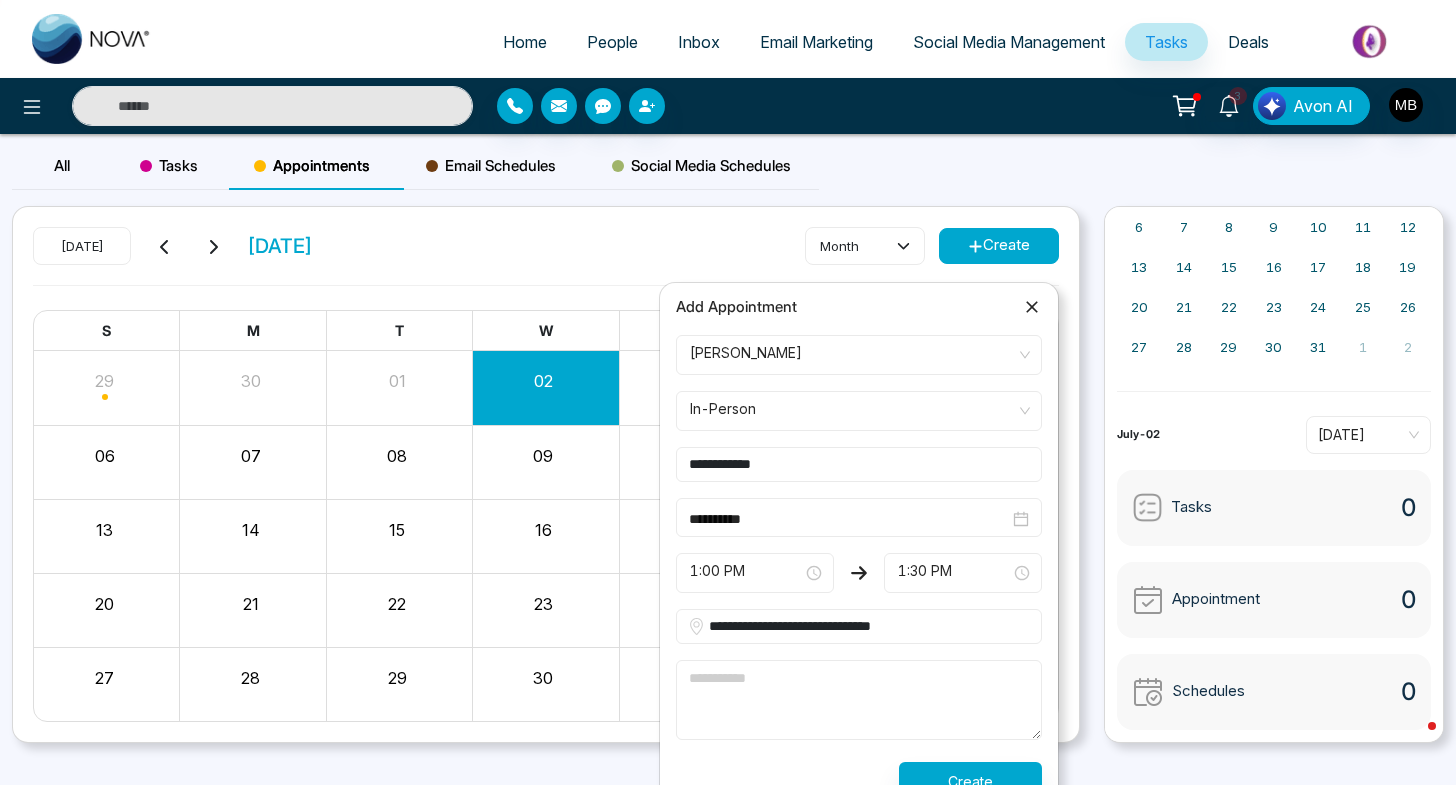 click at bounding box center (859, 700) 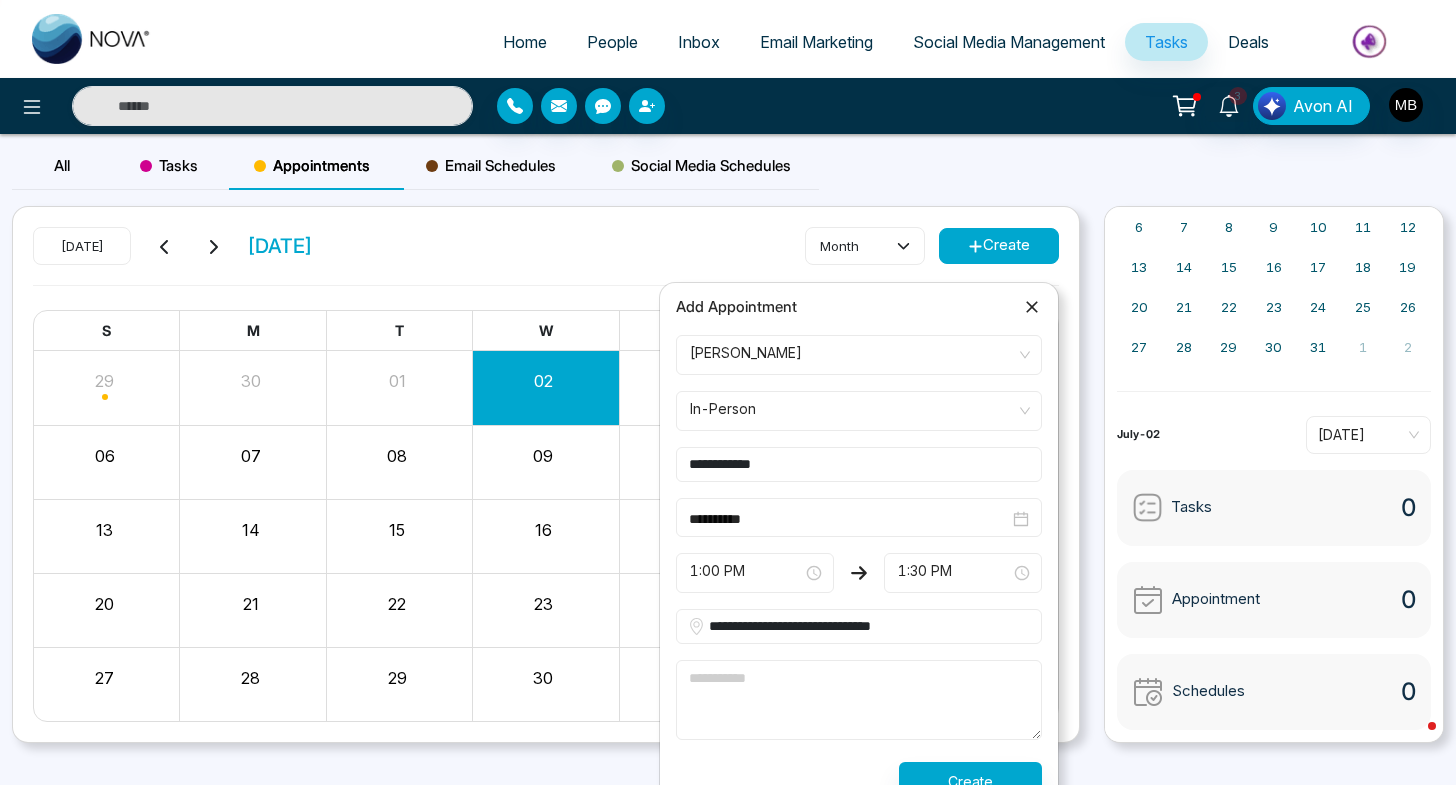 click on "Create" at bounding box center [970, 781] 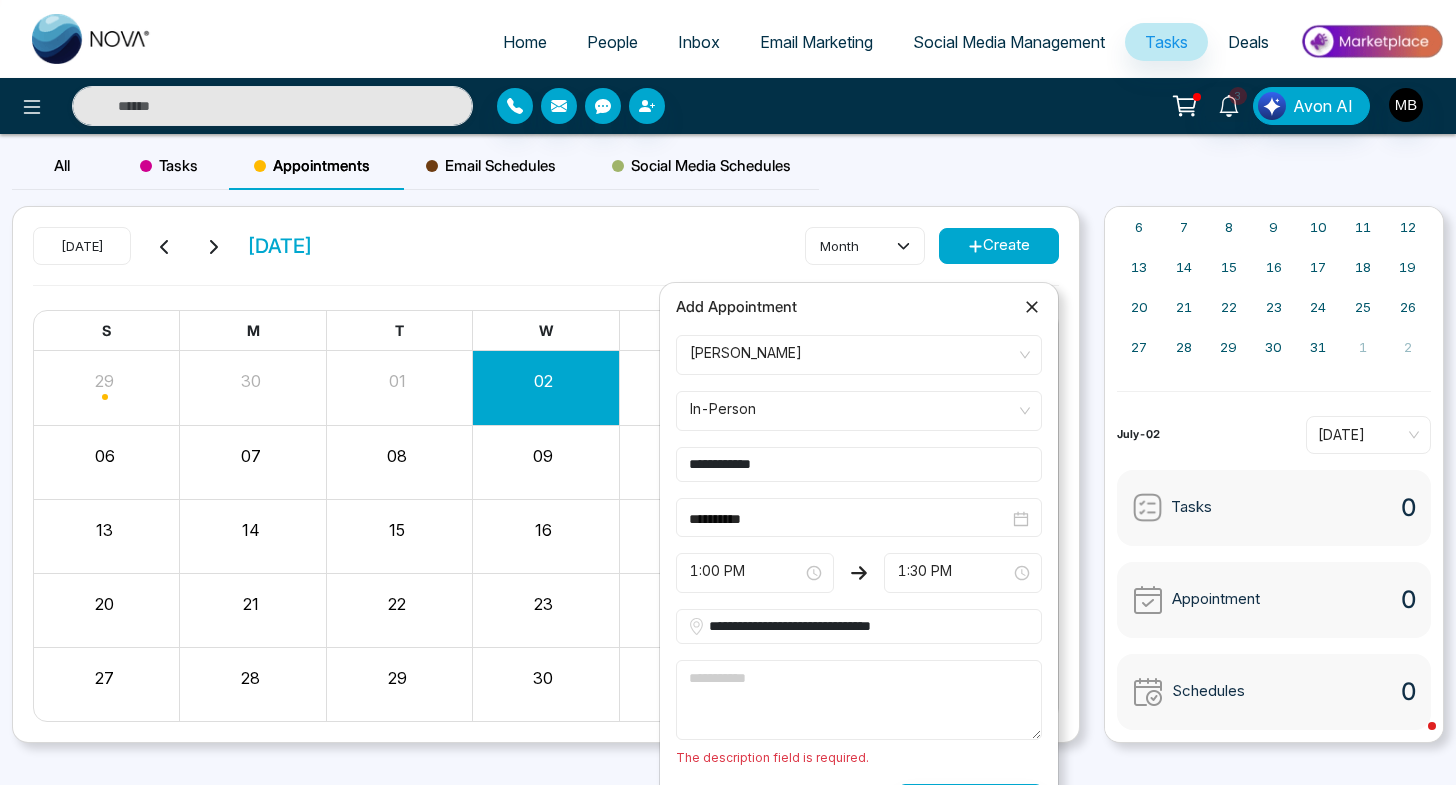 click at bounding box center [859, 700] 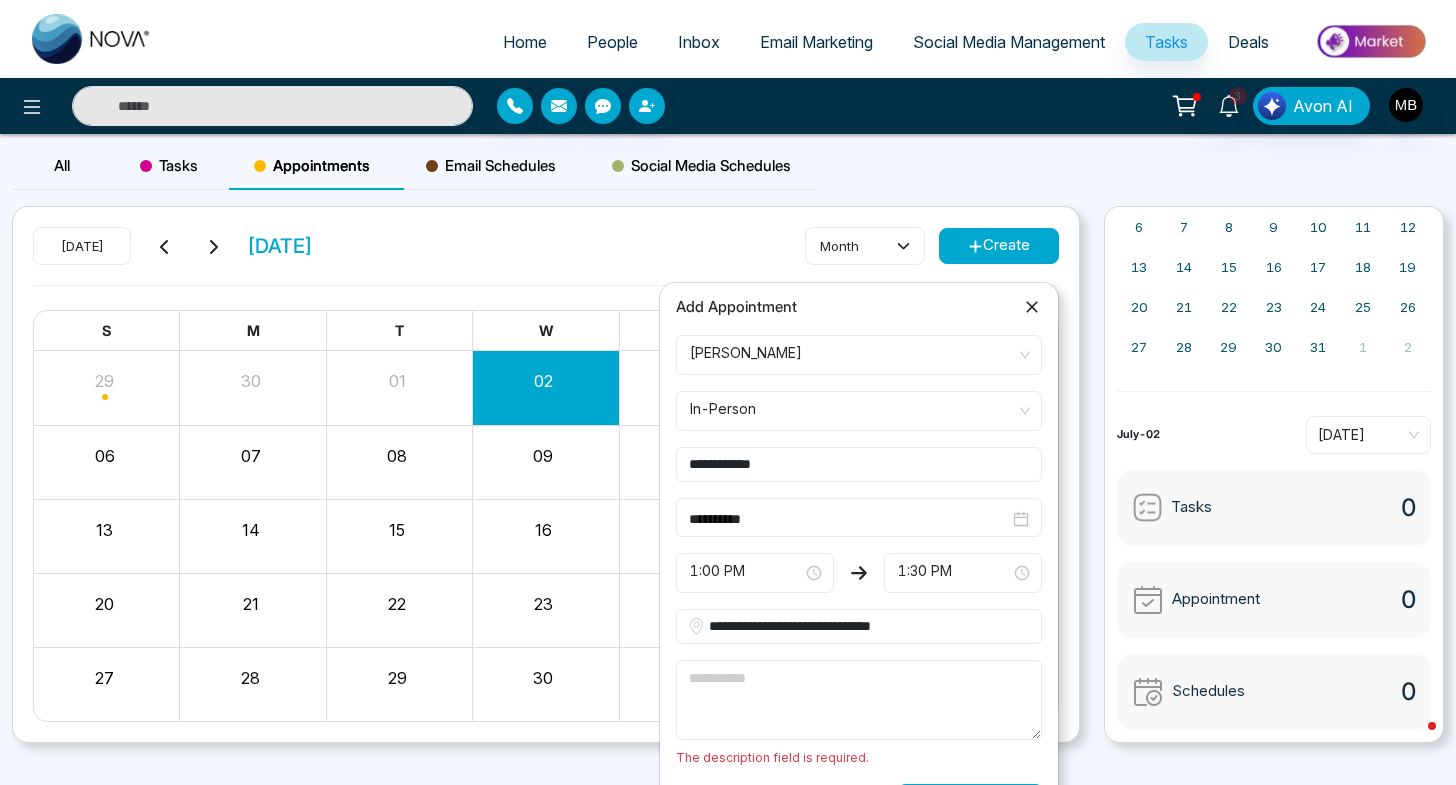 paste on "**********" 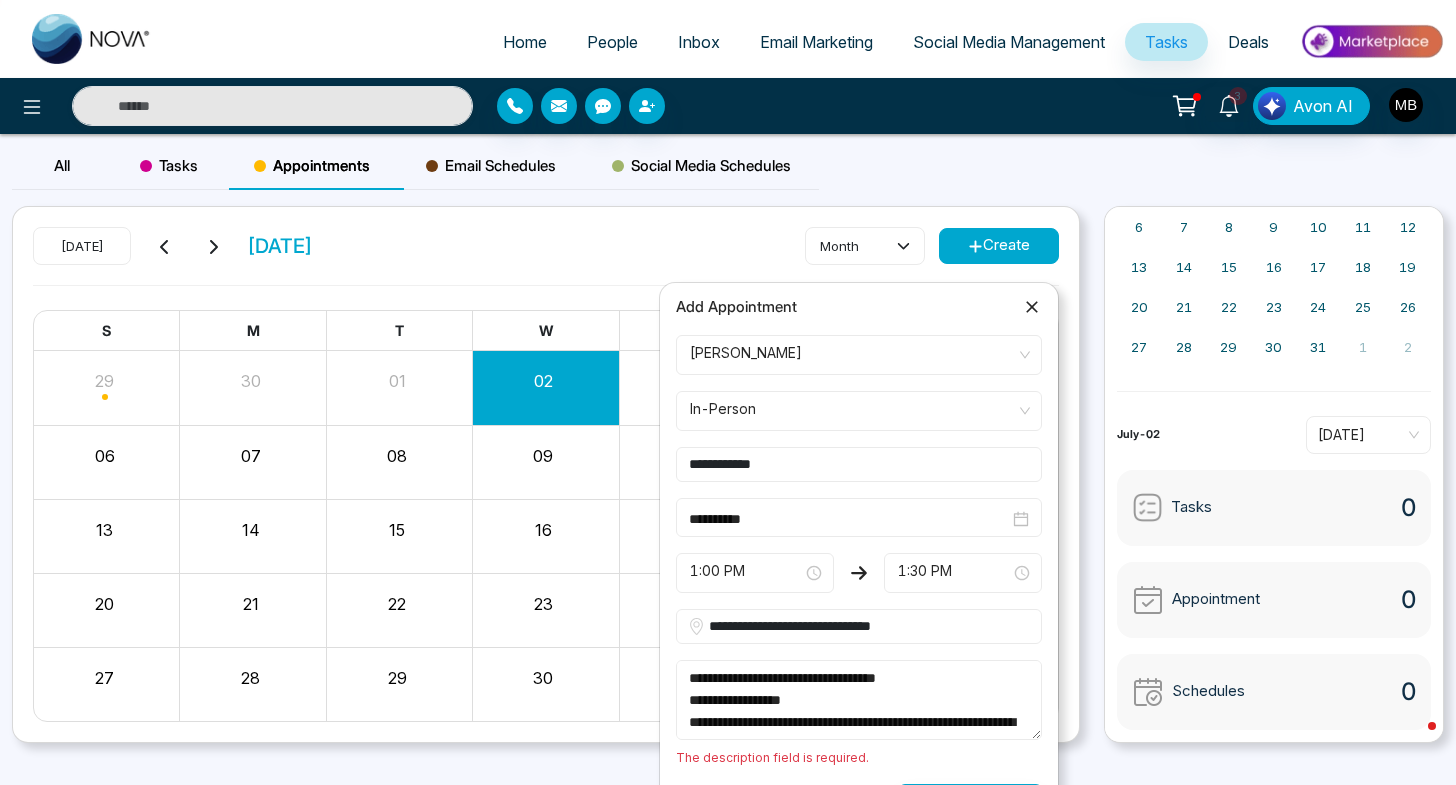scroll, scrollTop: 66, scrollLeft: 0, axis: vertical 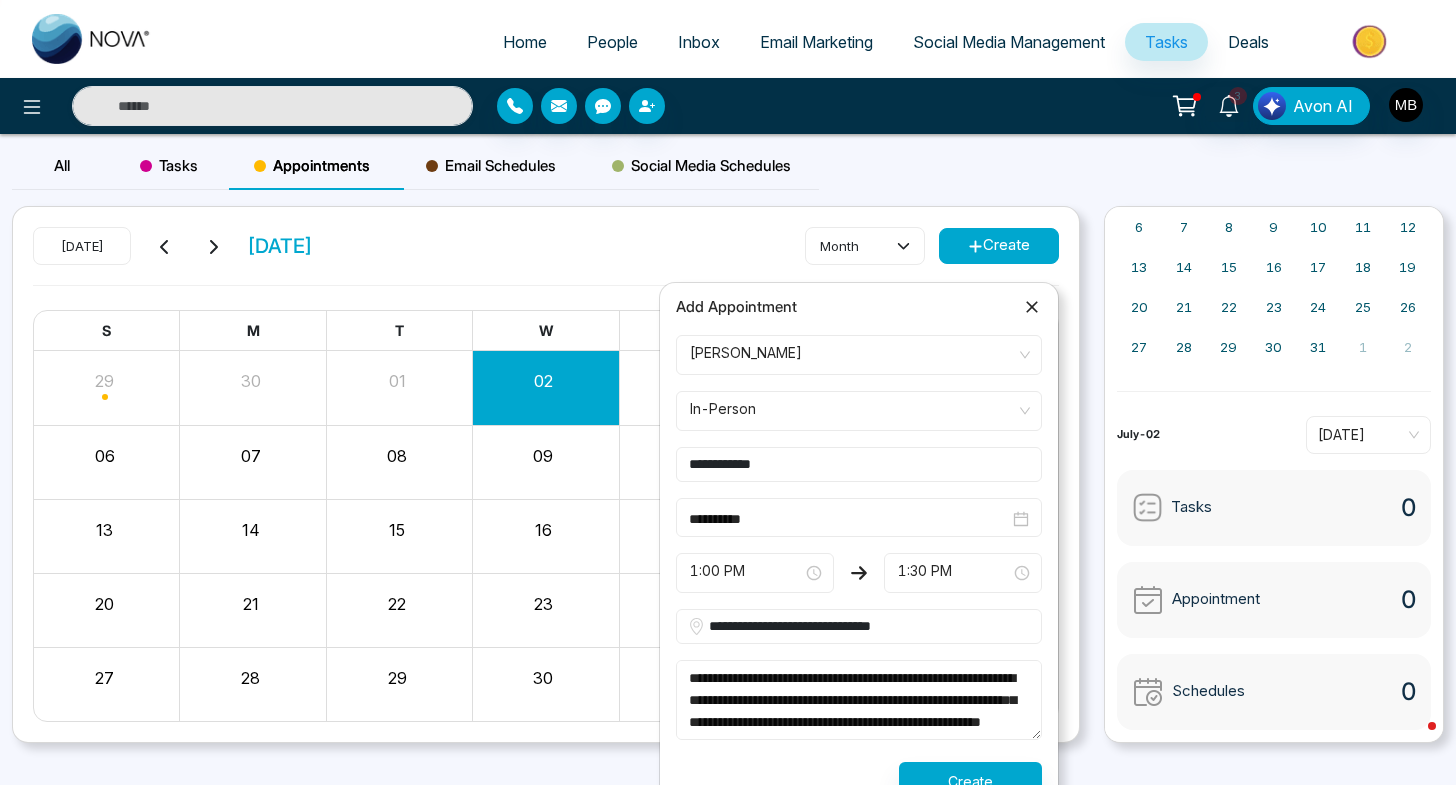 type on "**********" 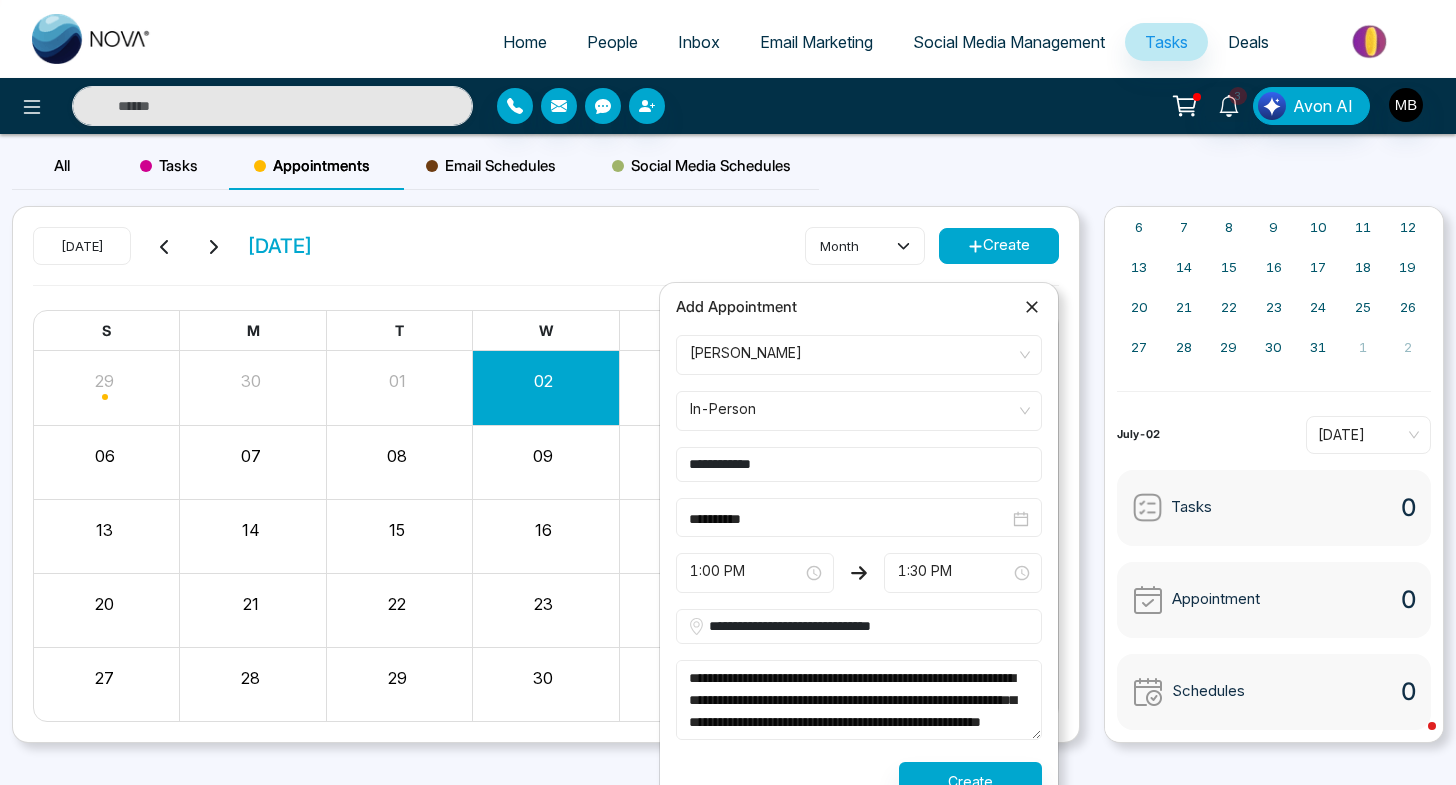 click on "Create" at bounding box center [970, 781] 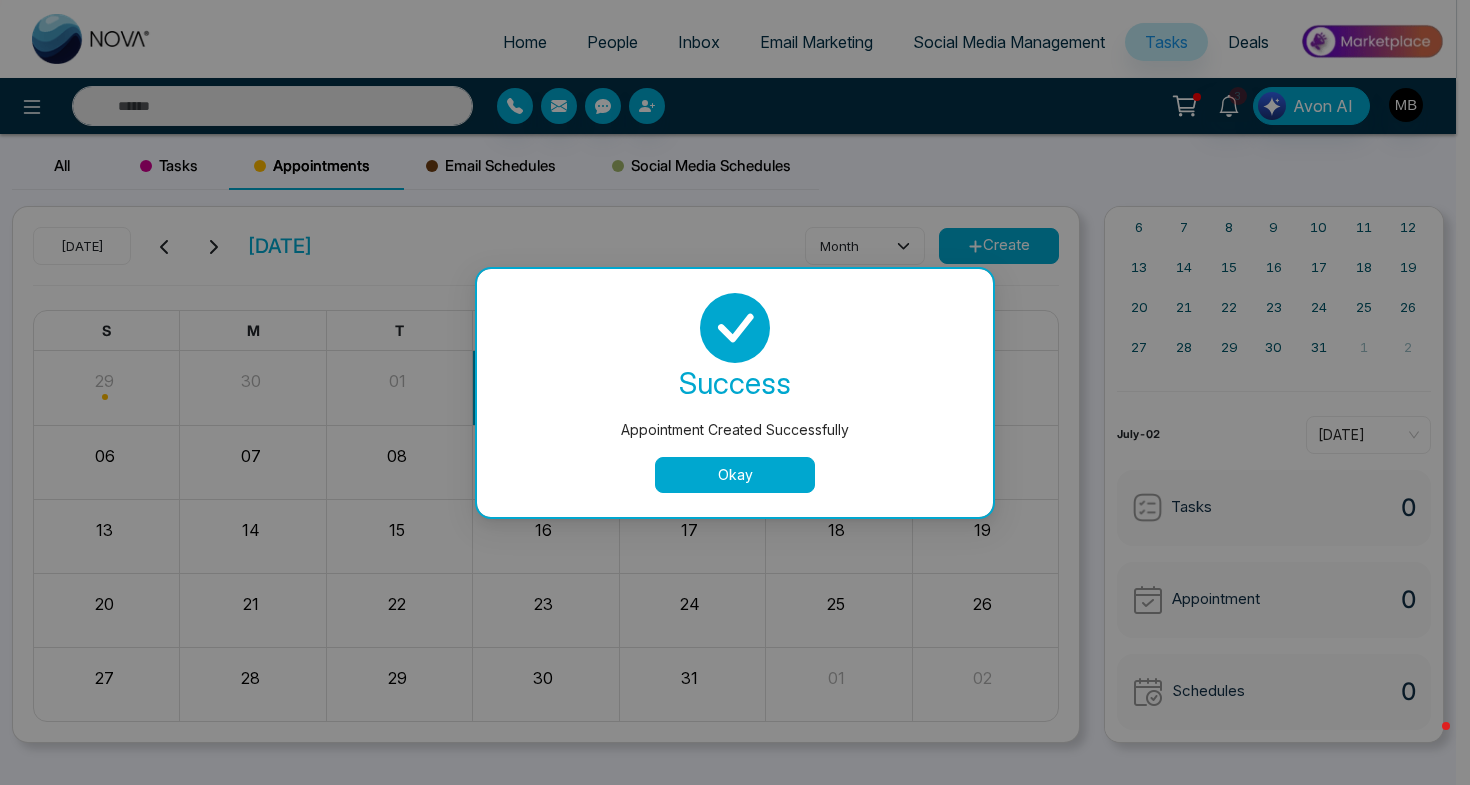click on "Okay" at bounding box center [735, 475] 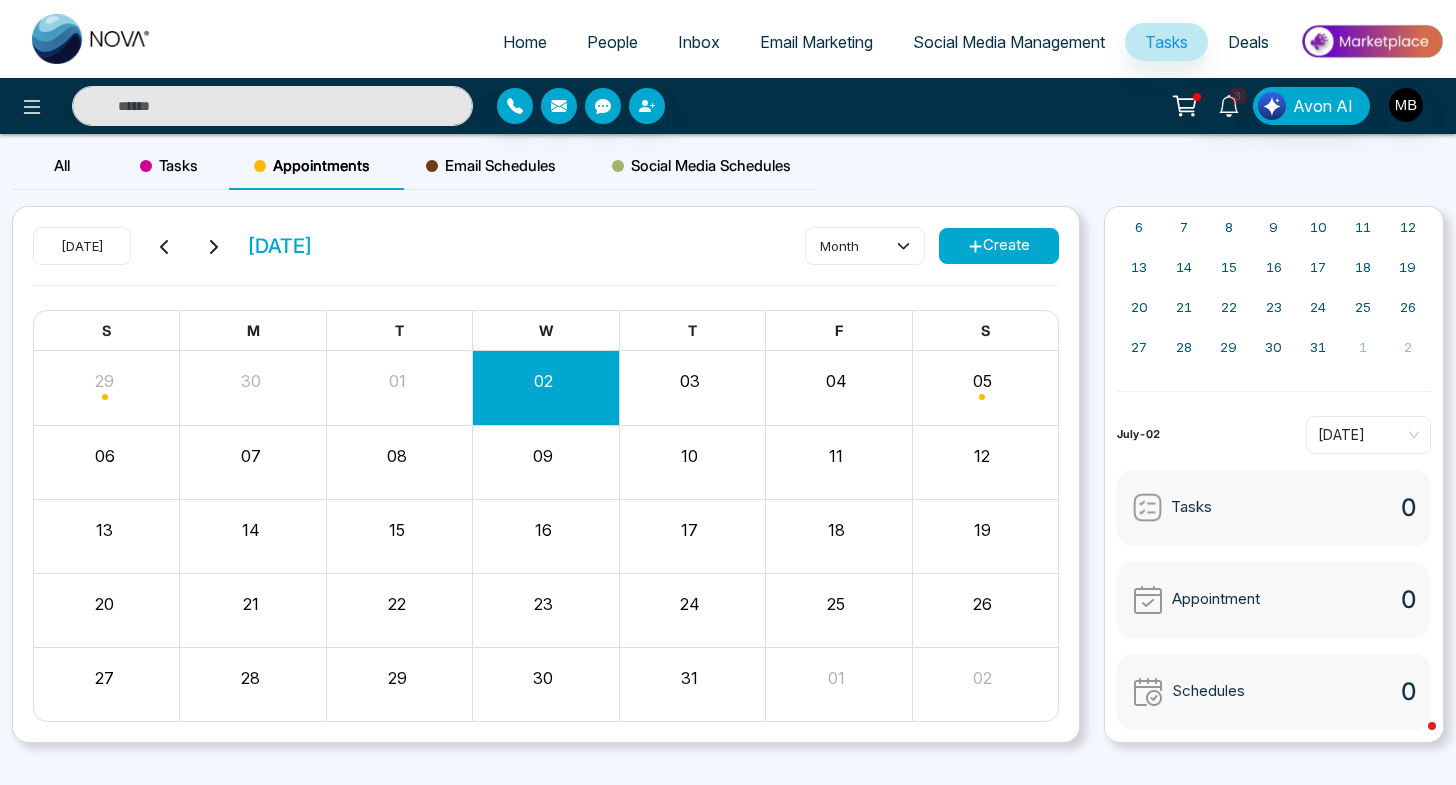 click on "Appointment" at bounding box center [1216, 599] 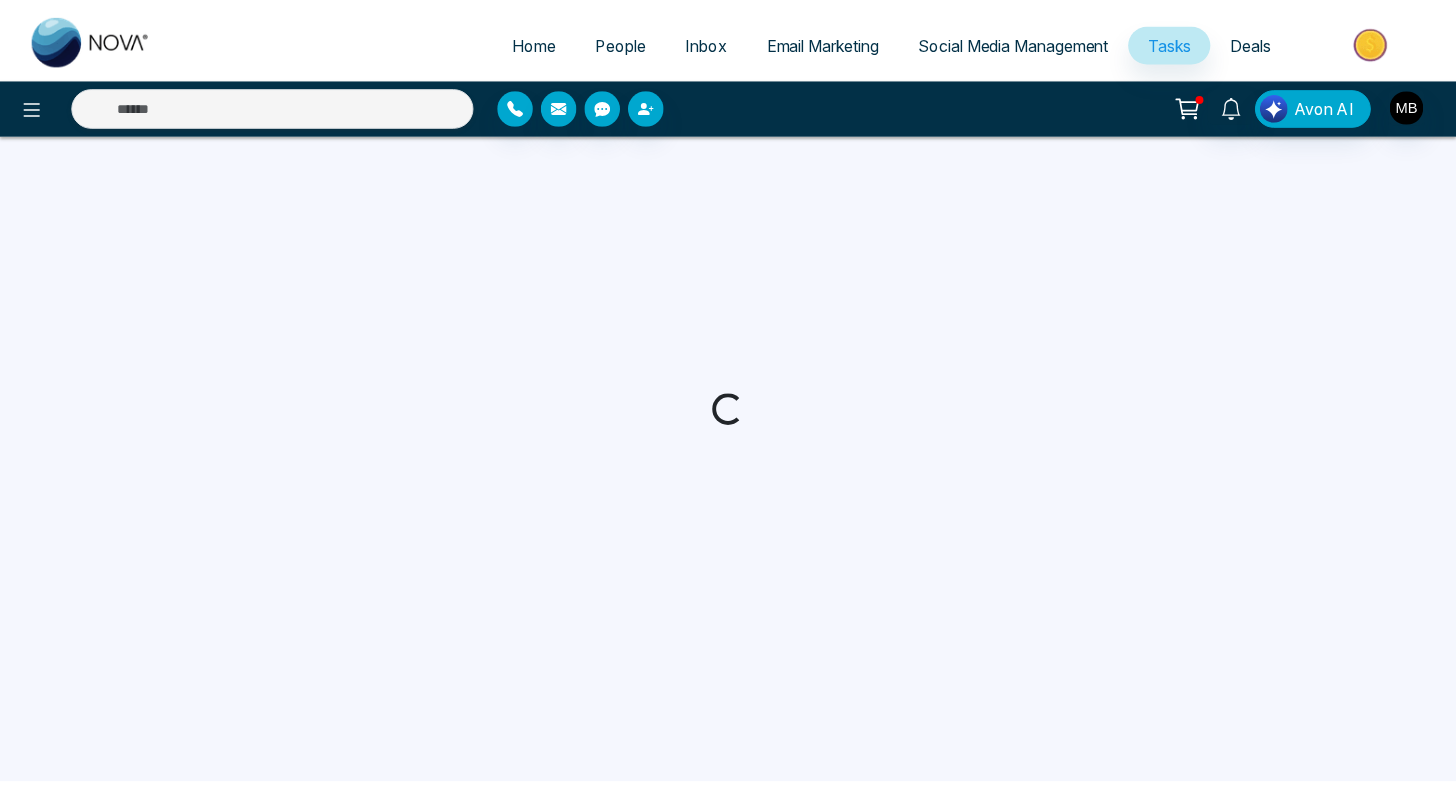 scroll, scrollTop: 0, scrollLeft: 0, axis: both 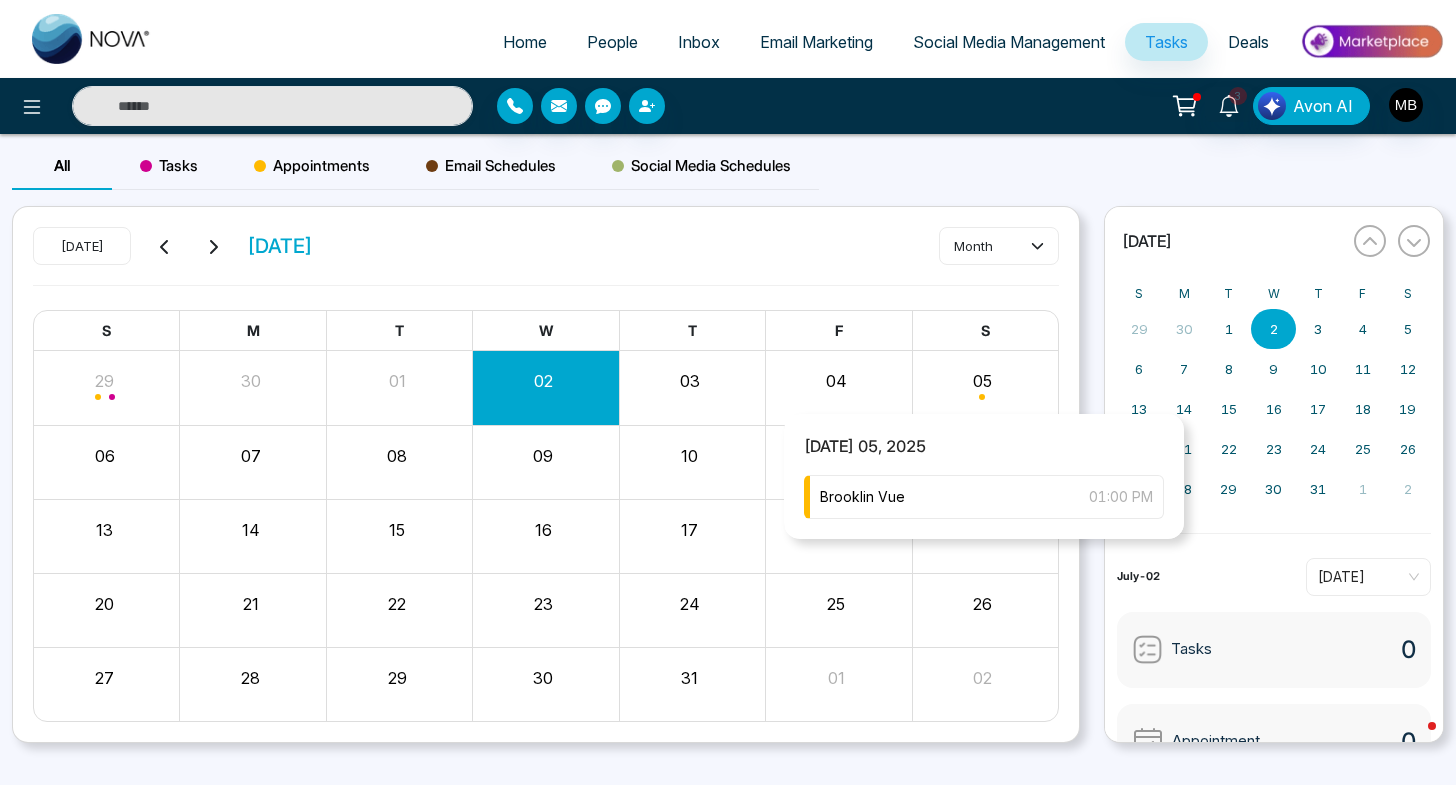 click at bounding box center (985, 387) 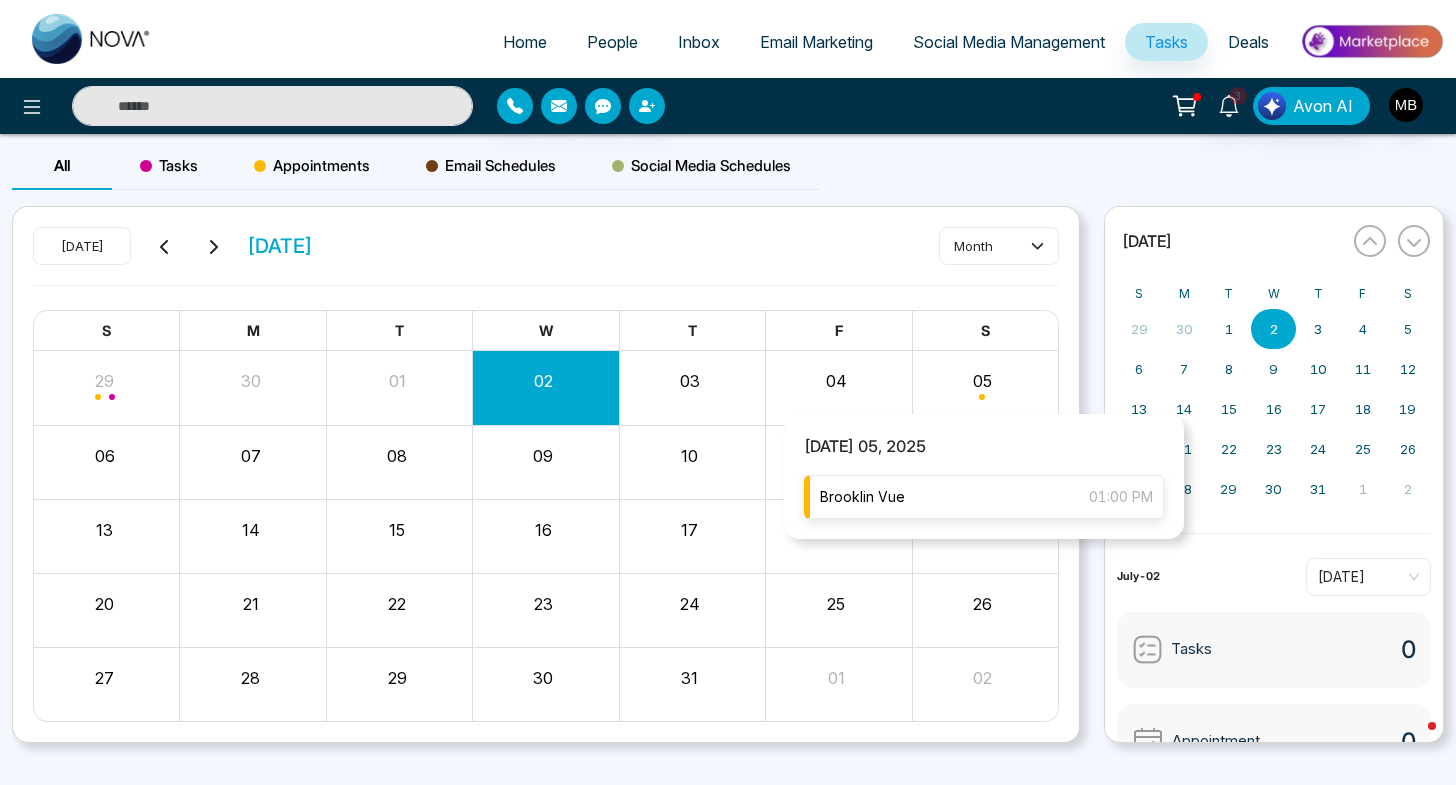 click on "Brooklin Vue" at bounding box center [862, 497] 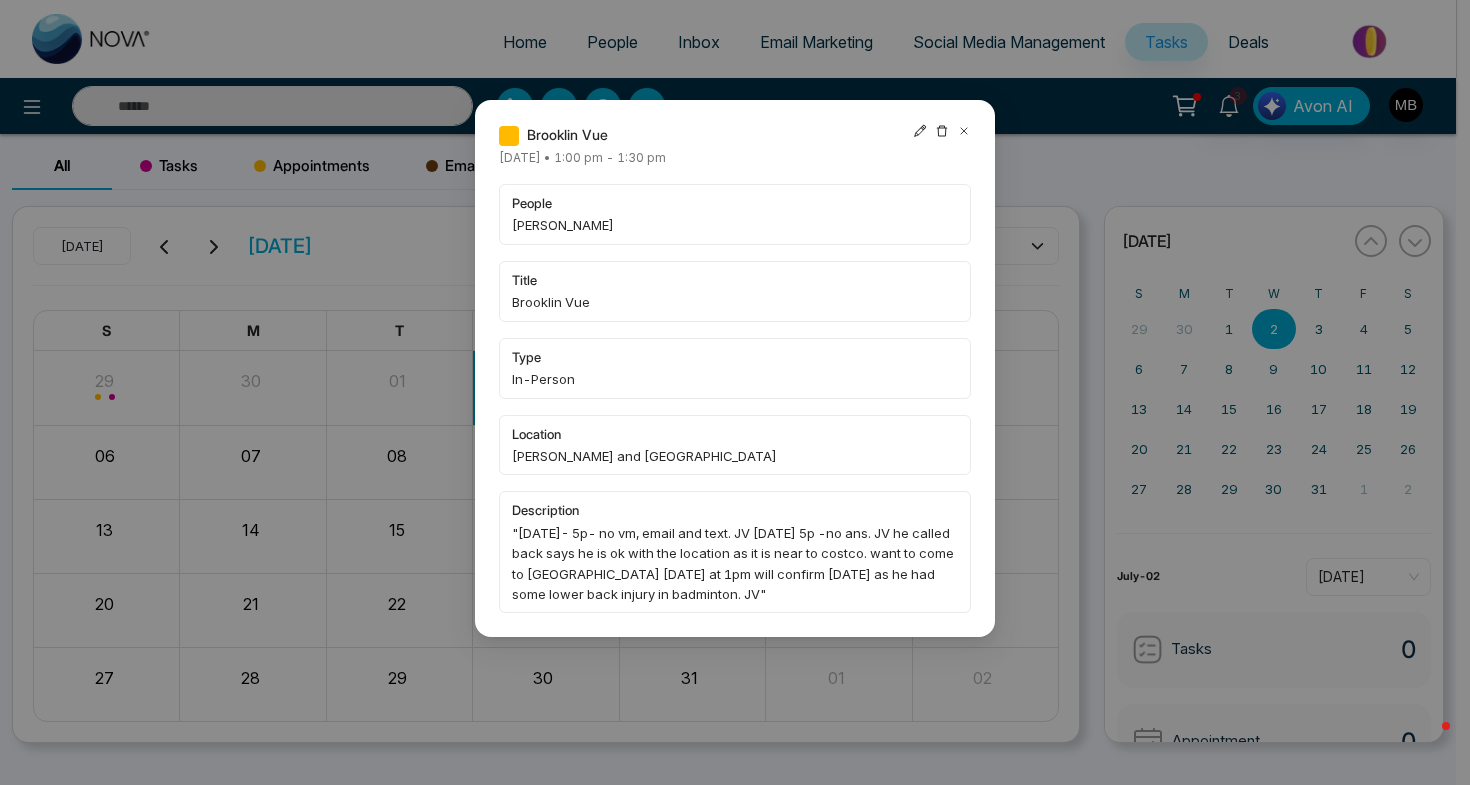 click 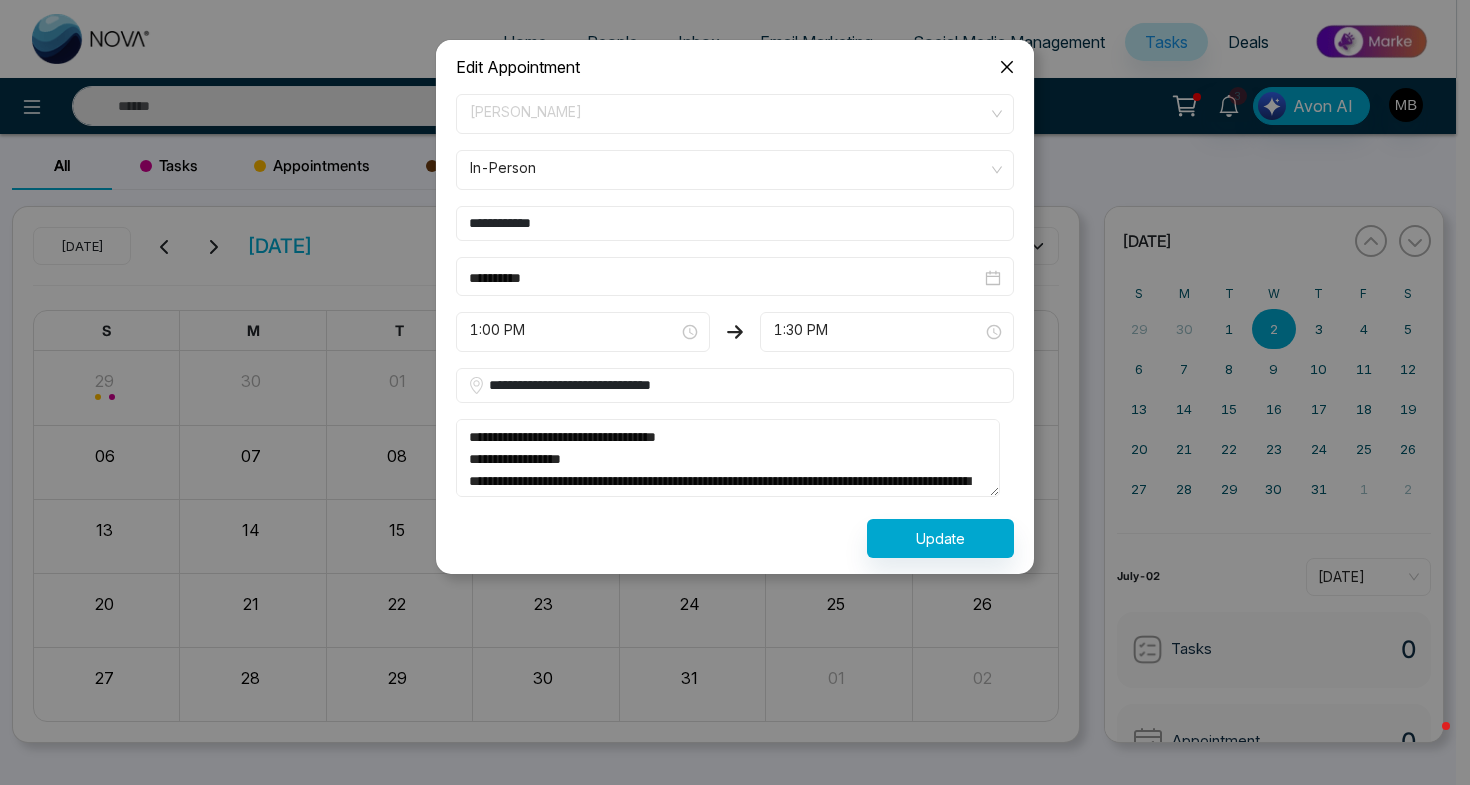 click on "**********" at bounding box center (735, 223) 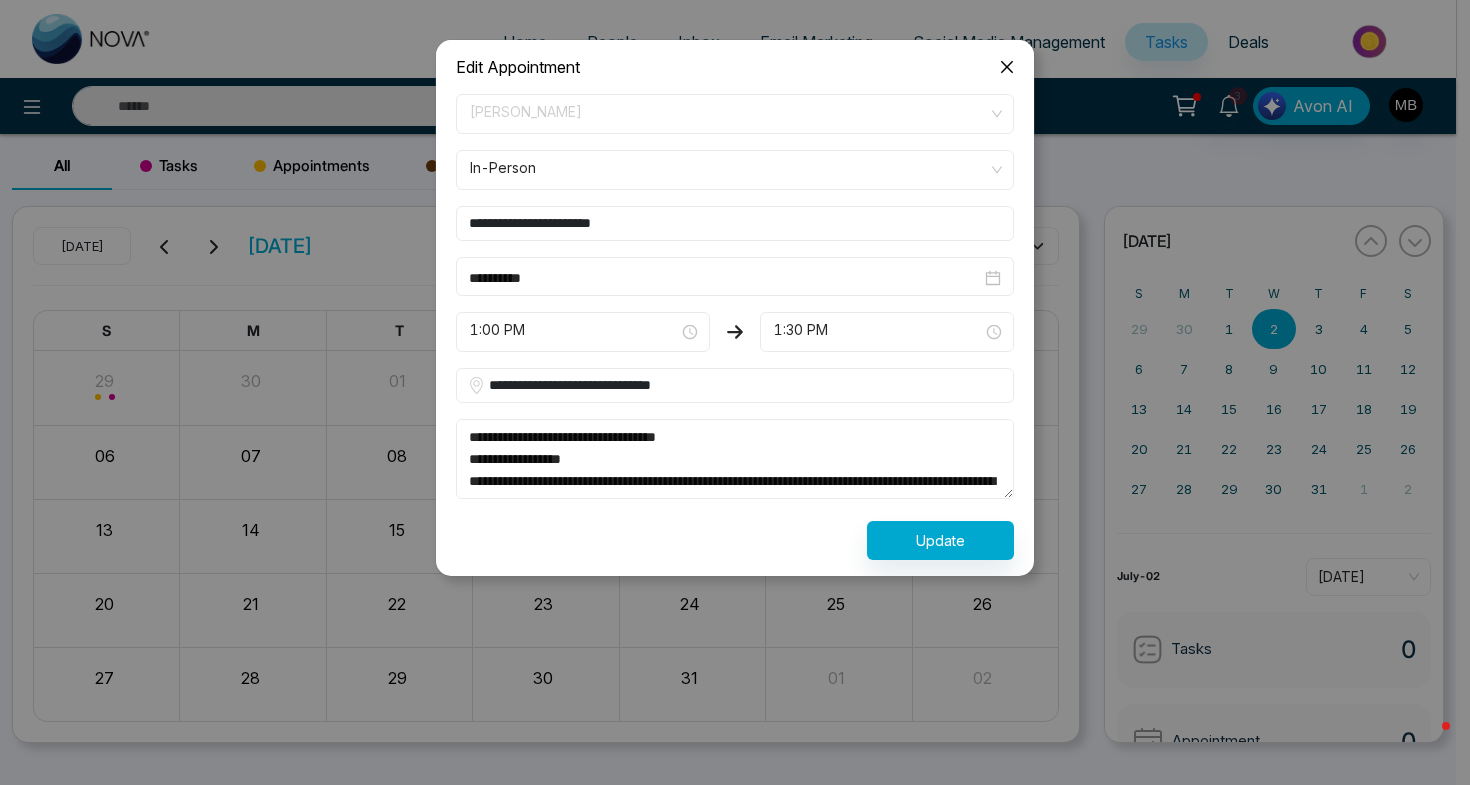 paste on "**********" 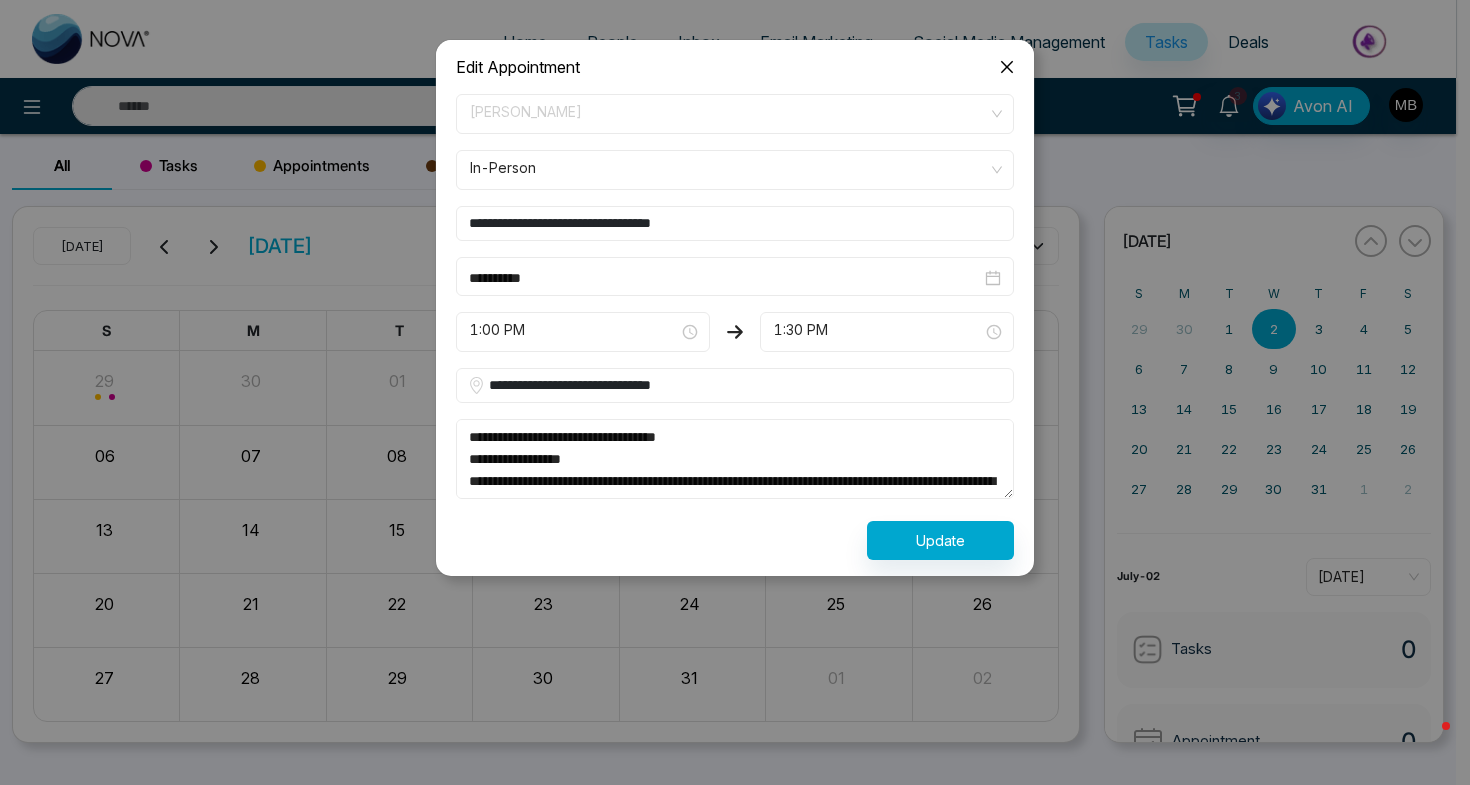 type on "**********" 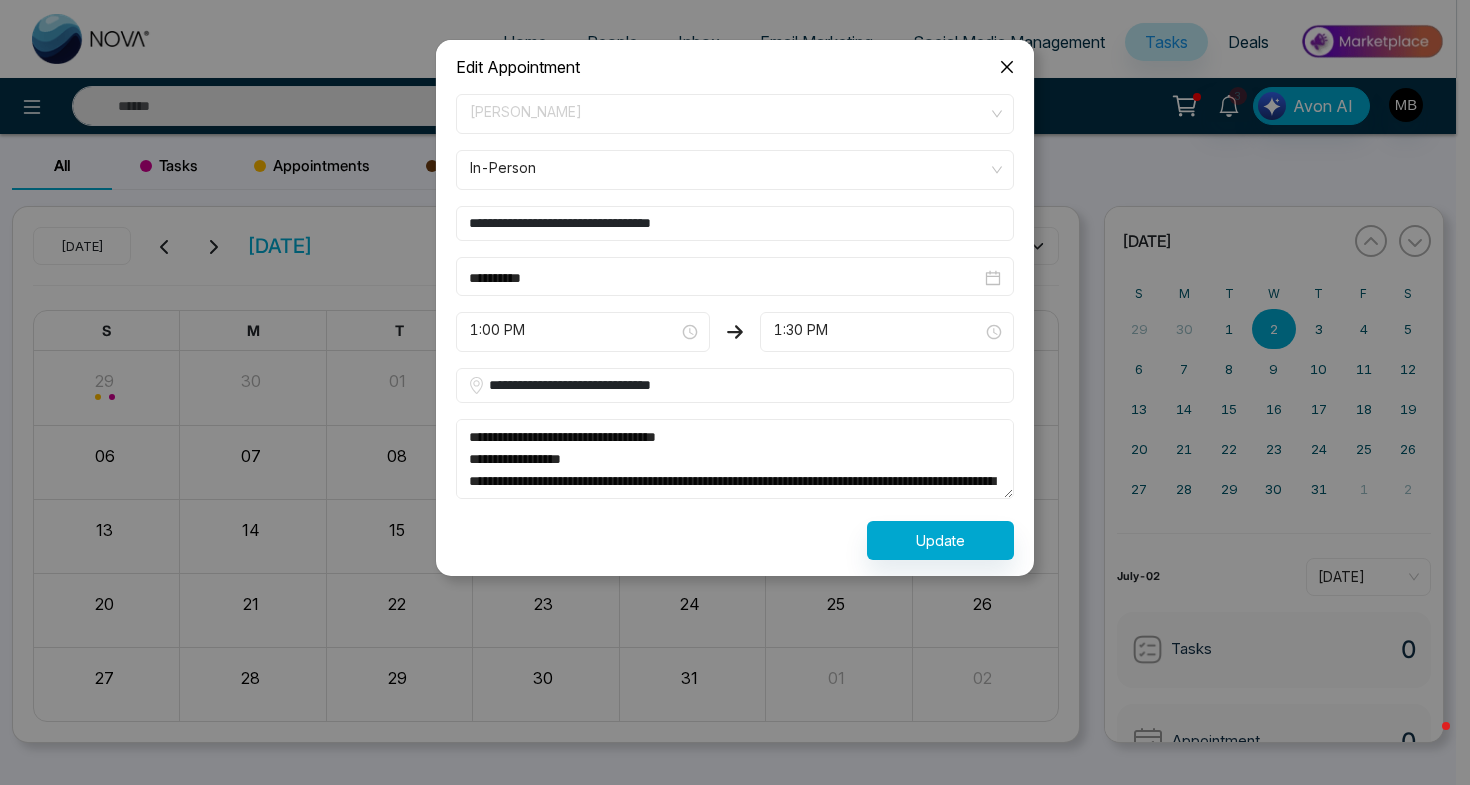 click on "Update" at bounding box center (940, 540) 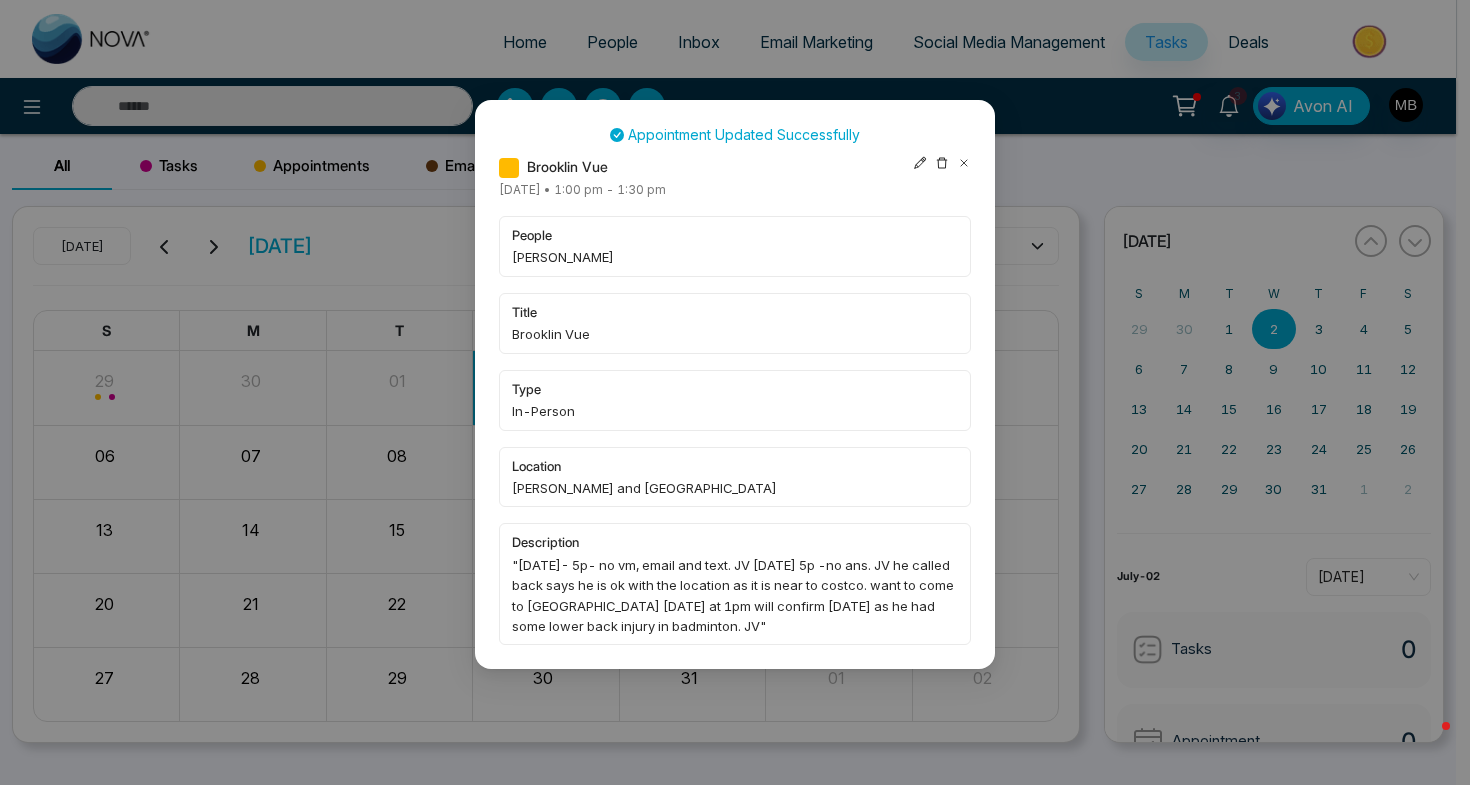 click 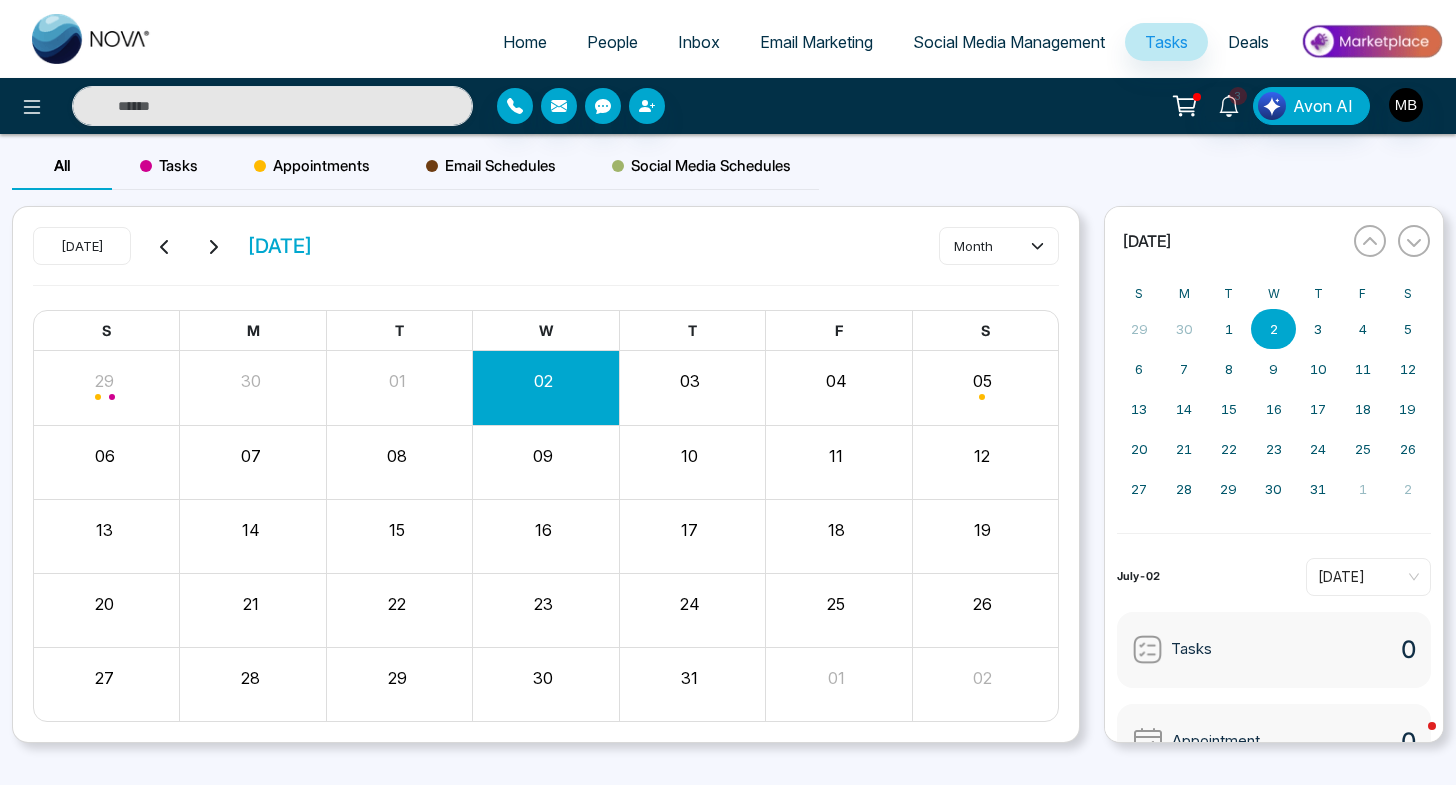 click at bounding box center [985, 387] 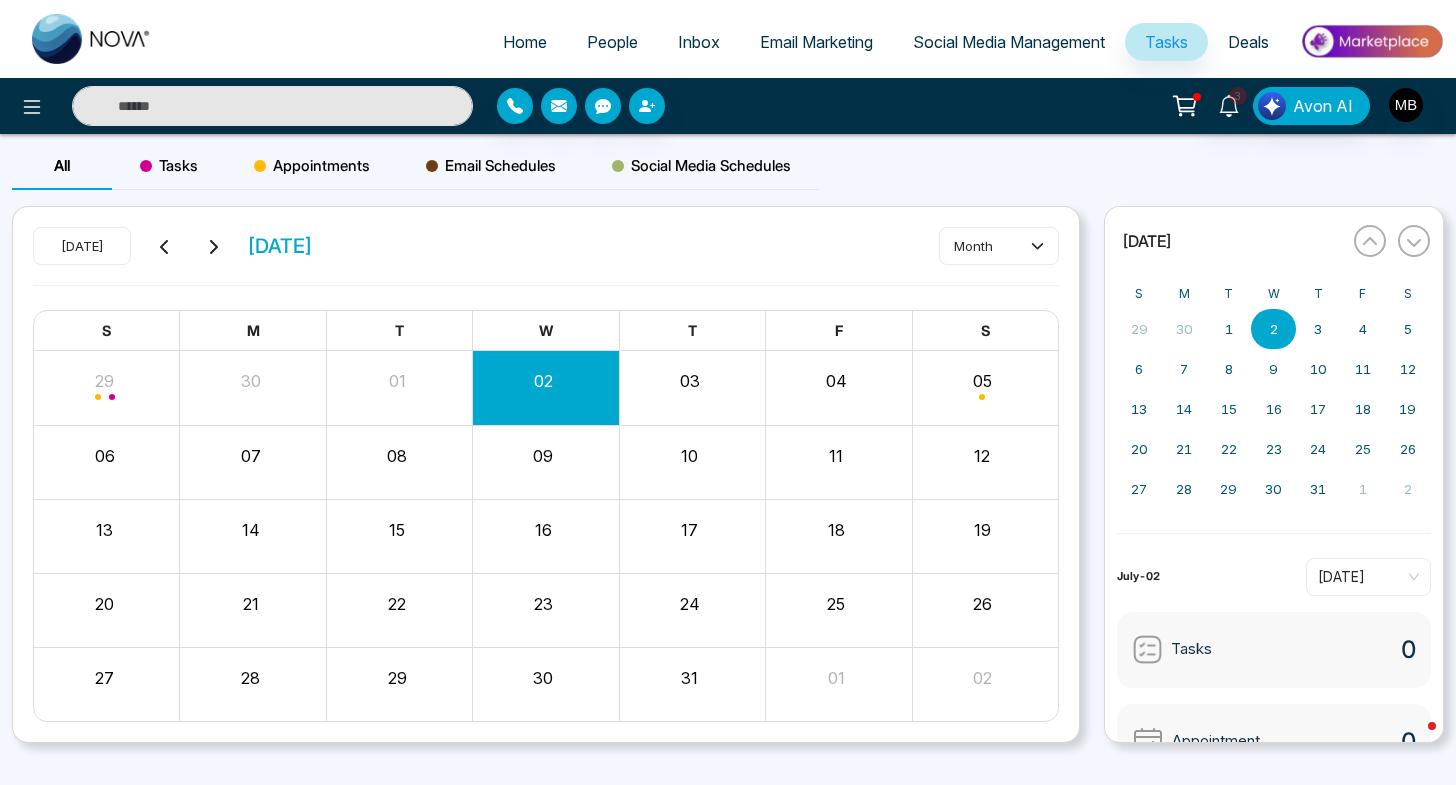 click on "[DATE] [DATE] month" at bounding box center (546, 256) 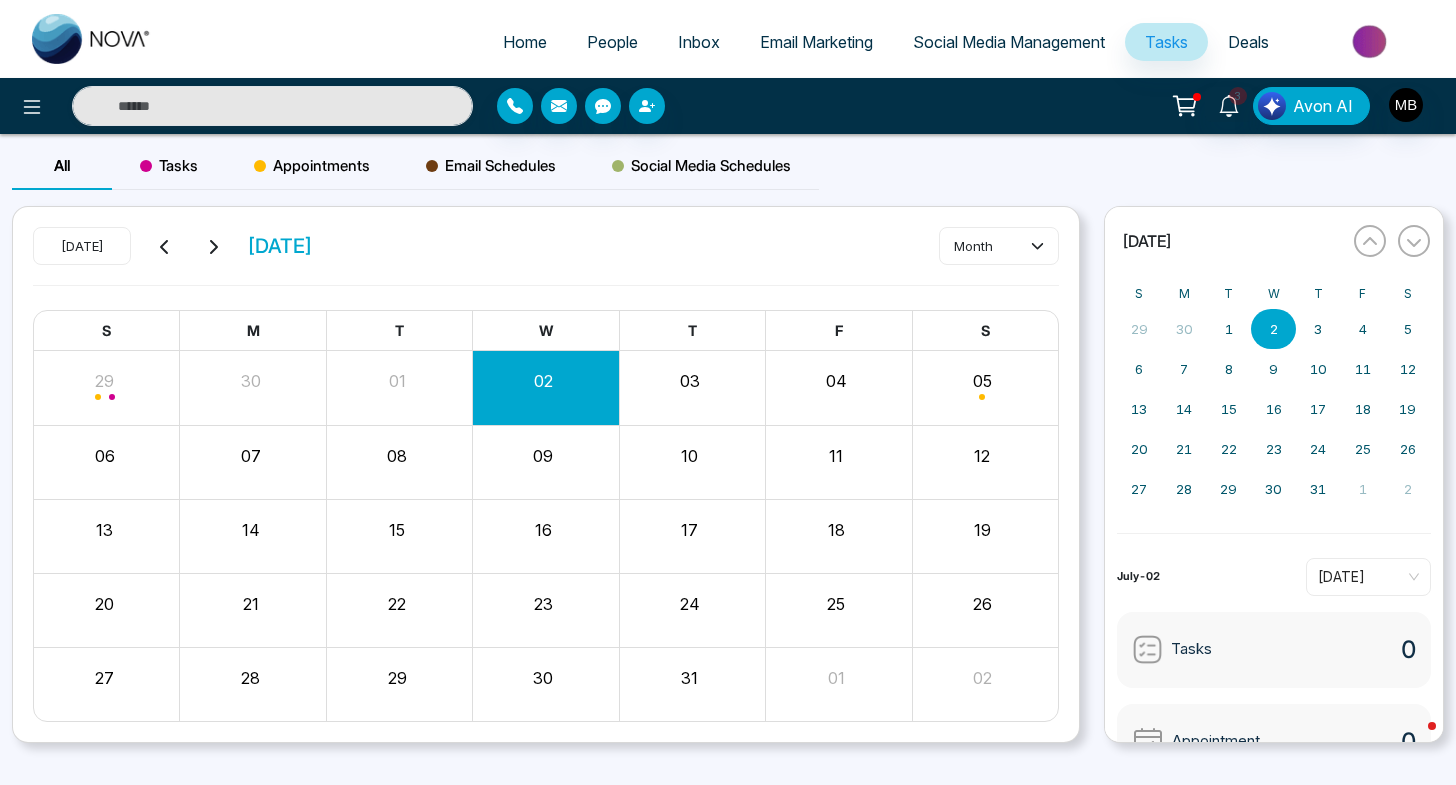 click on "Home" at bounding box center [525, 42] 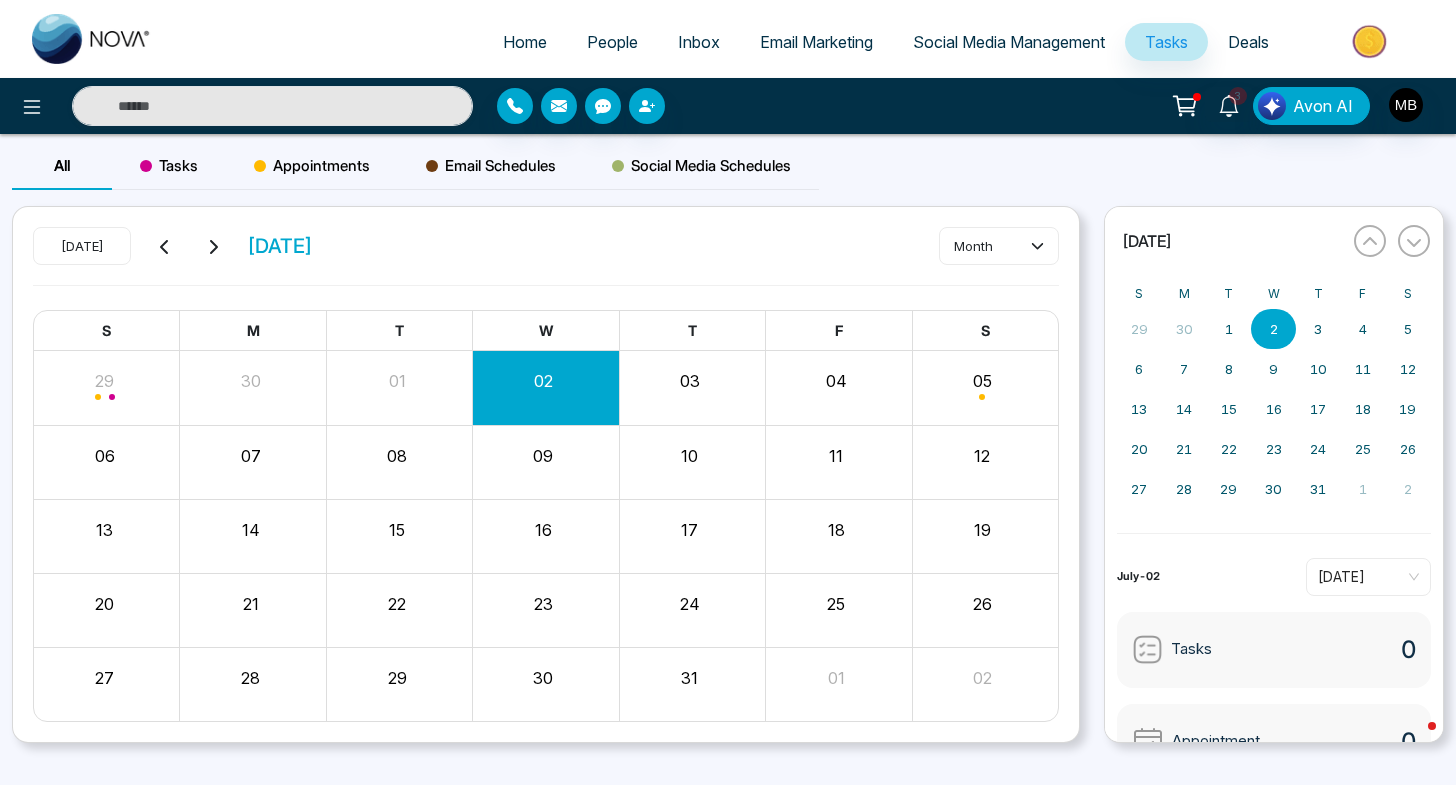 select on "*" 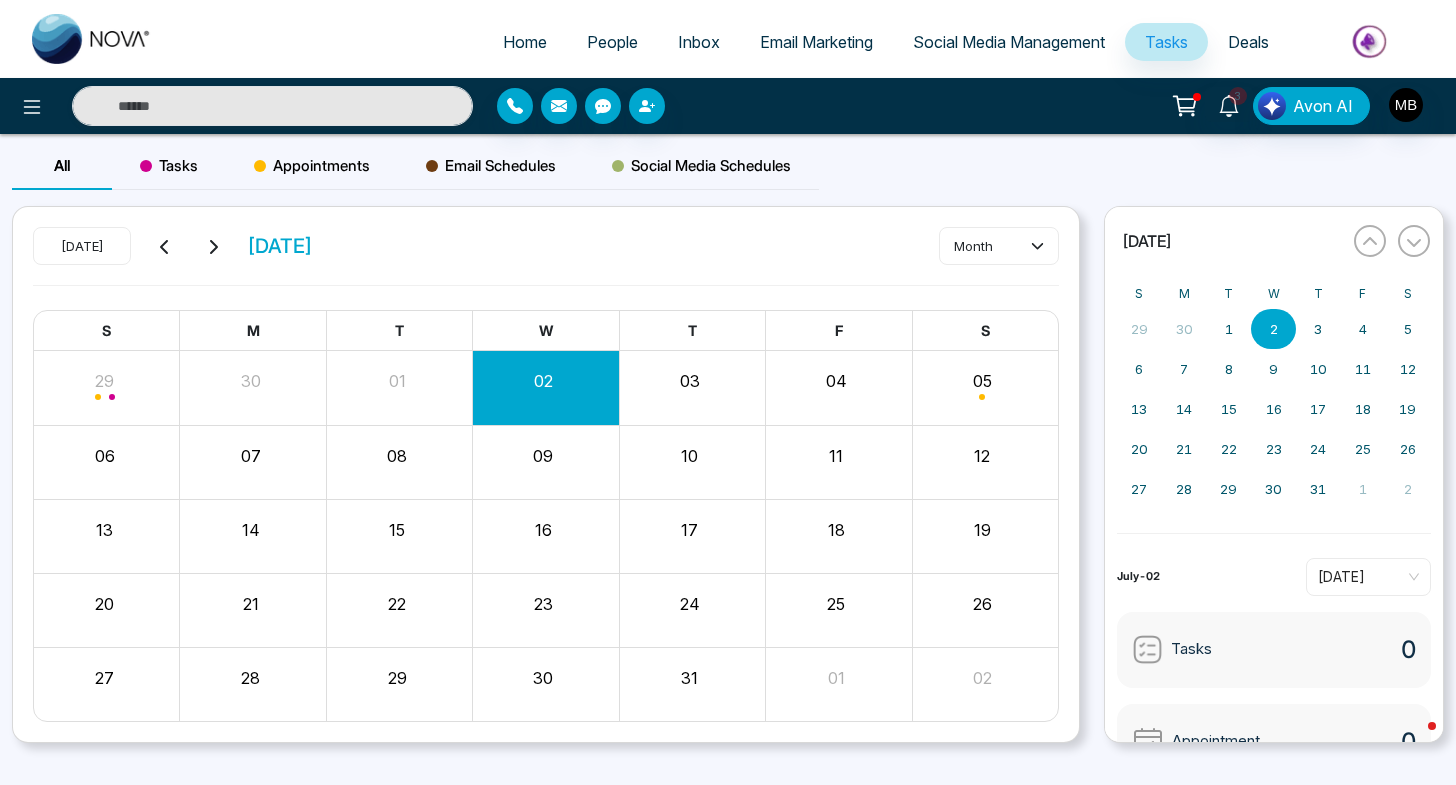 select on "*" 